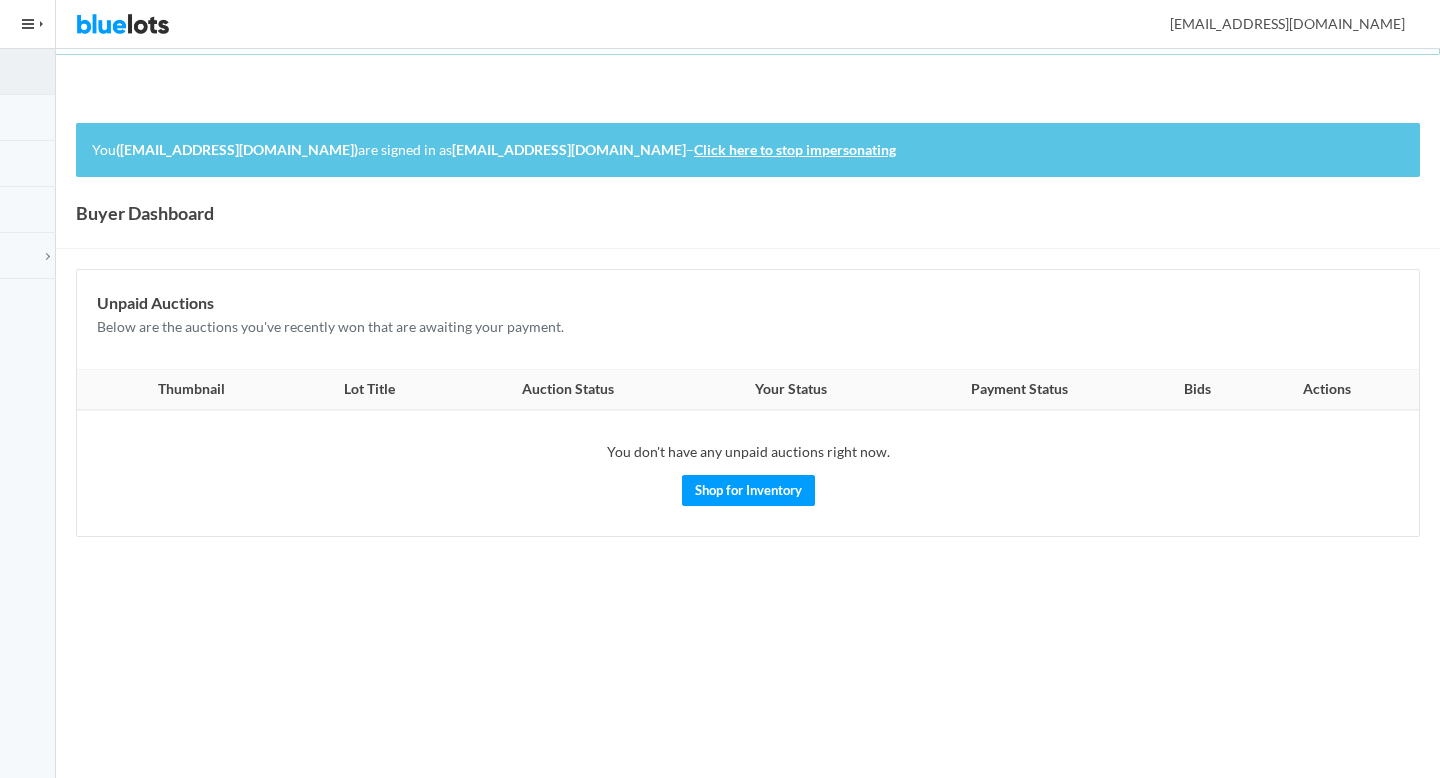 scroll, scrollTop: 0, scrollLeft: 0, axis: both 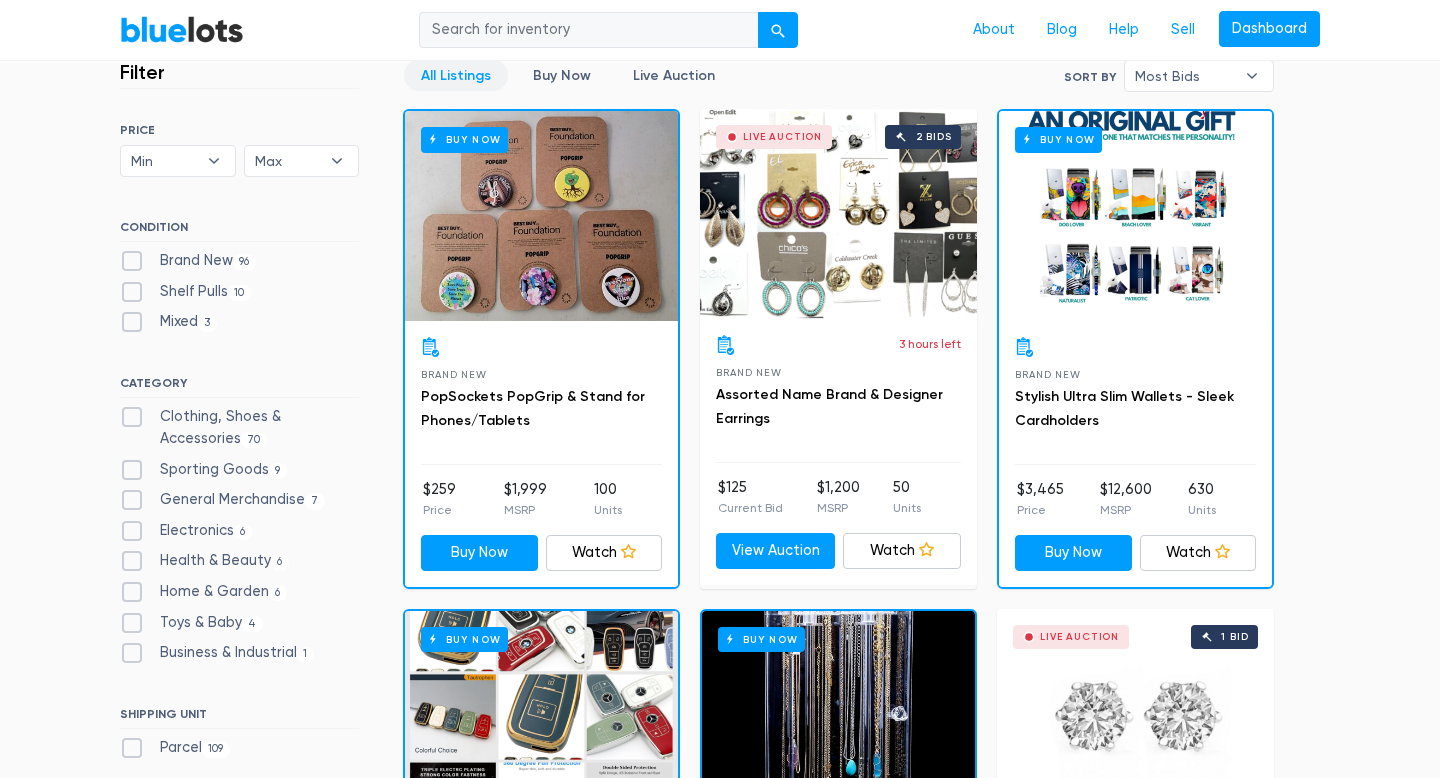 click on "Live Auction
2 bids" at bounding box center (838, 214) 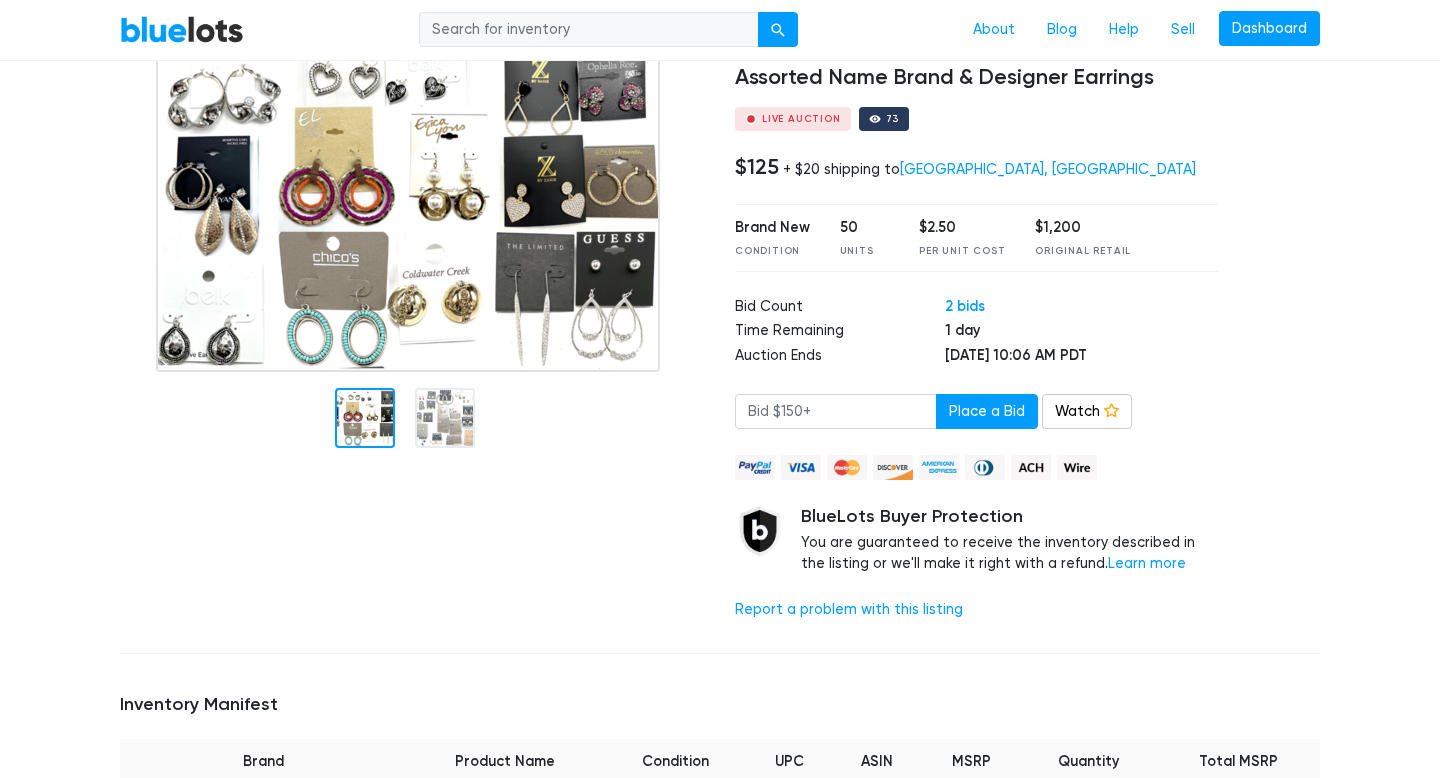 scroll, scrollTop: 158, scrollLeft: 0, axis: vertical 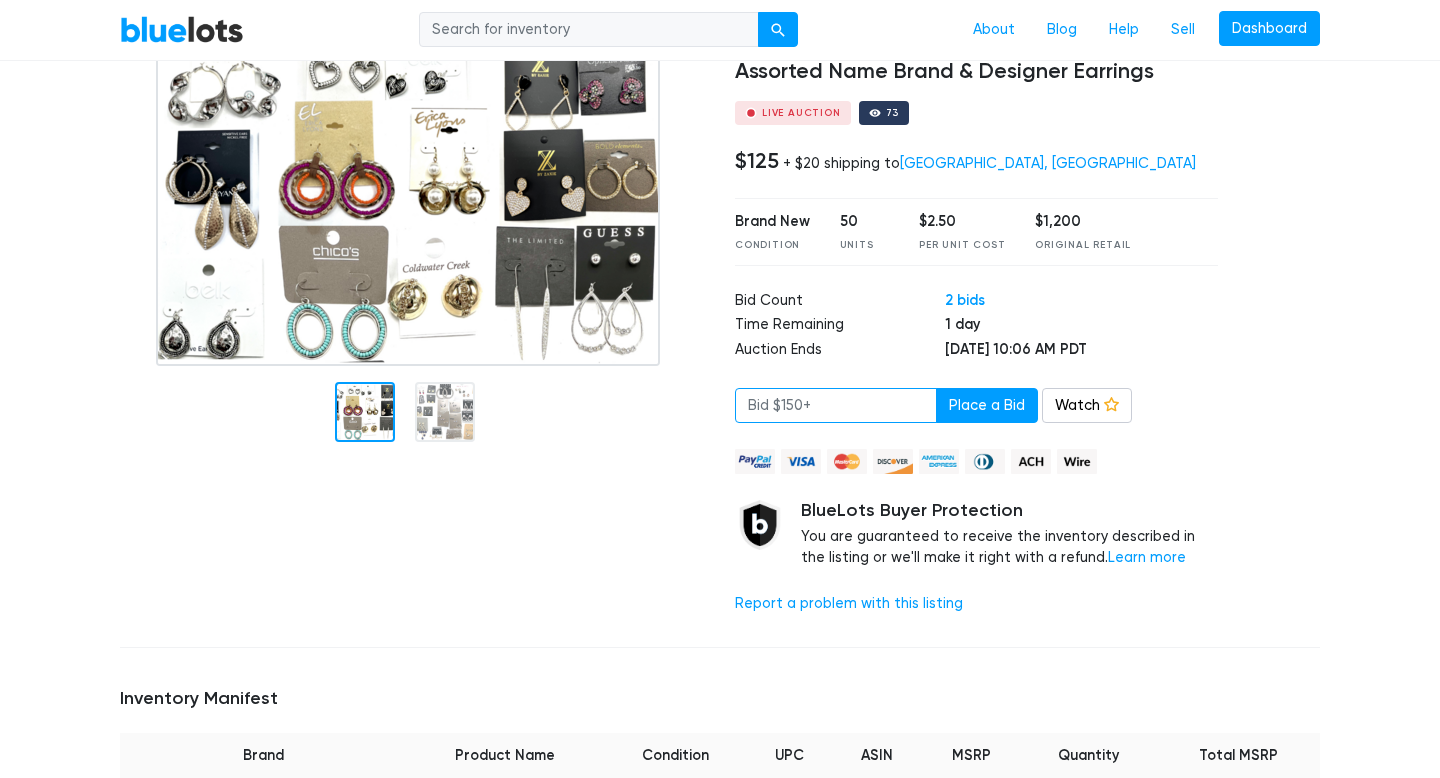click at bounding box center [836, 406] 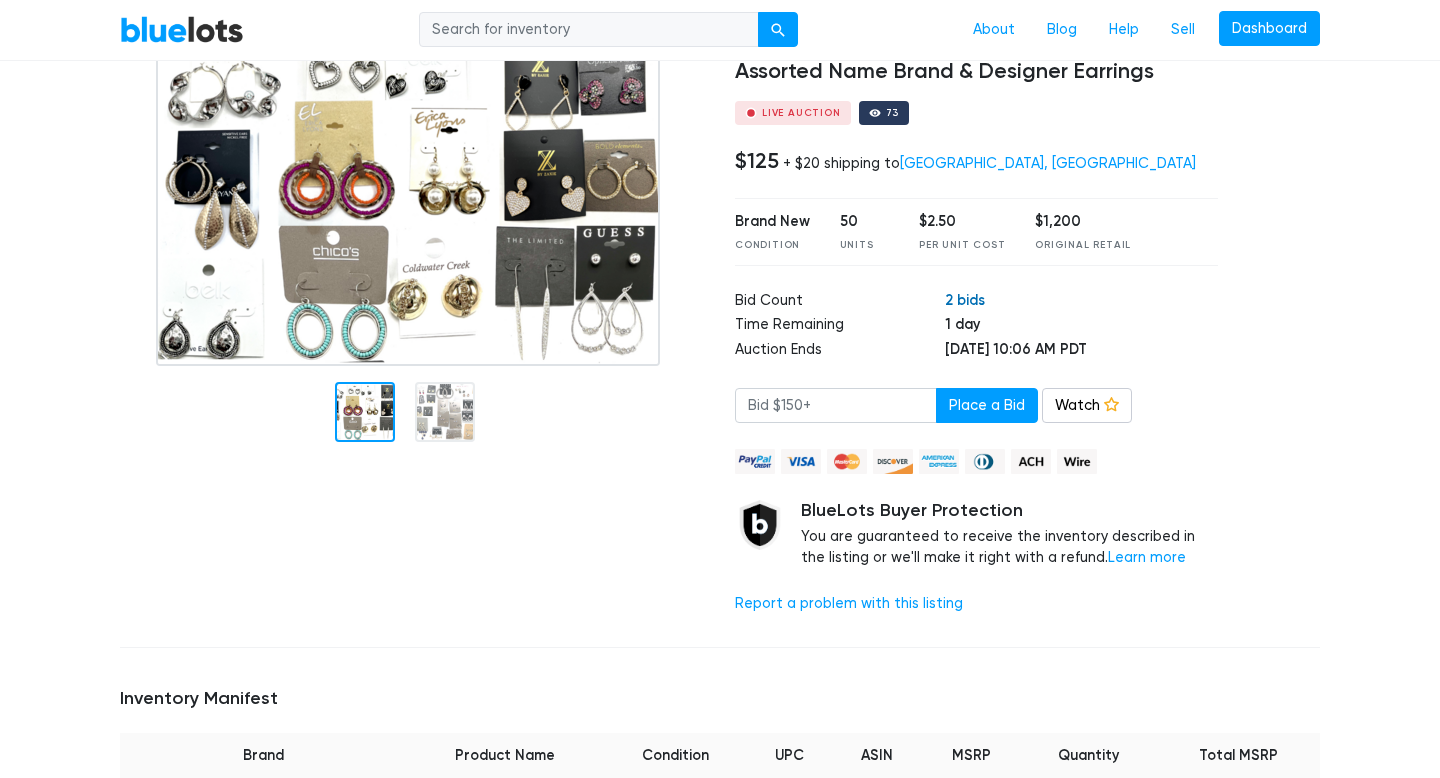 click on "2 bids" at bounding box center [965, 300] 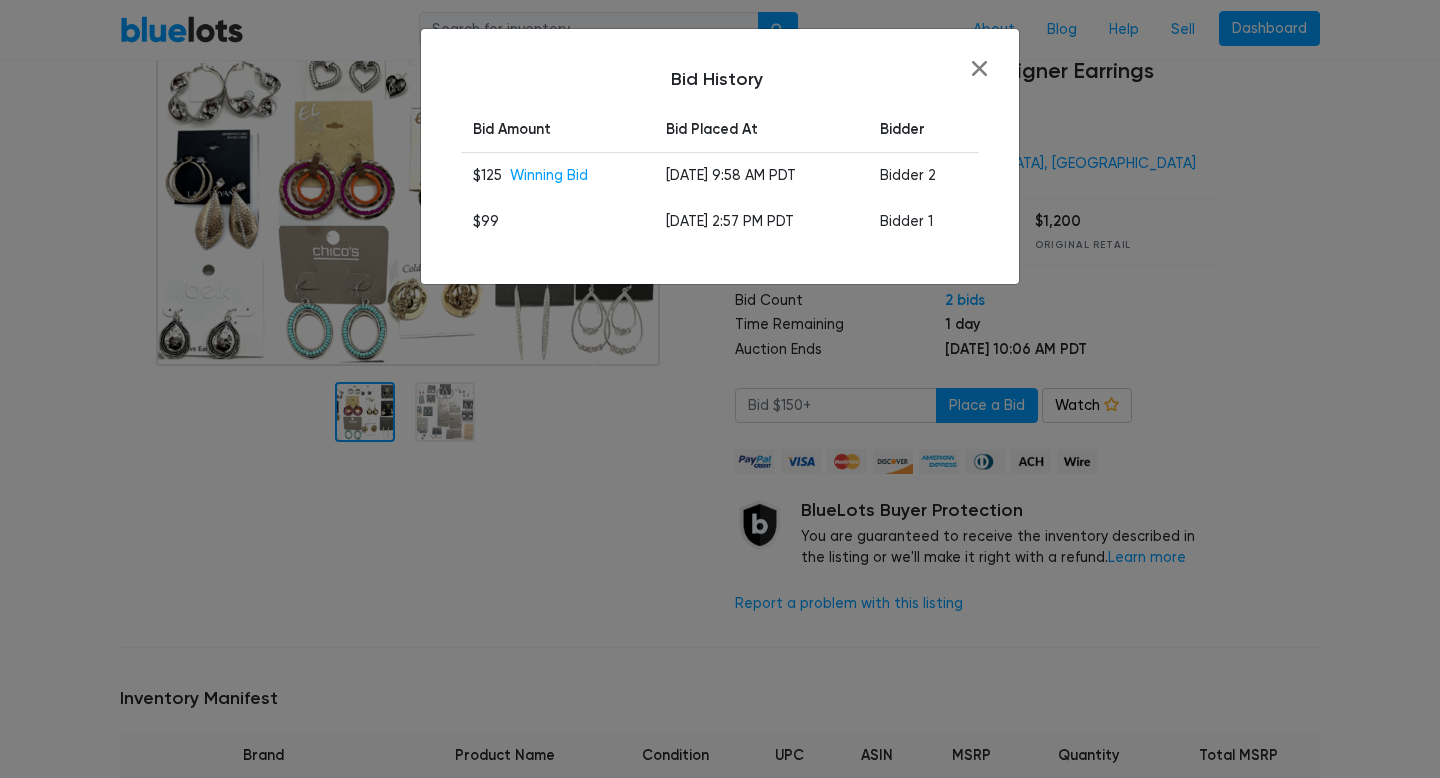 click on "Bid History
Bid Amount
Bid Placed At
Bidder
$125
Winning Bid
Jul 12, 2025 -  9:58 AM PDT
Bidder 2
$99
Jul 11, 2025 -  2:57 PM PDT
Bidder 1" at bounding box center [720, 389] 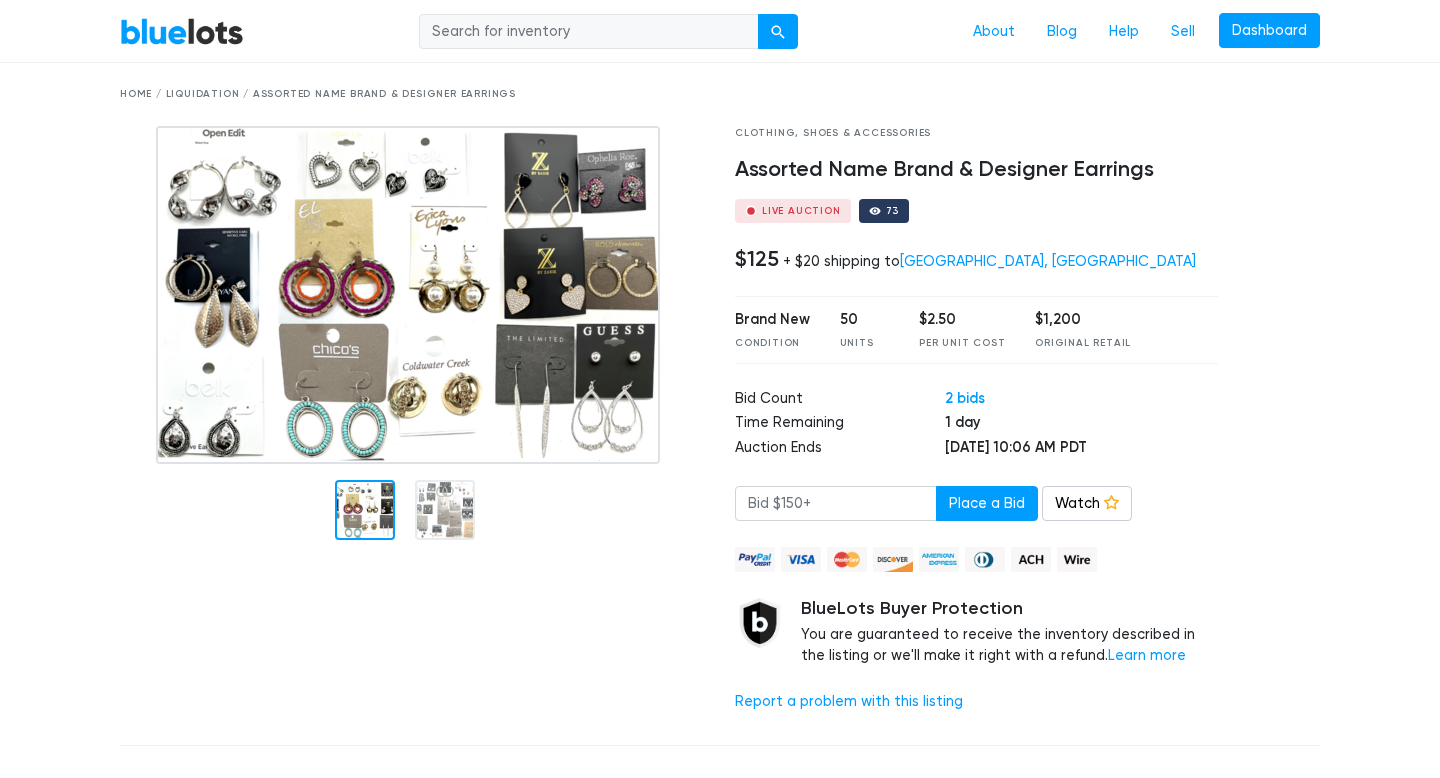 scroll, scrollTop: 58, scrollLeft: 0, axis: vertical 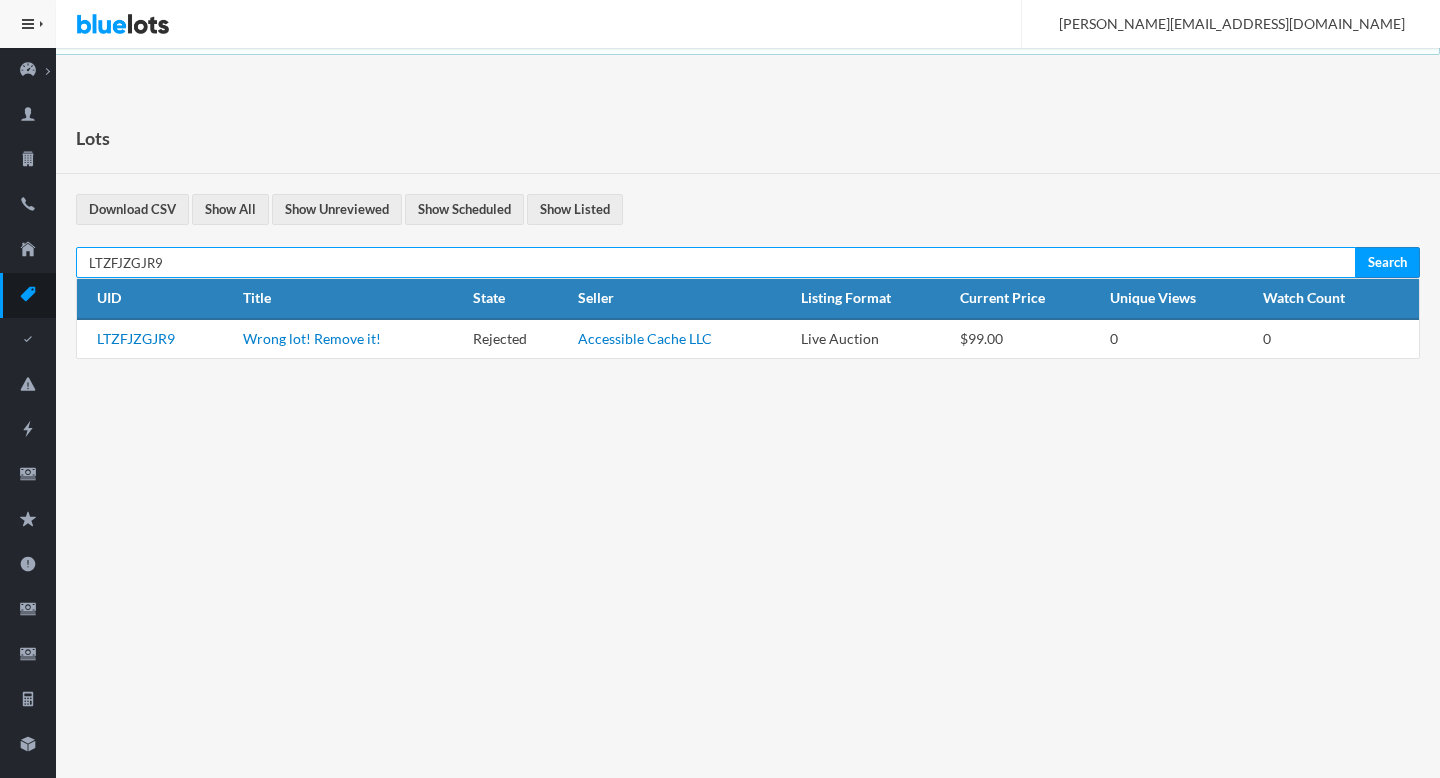 paste on "CA6ZJWW2" 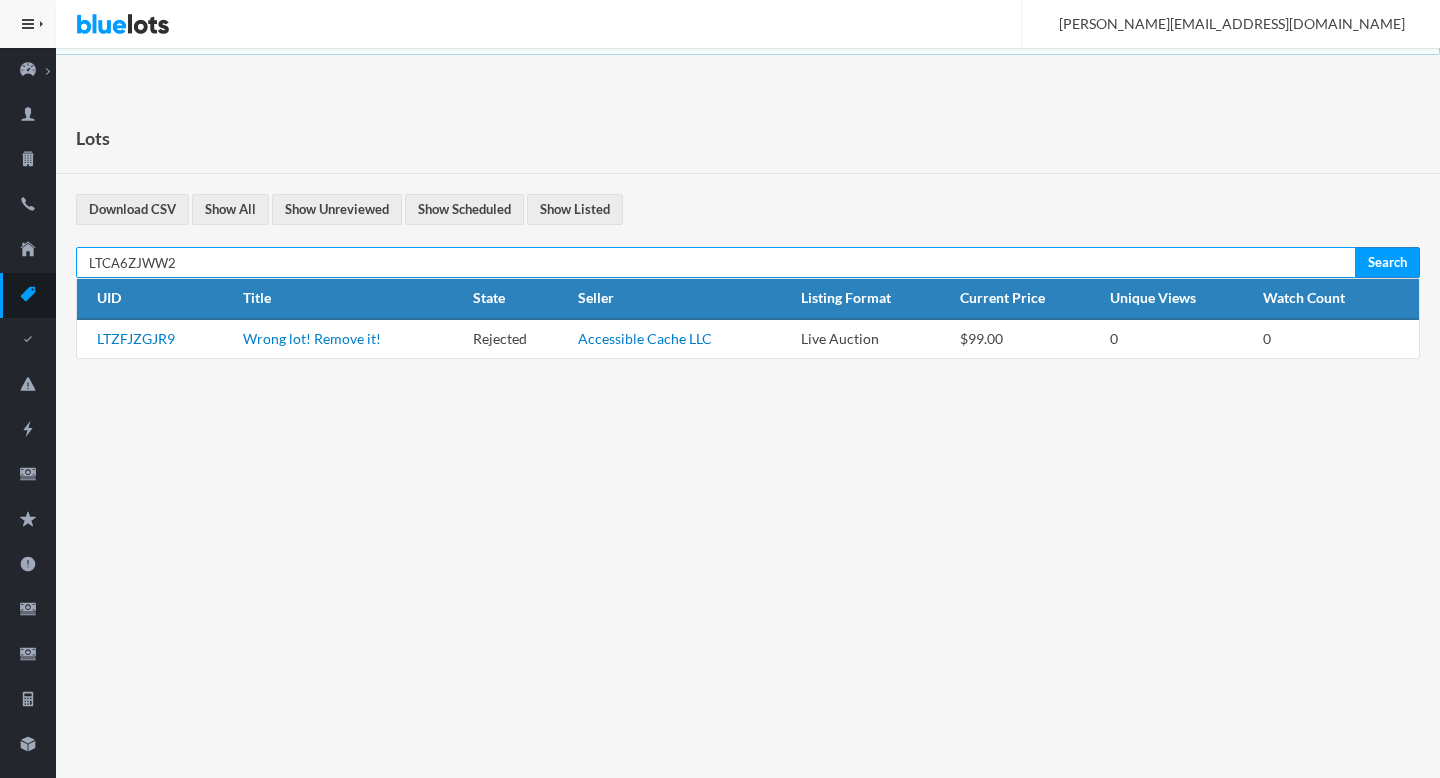 type on "LTCA6ZJWW2" 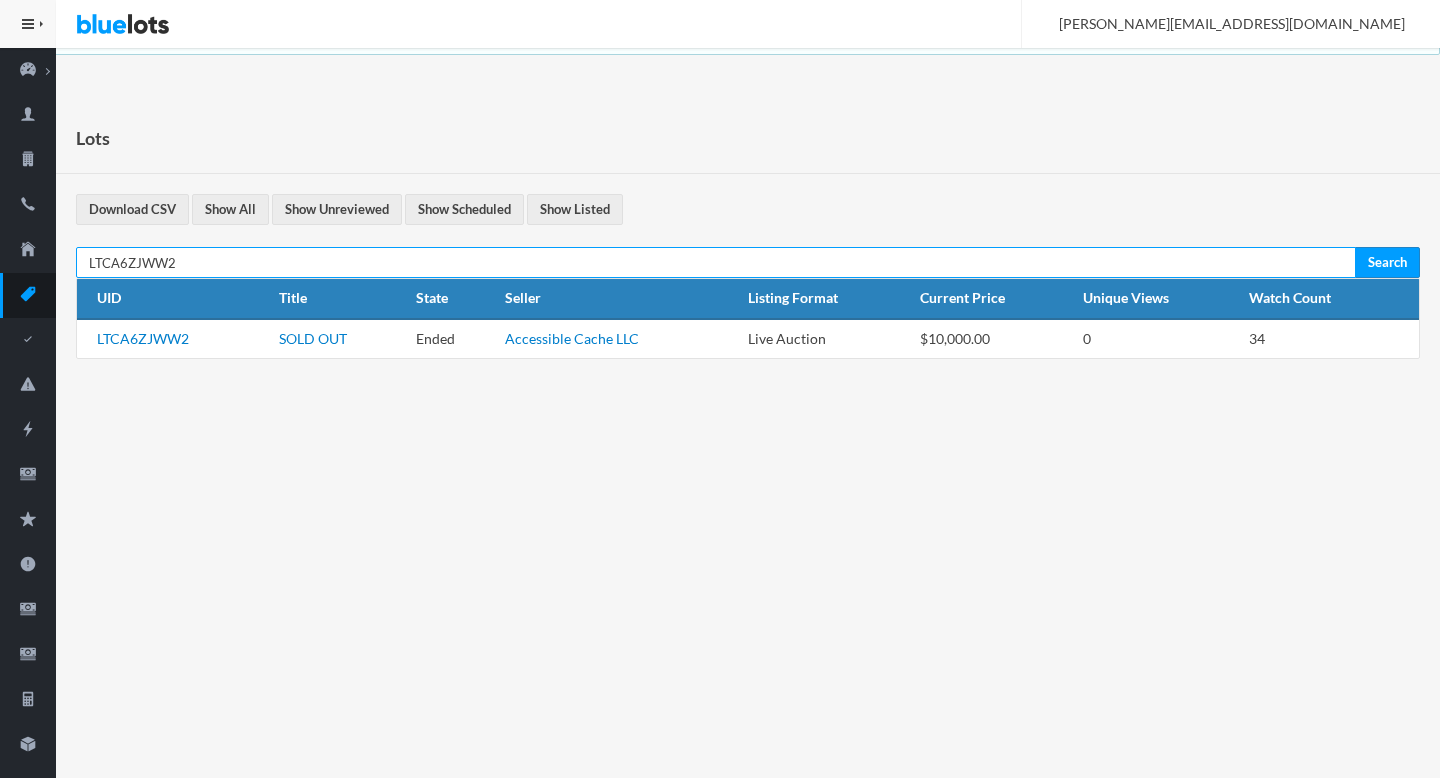 scroll, scrollTop: 0, scrollLeft: 0, axis: both 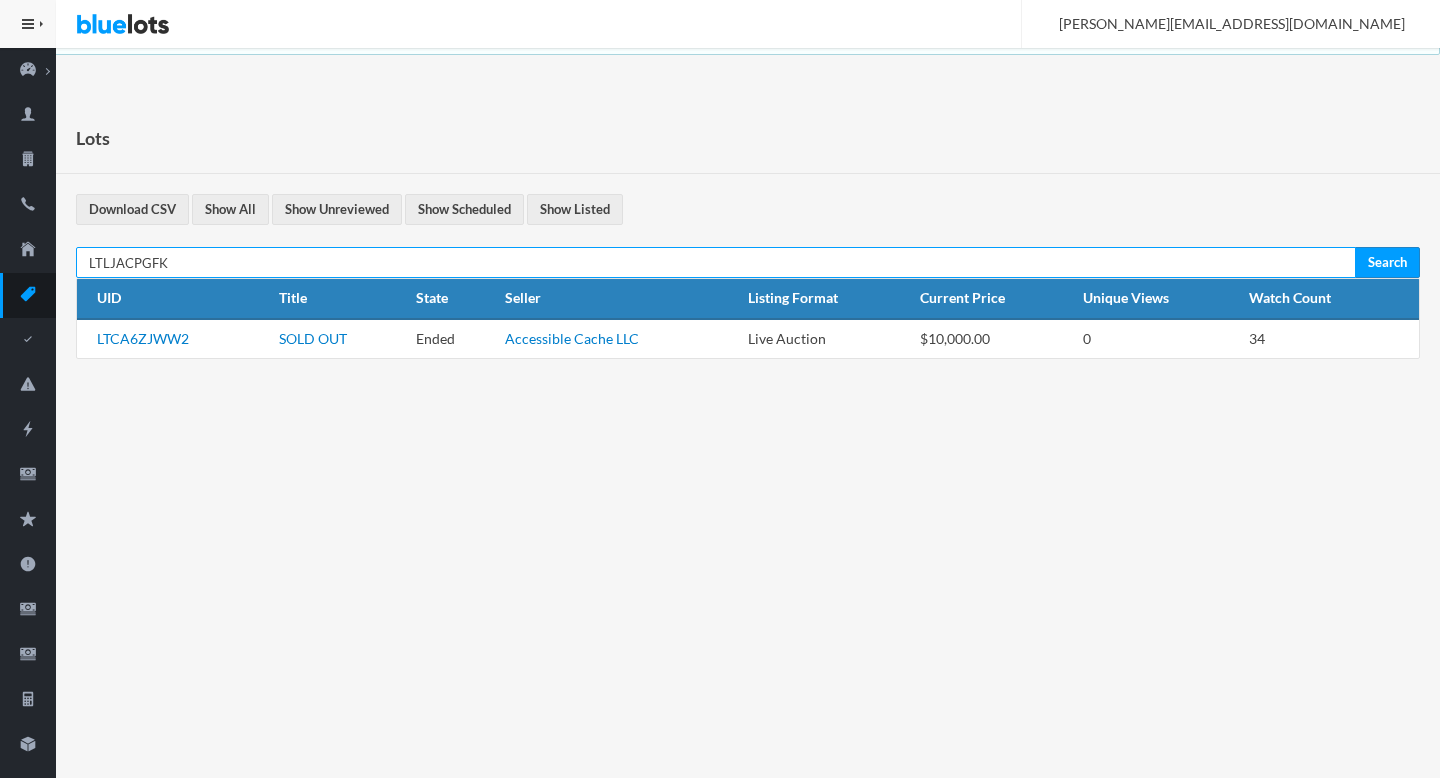 type on "LTLJACPGFK" 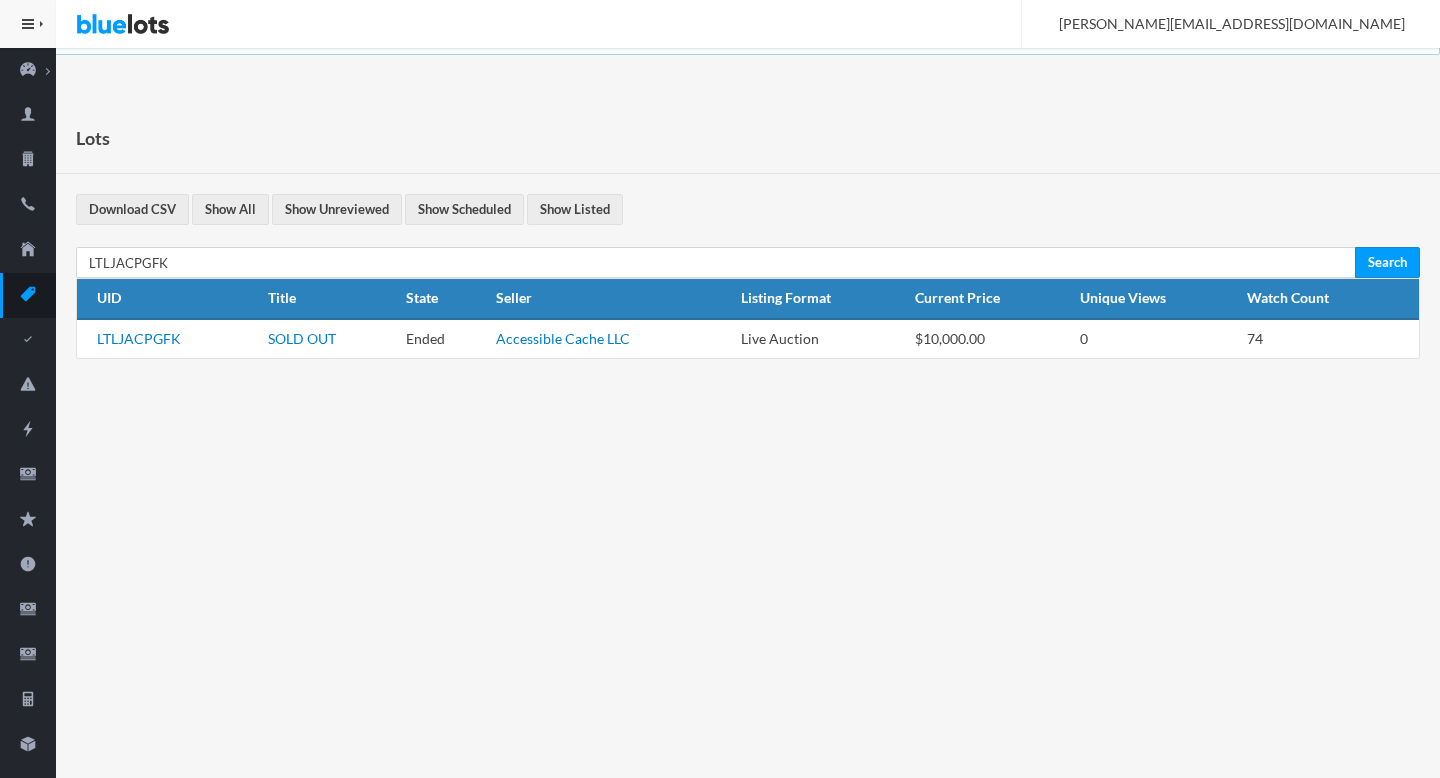 scroll, scrollTop: 0, scrollLeft: 0, axis: both 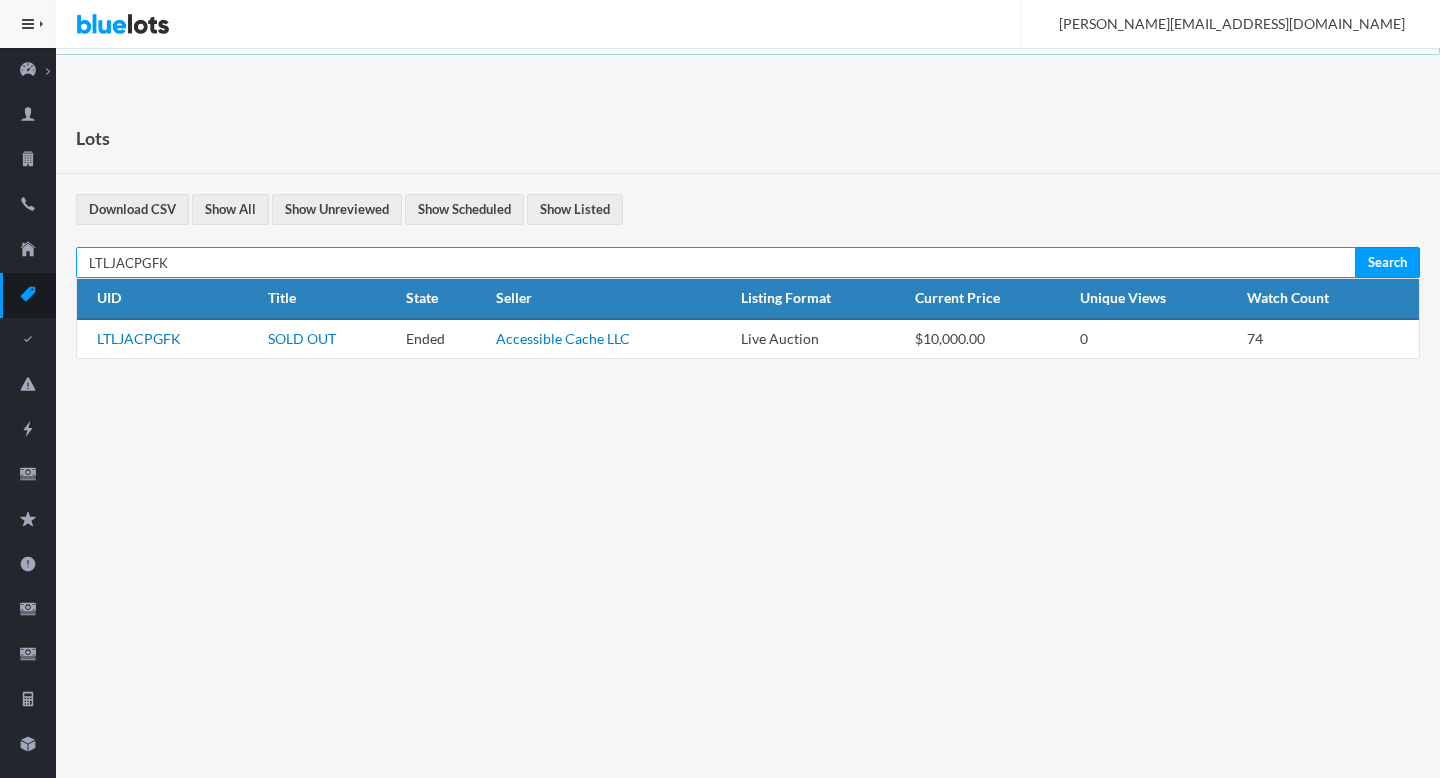 paste on "Z9FVG7F4" 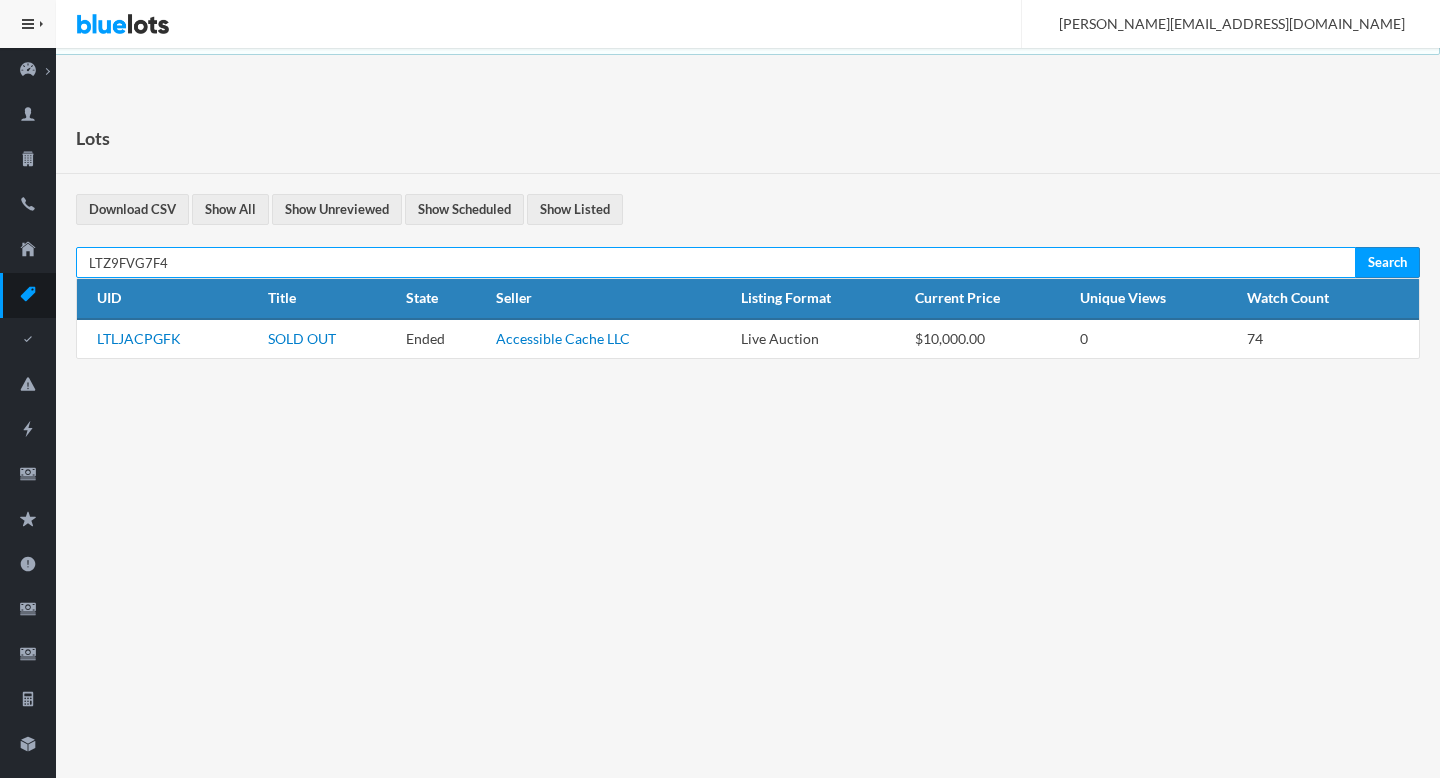type on "LTZ9FVG7F4" 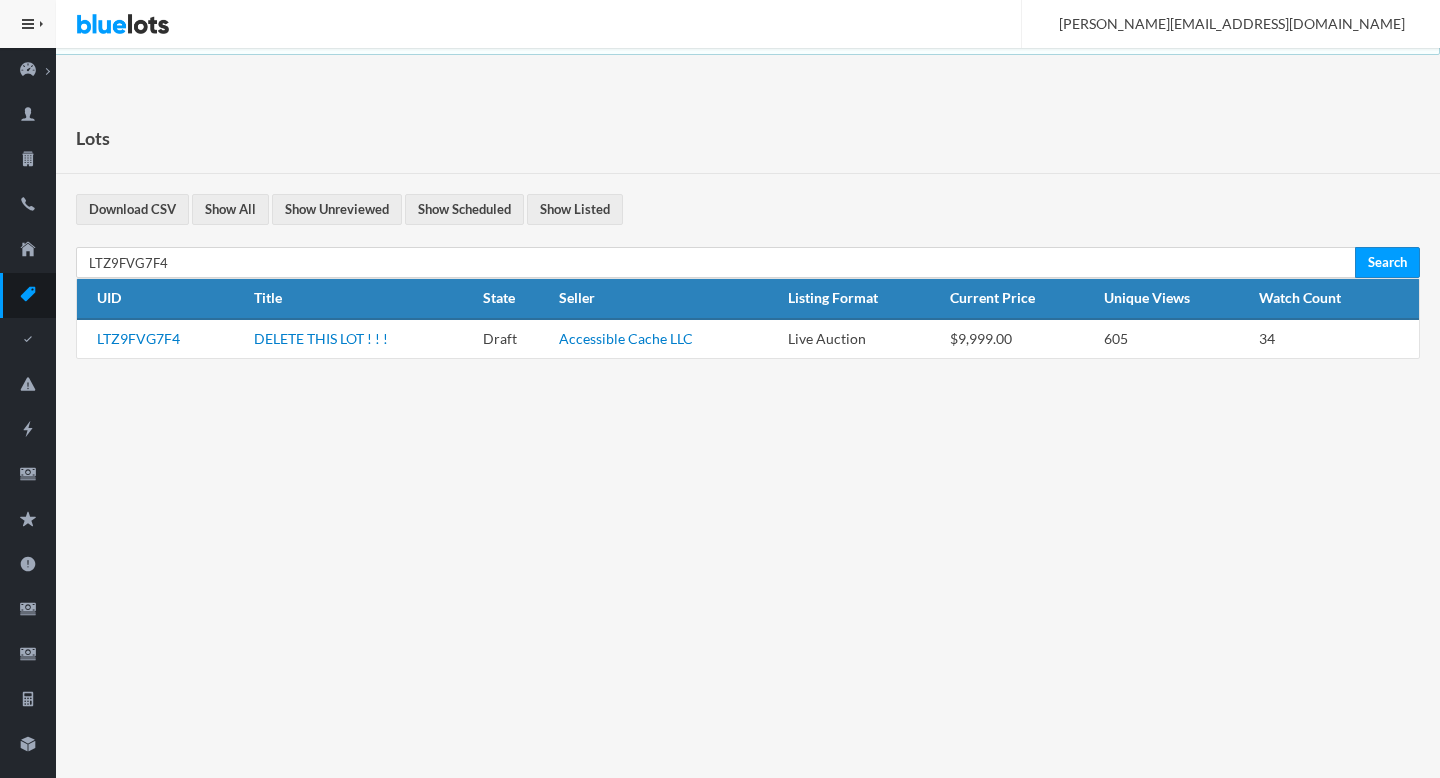 scroll, scrollTop: 0, scrollLeft: 0, axis: both 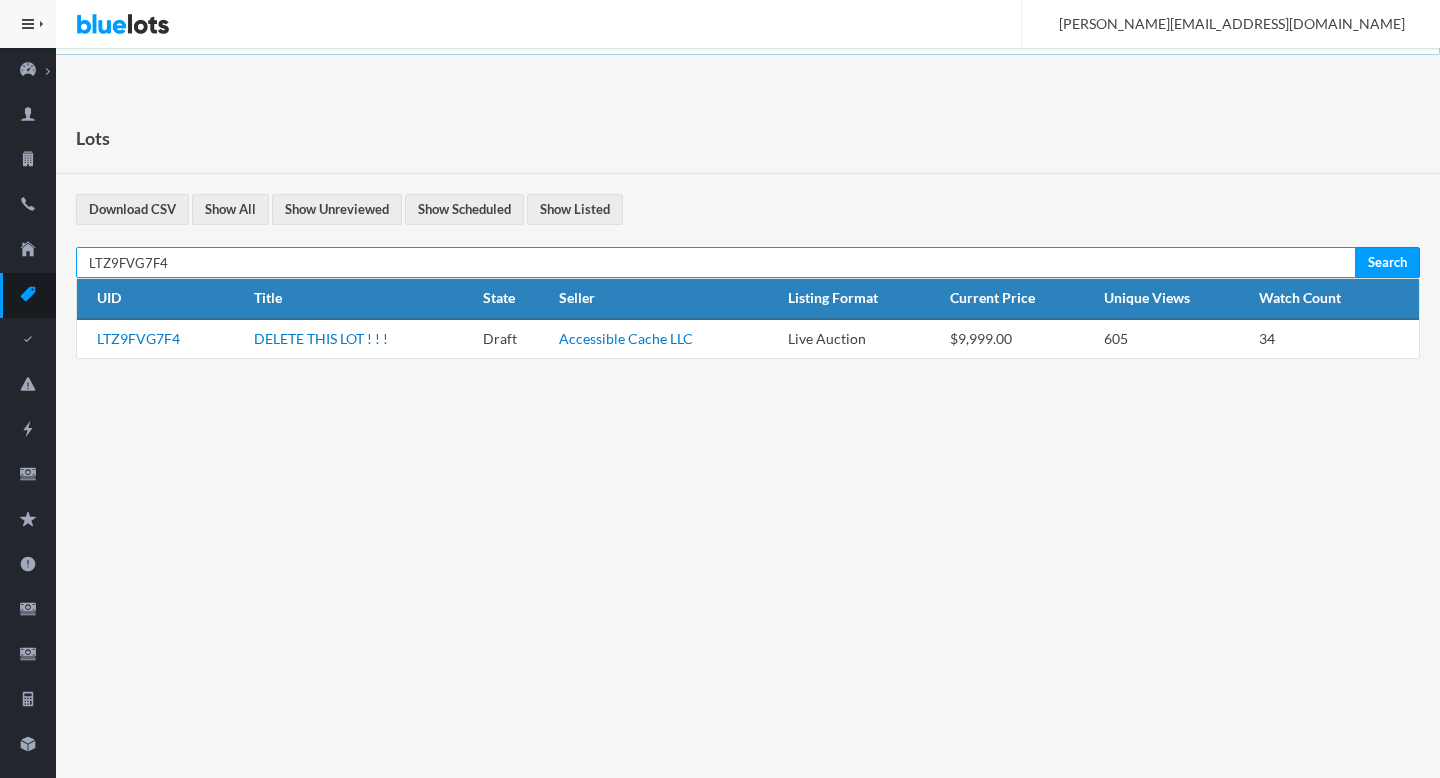 paste on "CVXJ6GFY" 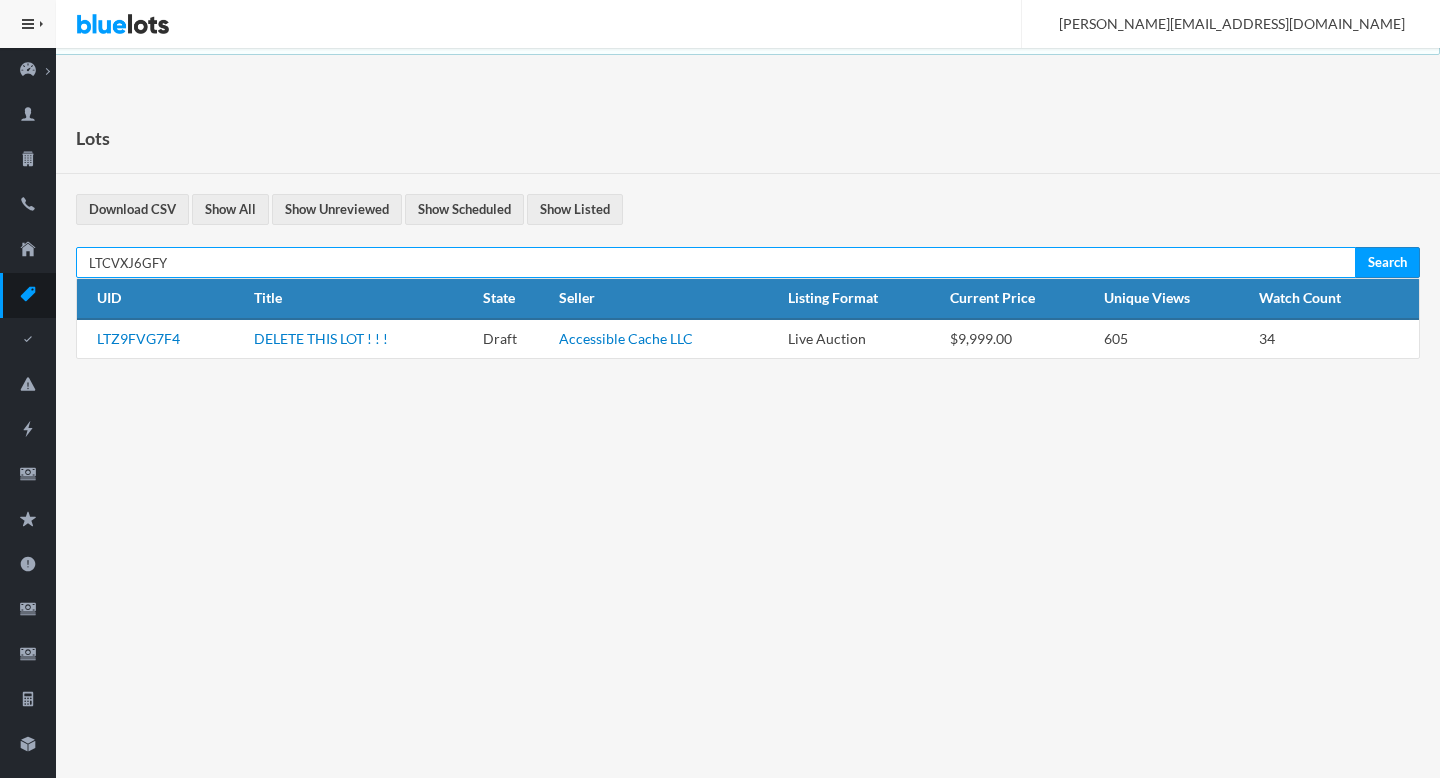 type on "LTCVXJ6GFY" 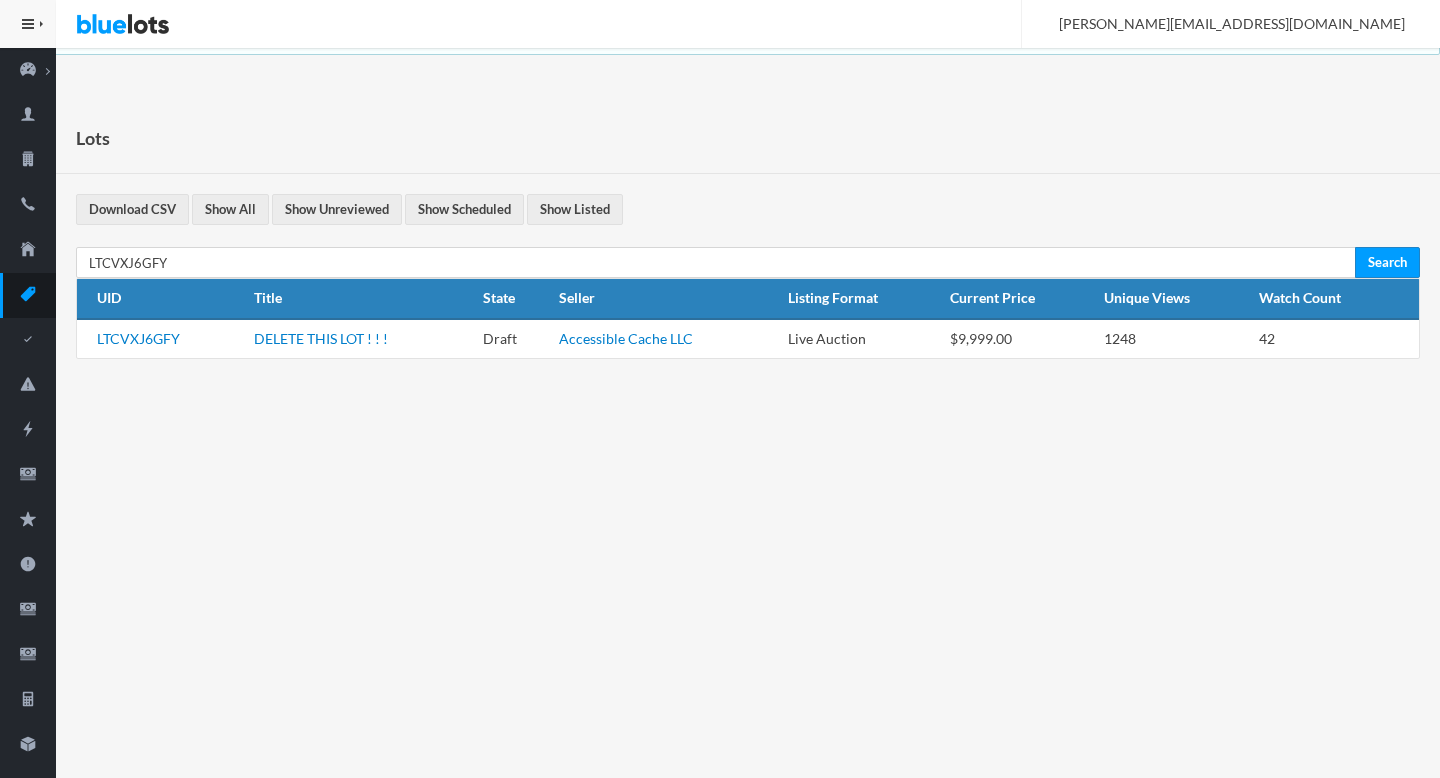 scroll, scrollTop: 0, scrollLeft: 0, axis: both 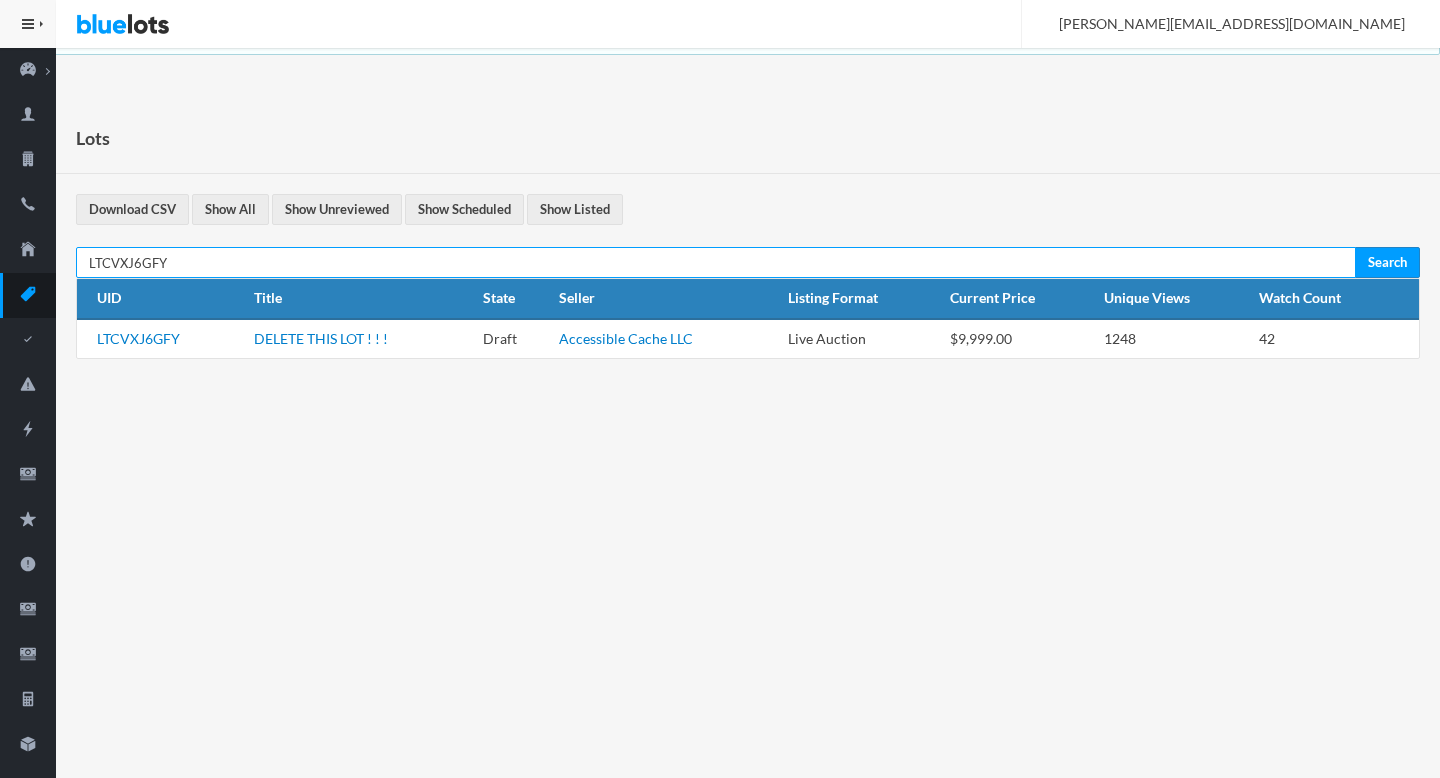 paste on "7JG47PXH" 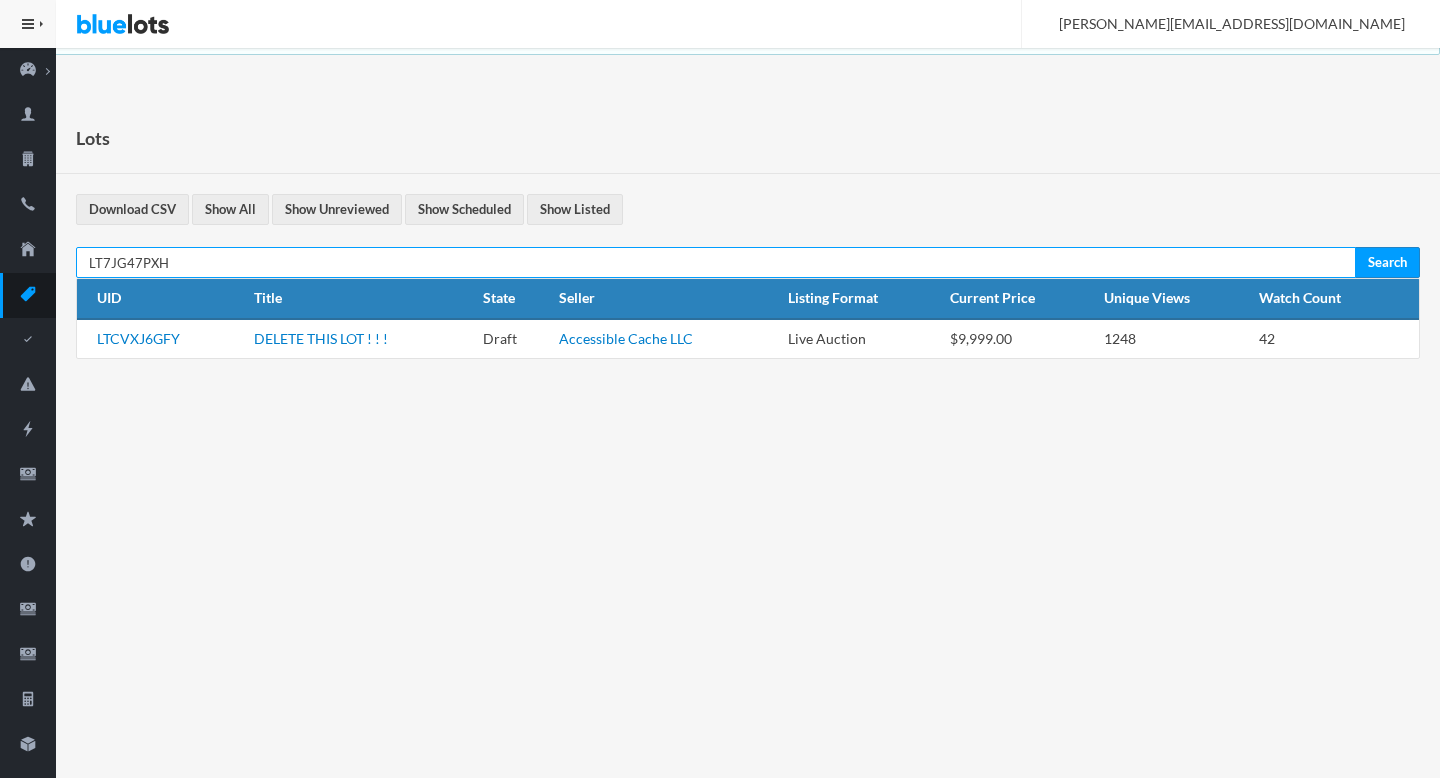 type on "LT7JG47PXH" 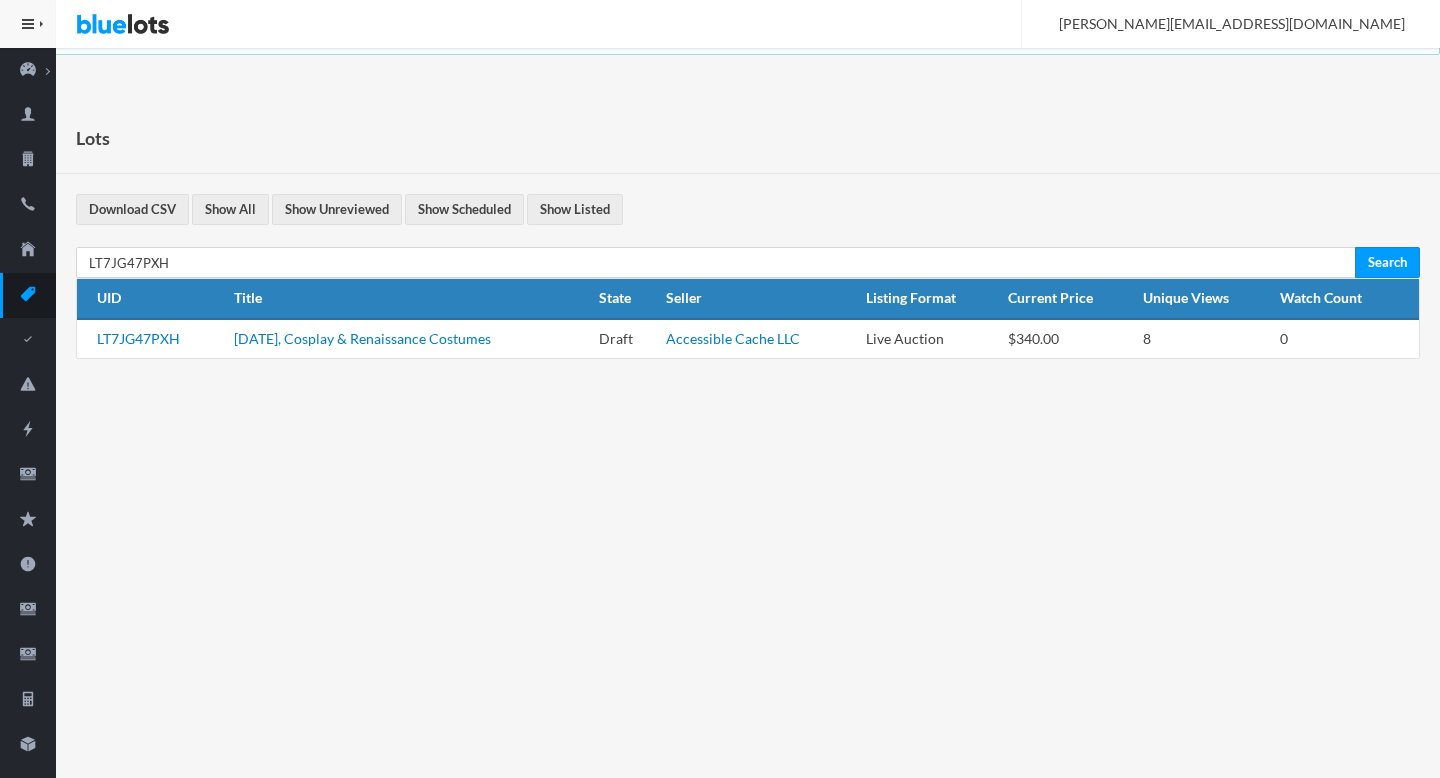 scroll, scrollTop: 0, scrollLeft: 0, axis: both 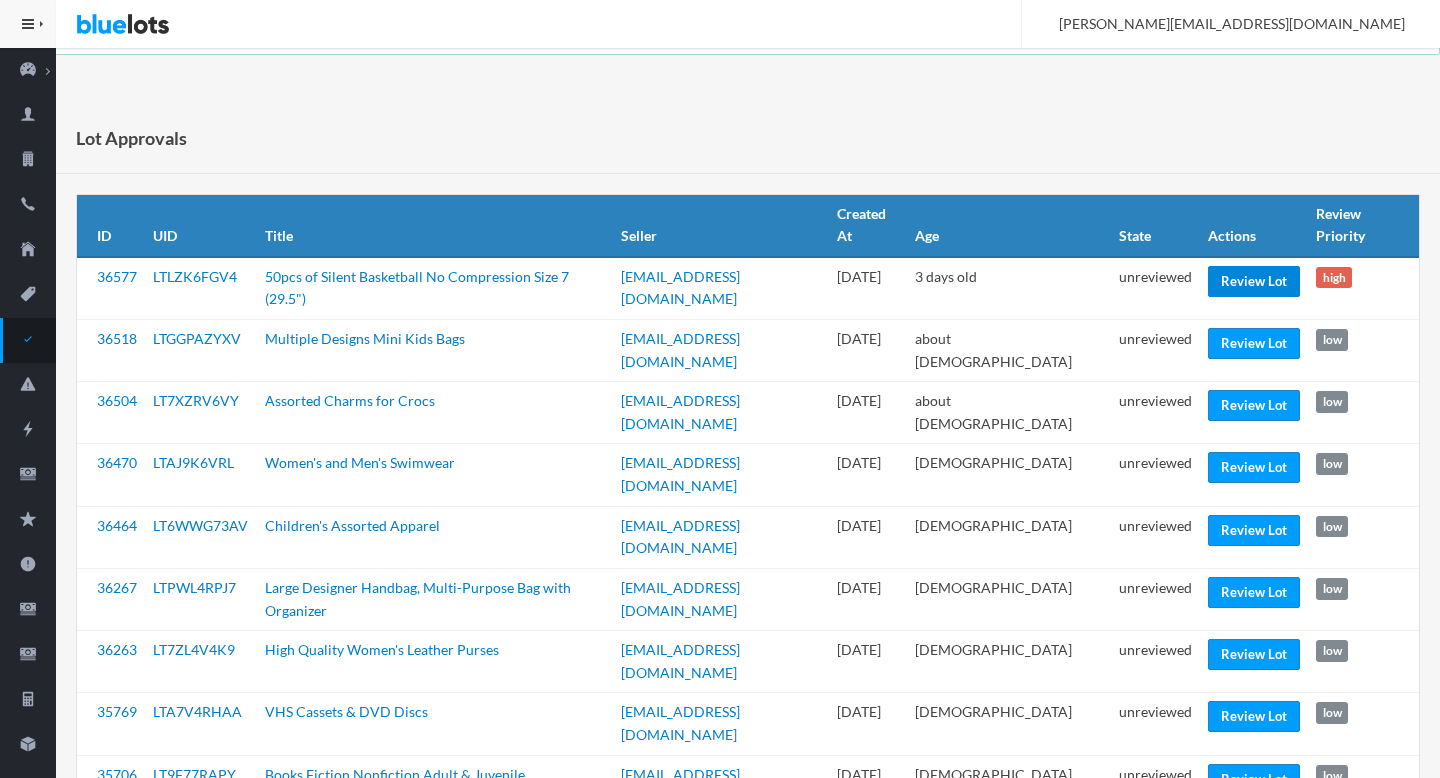 click on "Review Lot" at bounding box center (1254, 281) 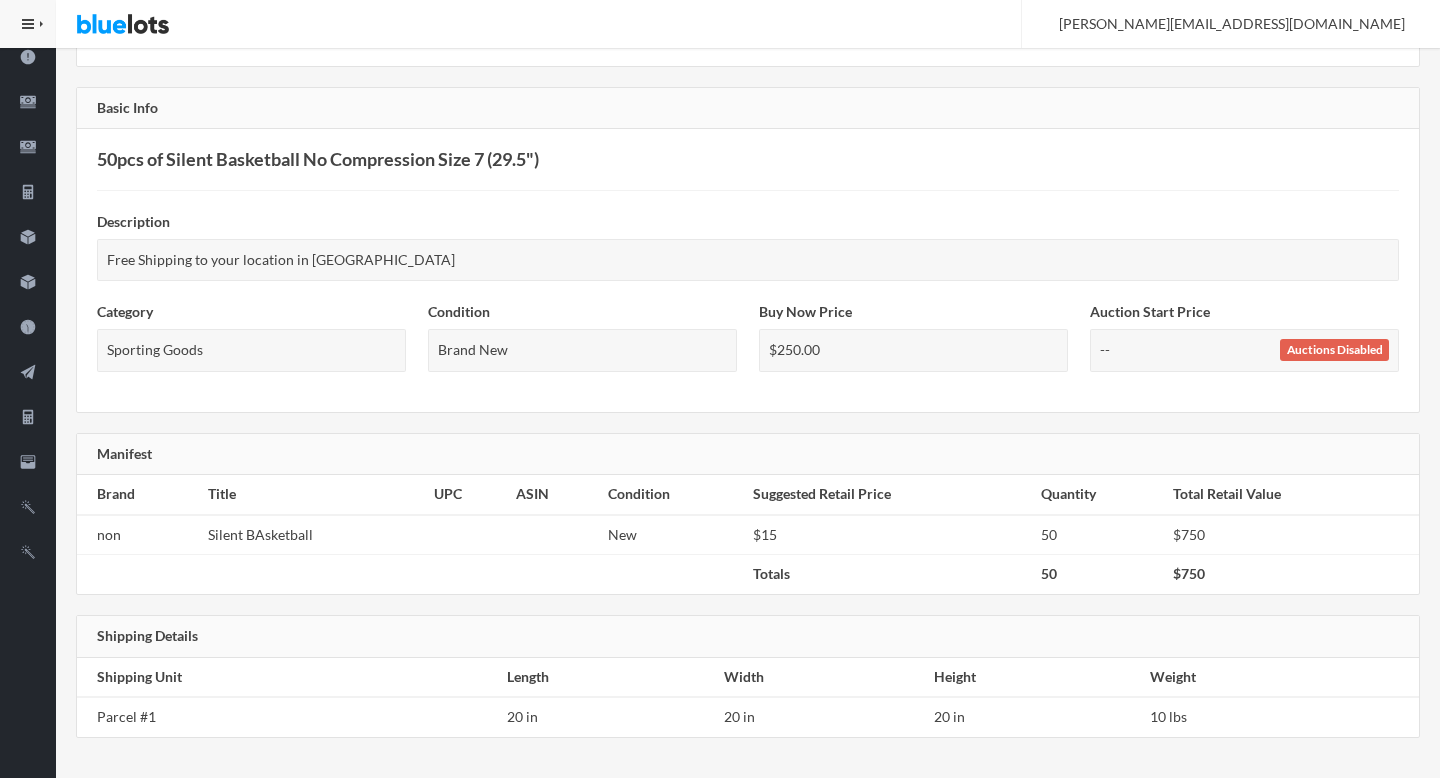 scroll, scrollTop: 146, scrollLeft: 0, axis: vertical 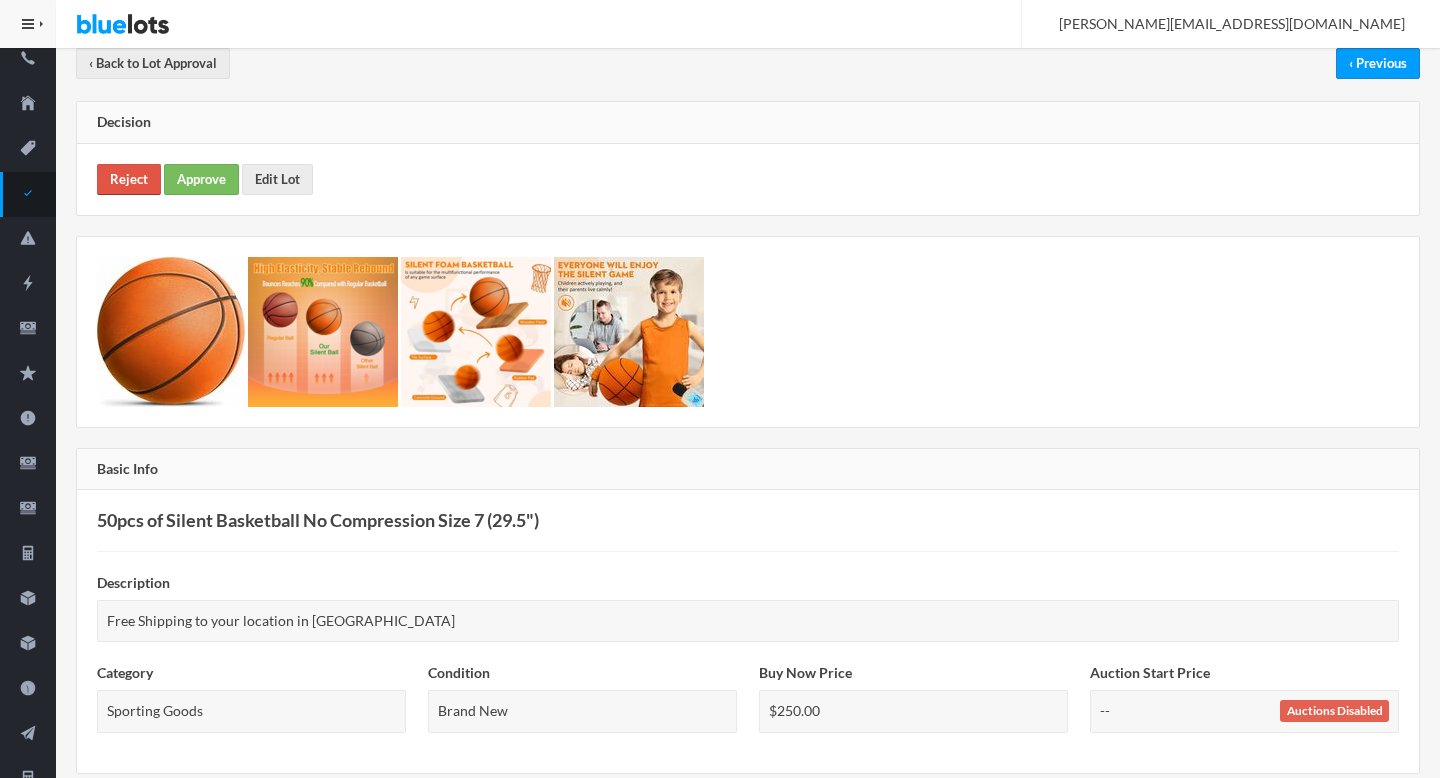 click on "Reject" at bounding box center (129, 179) 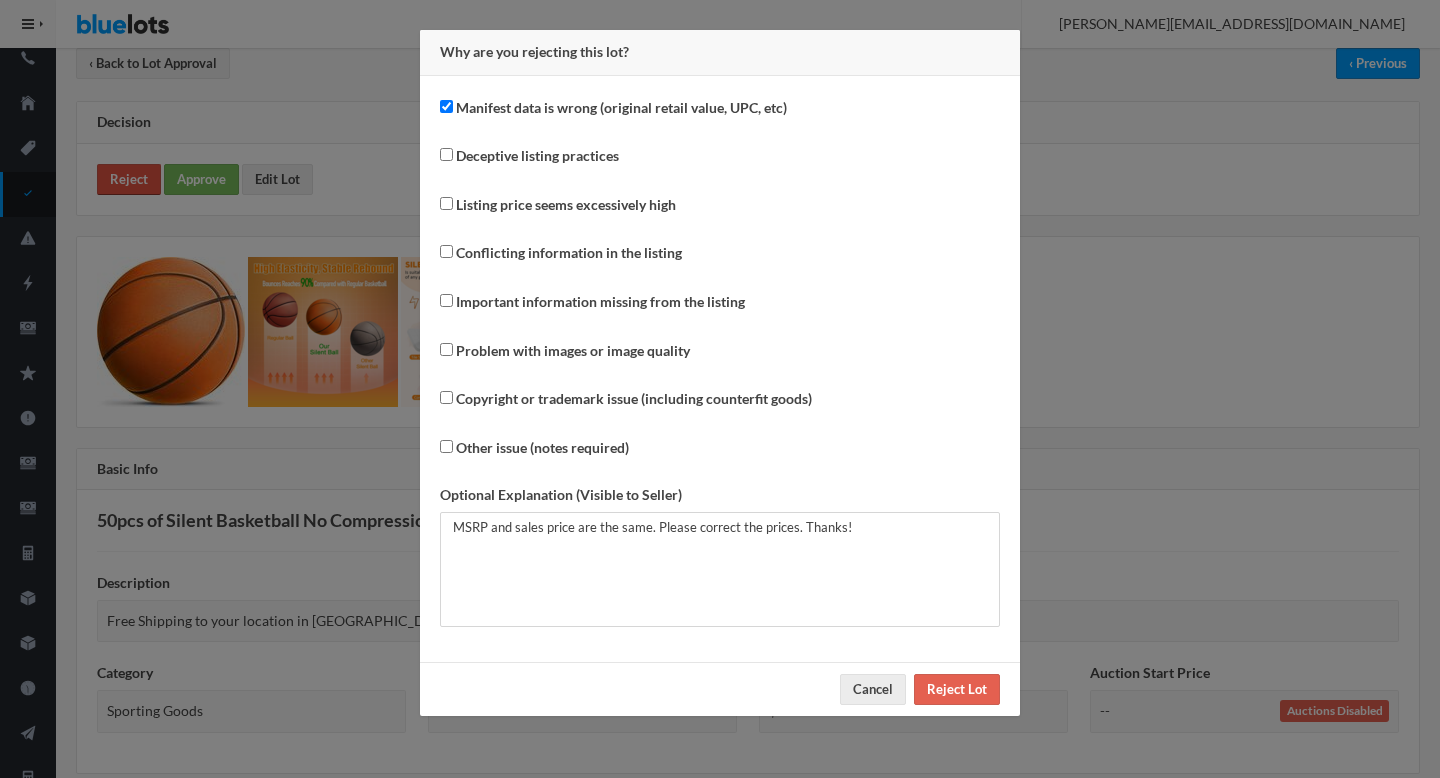 click on "Why are you rejecting this lot?
Manifest data is wrong (original retail value, UPC, etc)
Deceptive listing practices
Listing price seems excessively high
Conflicting information in the listing
Important information missing from the listing
Problem with images or image quality
Copyright or trademark issue (including counterfit goods)
Other issue (notes required)
Optional Explanation (Visible to Seller)
MSRP and sales price are the same. Please correct the prices. Thanks!" at bounding box center (720, 389) 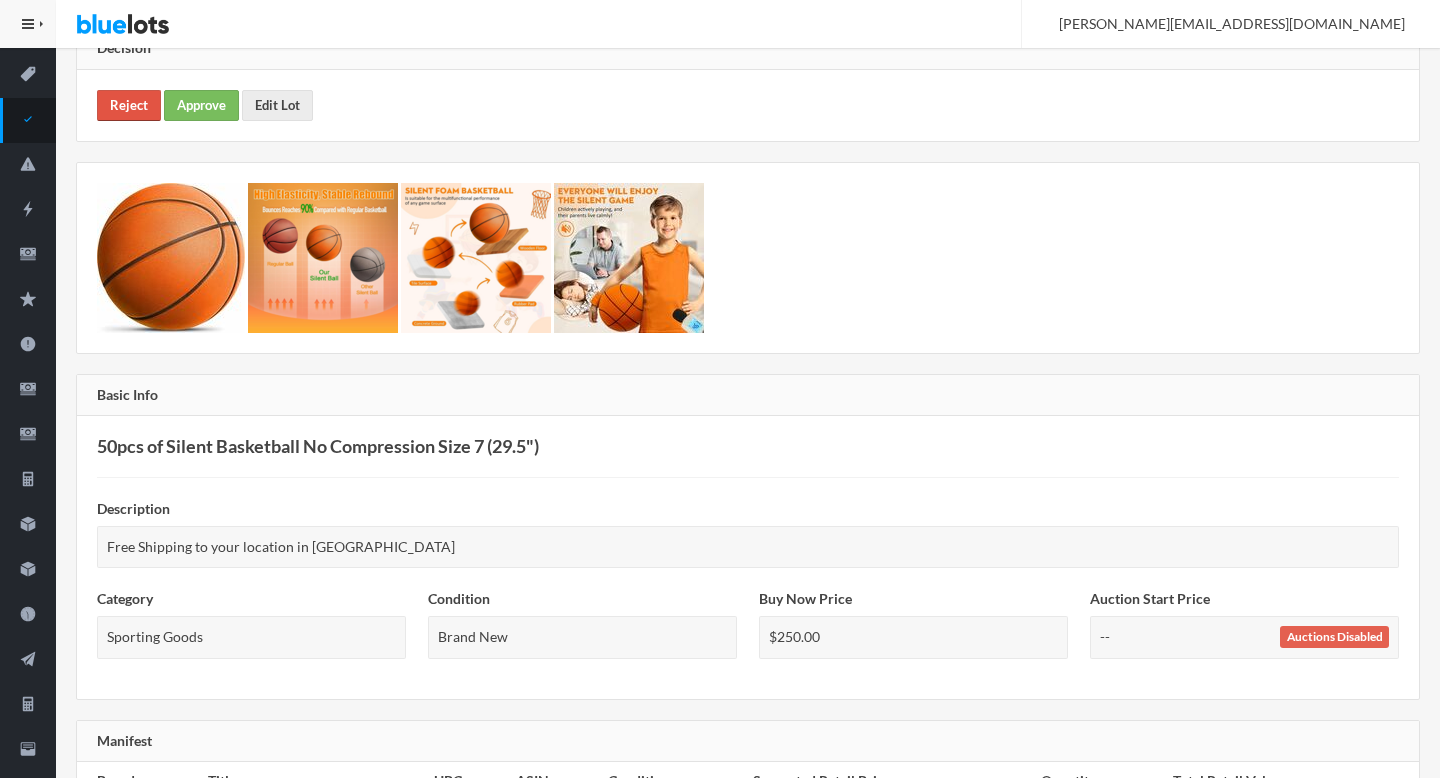 scroll, scrollTop: 0, scrollLeft: 0, axis: both 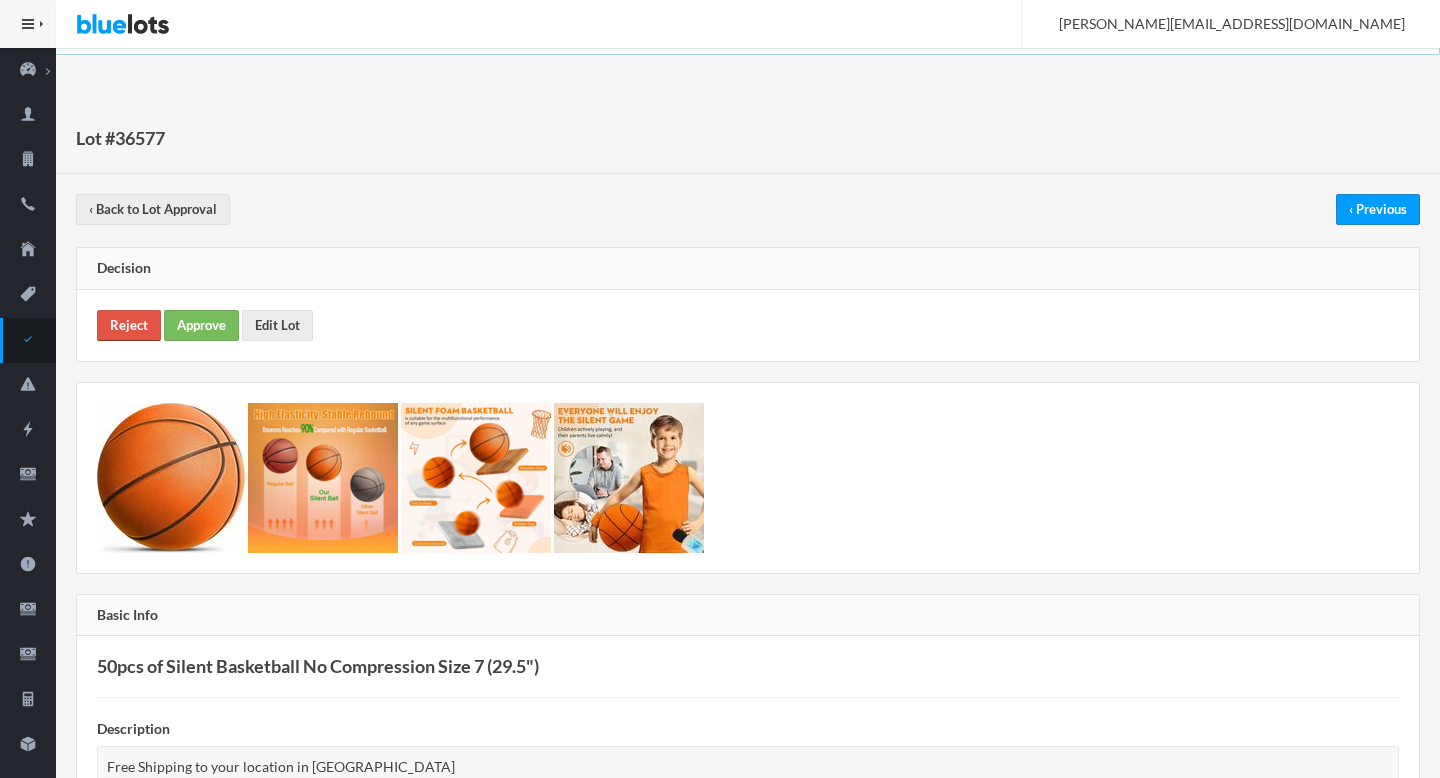 click on "Reject" at bounding box center [129, 325] 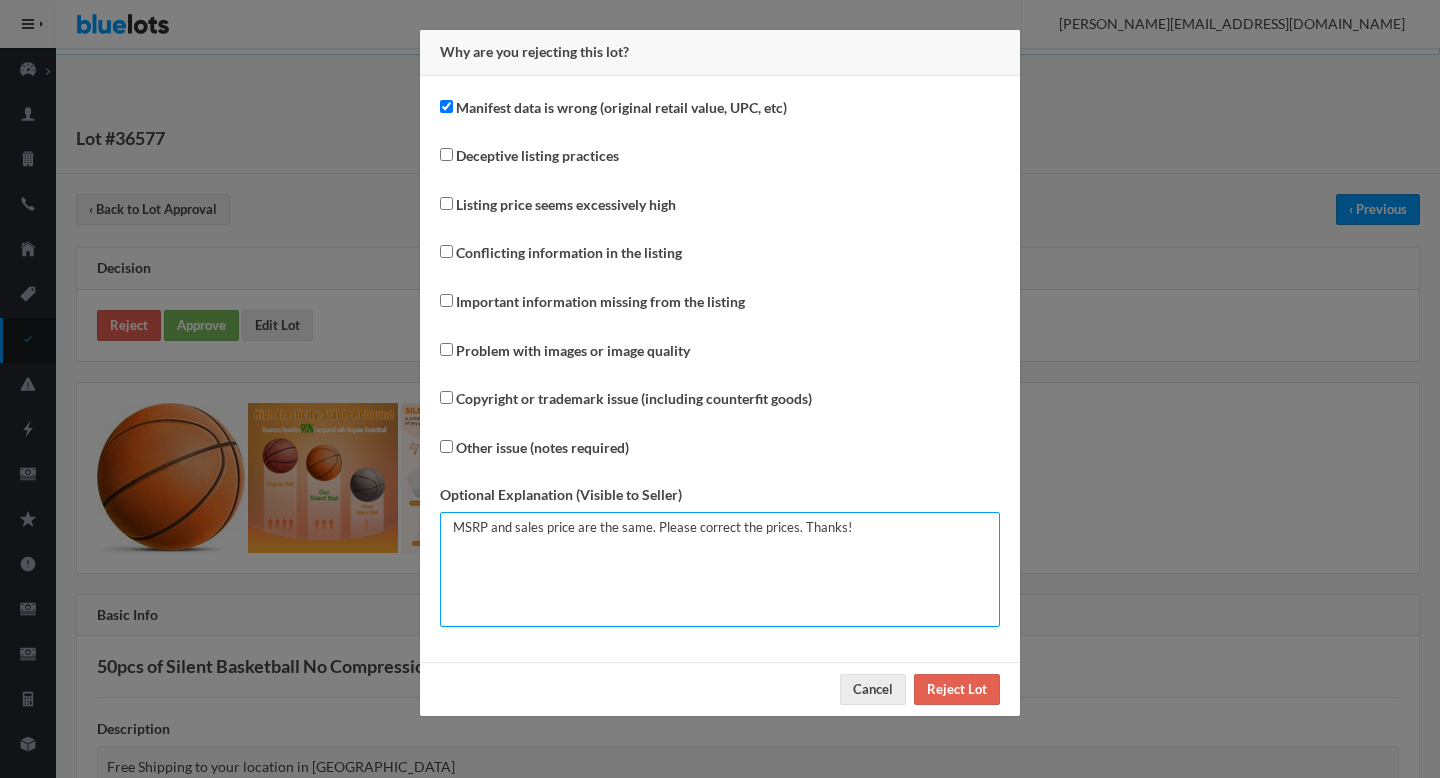 click on "MSRP and sales price are the same. Please correct the prices. Thanks!" at bounding box center [720, 569] 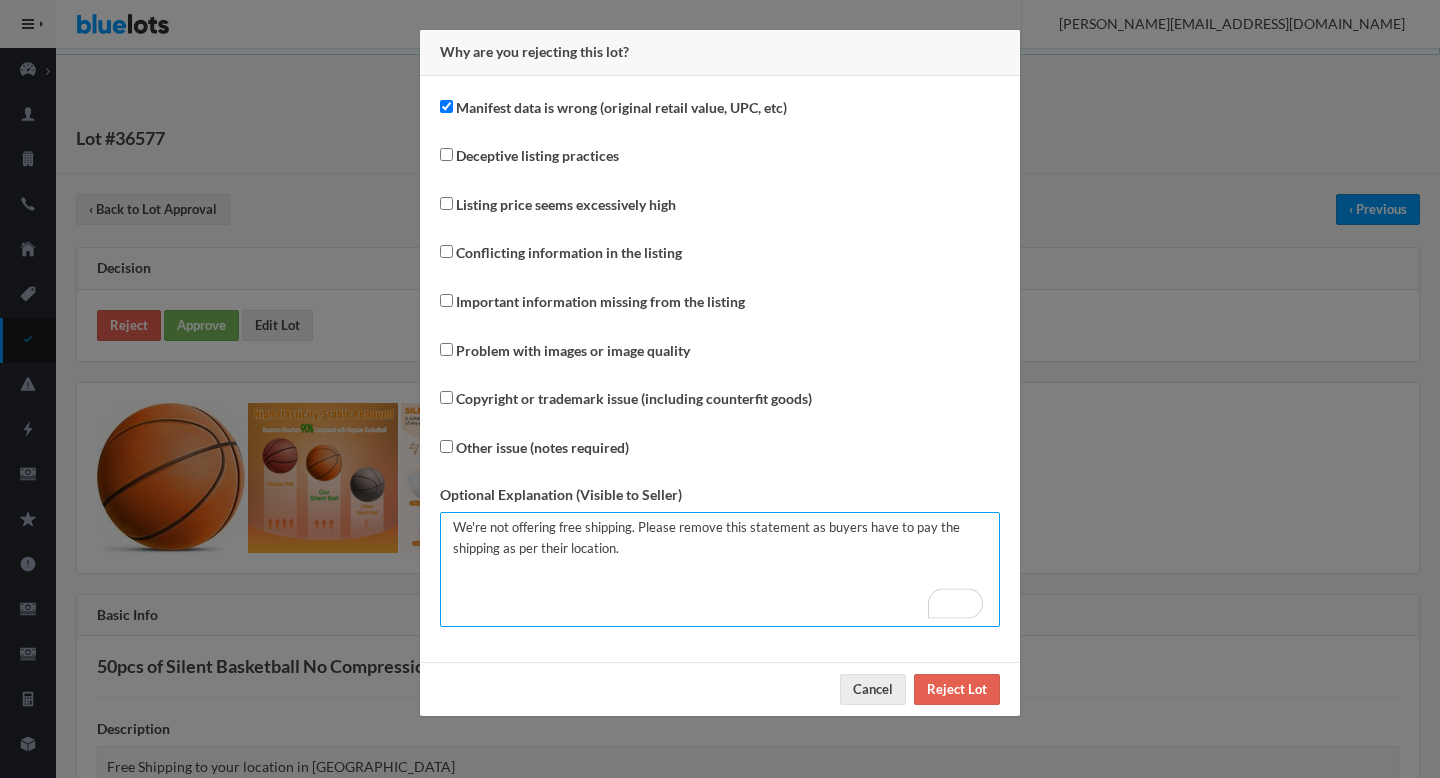 type on "We're not offering free shipping. Please remove this statement as buyers have to pay the shipping as per their location." 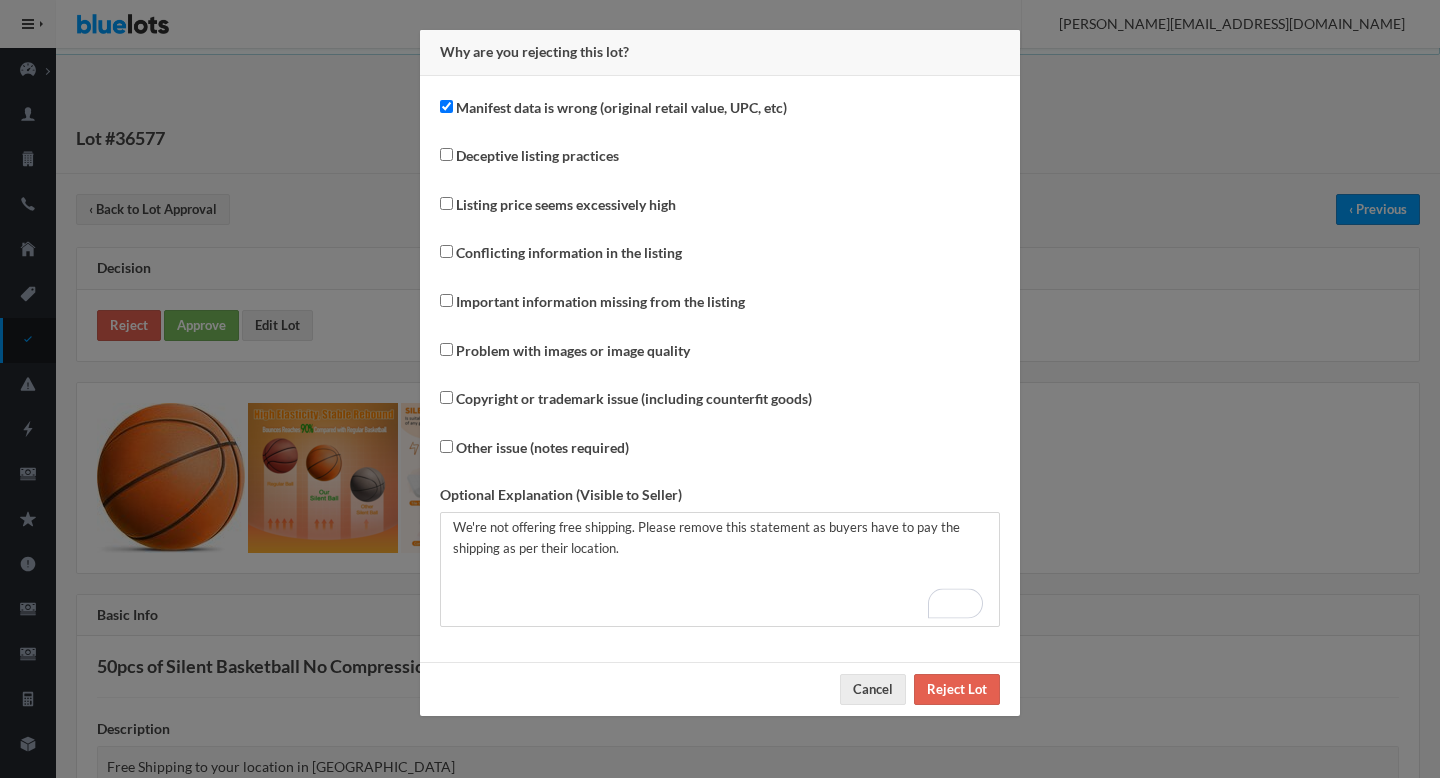 click on "Manifest data is wrong (original retail value, UPC, etc)" at bounding box center [720, 113] 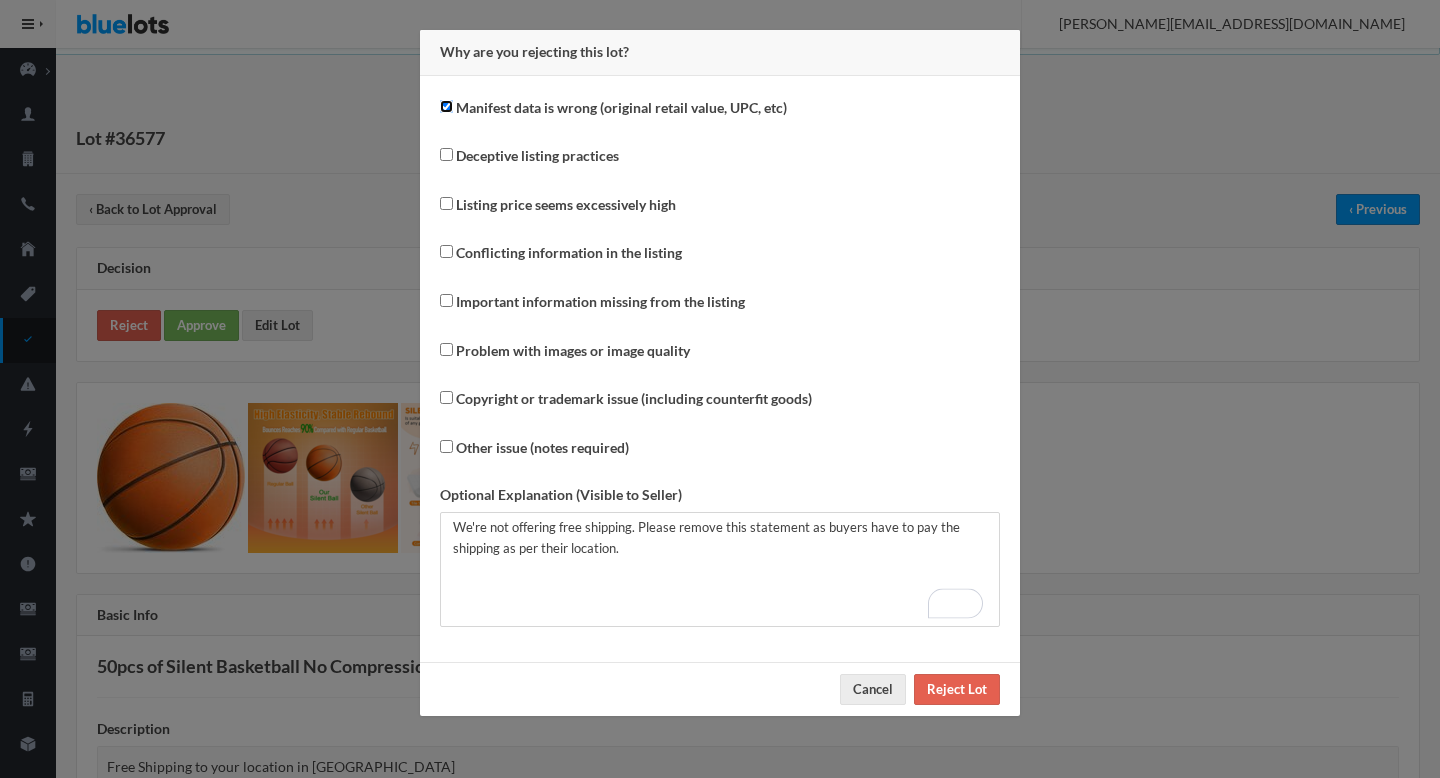 click on "Manifest data is wrong (original retail value, UPC, etc)" at bounding box center (446, 106) 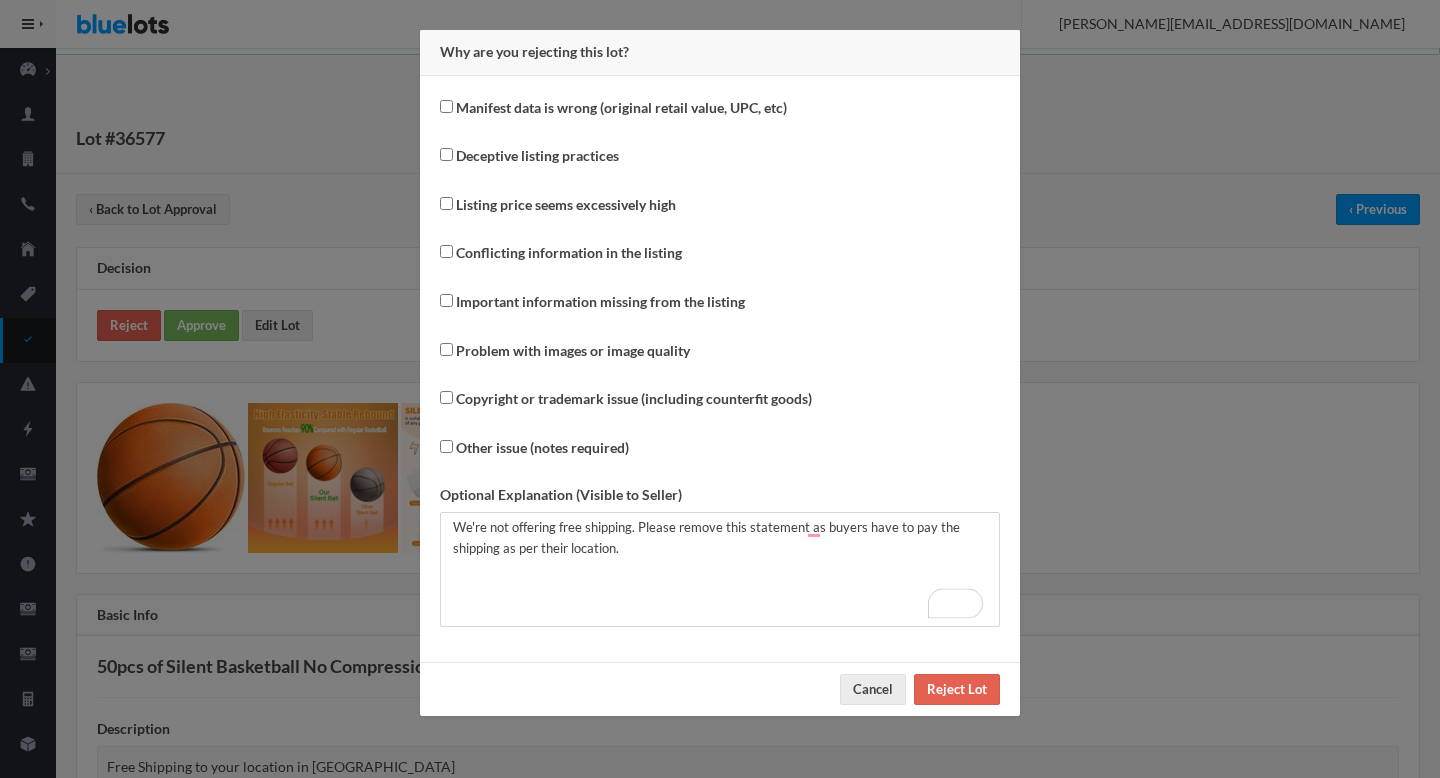 click on "Other issue (notes required)" at bounding box center (542, 448) 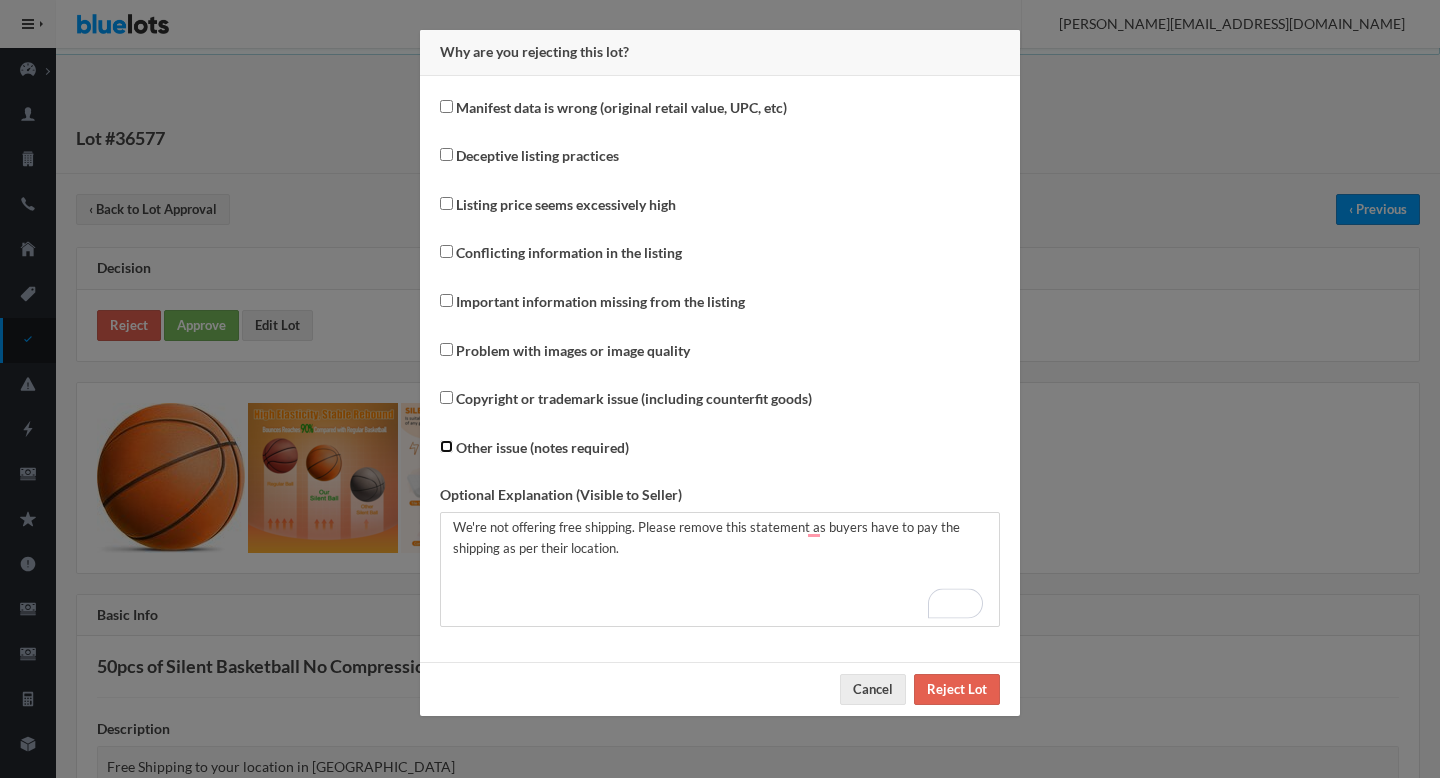 click on "Other issue (notes required)" at bounding box center [446, 446] 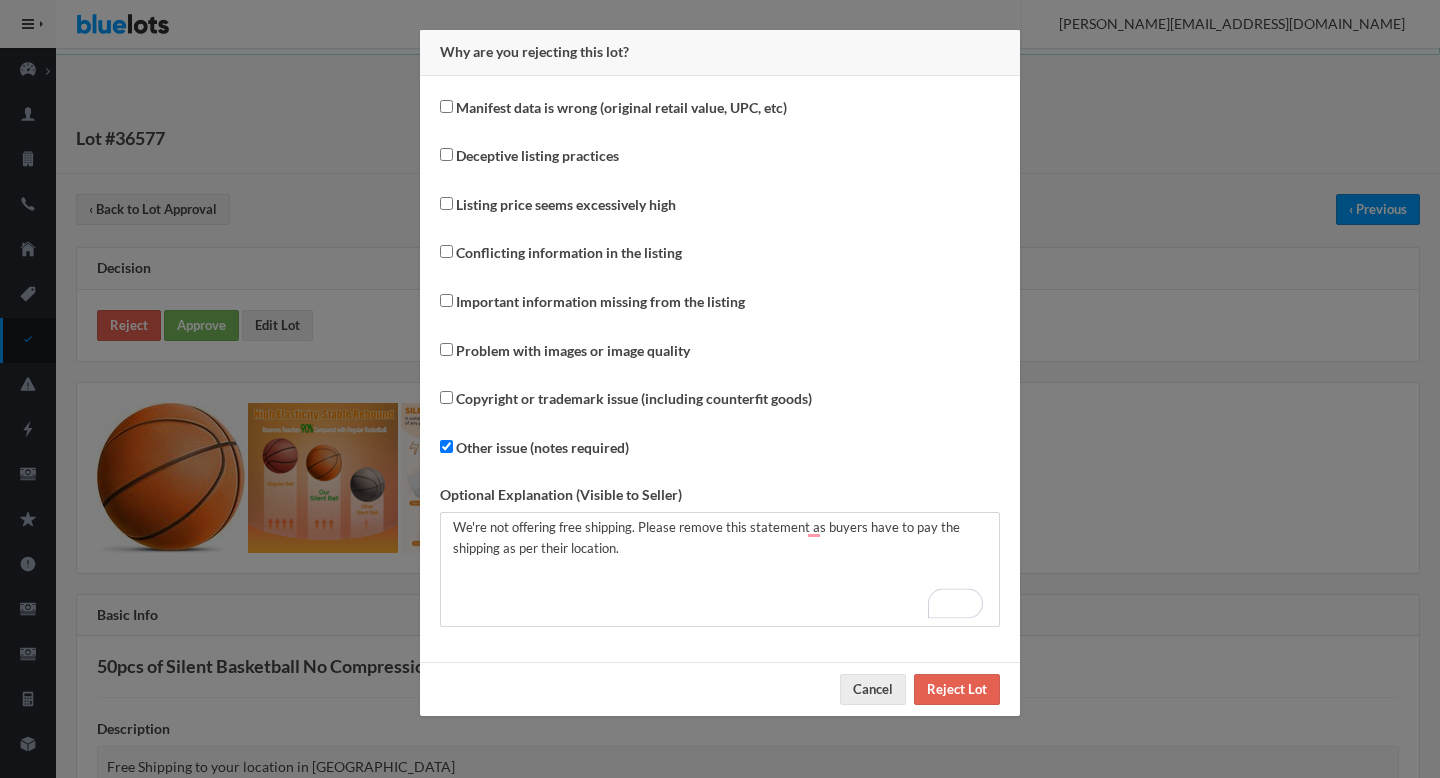 click on "Why are you rejecting this lot?
Manifest data is wrong (original retail value, UPC, etc)
Deceptive listing practices
Listing price seems excessively high
Conflicting information in the listing
Important information missing from the listing
Problem with images or image quality
Copyright or trademark issue (including counterfit goods)
Other issue (notes required)
Optional Explanation (Visible to Seller)
MSRP and sales price are the same. Please correct the prices. Thanks!" at bounding box center (720, 389) 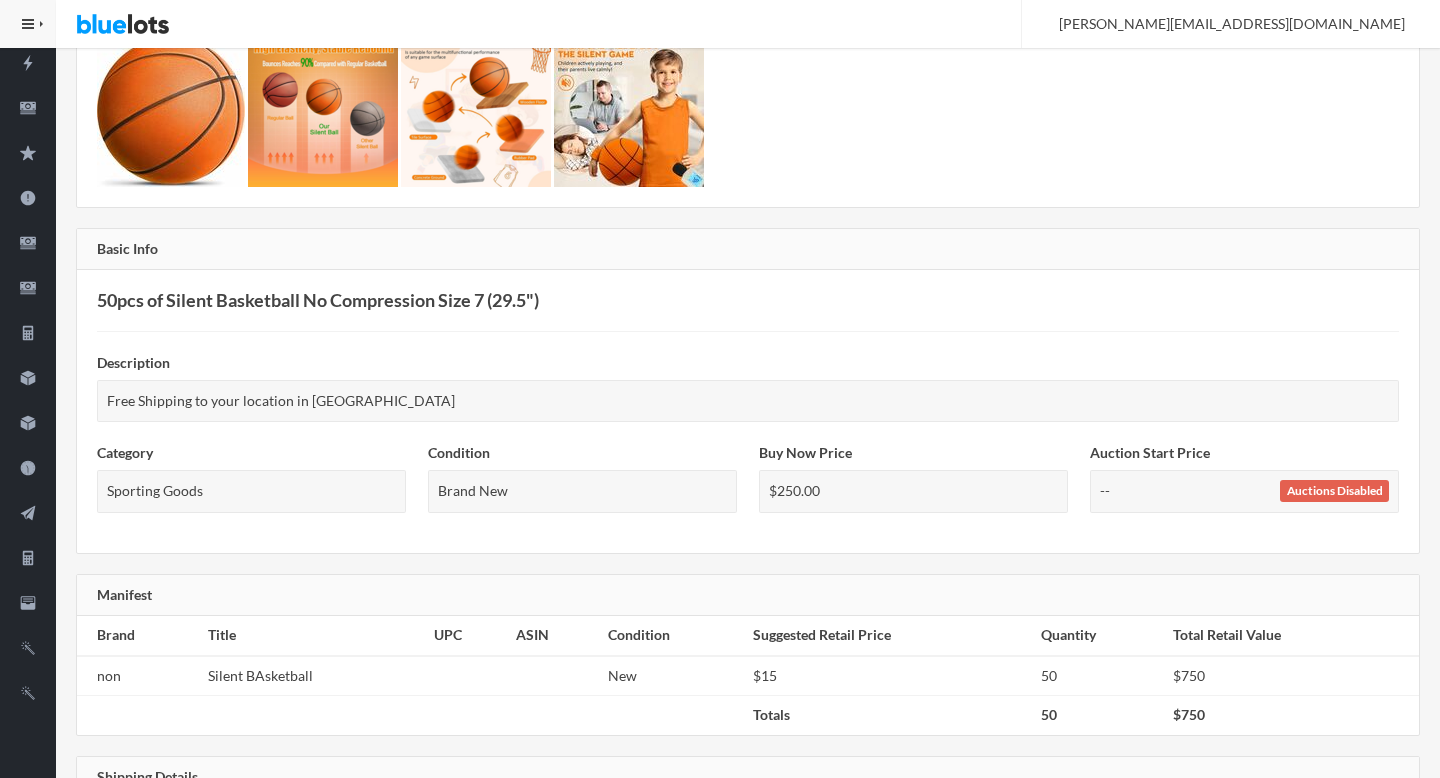 scroll, scrollTop: 0, scrollLeft: 0, axis: both 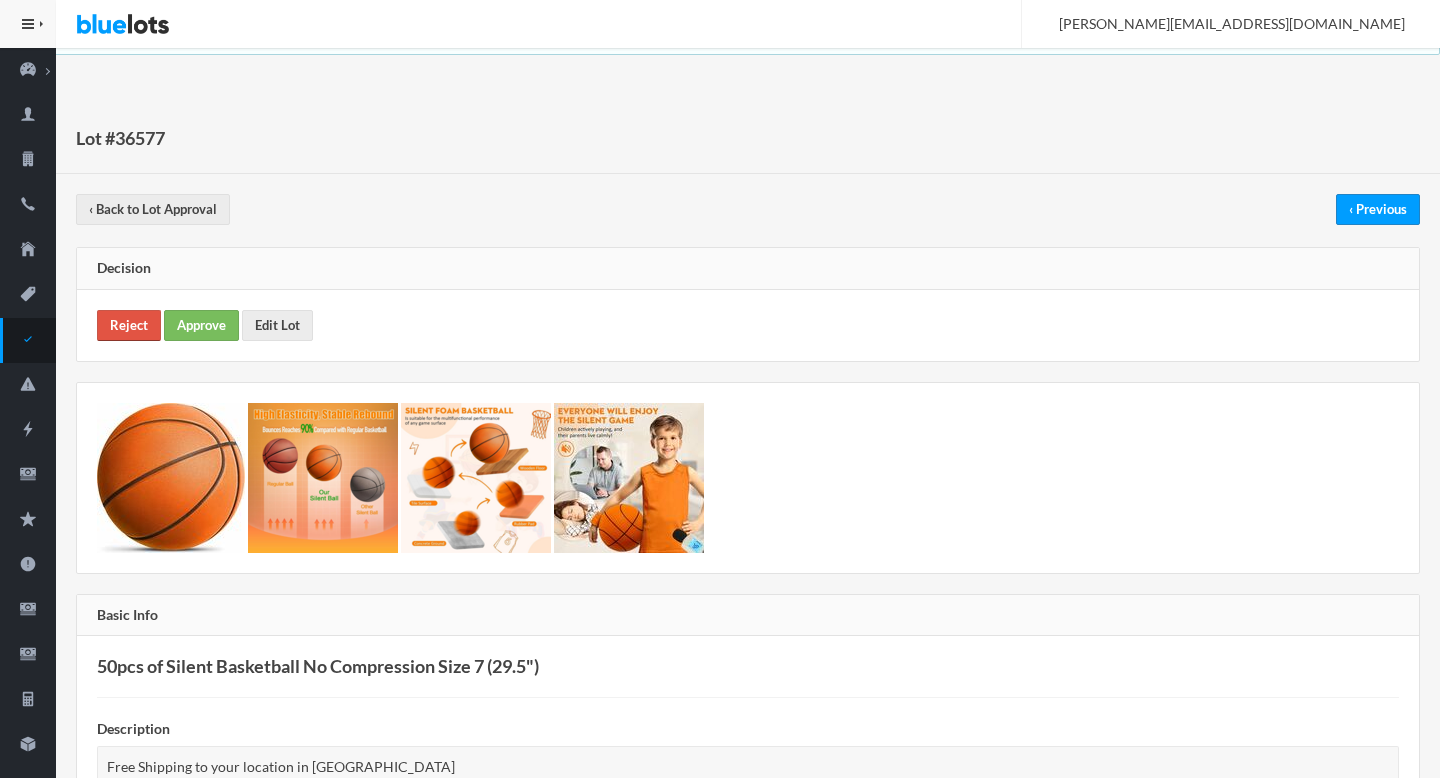 click on "Reject" at bounding box center (129, 325) 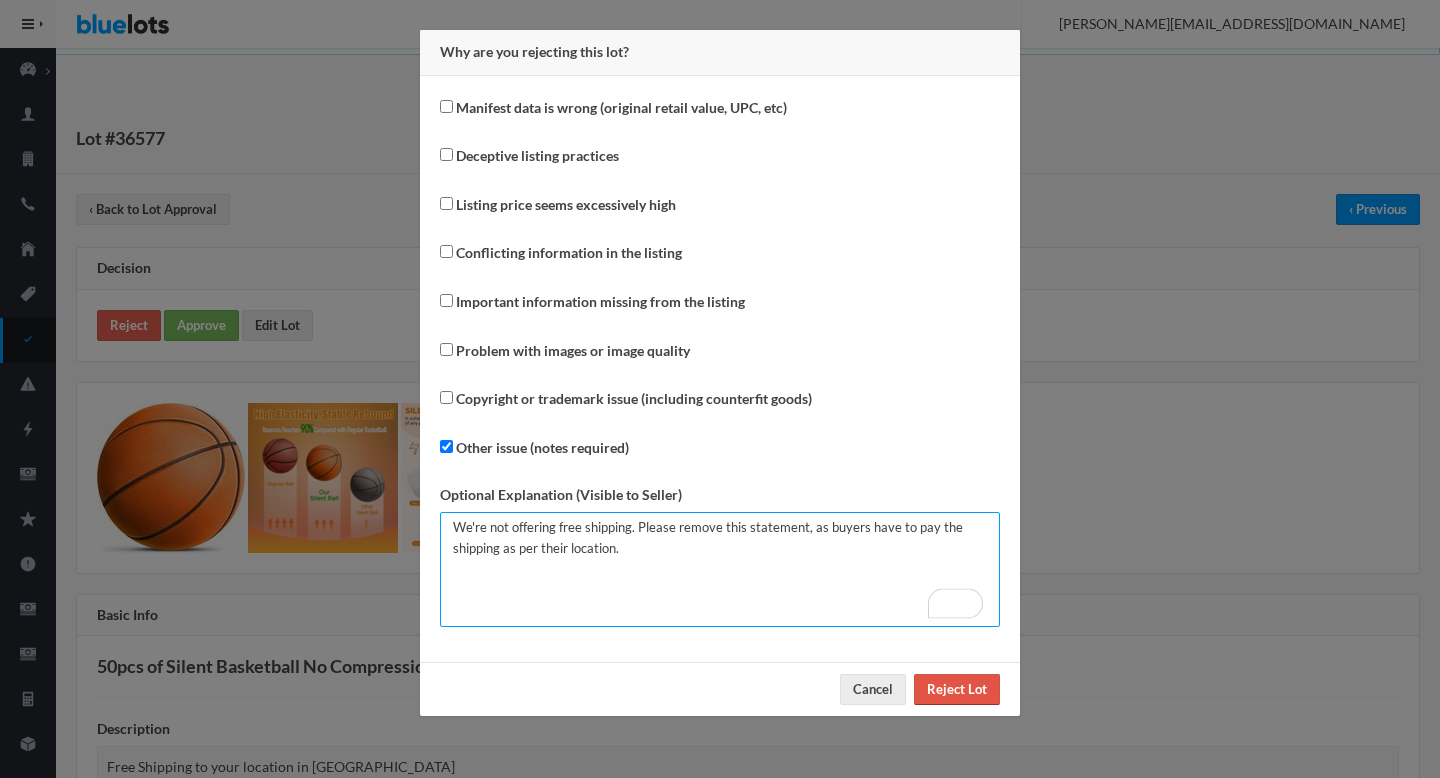 type on "We're not offering free shipping. Please remove this statement, as buyers have to pay the shipping as per their location." 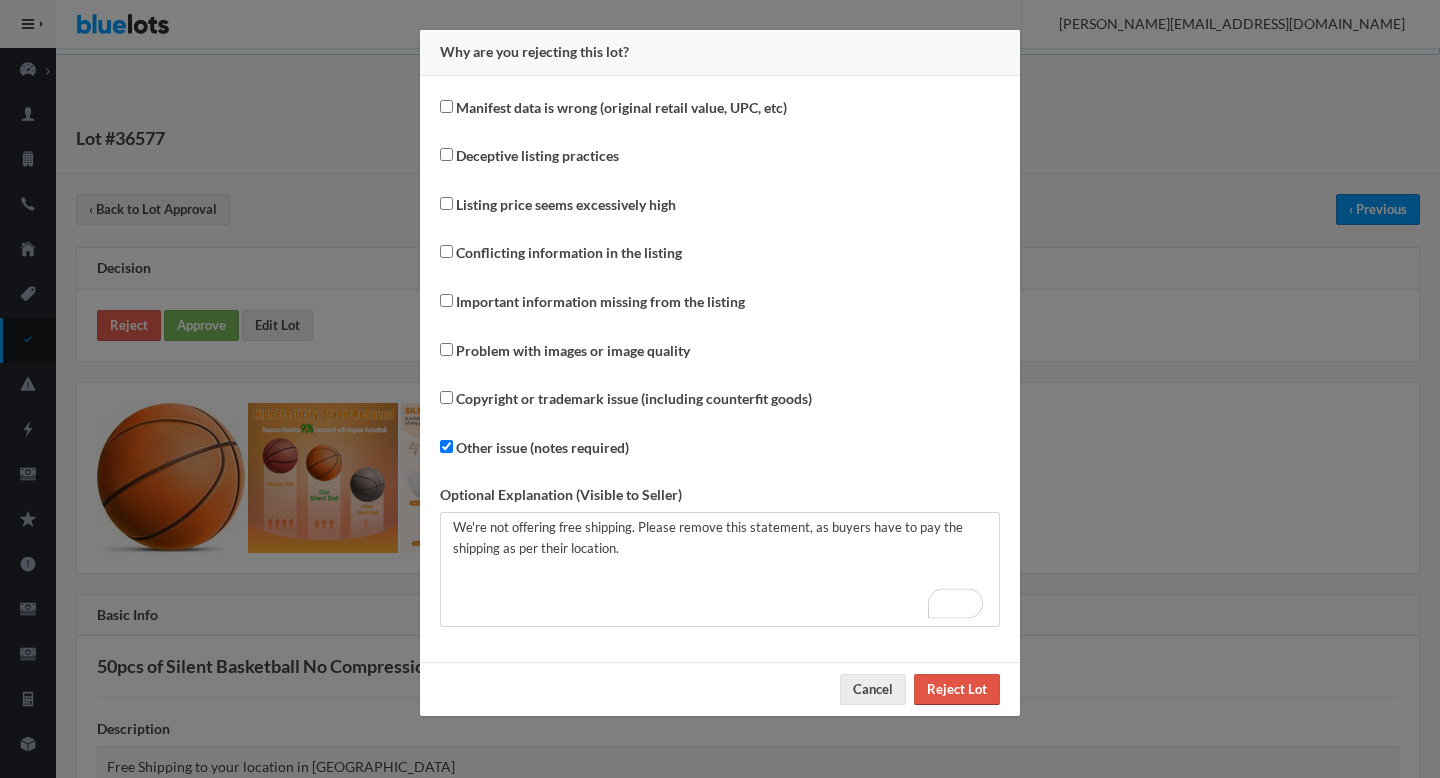 click on "Reject Lot" at bounding box center (957, 689) 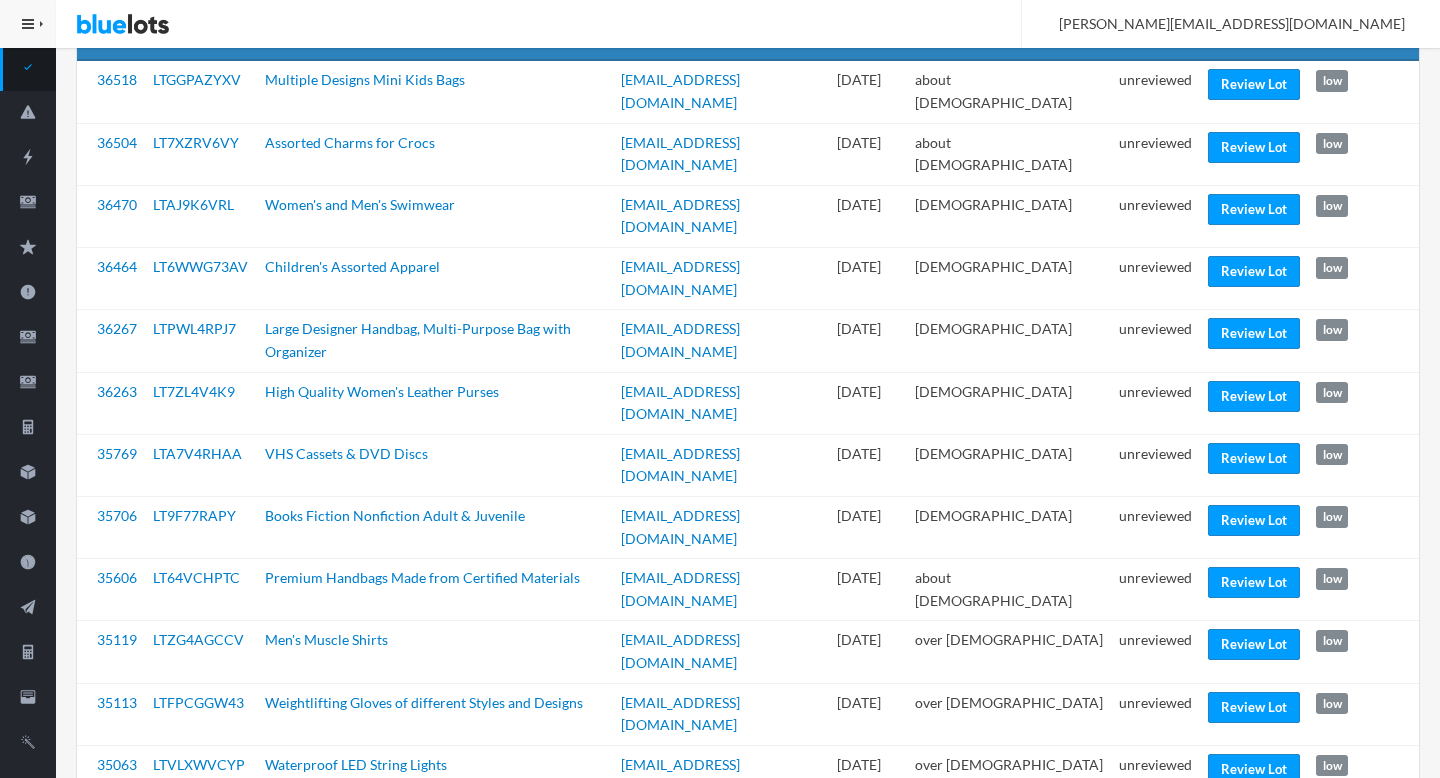 scroll, scrollTop: 289, scrollLeft: 0, axis: vertical 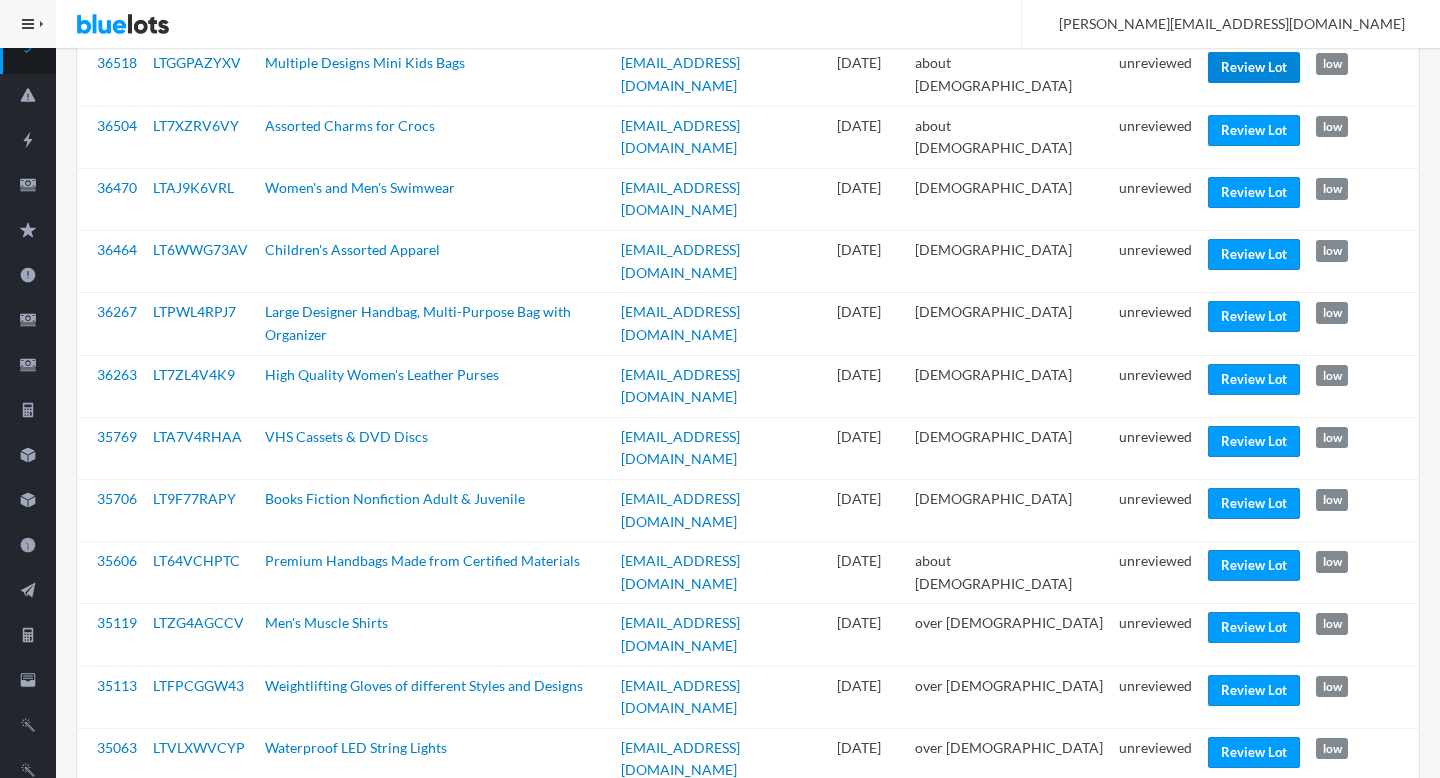 click on "Review Lot" at bounding box center (1254, 67) 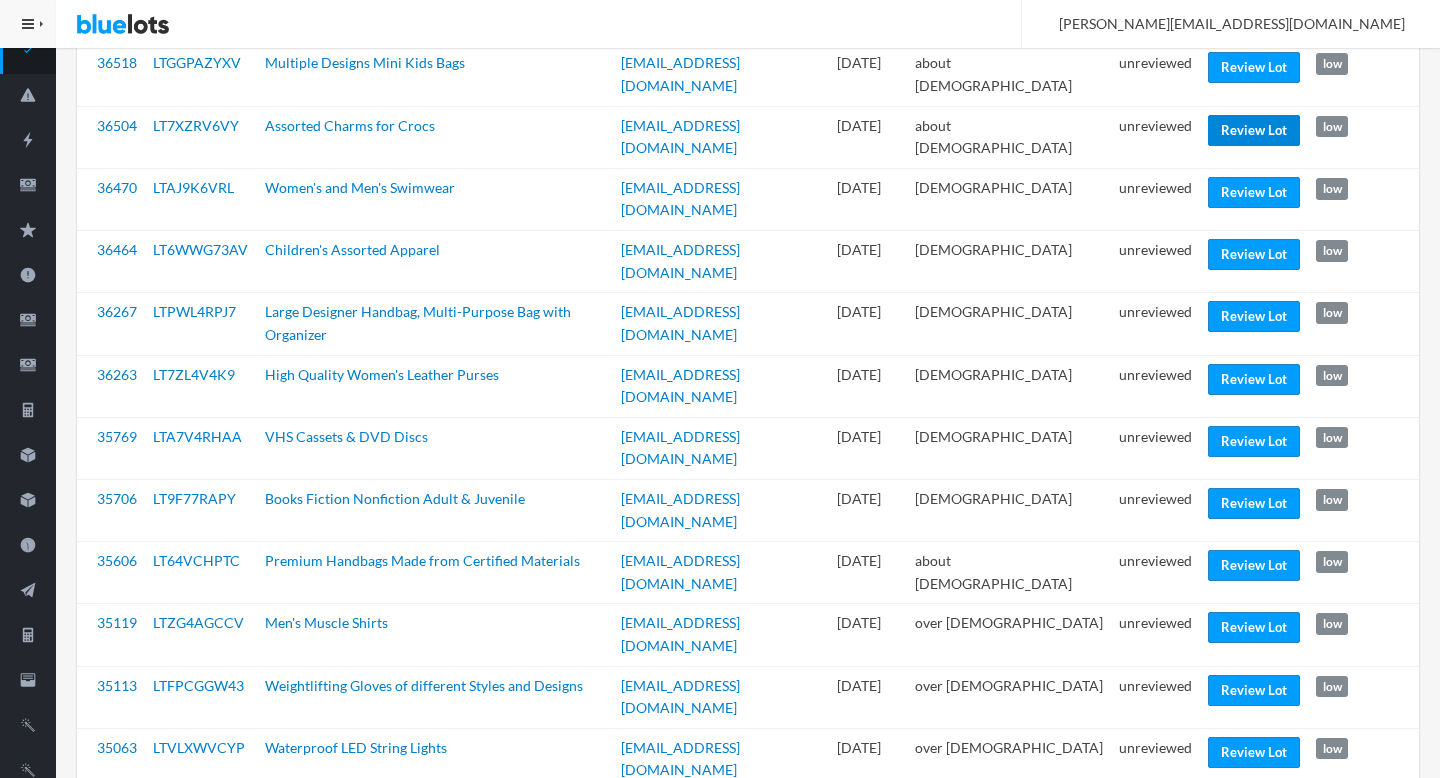 click on "Review Lot" at bounding box center (1254, 130) 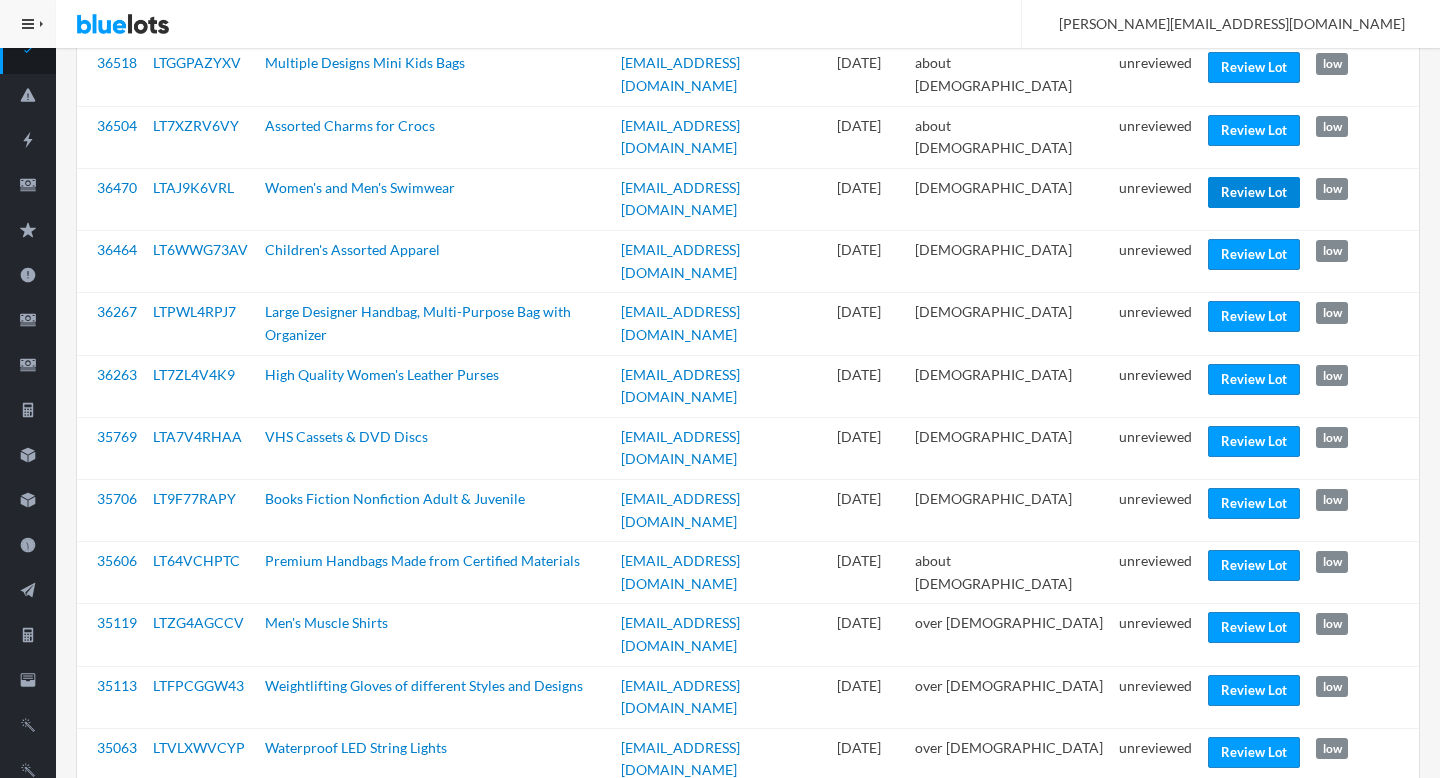 click on "Review Lot" at bounding box center [1254, 192] 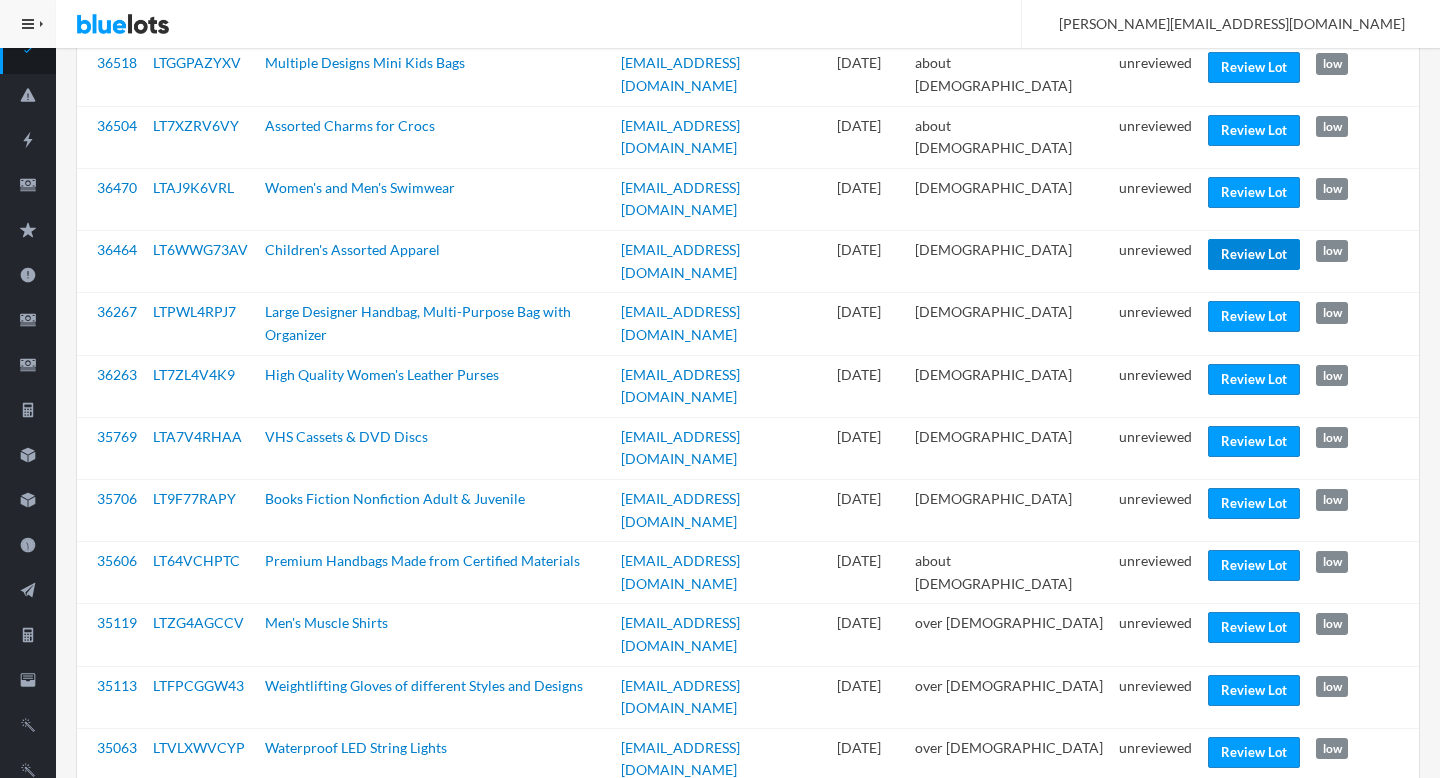 click on "Review Lot" at bounding box center [1254, 254] 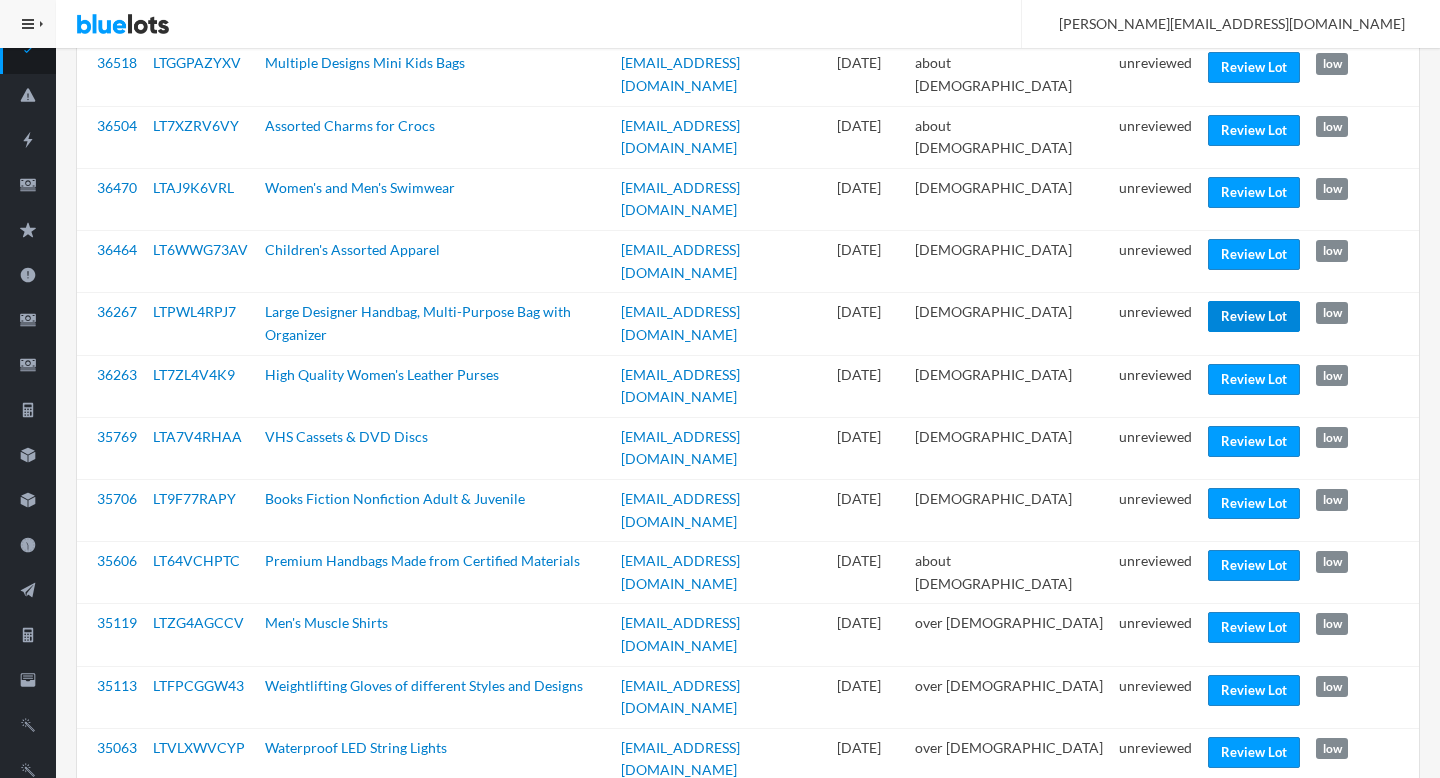 click on "Review Lot" at bounding box center (1254, 316) 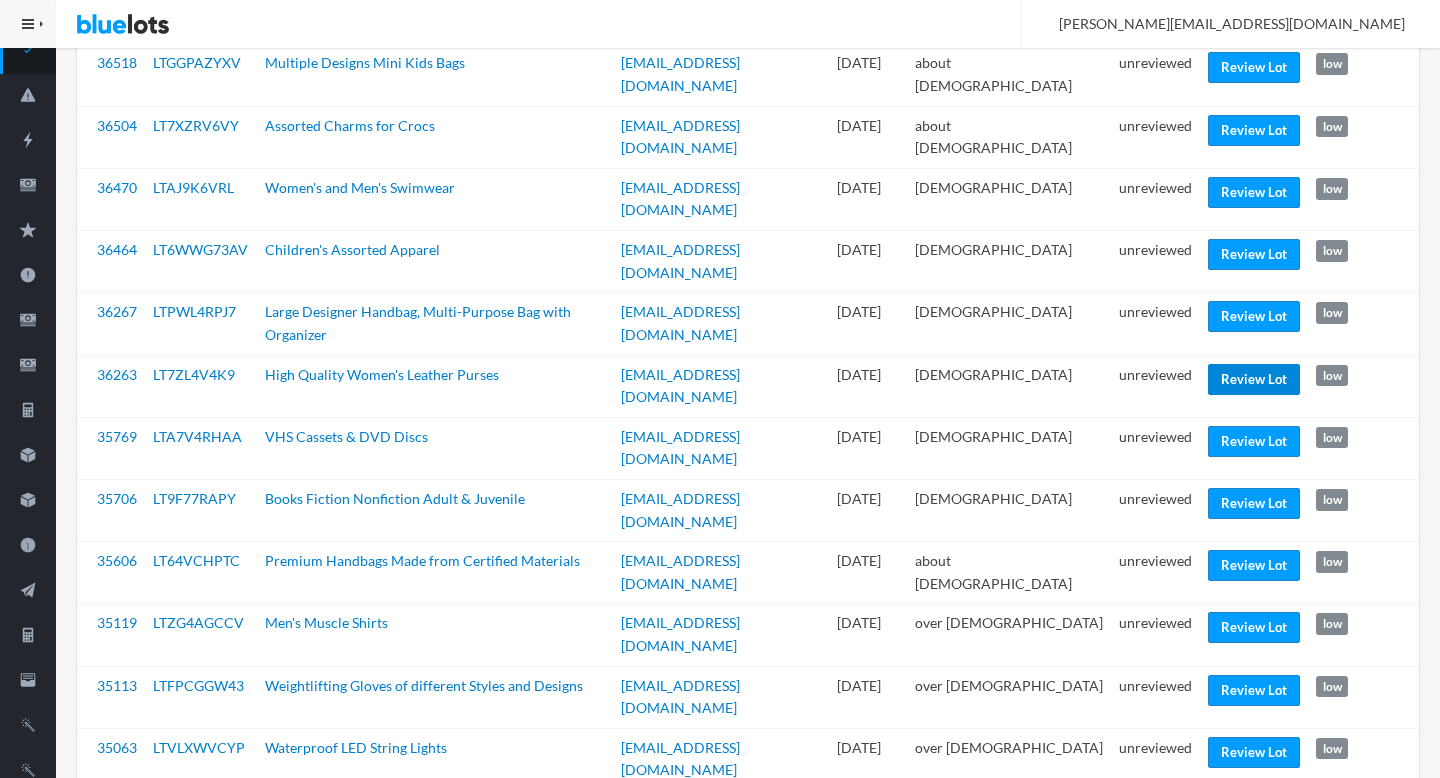 click on "Review Lot" at bounding box center (1254, 379) 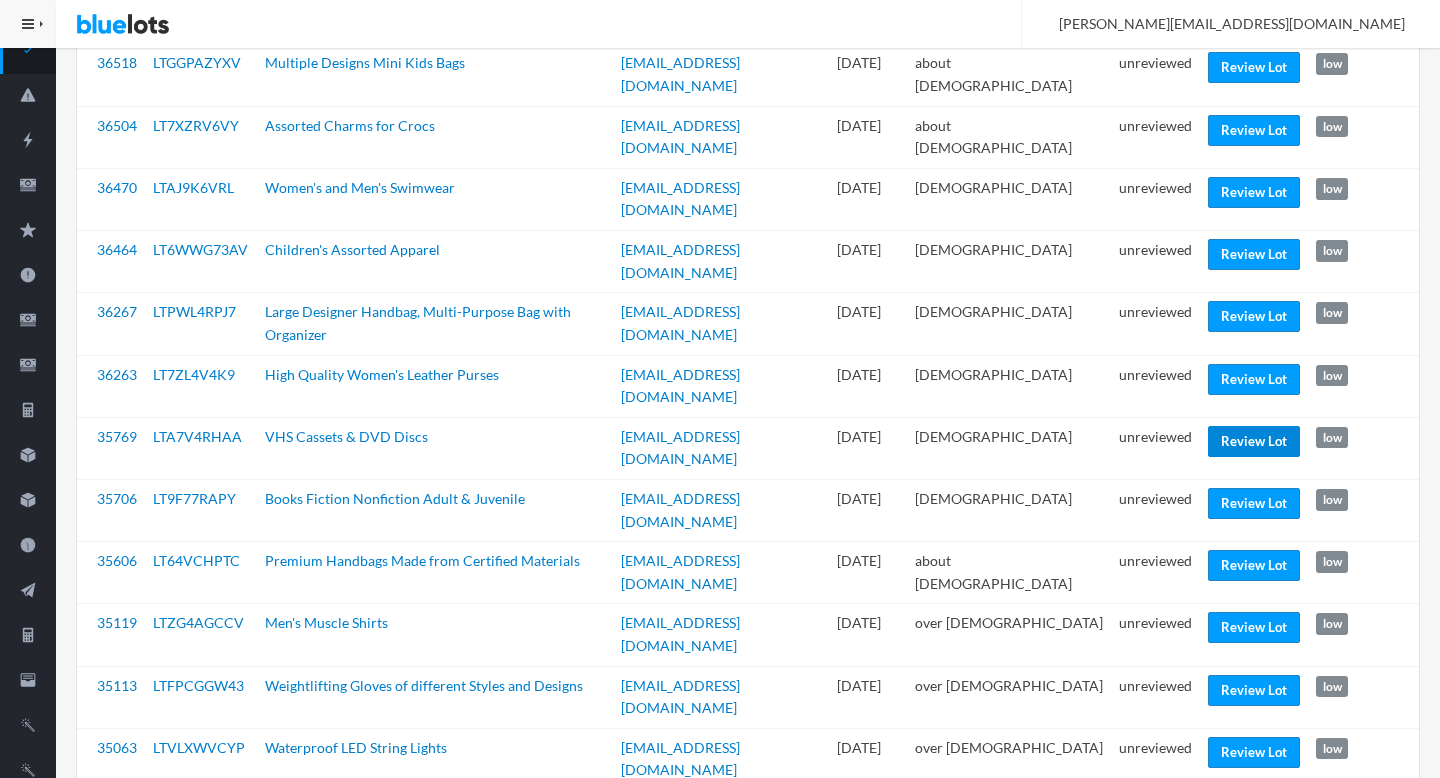 click on "Review Lot" at bounding box center [1254, 441] 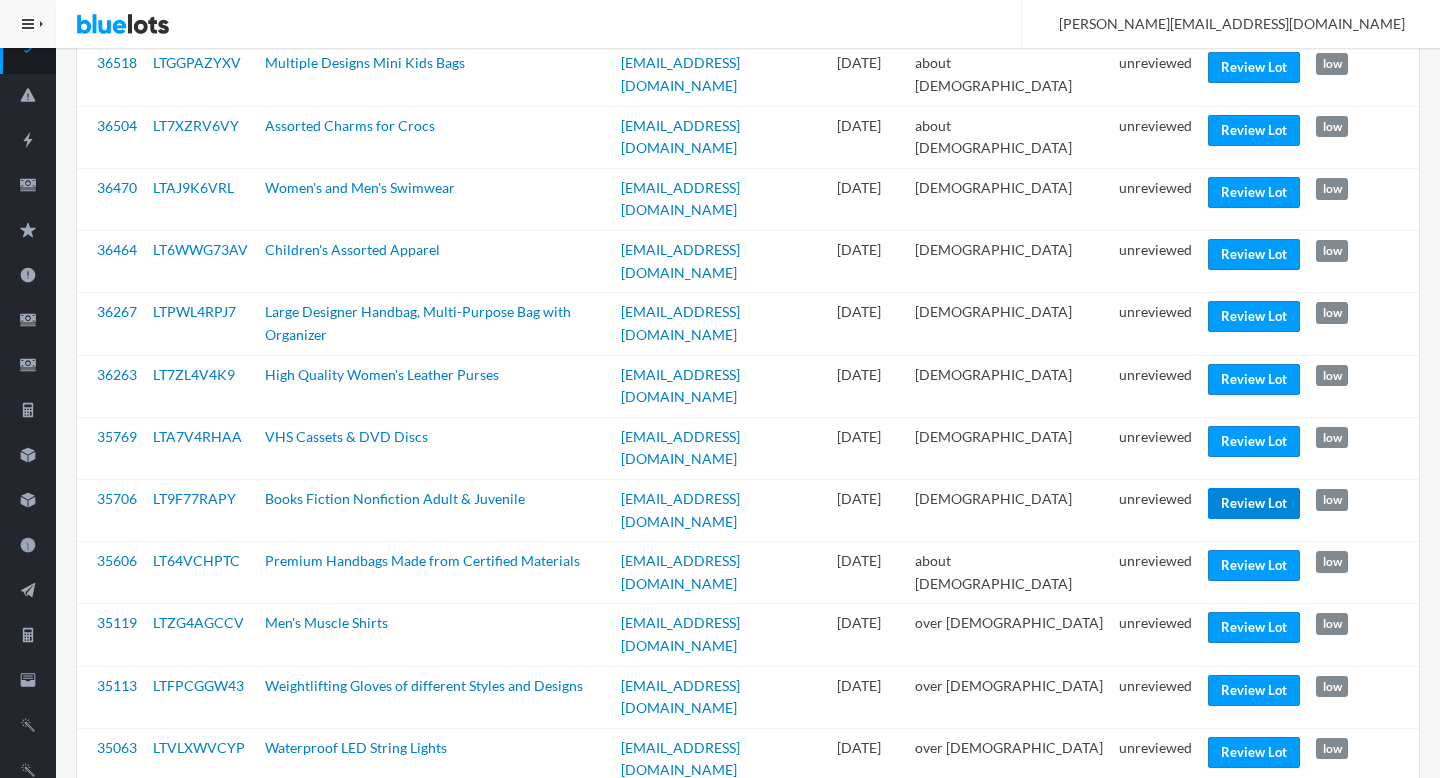 click on "Review Lot" at bounding box center [1254, 503] 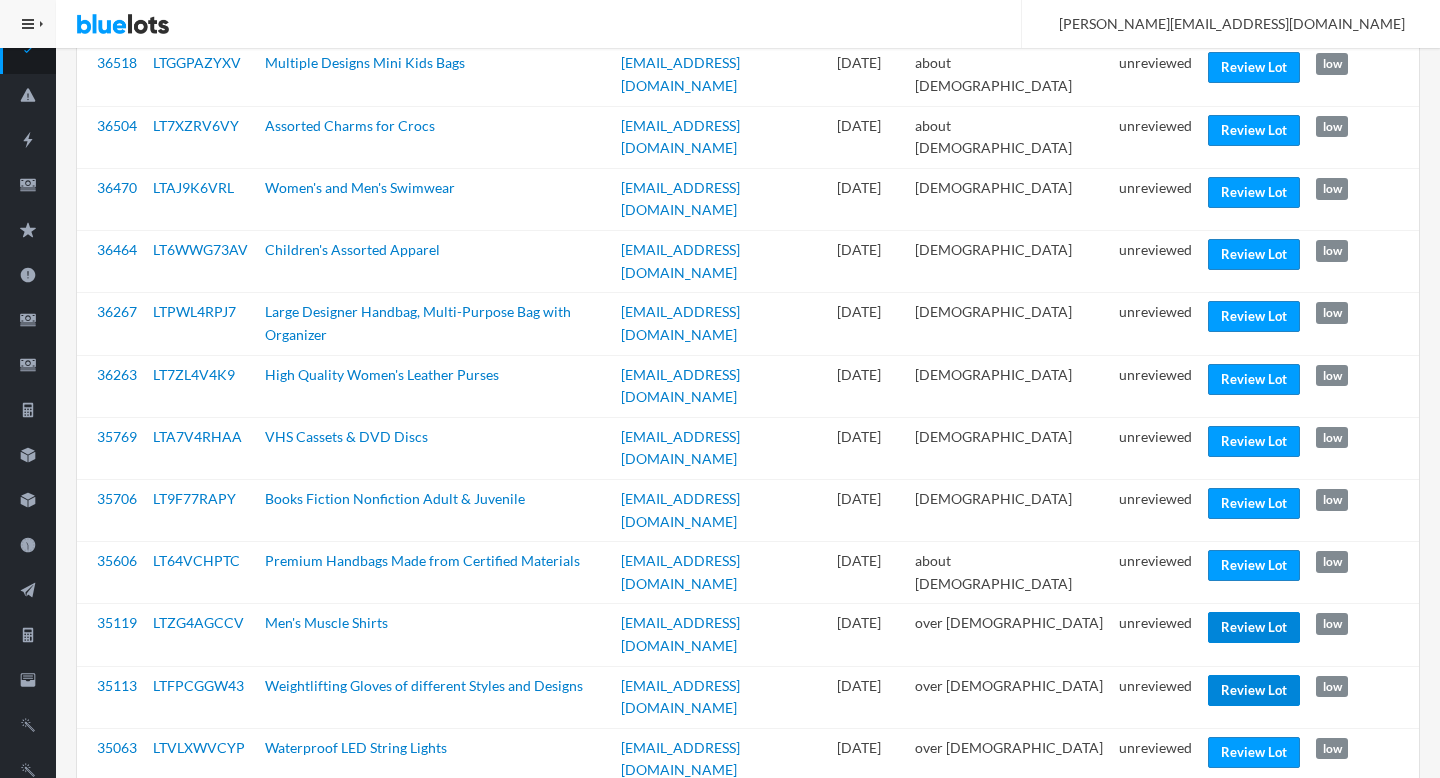 click on "Review Lot" at bounding box center [1254, 627] 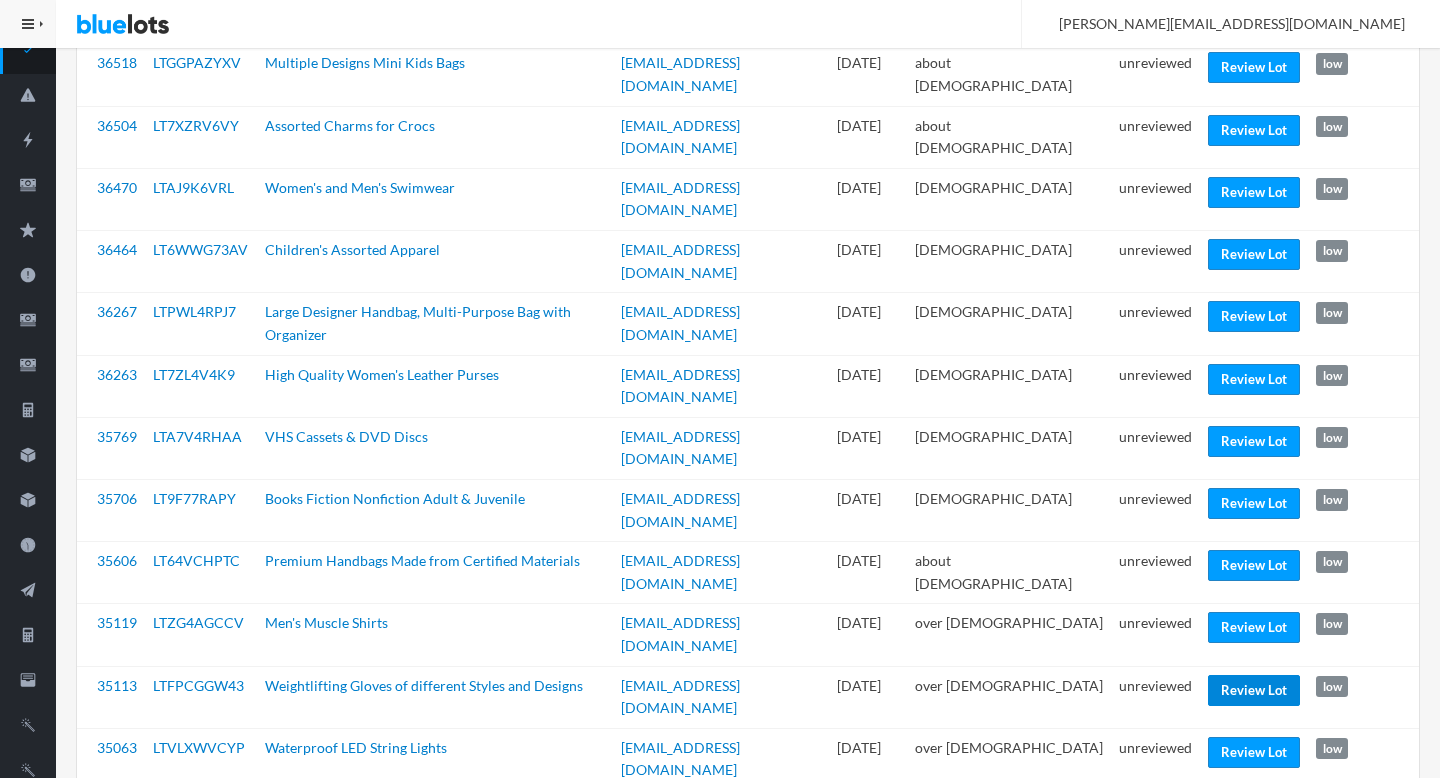 click on "Review Lot" at bounding box center (1254, 690) 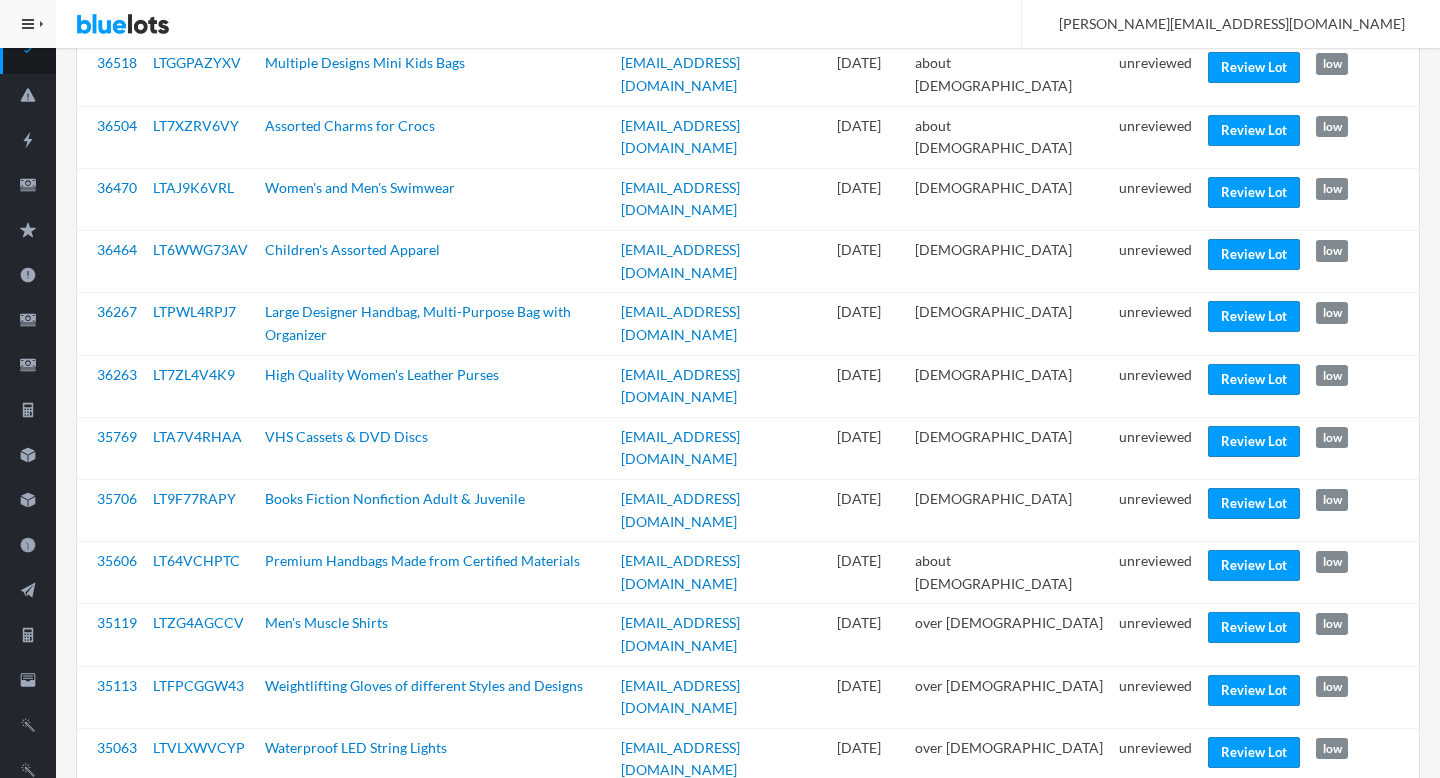 click on "Review Lot" at bounding box center [1254, 884] 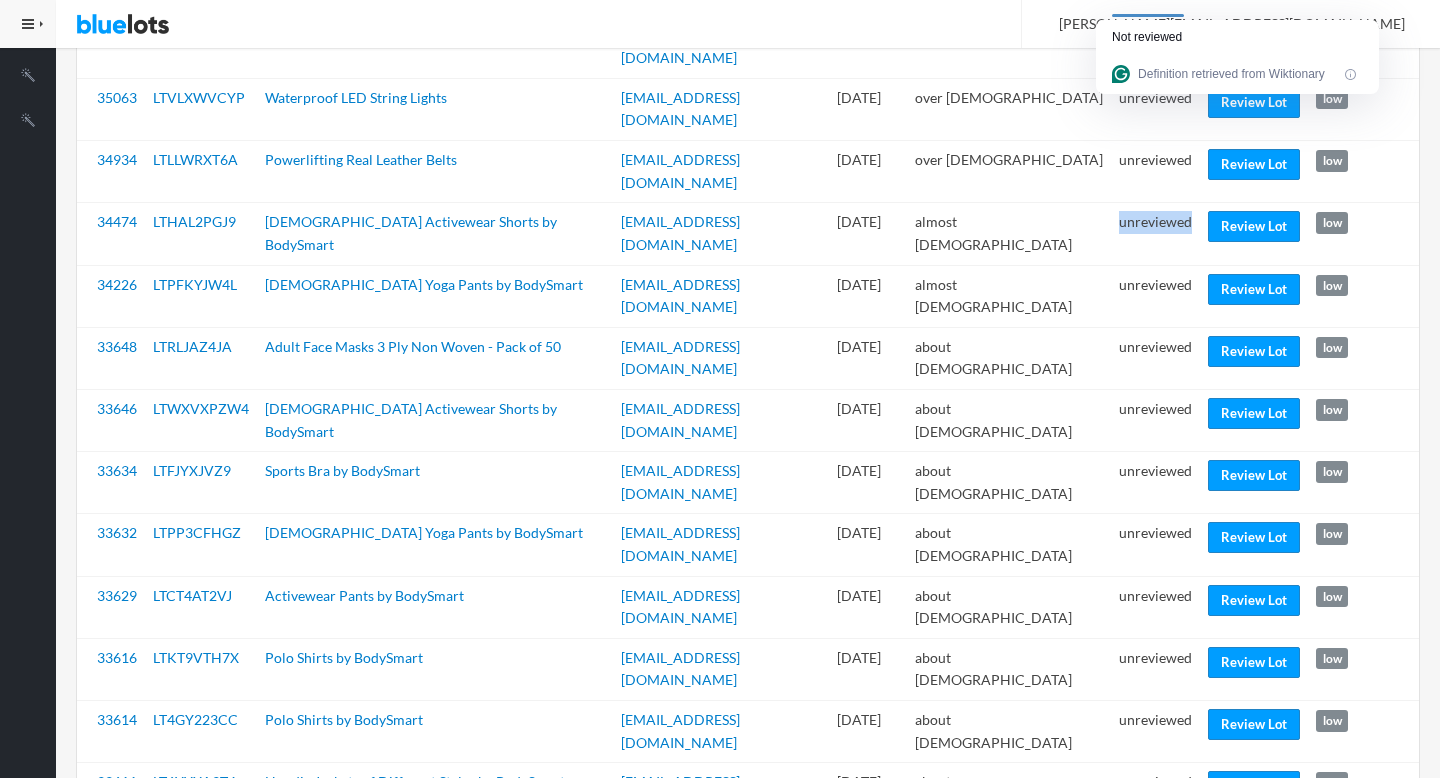 scroll, scrollTop: 943, scrollLeft: 0, axis: vertical 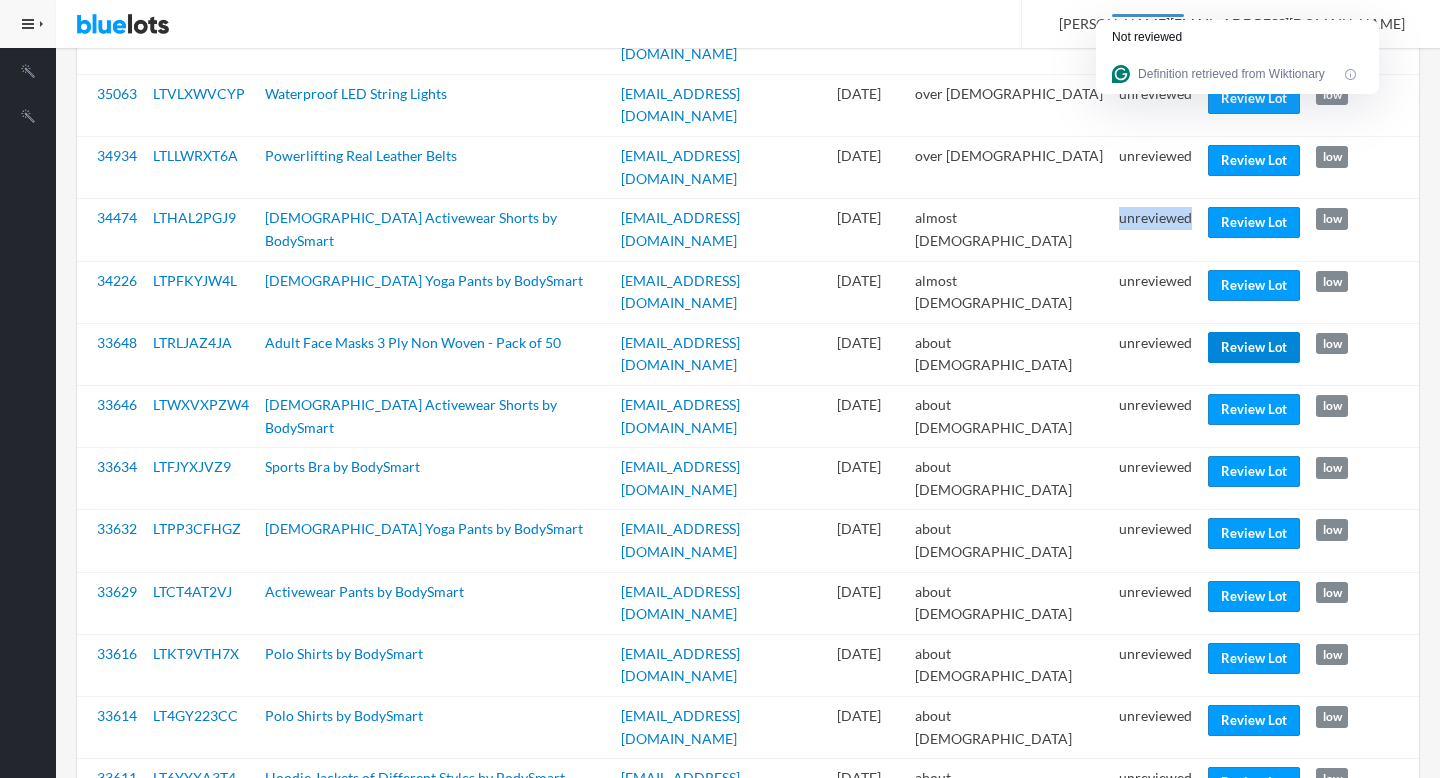 click on "Review Lot" at bounding box center (1254, 347) 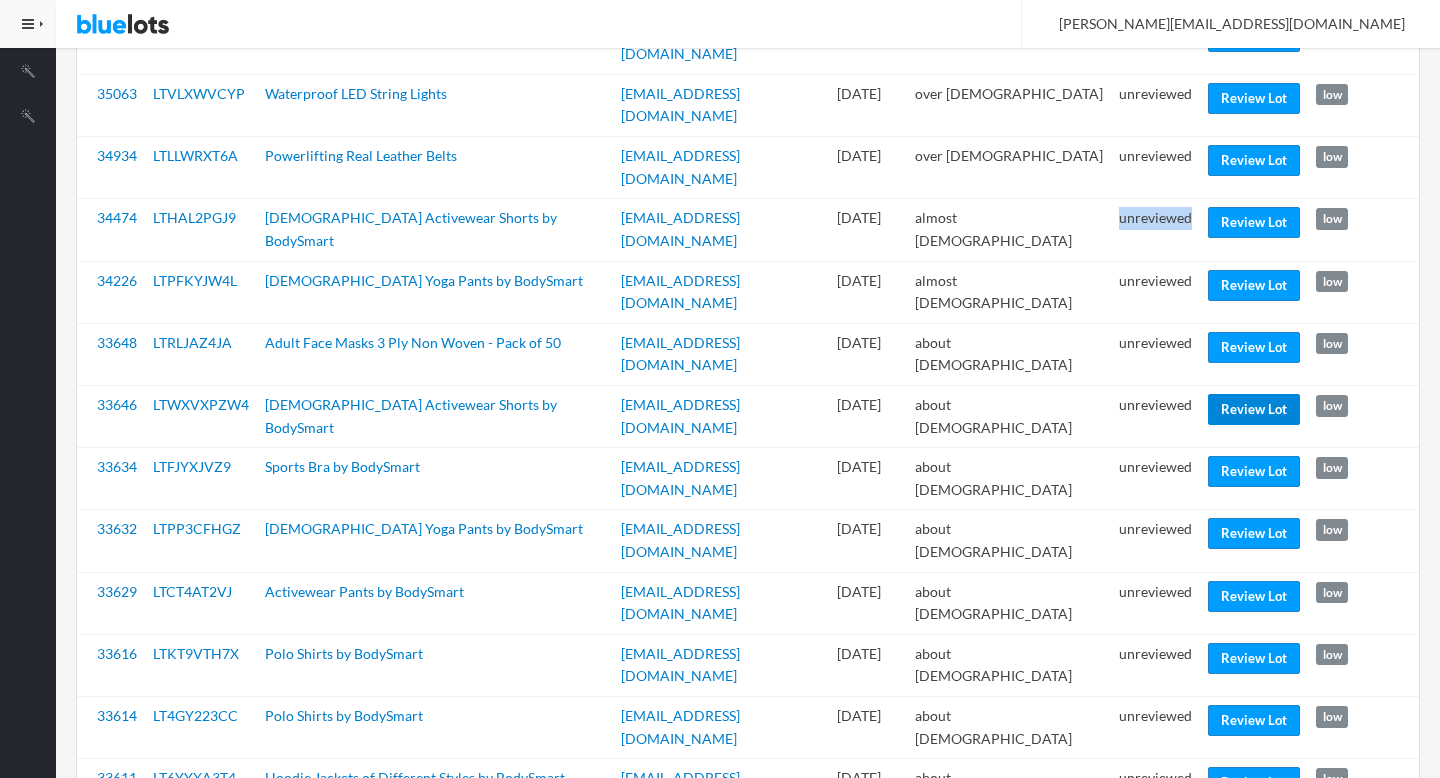 click on "Review Lot" at bounding box center (1254, 409) 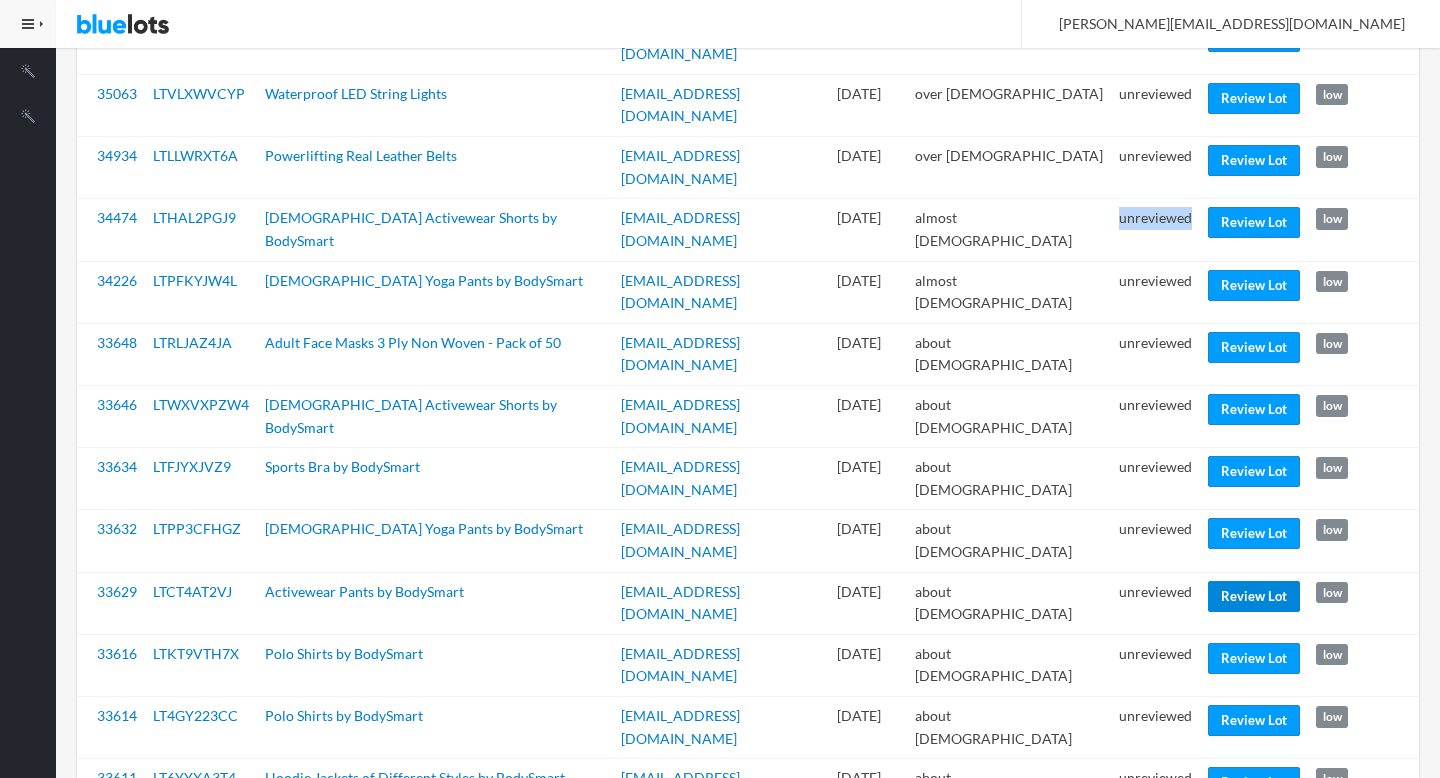 click on "Review Lot" at bounding box center (1254, 596) 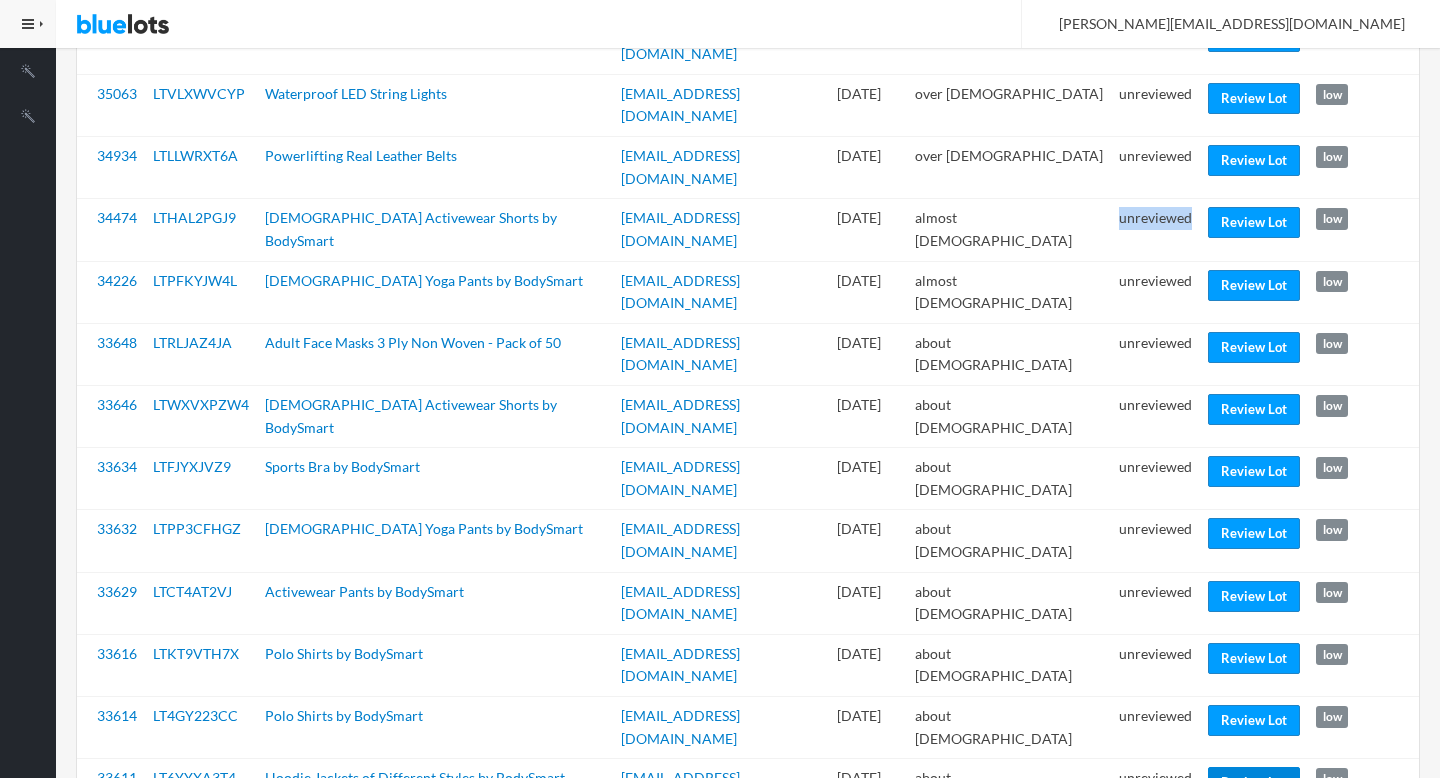 click on "Review Lot" at bounding box center (1254, 782) 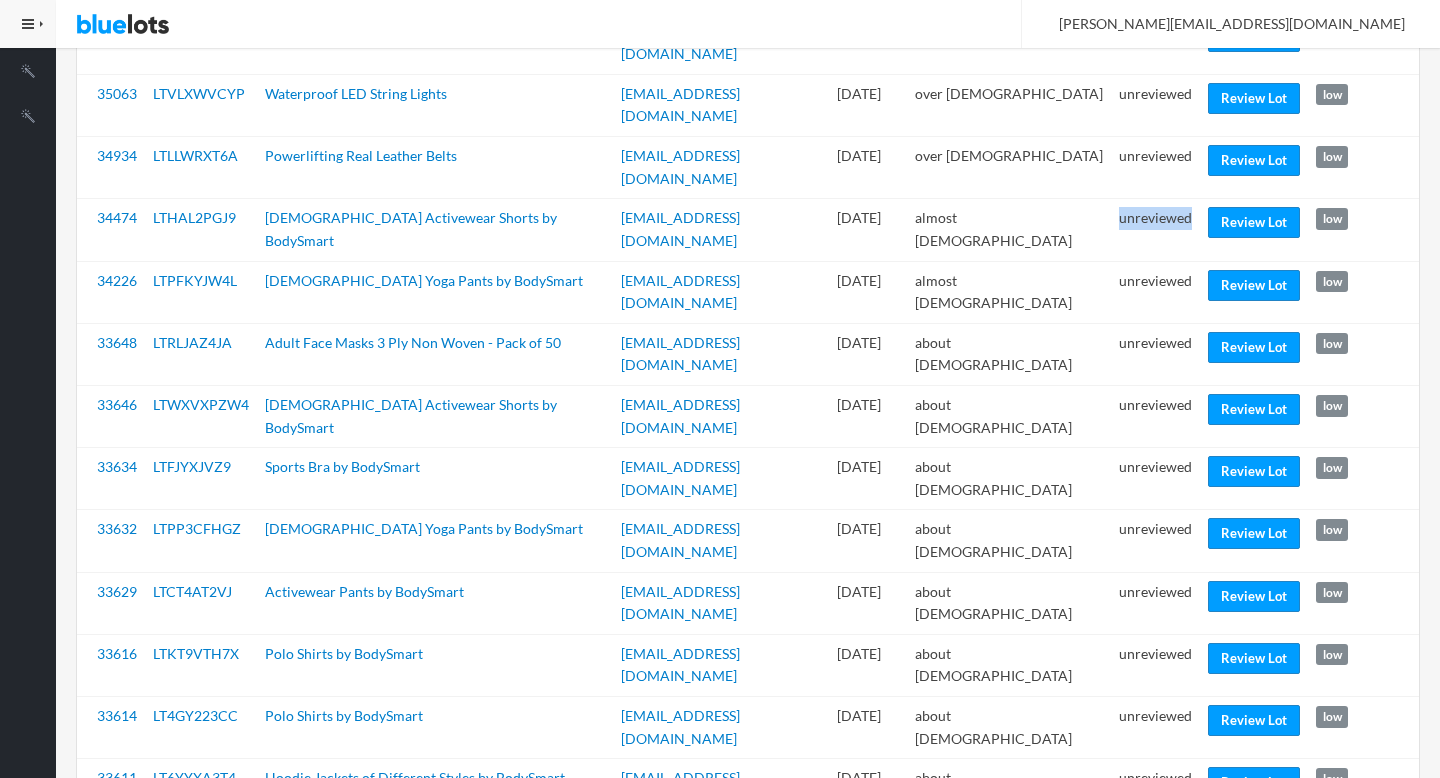 click on "Review Lot" at bounding box center [1254, 907] 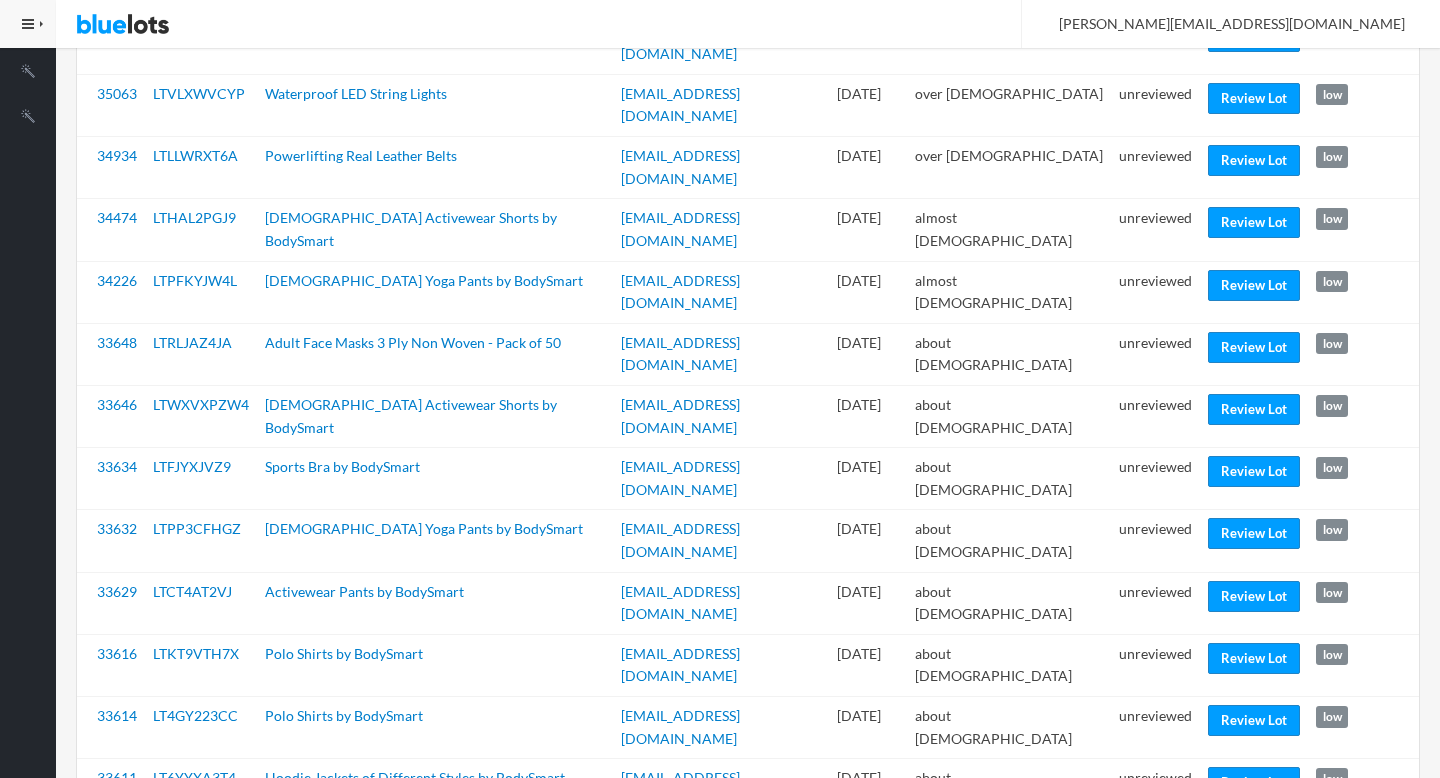 click on "unreviewed" at bounding box center (1155, 914) 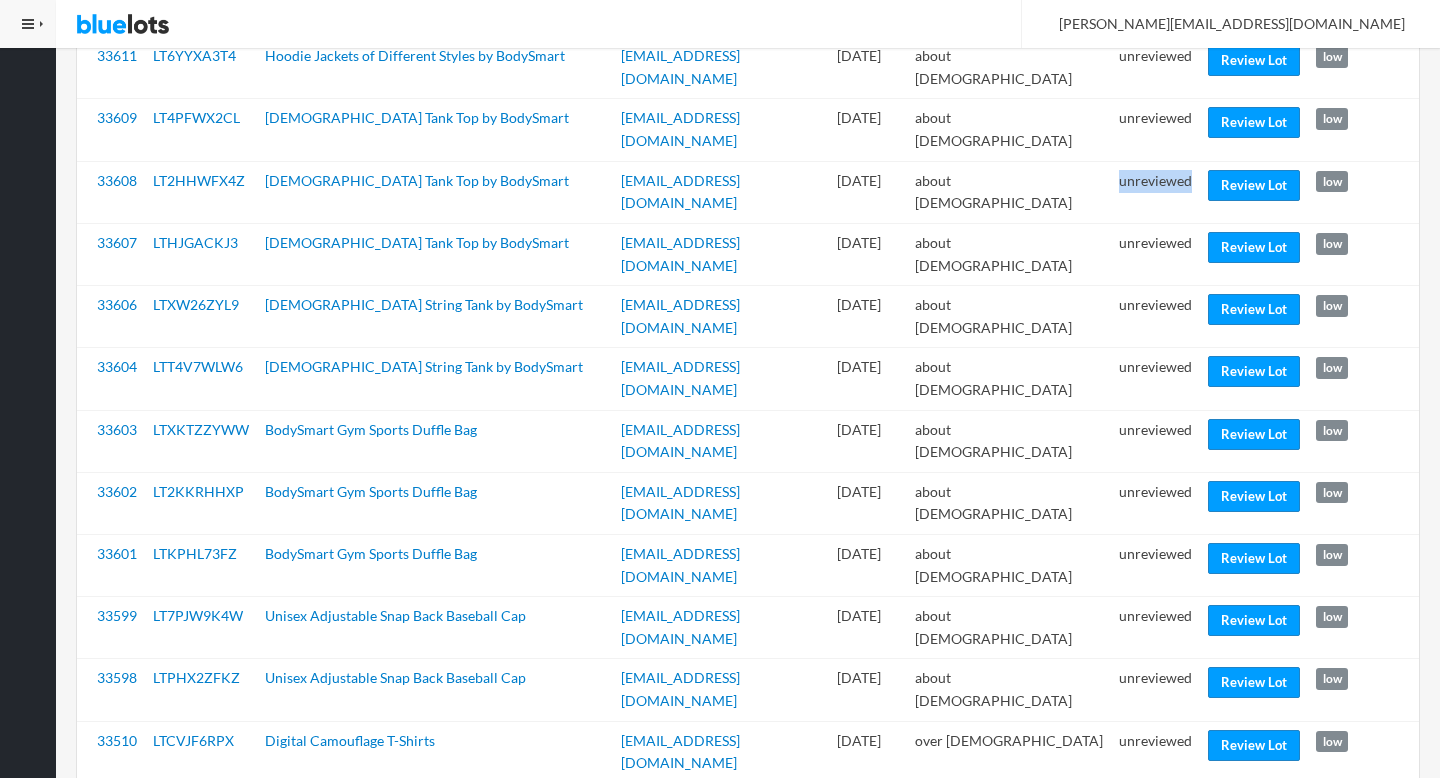 scroll, scrollTop: 1652, scrollLeft: 0, axis: vertical 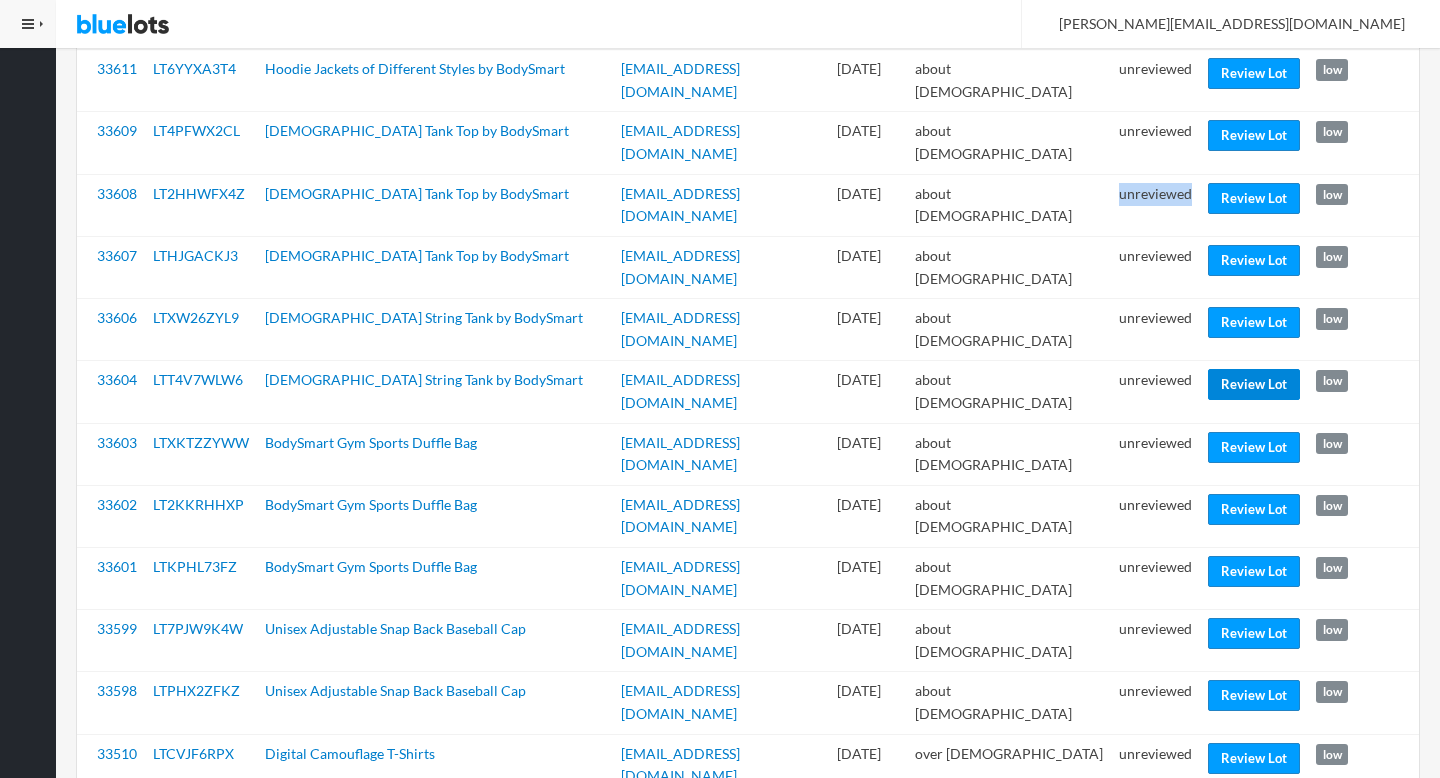 click on "Review Lot" at bounding box center (1254, 384) 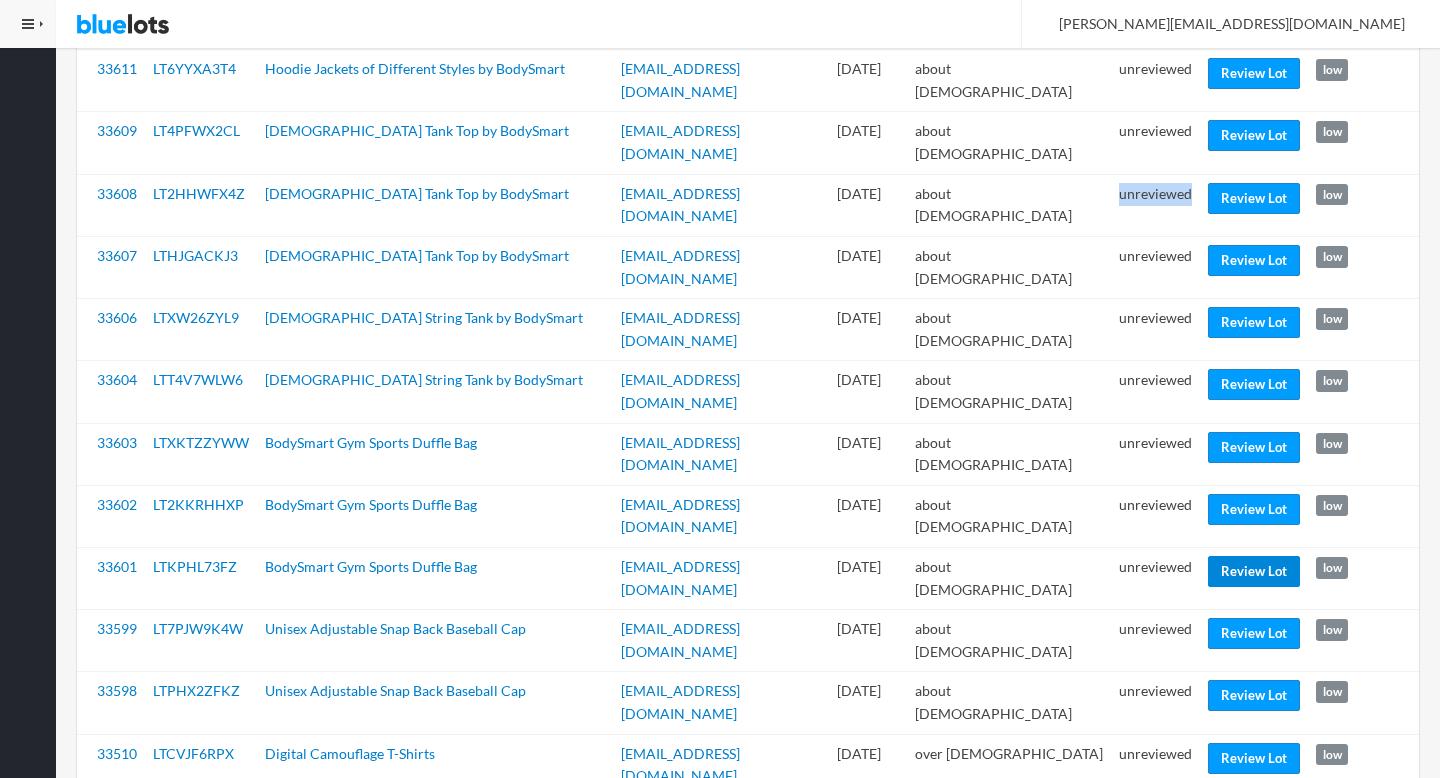 click on "Review Lot" at bounding box center [1254, 571] 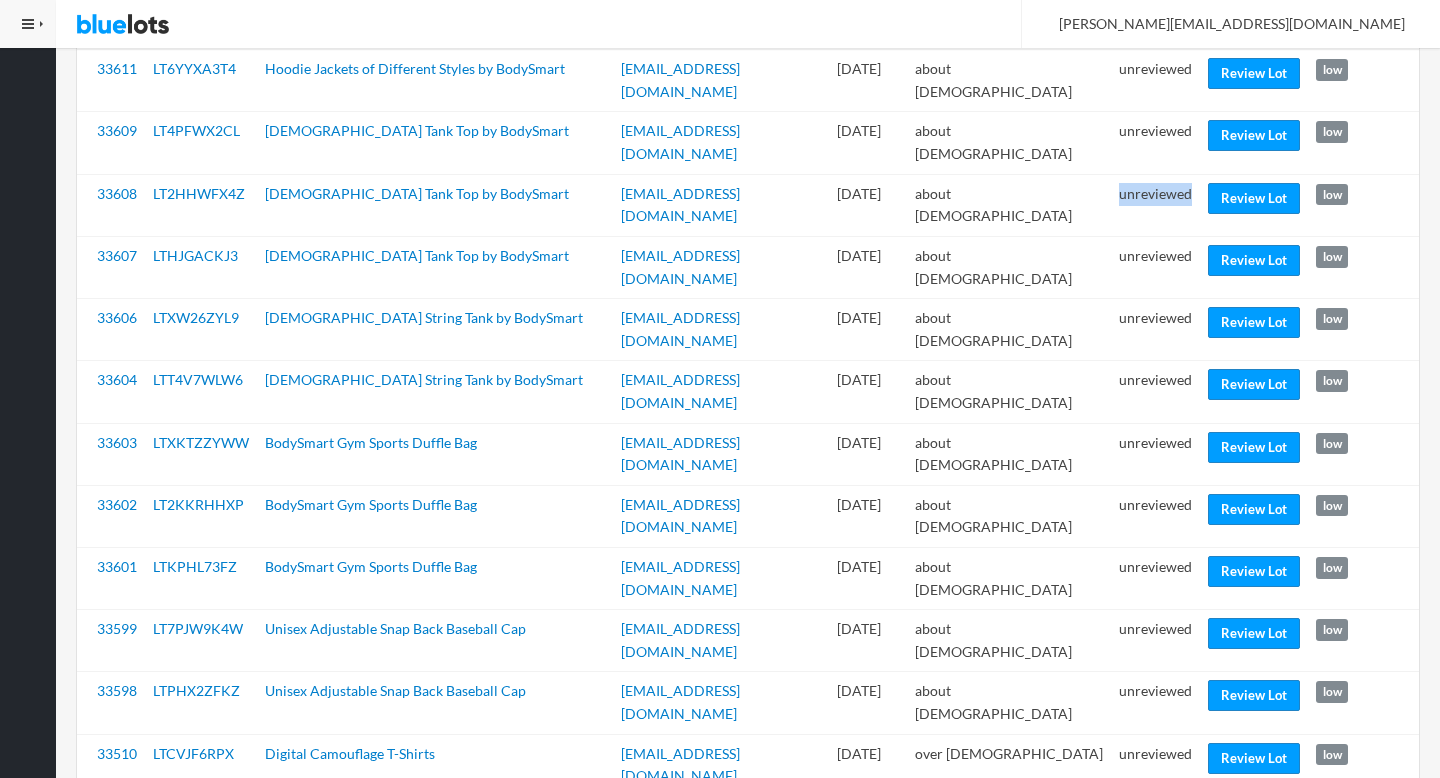 click on "Review Lot" at bounding box center (1254, 820) 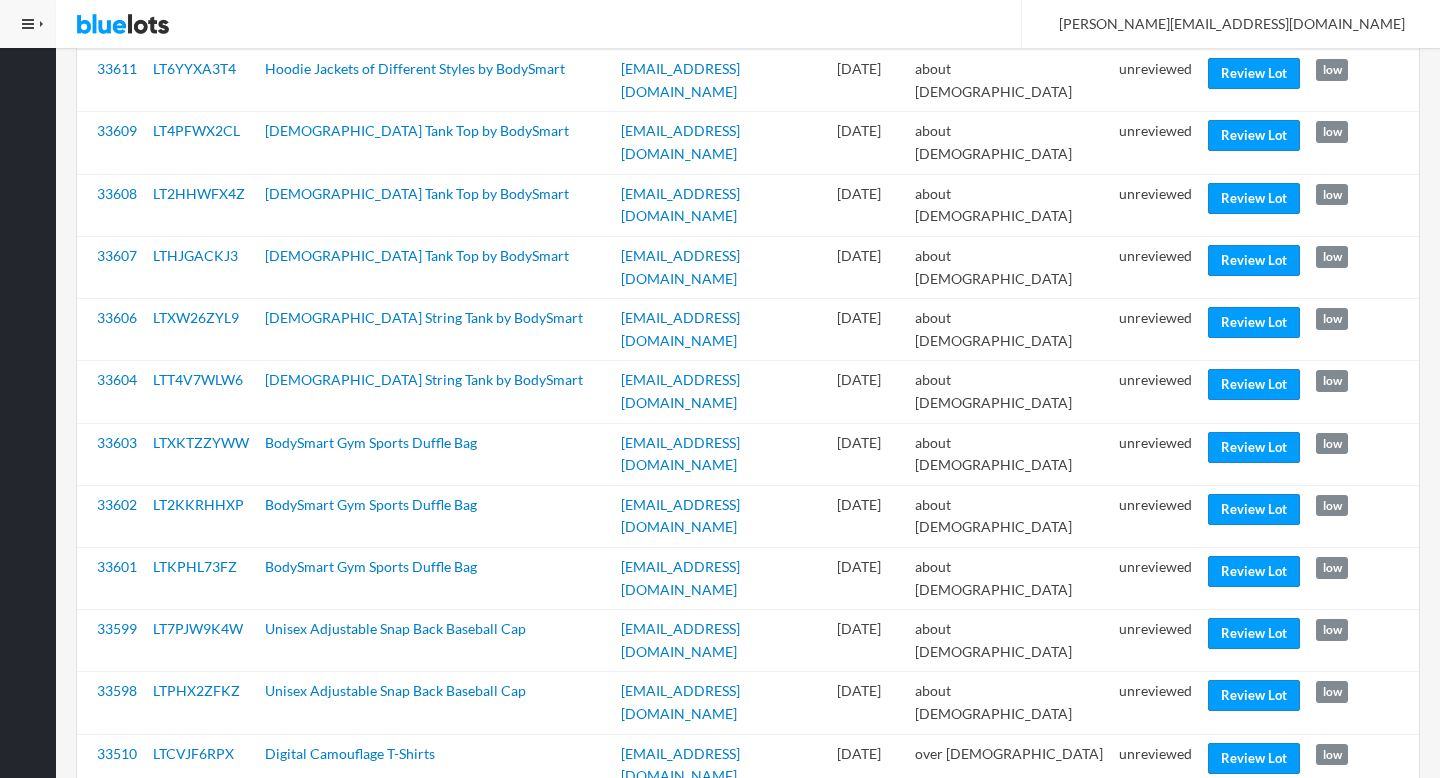 click on "unreviewed" at bounding box center [1155, 952] 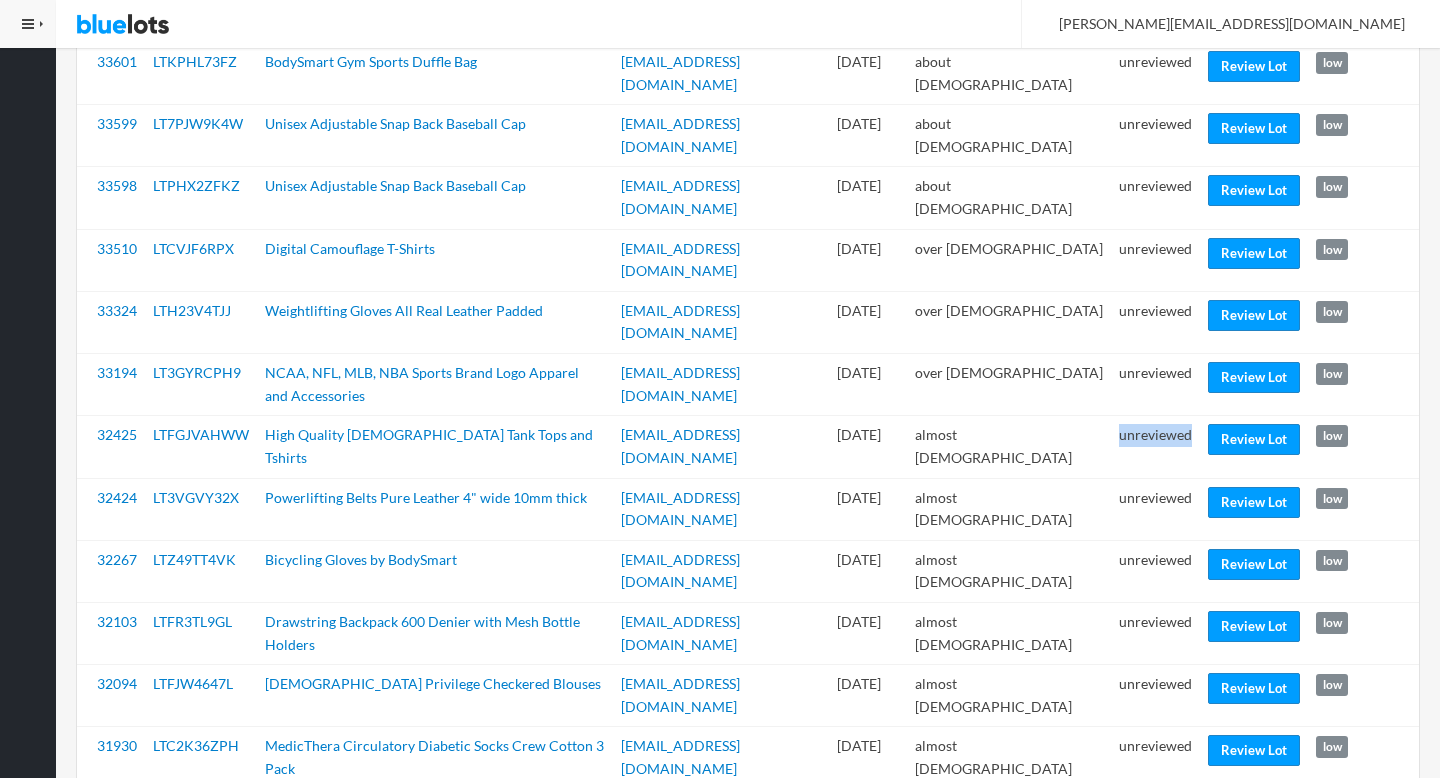 scroll, scrollTop: 2168, scrollLeft: 0, axis: vertical 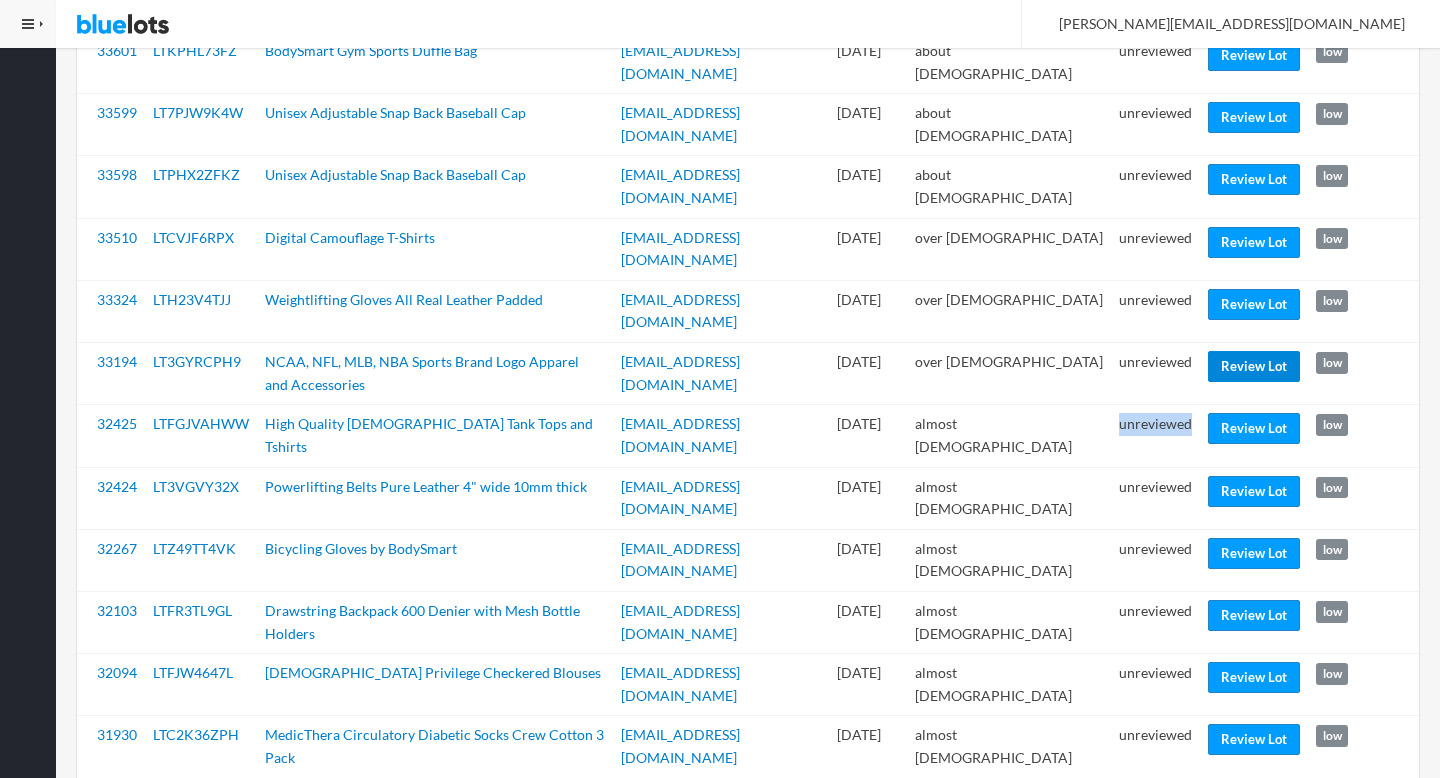 click on "Review Lot" at bounding box center (1254, 366) 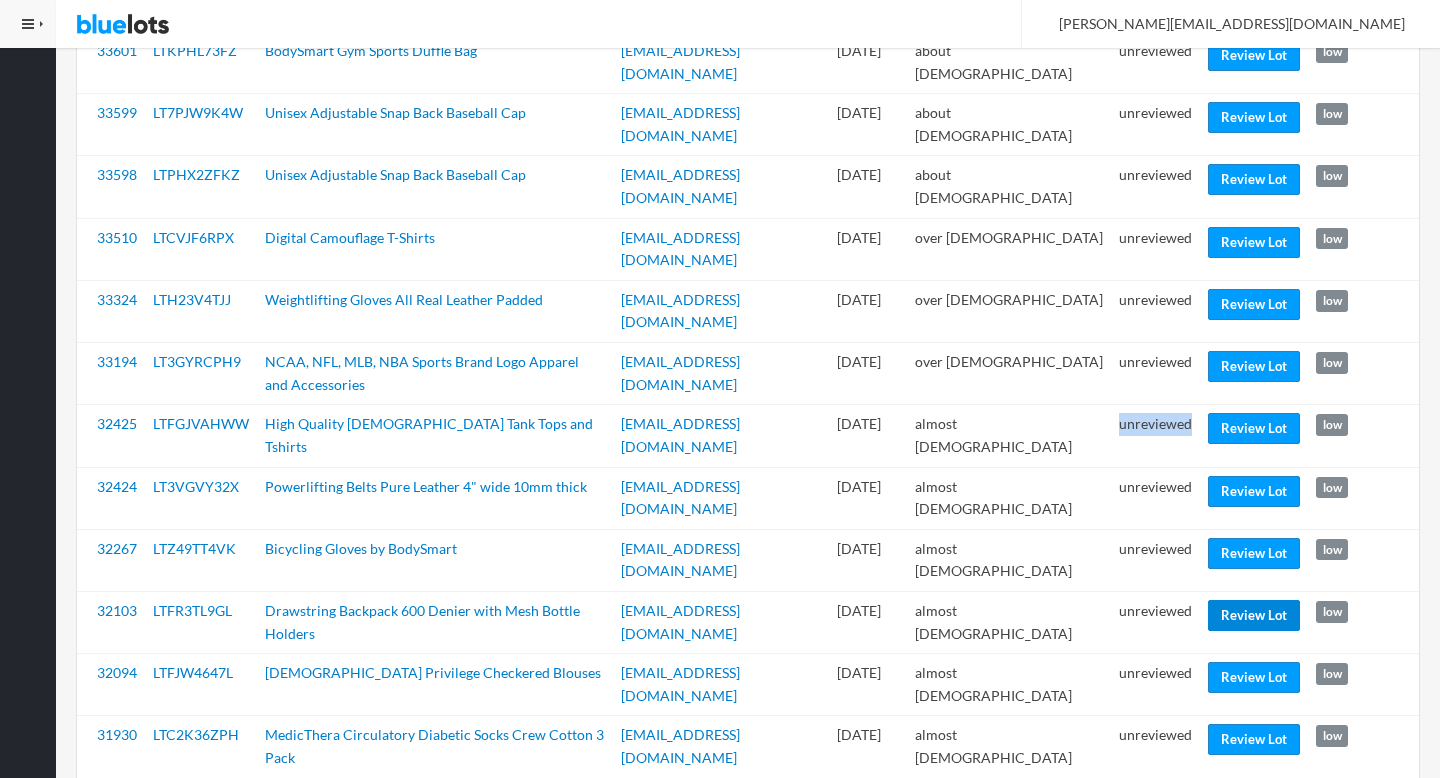 click on "Review Lot" at bounding box center (1254, 615) 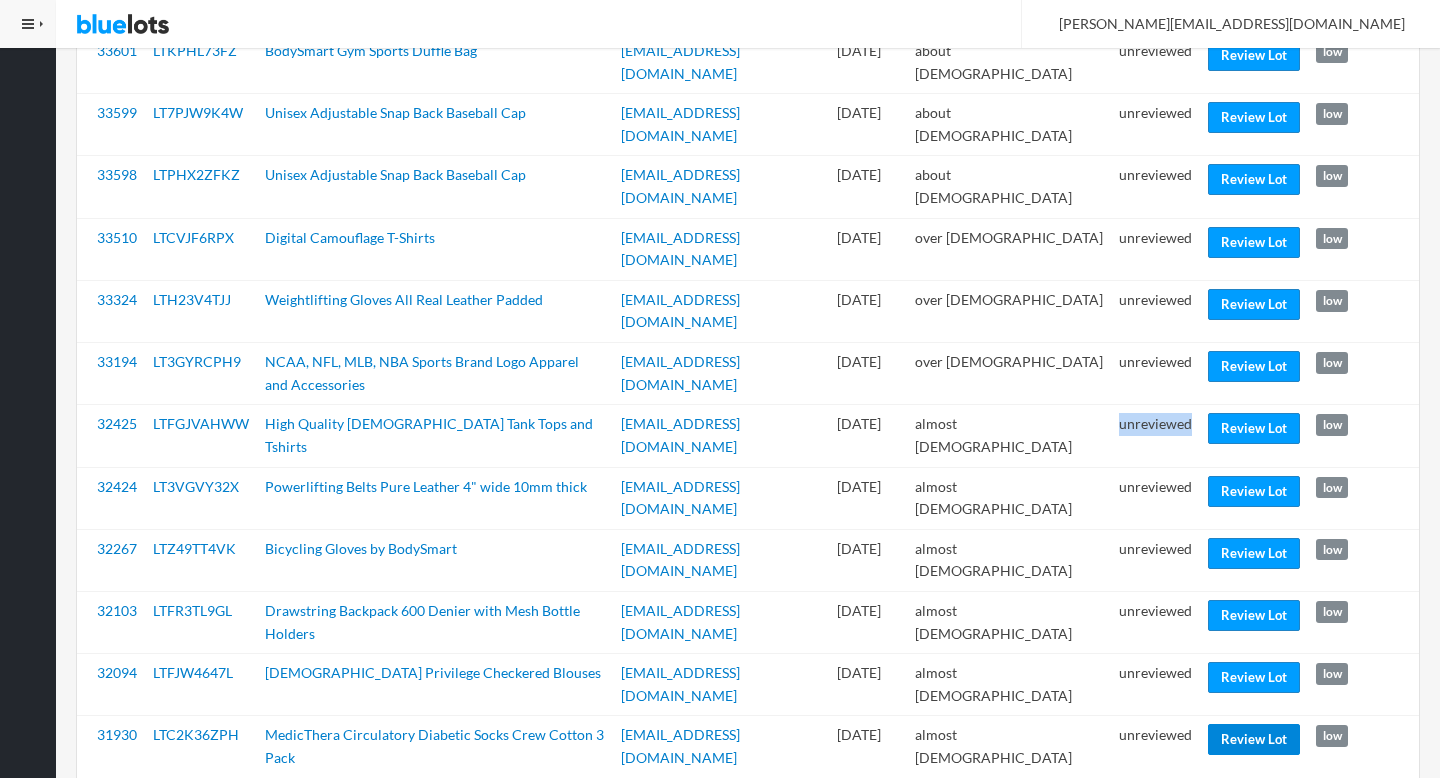 click on "Review Lot" at bounding box center [1254, 739] 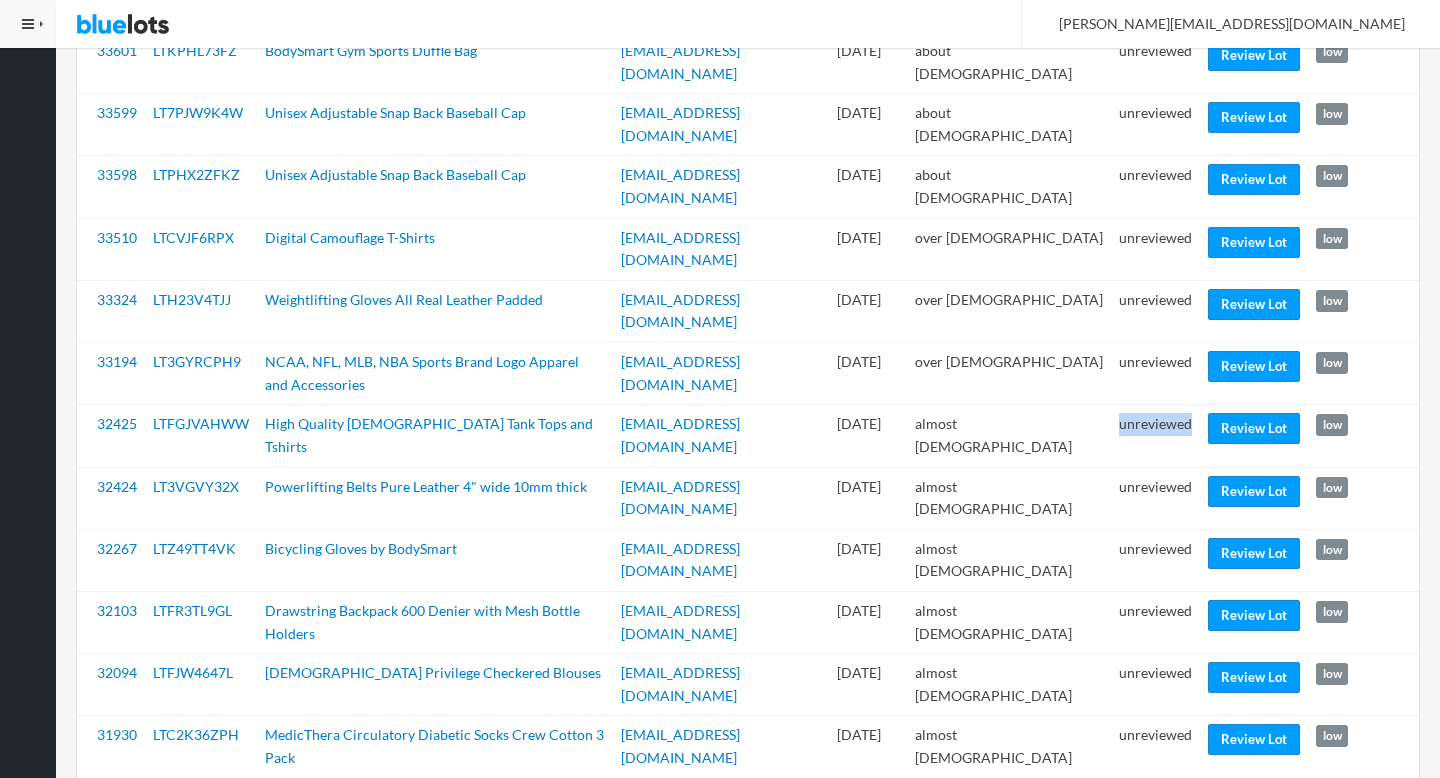 click on "Review Lot" at bounding box center [1254, 864] 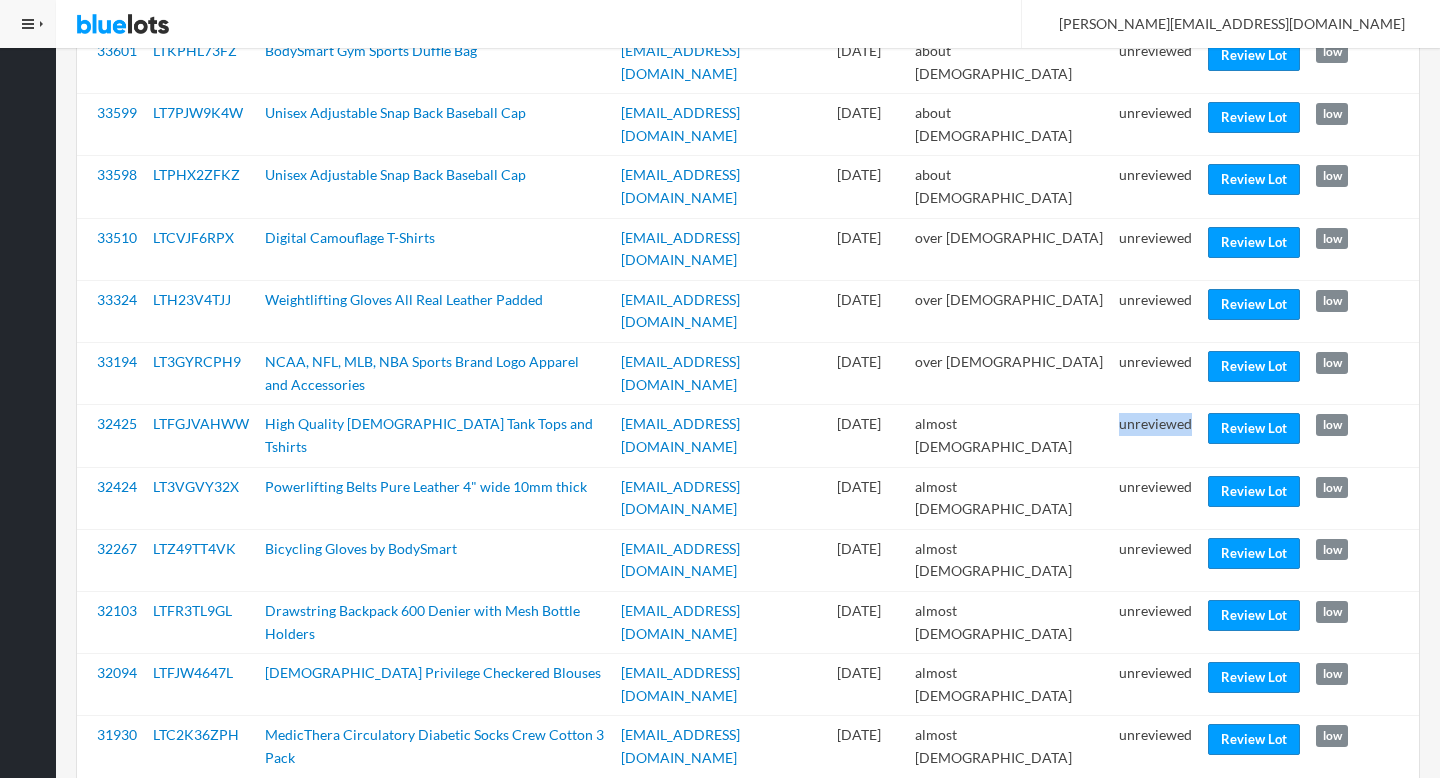 click on "Review Lot" at bounding box center (1254, 926) 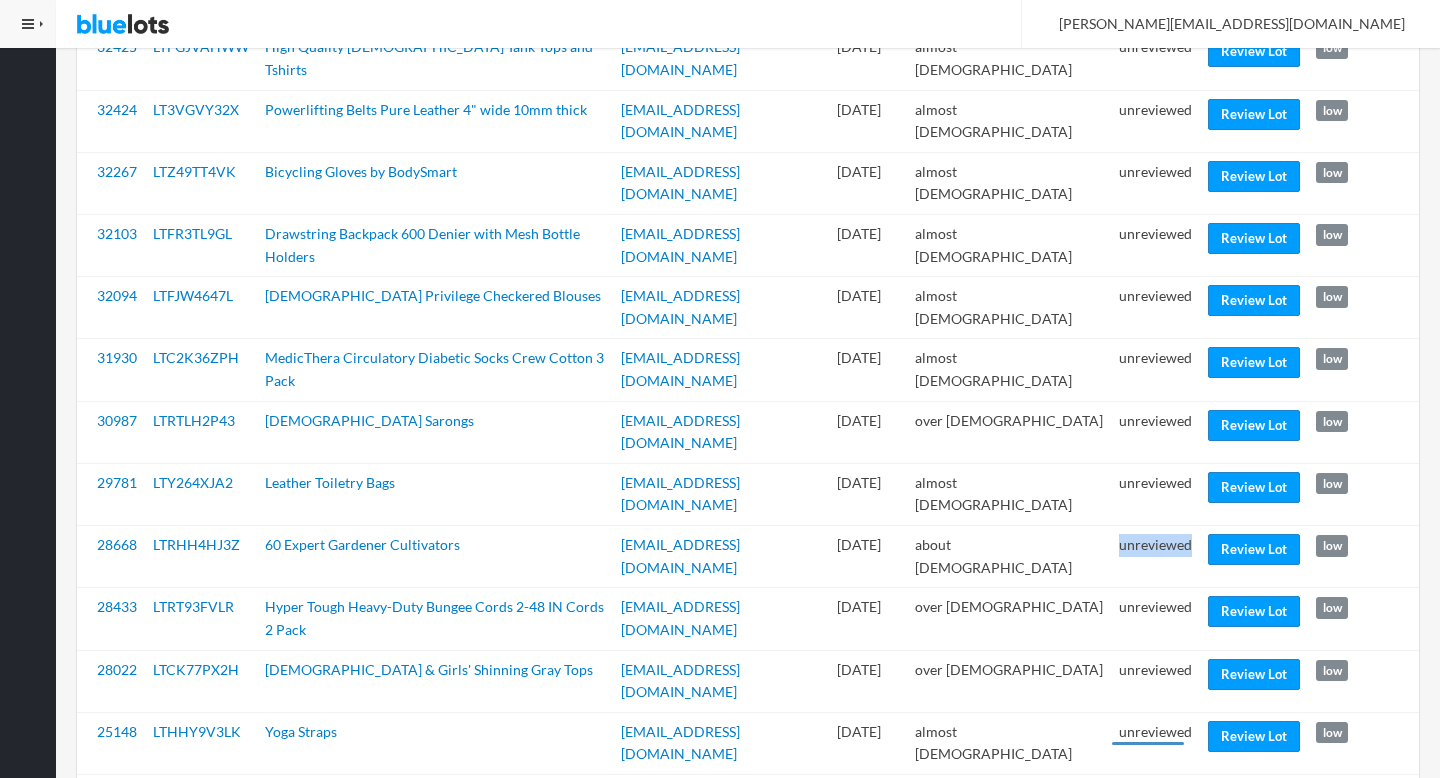 scroll, scrollTop: 2593, scrollLeft: 0, axis: vertical 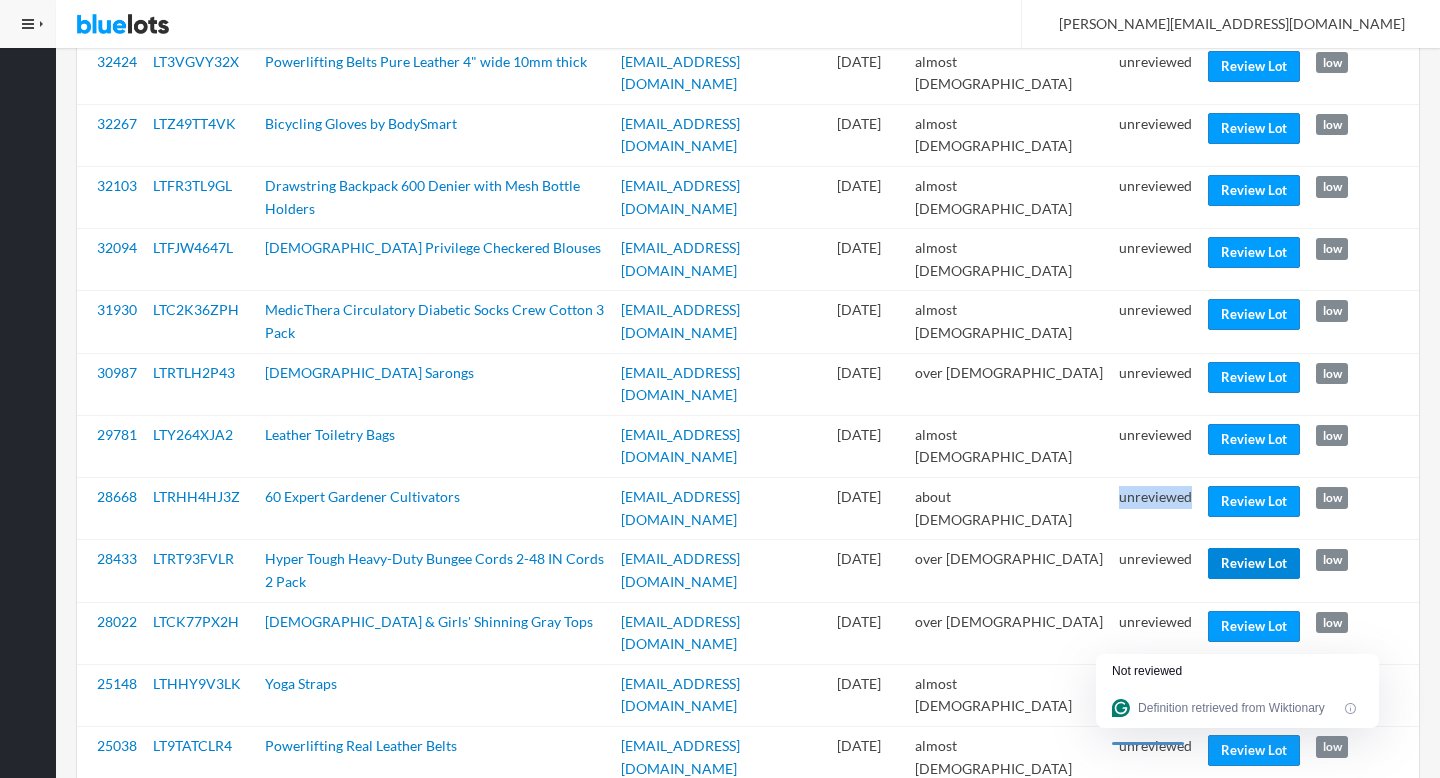 click on "Review Lot" at bounding box center (1254, 563) 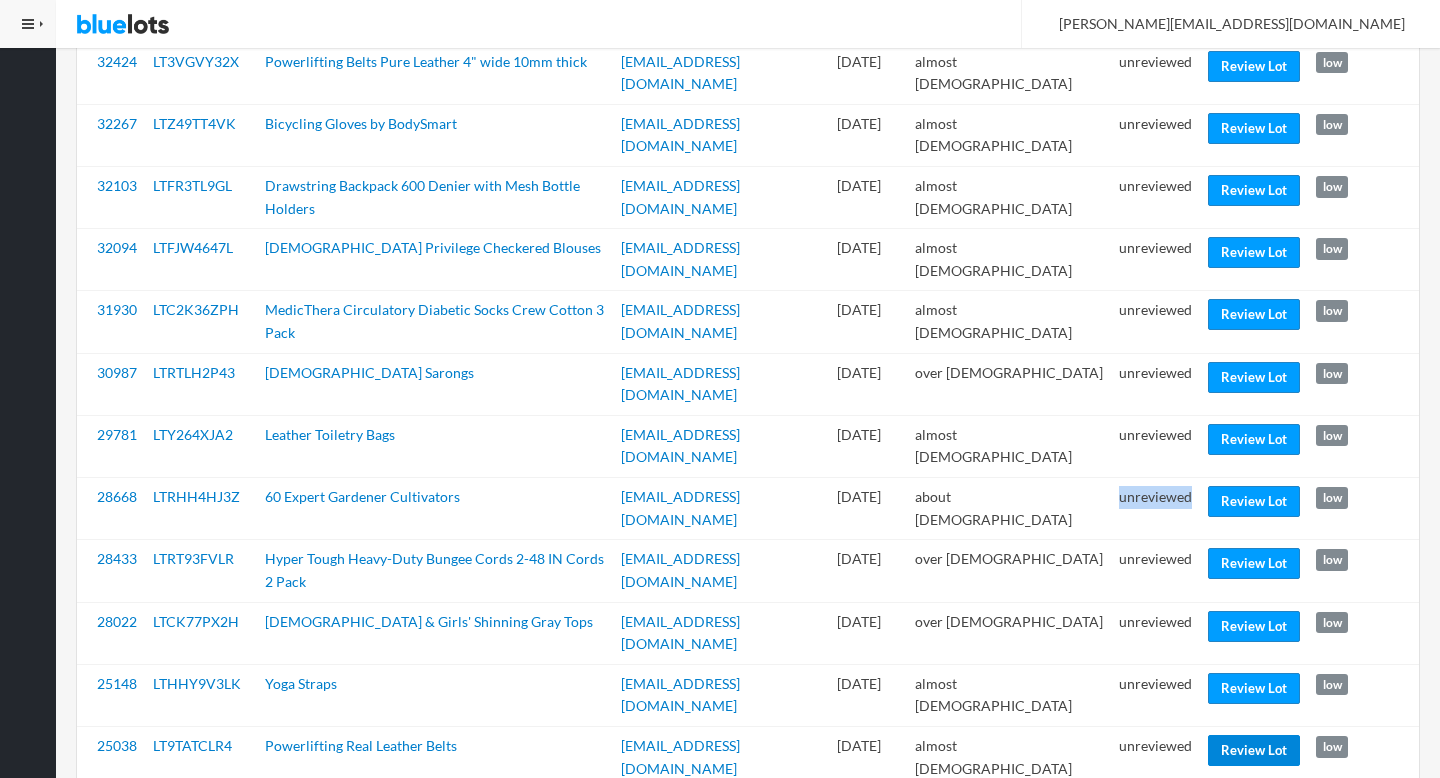 click on "Review Lot" at bounding box center [1254, 750] 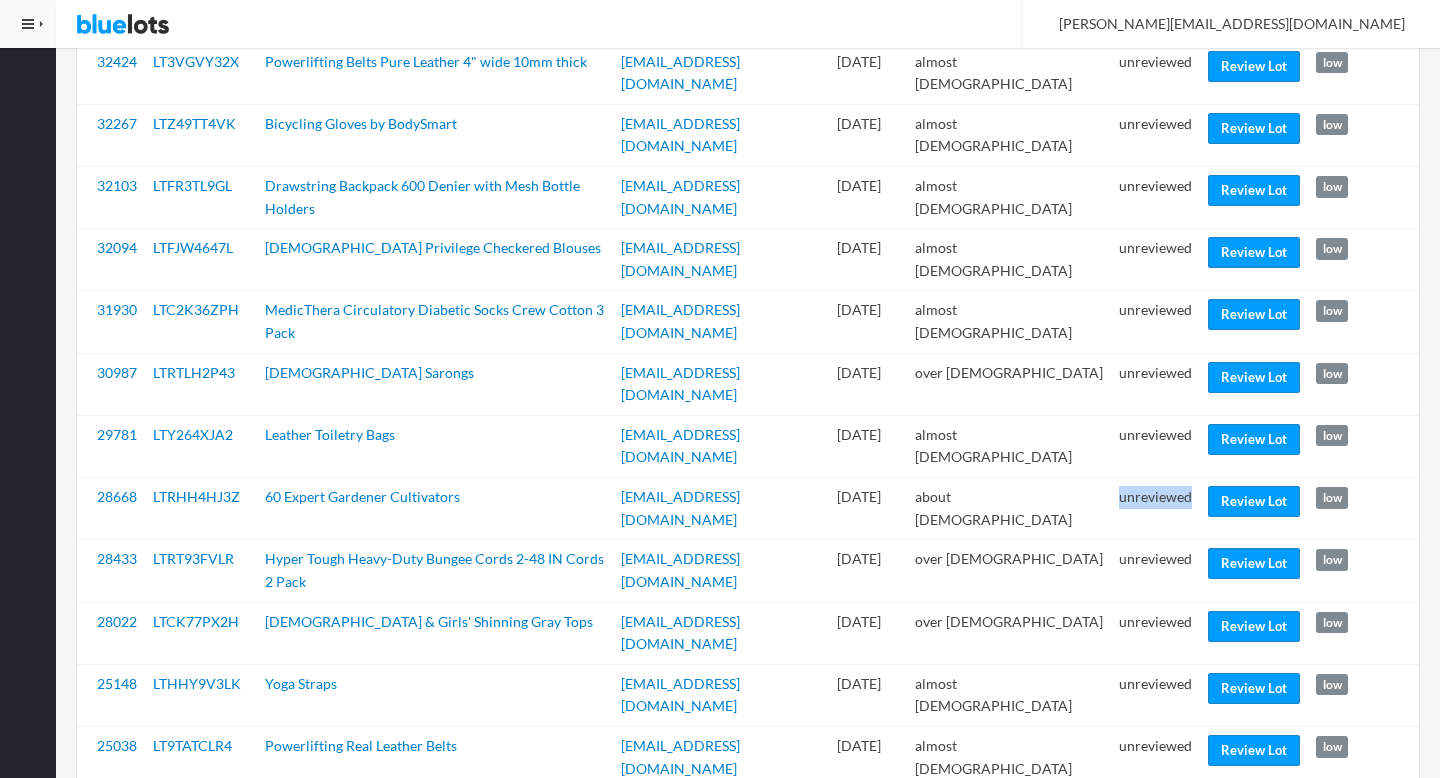 click on "Review Lot" at bounding box center [1254, 812] 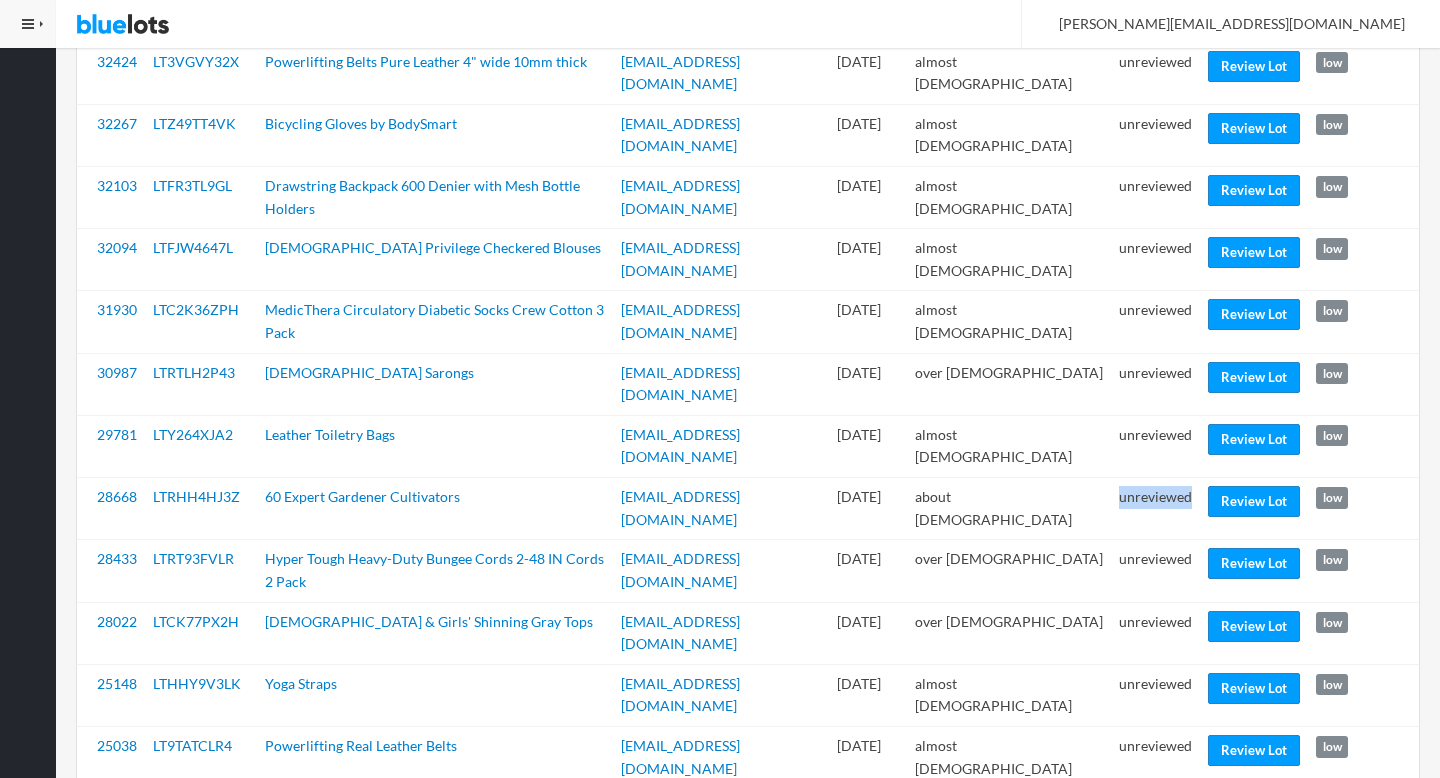 click on "2" at bounding box center (131, 910) 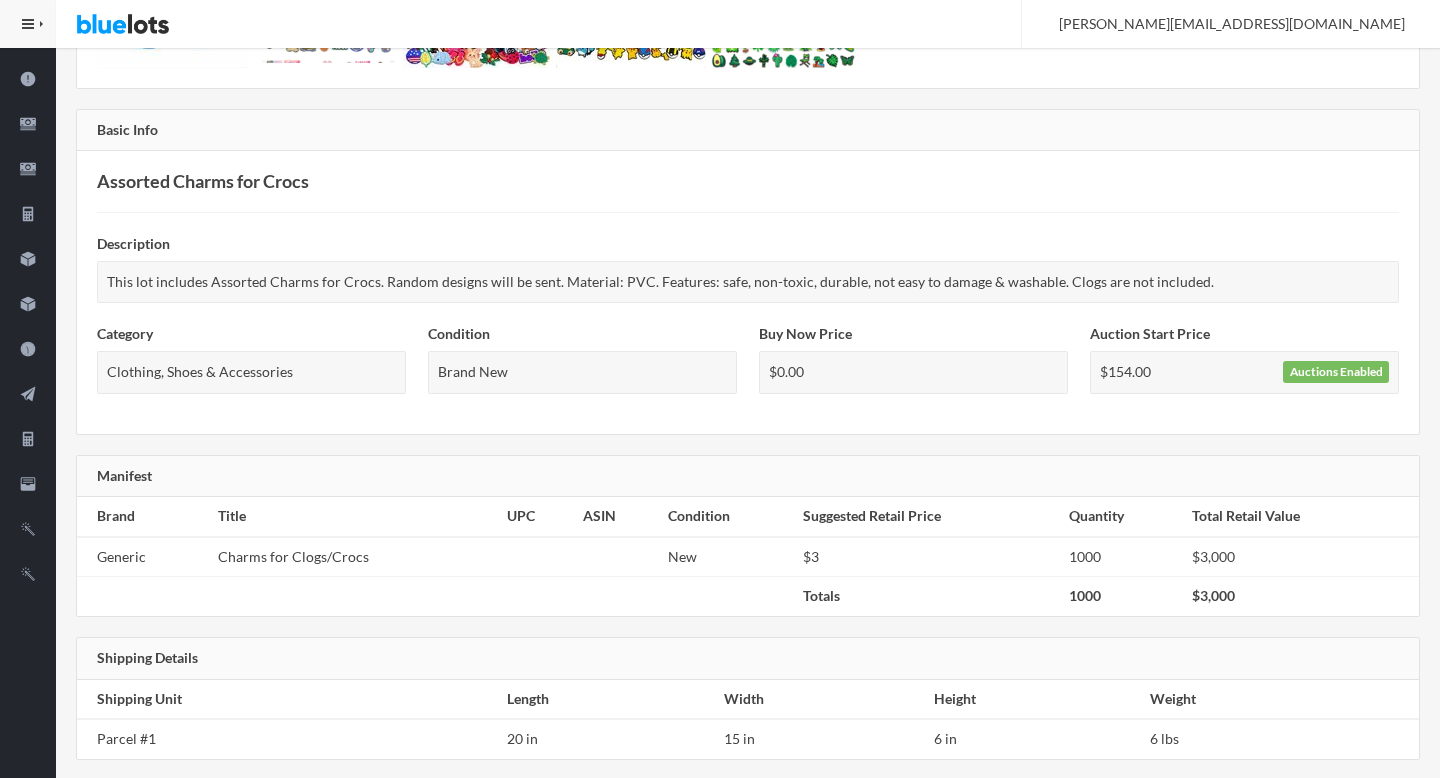 scroll, scrollTop: 0, scrollLeft: 0, axis: both 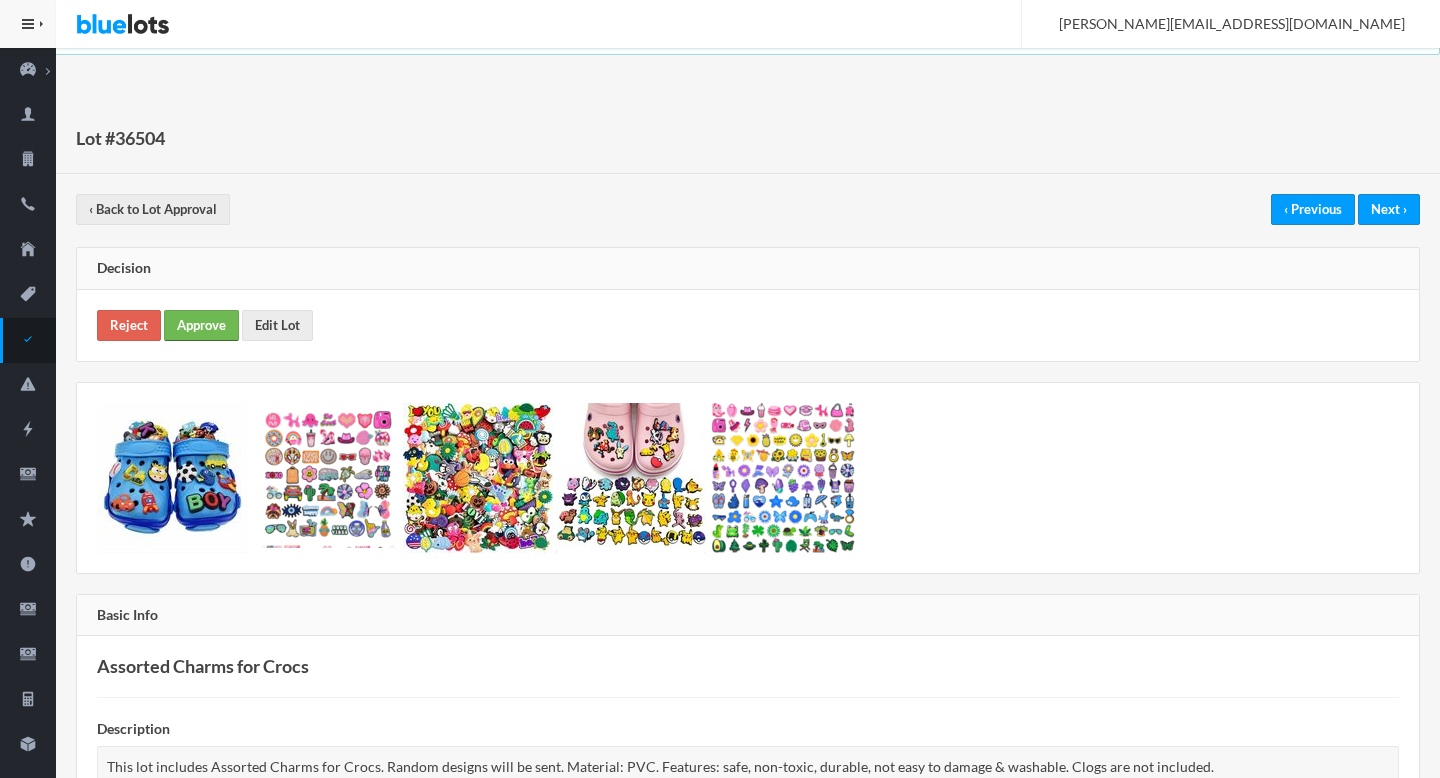 click on "Approve" at bounding box center [201, 325] 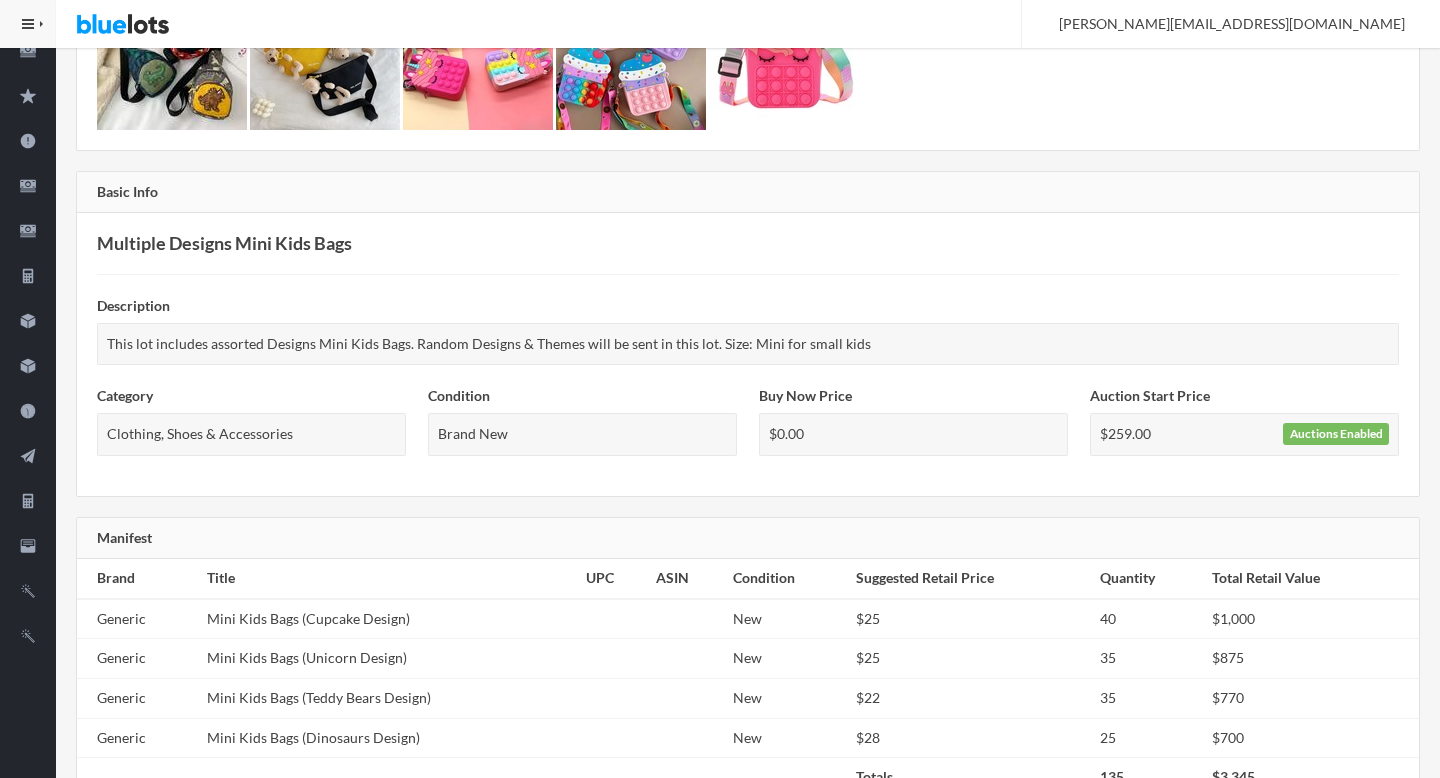 scroll, scrollTop: 0, scrollLeft: 0, axis: both 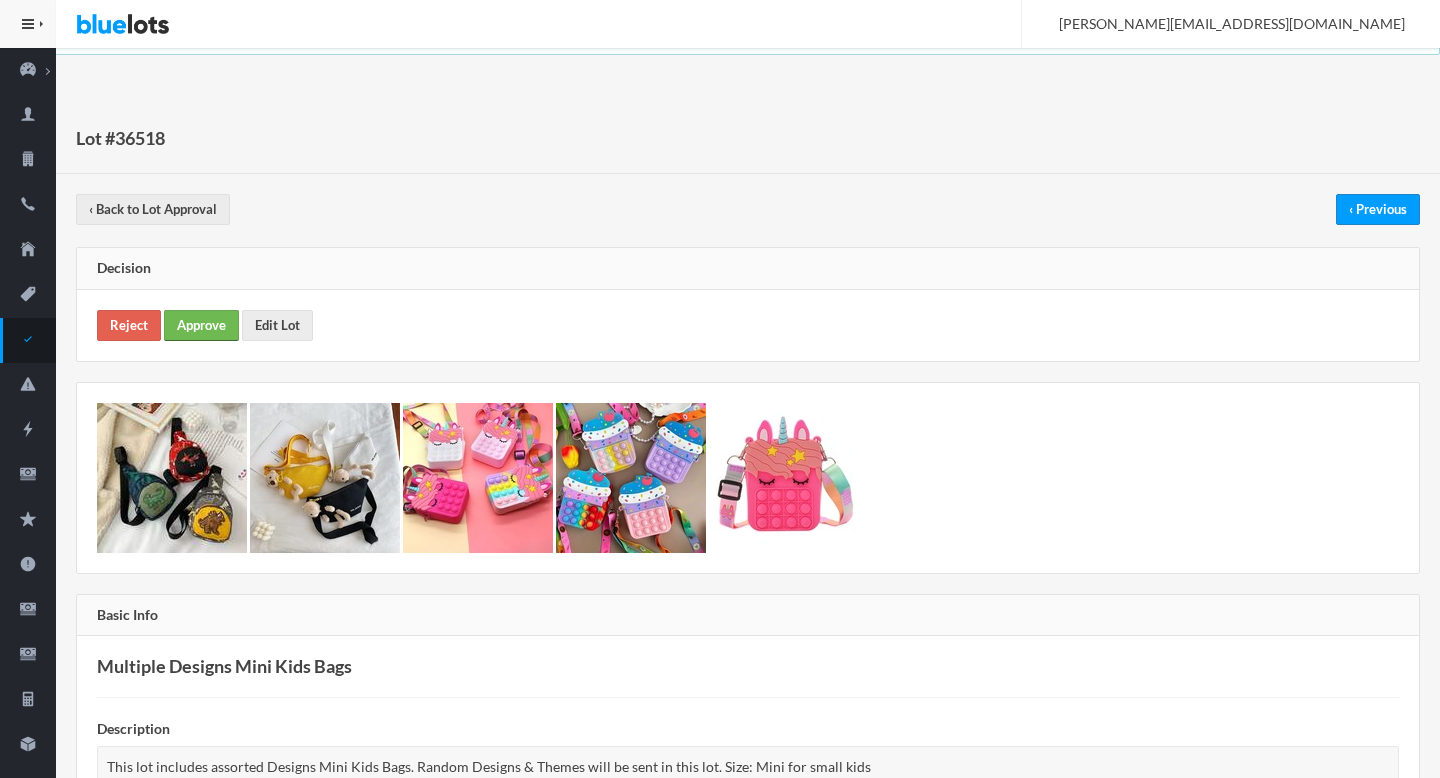 click on "Approve" at bounding box center [201, 325] 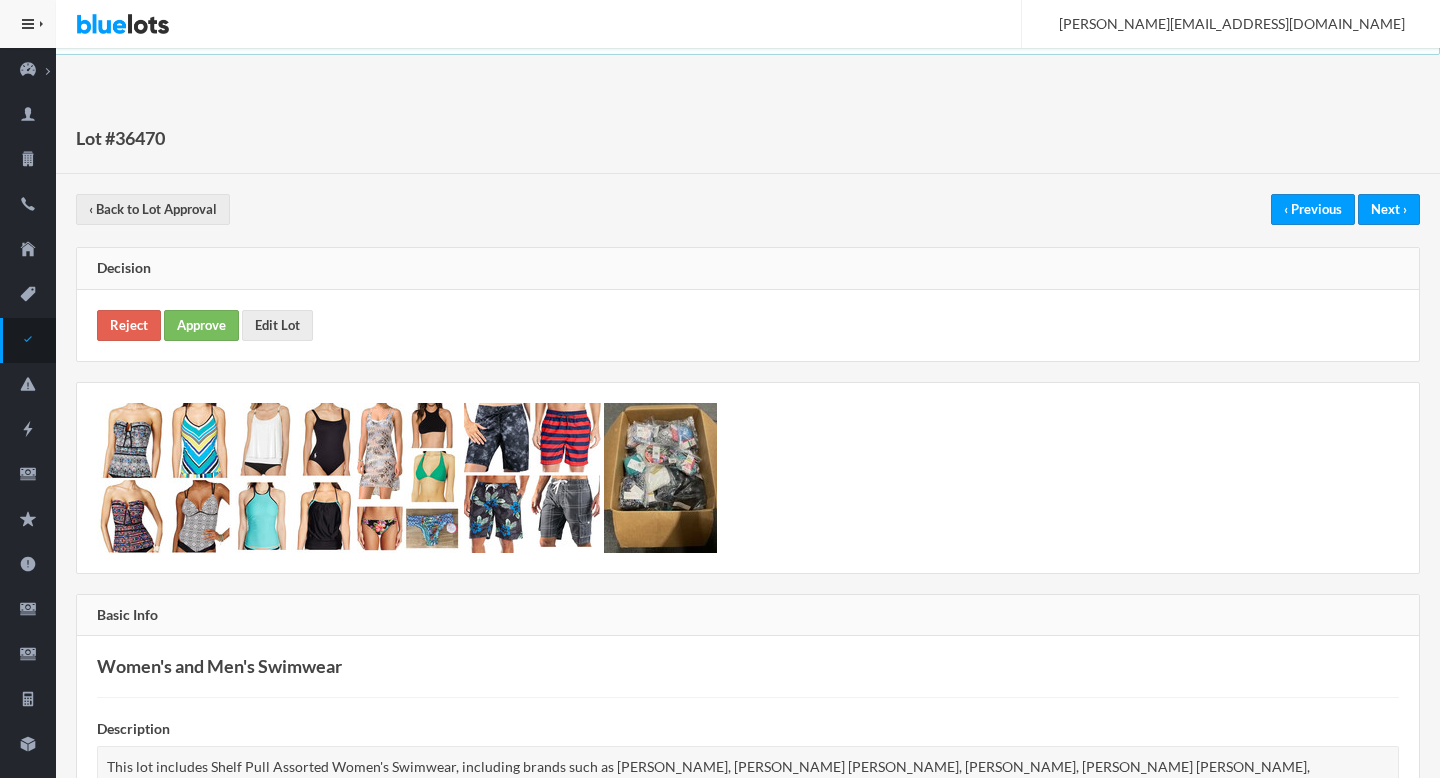 scroll, scrollTop: 658, scrollLeft: 0, axis: vertical 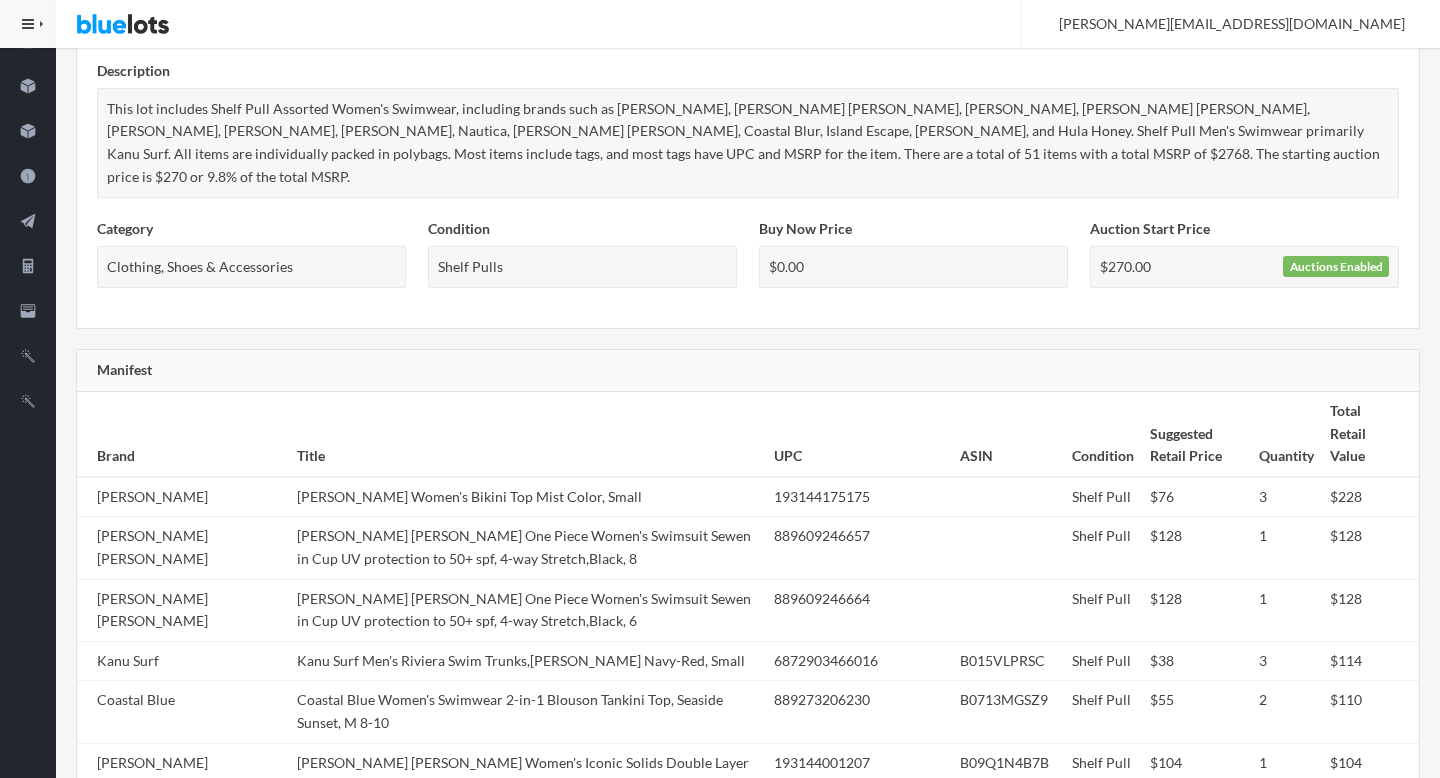 click on "[PERSON_NAME] [PERSON_NAME] One Piece Women's Swimsuit Sewen in Cup UV protection to 50+ spf, 4-way Stretch,Black, 6" at bounding box center [527, 610] 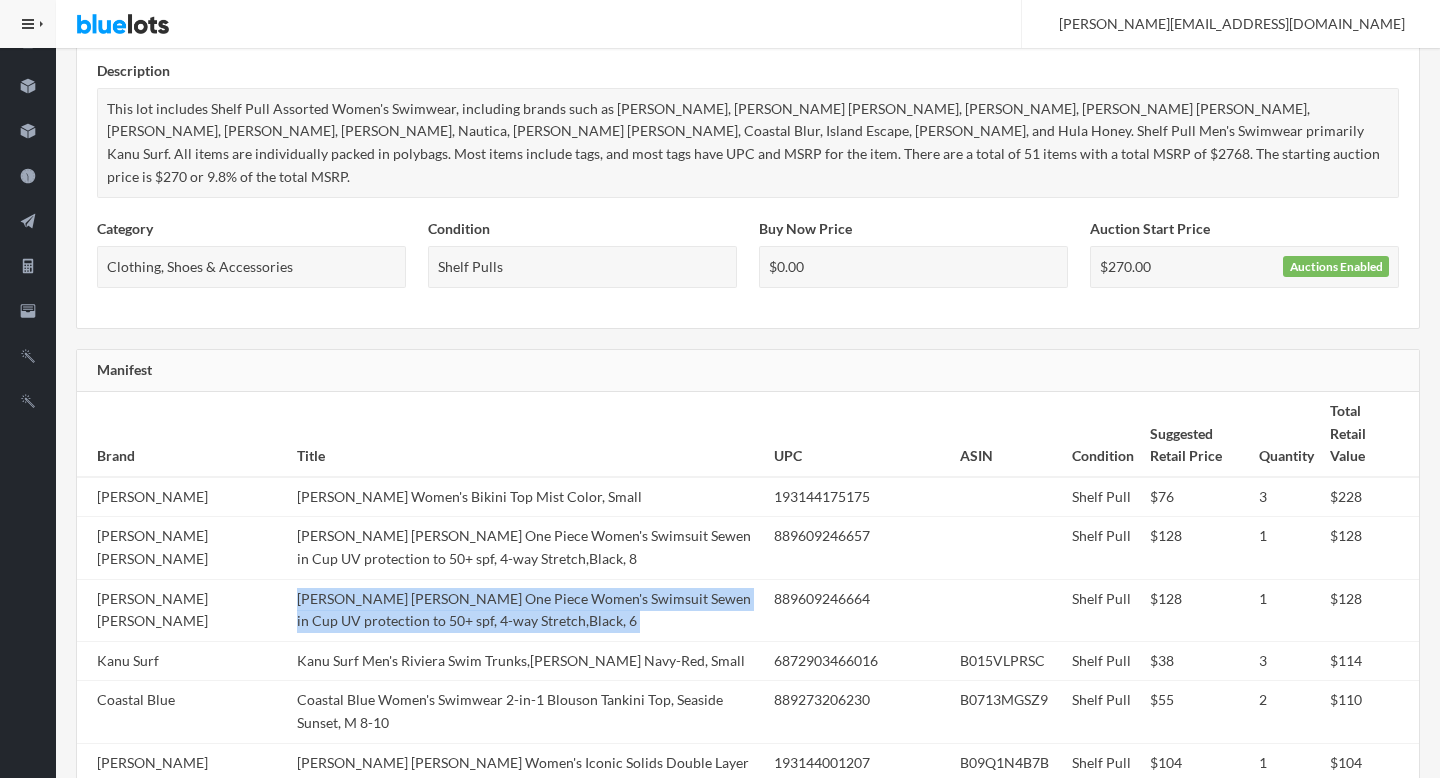 click on "[PERSON_NAME] [PERSON_NAME] One Piece Women's Swimsuit Sewen in Cup UV protection to 50+ spf, 4-way Stretch,Black, 6" at bounding box center [527, 610] 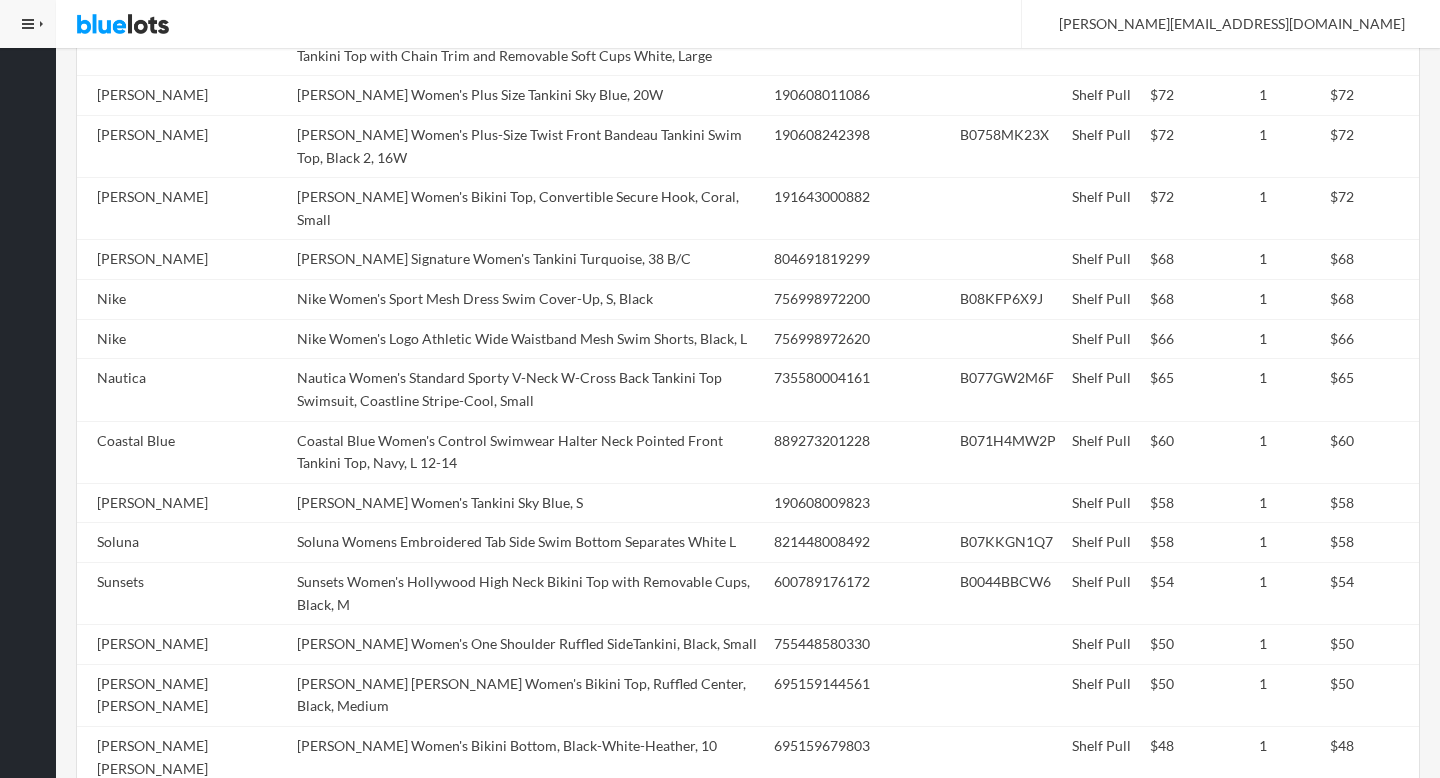 scroll, scrollTop: 834, scrollLeft: 0, axis: vertical 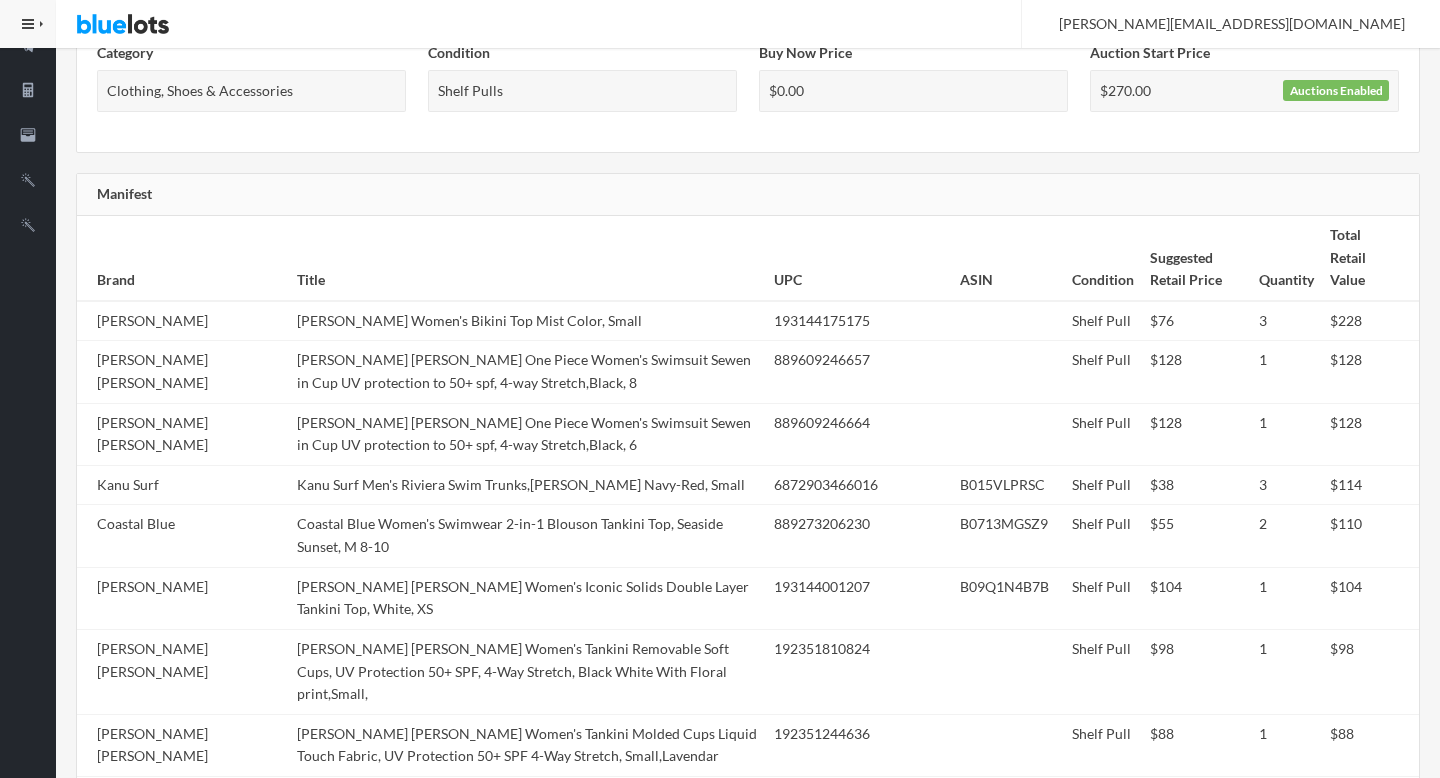 click on "[PERSON_NAME]
[PERSON_NAME] Women's Bikini Top Mist Color, Small
193144175175
Shelf Pull
$76
3
$228
[PERSON_NAME] [PERSON_NAME] [PERSON_NAME] One Piece Women's Swimsuit Sewen in Cup UV protection to 50+ spf, 4-way Stretch,Black, 8
889609246657
Shelf Pull
$128
1
$128
[PERSON_NAME] [PERSON_NAME] [PERSON_NAME] One Piece Women's Swimsuit Sewen in Cup UV protection to 50+ spf, 4-way Stretch,Black, 6
889609246664
Shelf Pull
$128
1
$128
Kanu Surf
Kanu Surf Men's Riviera Swim Trunks,[PERSON_NAME] Navy-Red, Small
6872903466016
B015VLPRSC
Shelf Pull
$38" at bounding box center [748, 1562] 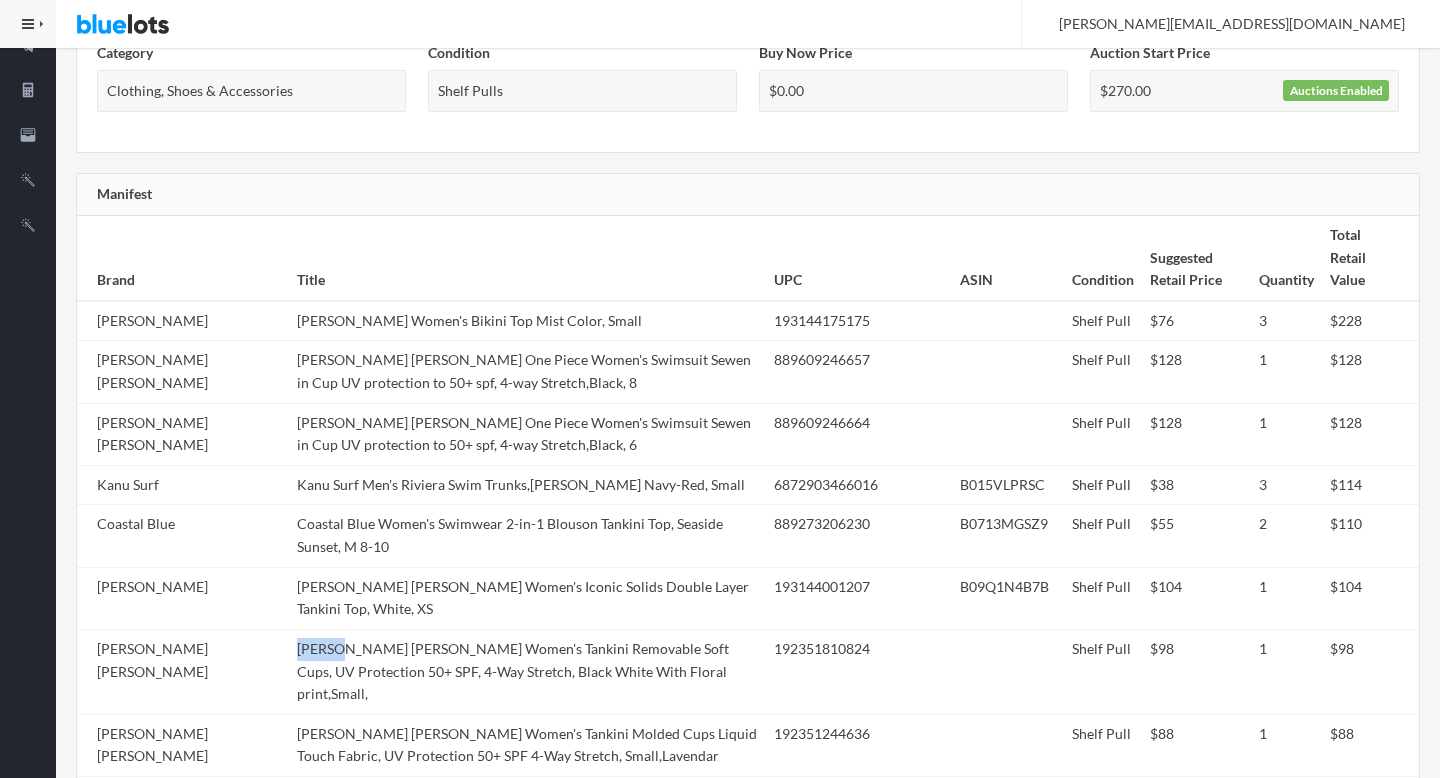 click on "[PERSON_NAME] [PERSON_NAME] Women's Tankini Removable Soft Cups, UV Protection 50+ SPF, 4-Way Stretch, Black White With Floral print,Small," at bounding box center [527, 671] 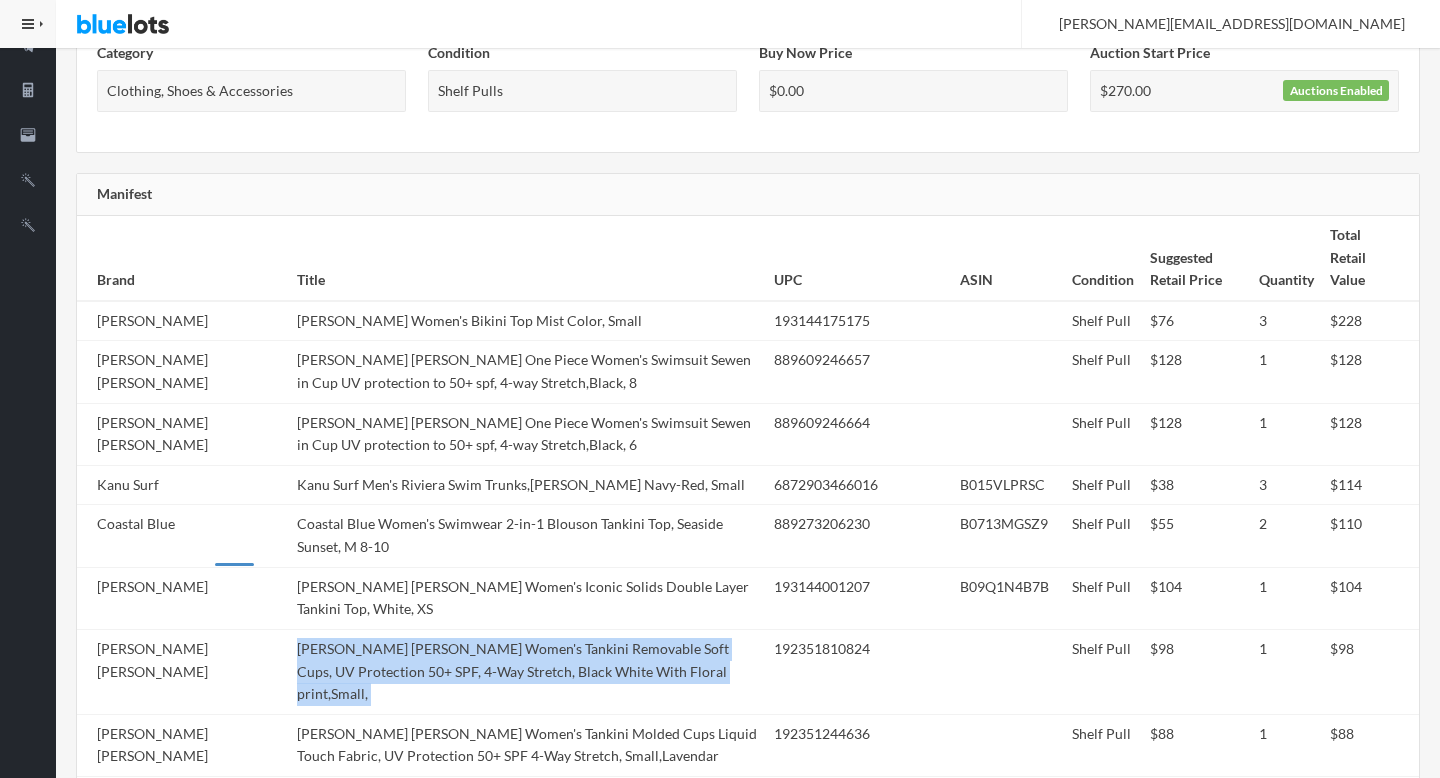 click on "Calvin Klein Women's Tankini Removable Soft Cups, UV Protection 50+ SPF, 4-Way Stretch, Black White With Floral print,Small," at bounding box center (527, 671) 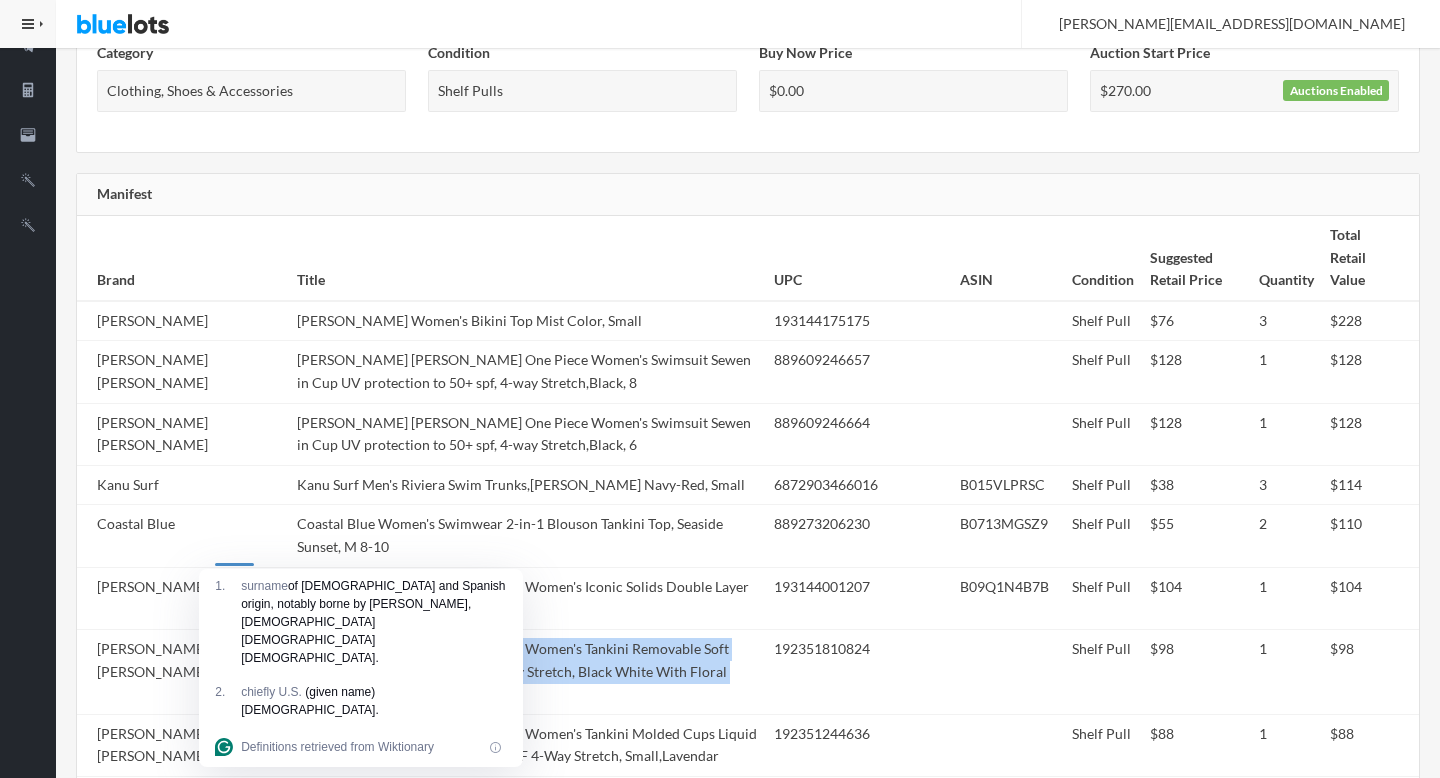 copy on "Calvin Klein Women's Tankini Removable Soft Cups, UV Protection 50+ SPF, 4-Way Stretch, Black White With Floral print,Small," 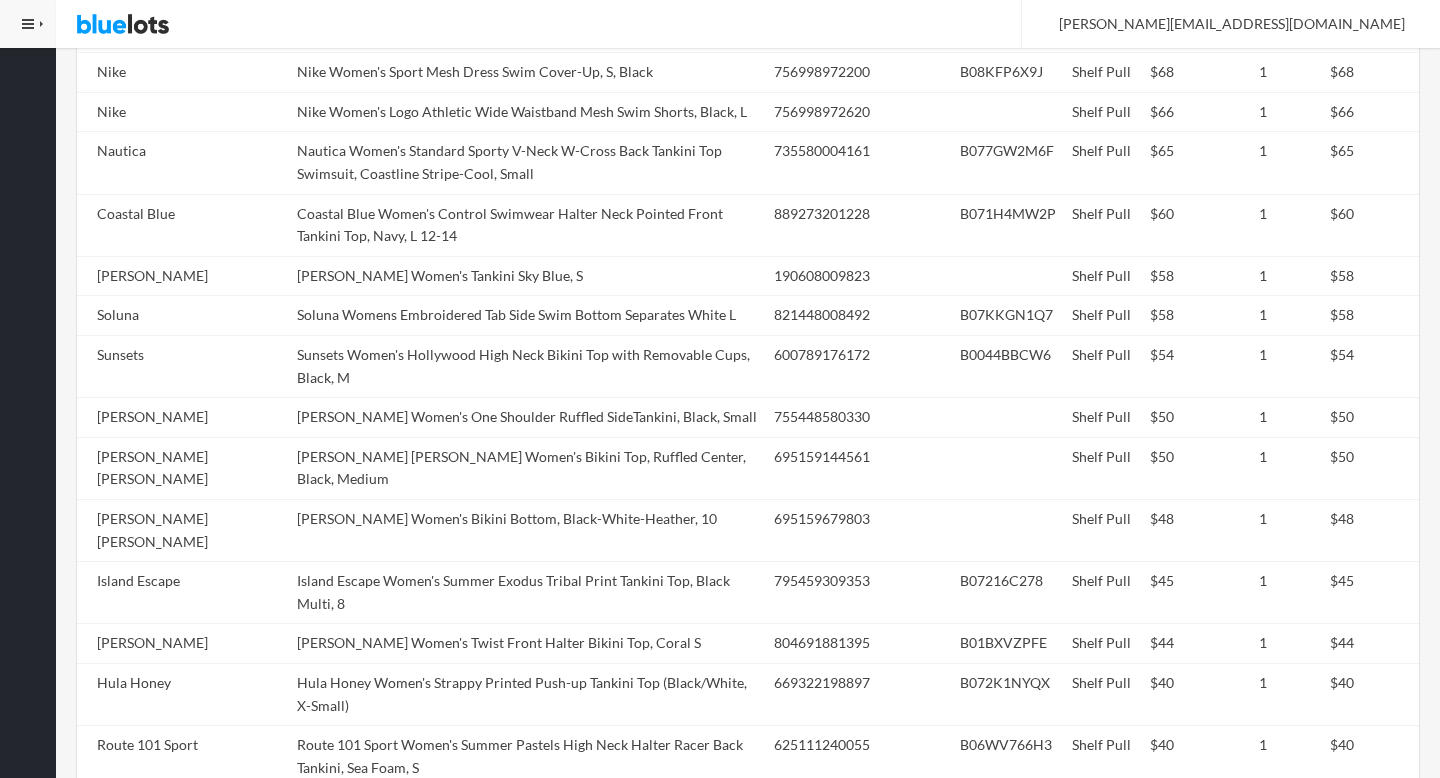 scroll, scrollTop: 2147, scrollLeft: 0, axis: vertical 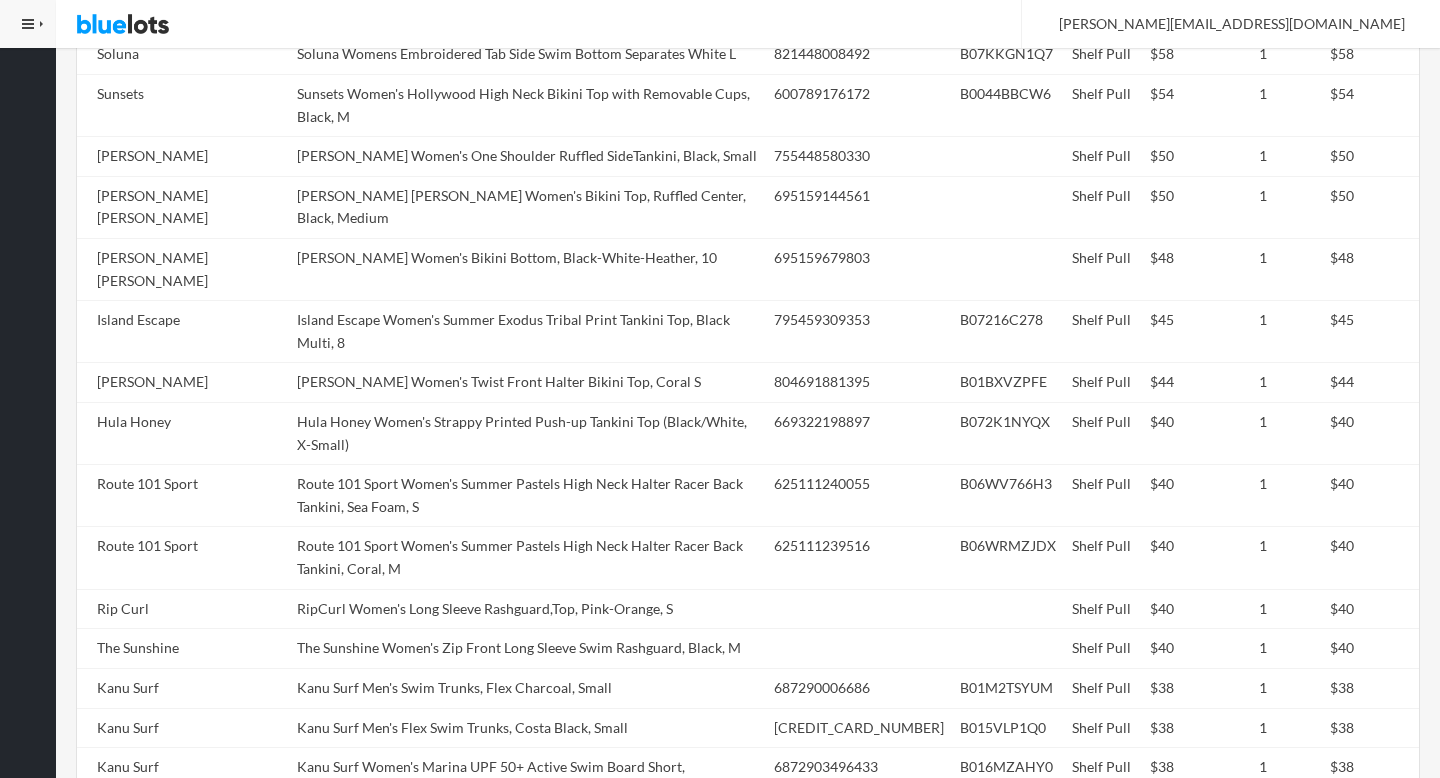 click on "Mr. Swim Men's Striped Trunk, Light Blue, Large" at bounding box center (527, 892) 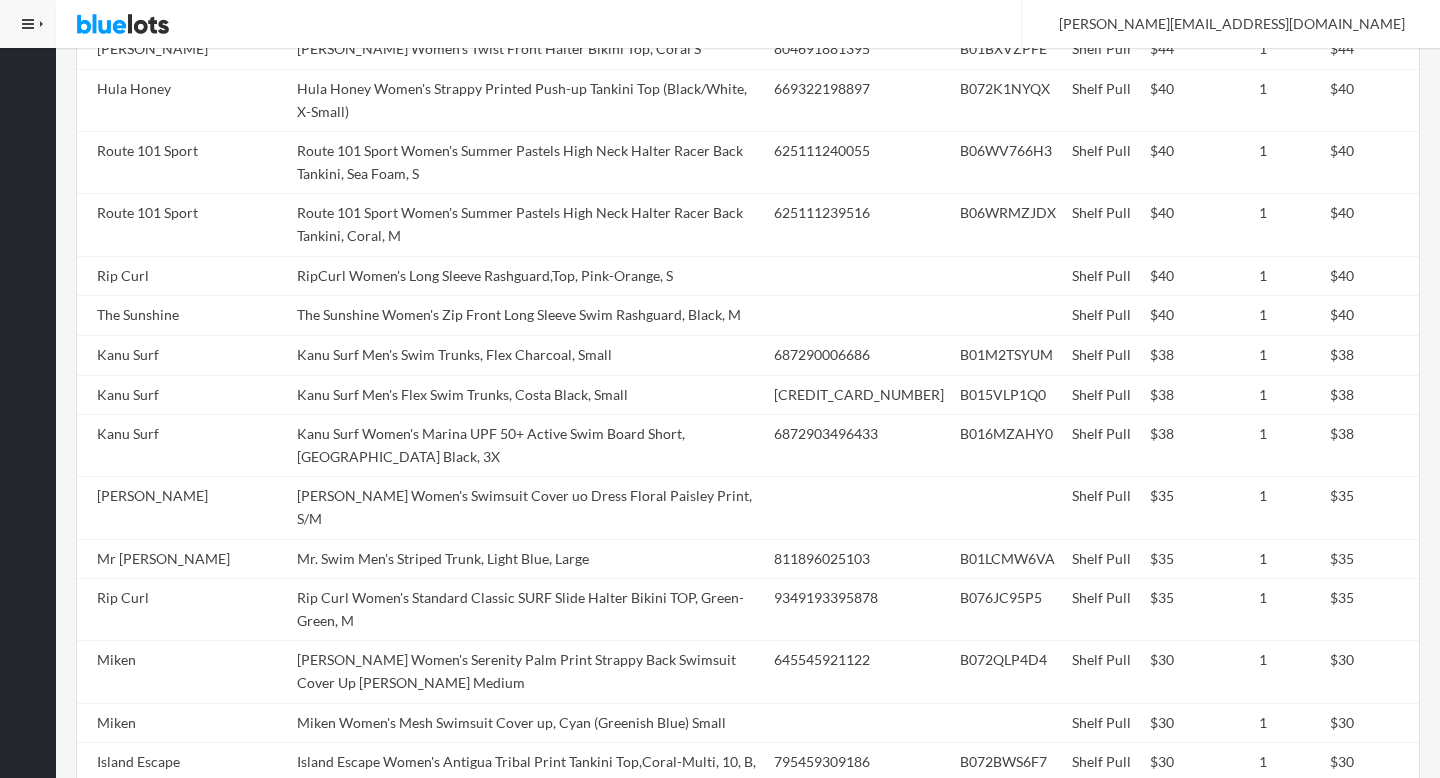 scroll, scrollTop: 2606, scrollLeft: 0, axis: vertical 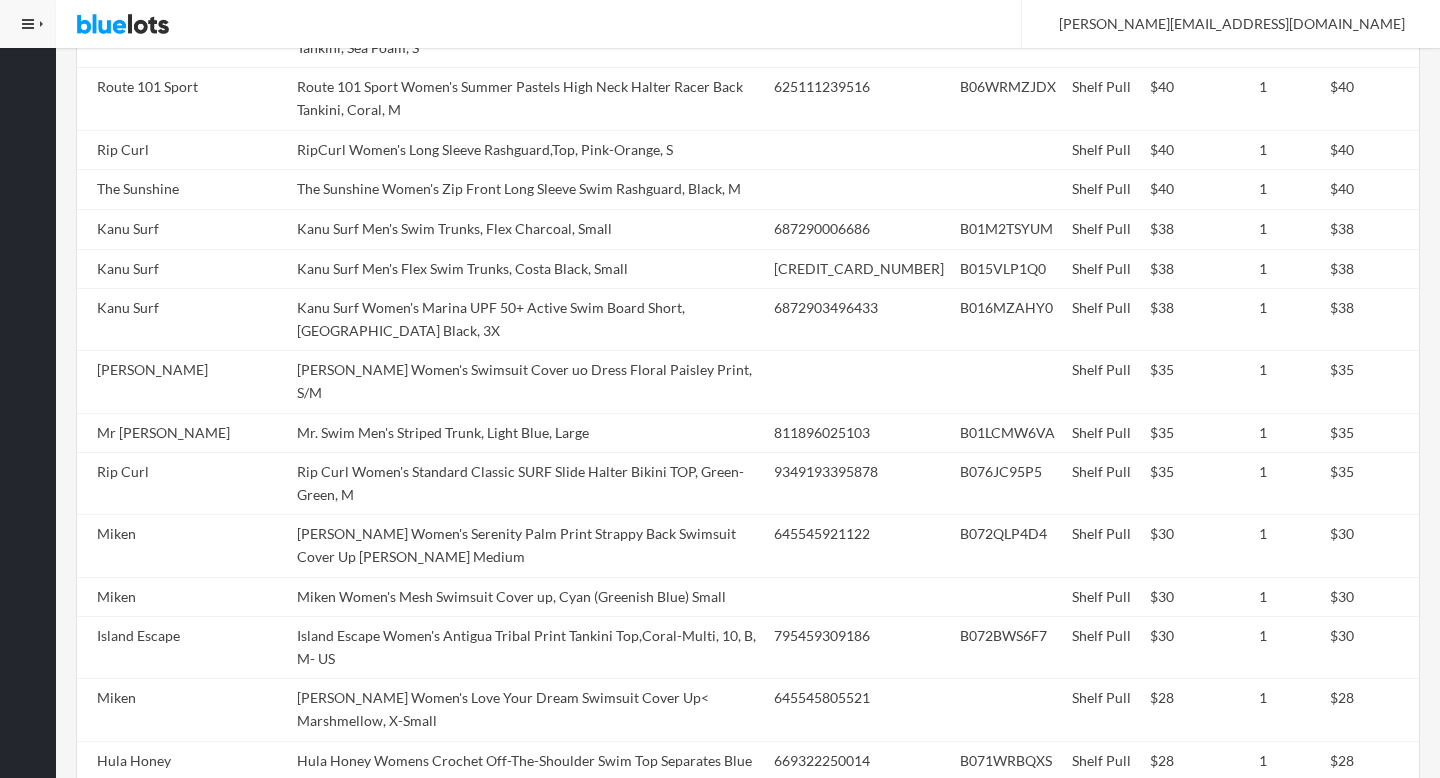 click at bounding box center (527, 1071) 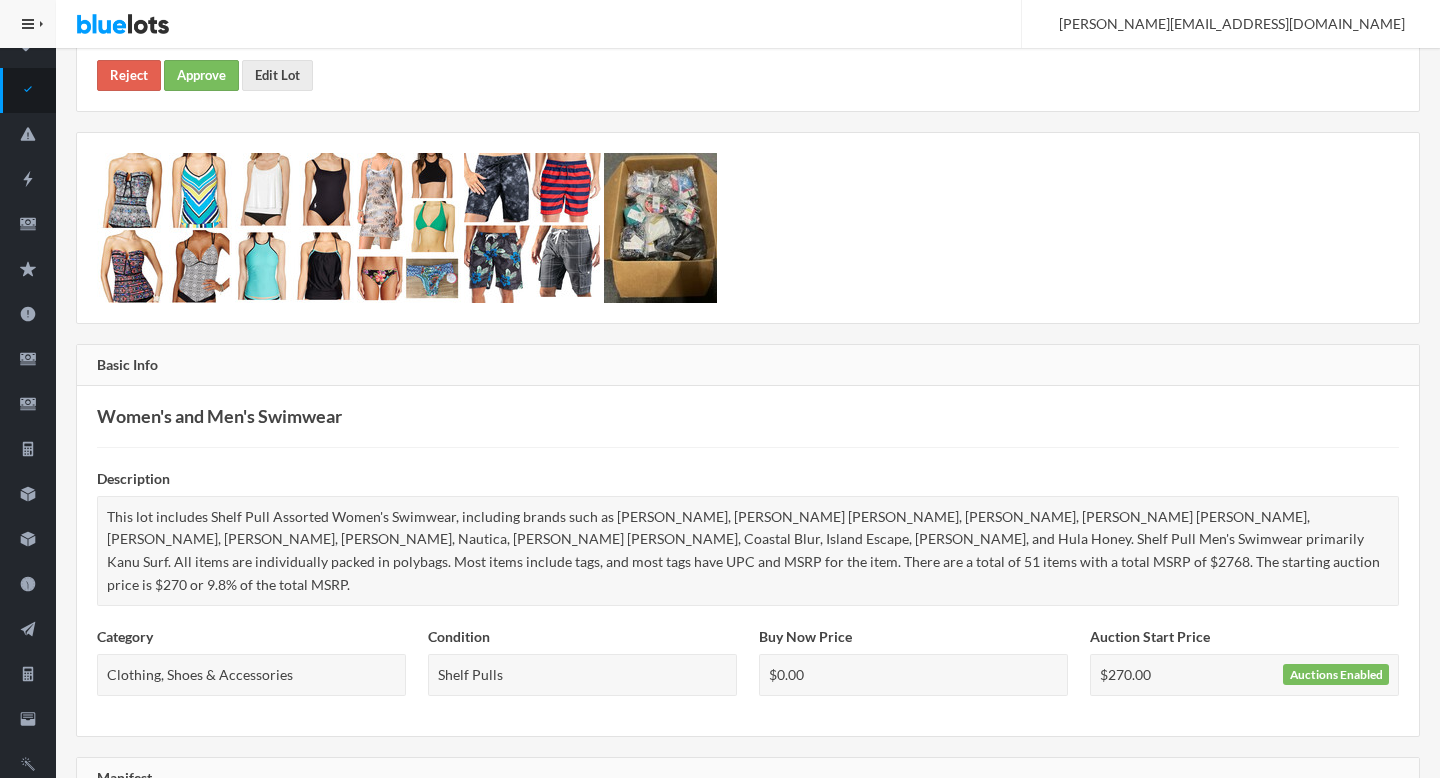 scroll, scrollTop: 0, scrollLeft: 0, axis: both 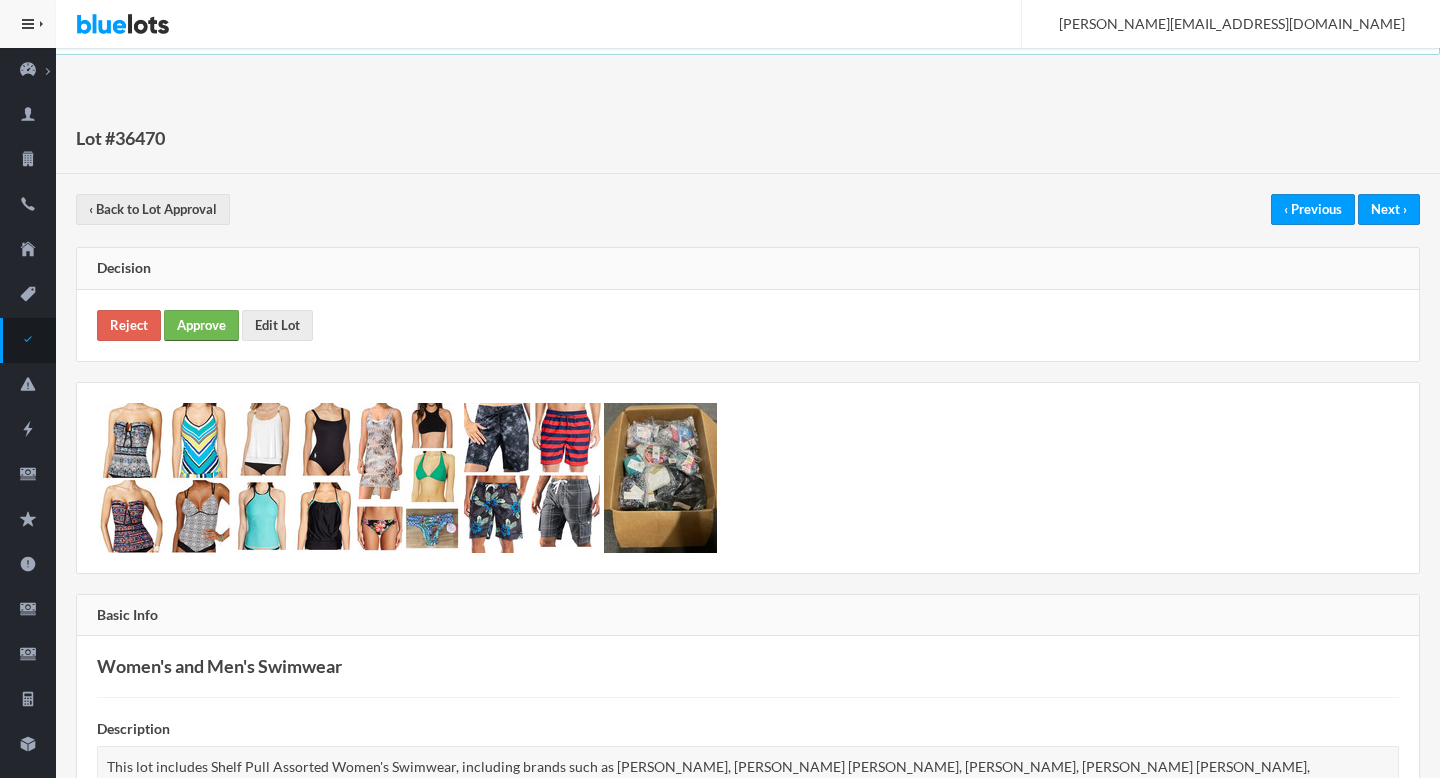 click on "Approve" at bounding box center (201, 325) 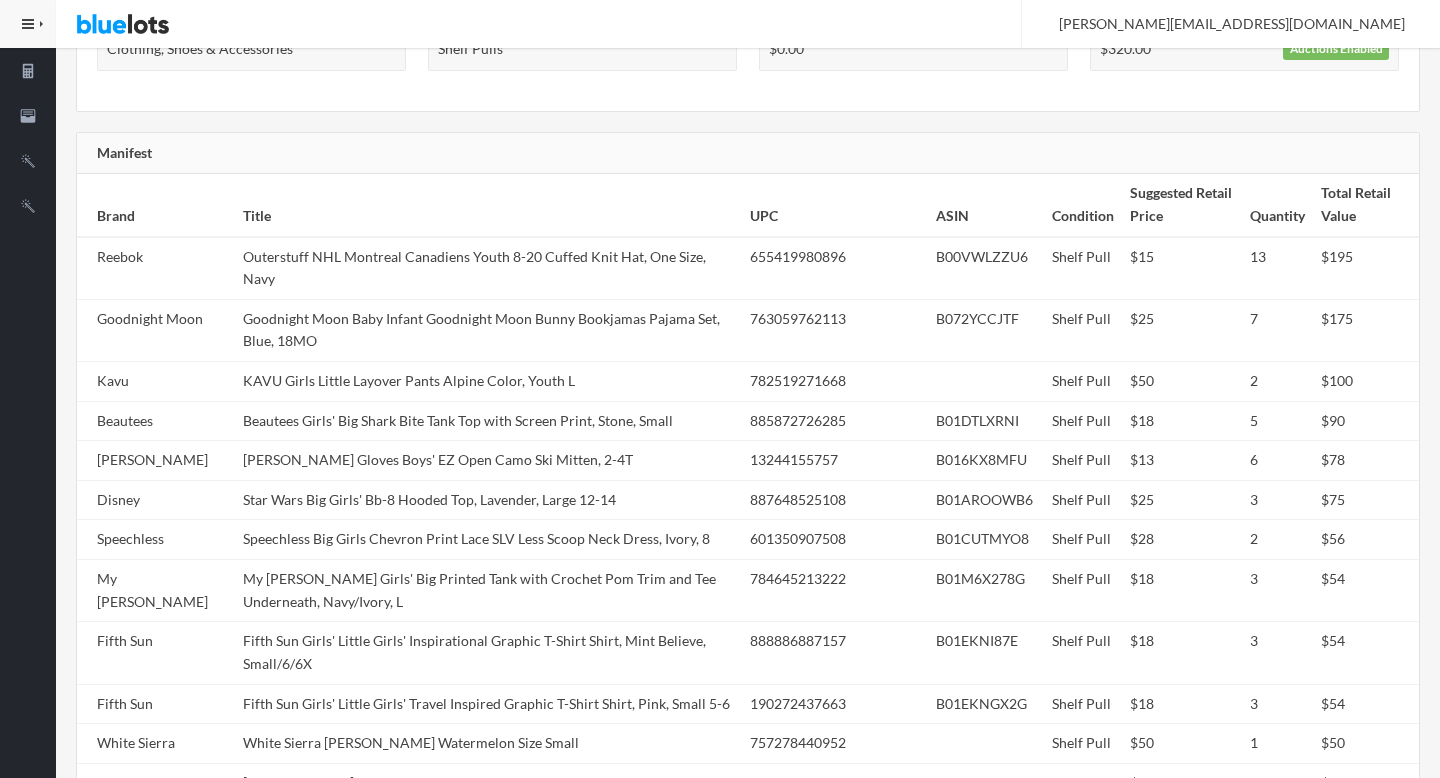 scroll, scrollTop: 847, scrollLeft: 0, axis: vertical 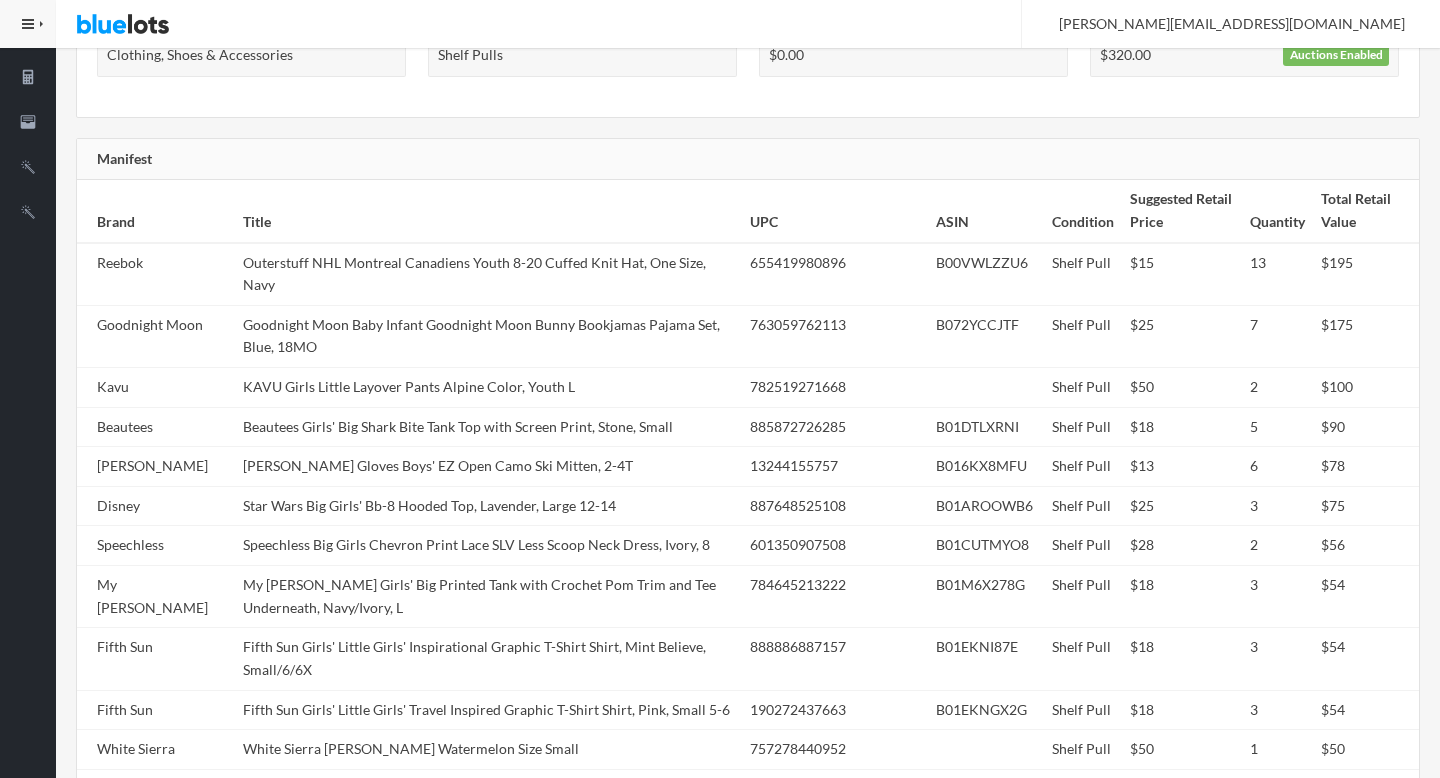 click on "Goodnight Moon Baby Infant Goodnight Moon Bunny Bookjamas Pajama Set, Blue, 18MO" at bounding box center (488, 336) 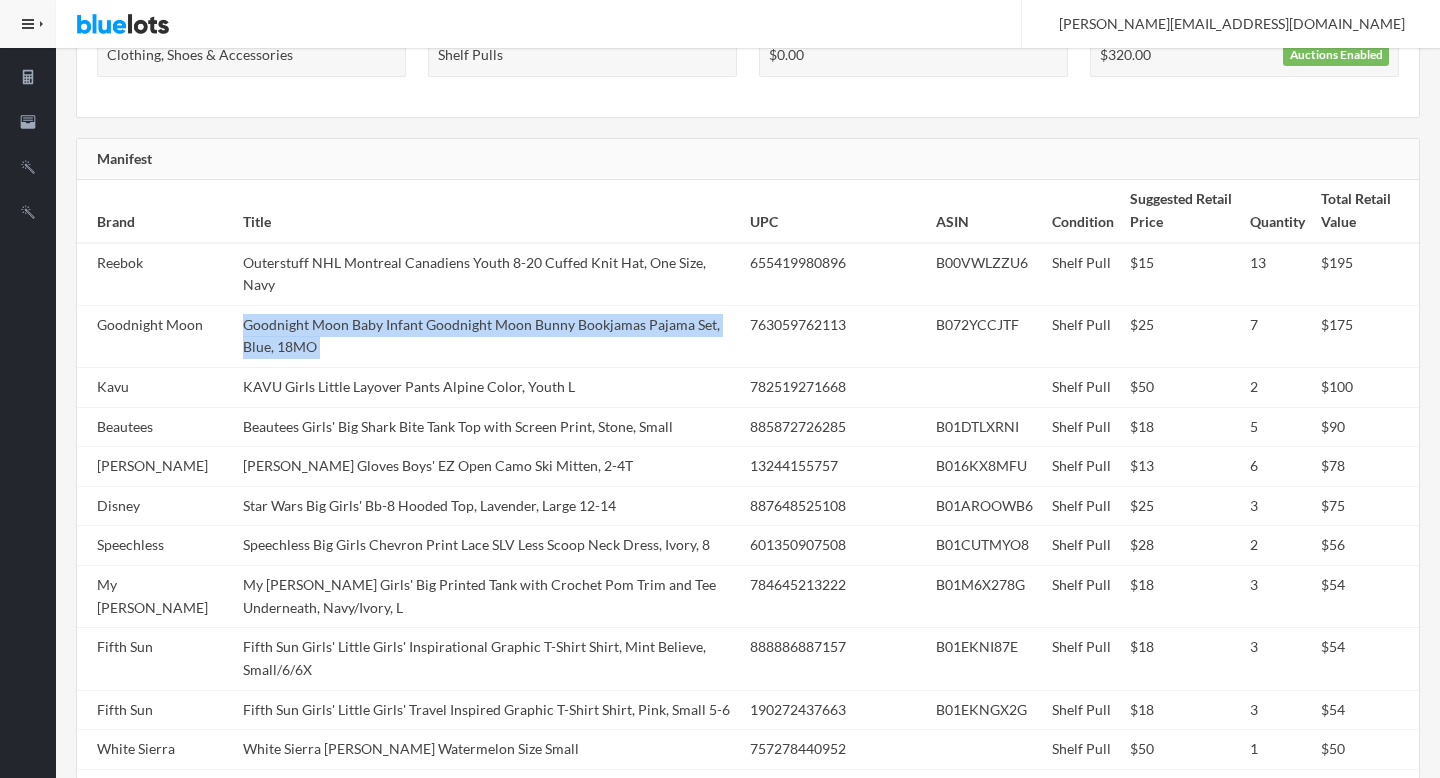 click on "Goodnight Moon Baby Infant Goodnight Moon Bunny Bookjamas Pajama Set, Blue, 18MO" at bounding box center (488, 336) 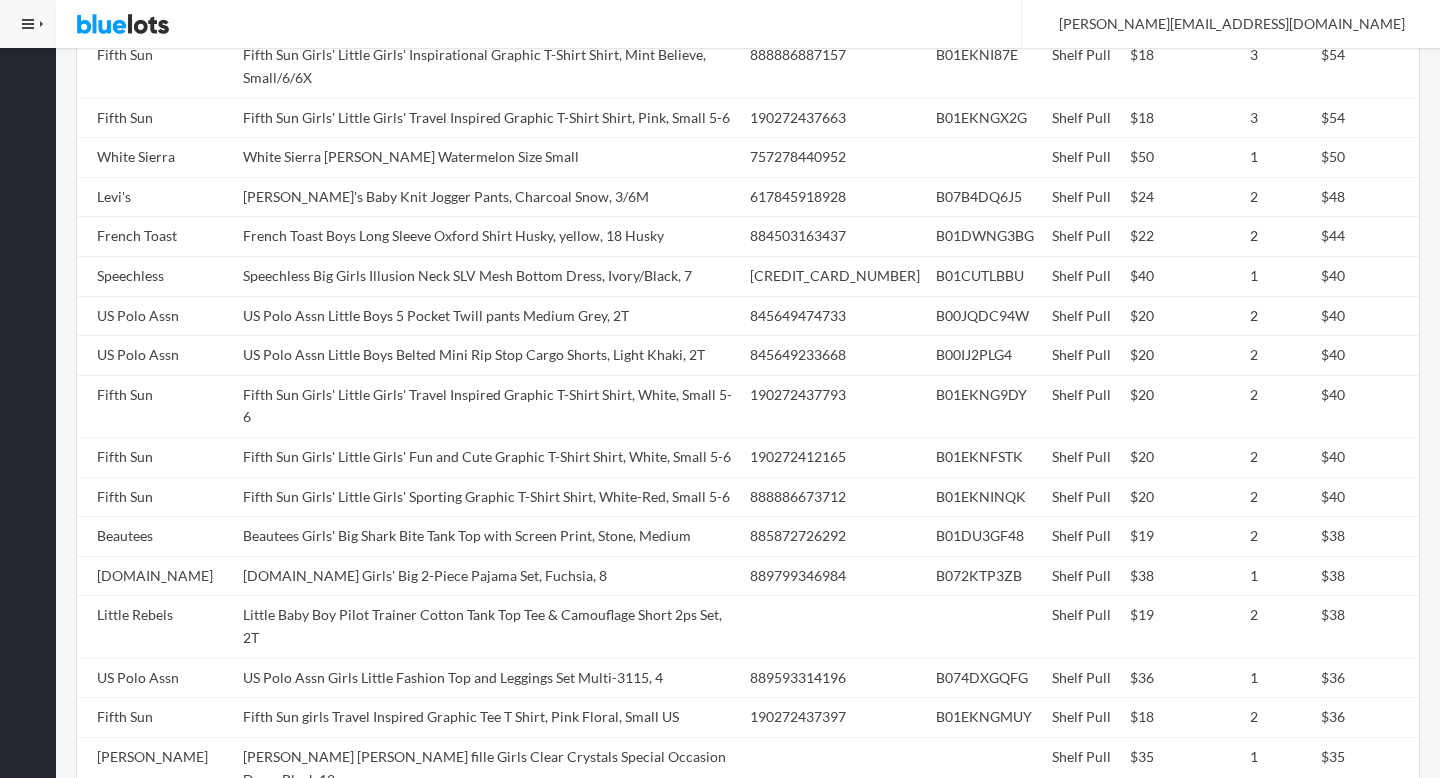 scroll, scrollTop: 1691, scrollLeft: 0, axis: vertical 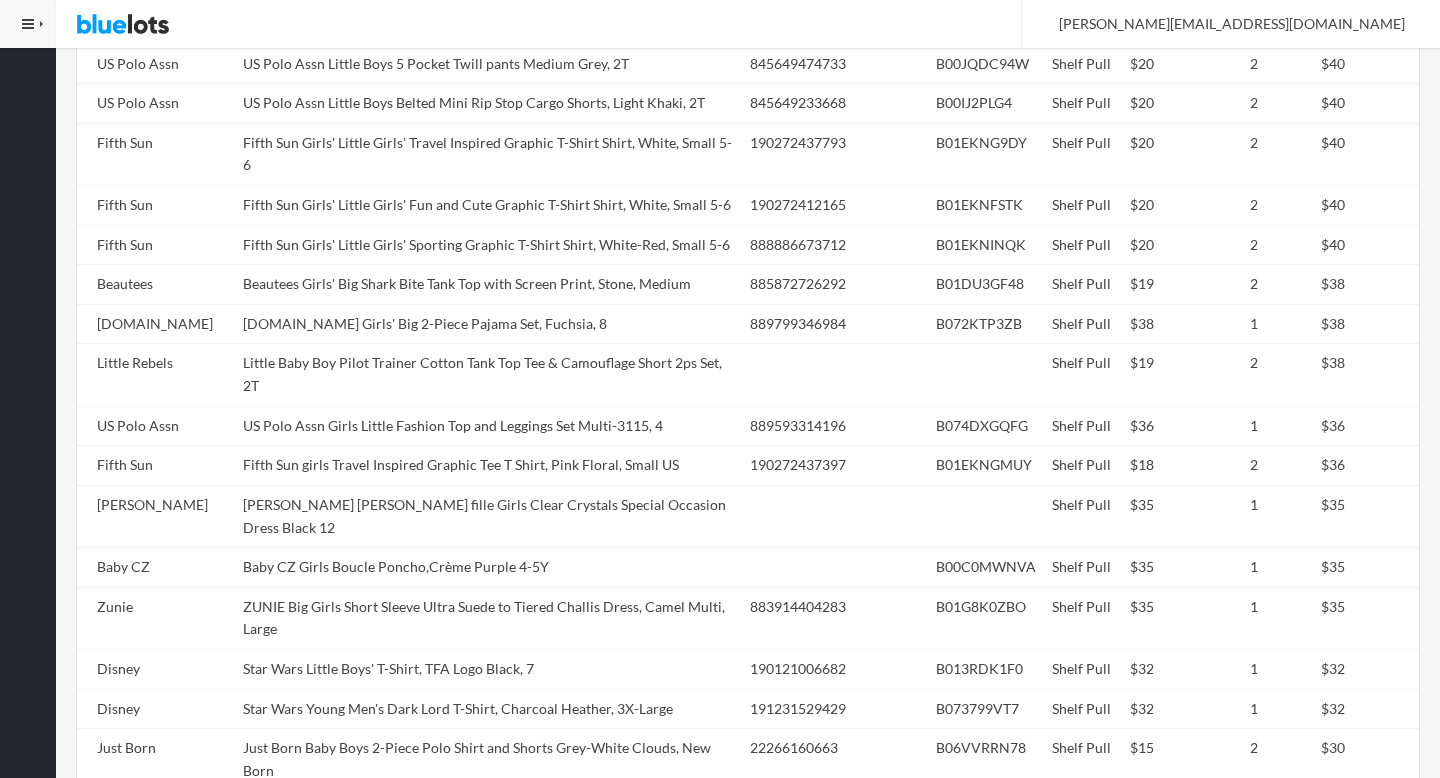 click on "US Polo Assn Girls Little Fashion Top and Leggings Set Multi-3115, 4" at bounding box center [488, 426] 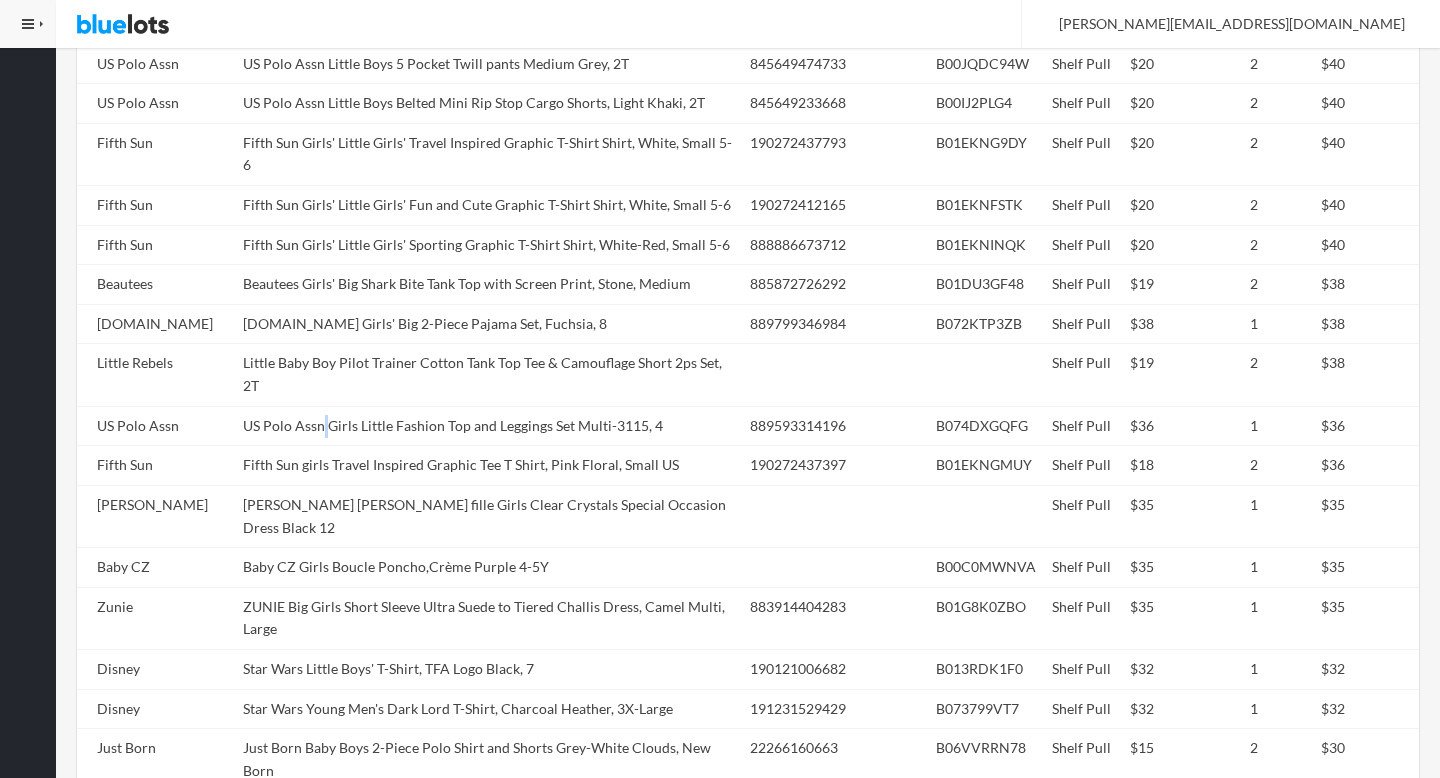 click on "US Polo Assn Girls Little Fashion Top and Leggings Set Multi-3115, 4" at bounding box center [488, 426] 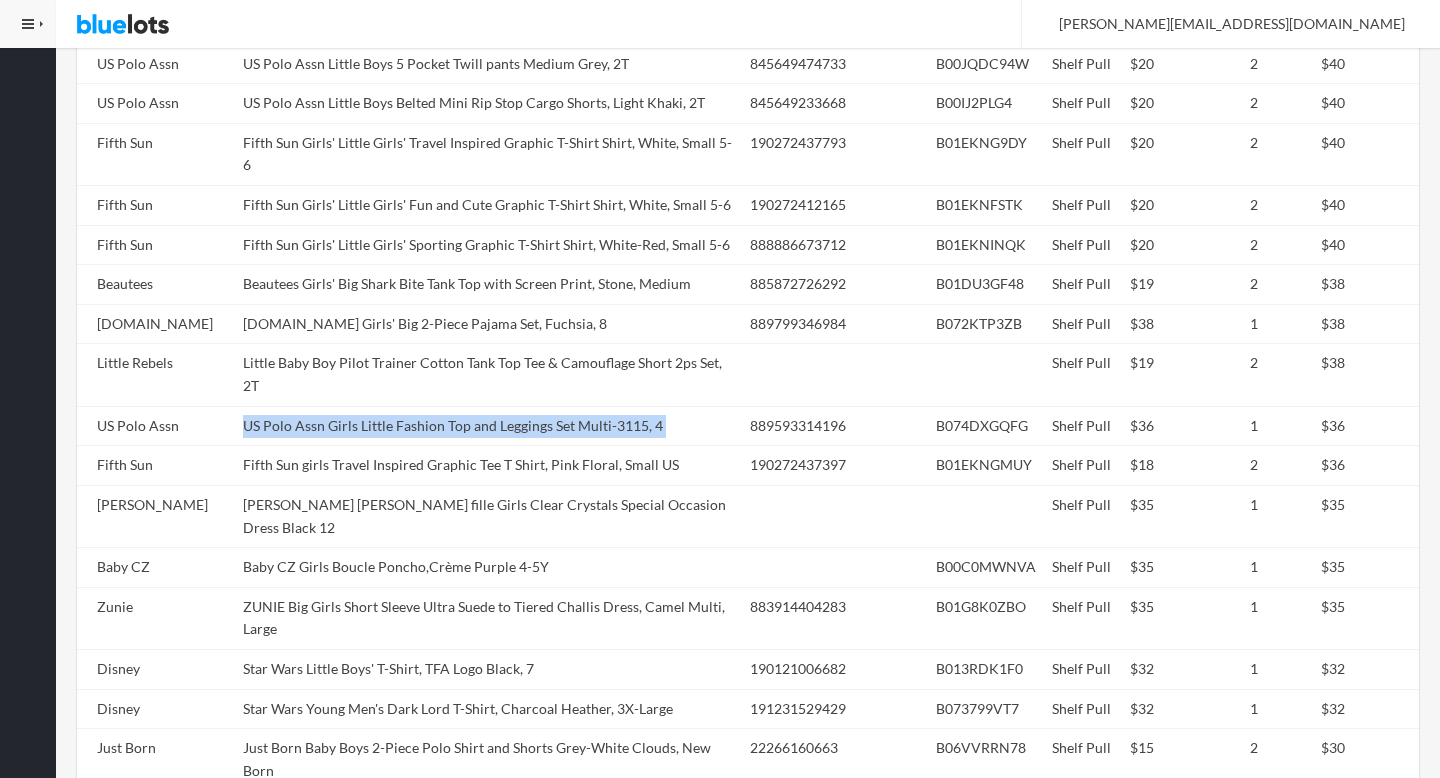 click on "US Polo Assn Girls Little Fashion Top and Leggings Set Multi-3115, 4" at bounding box center [488, 426] 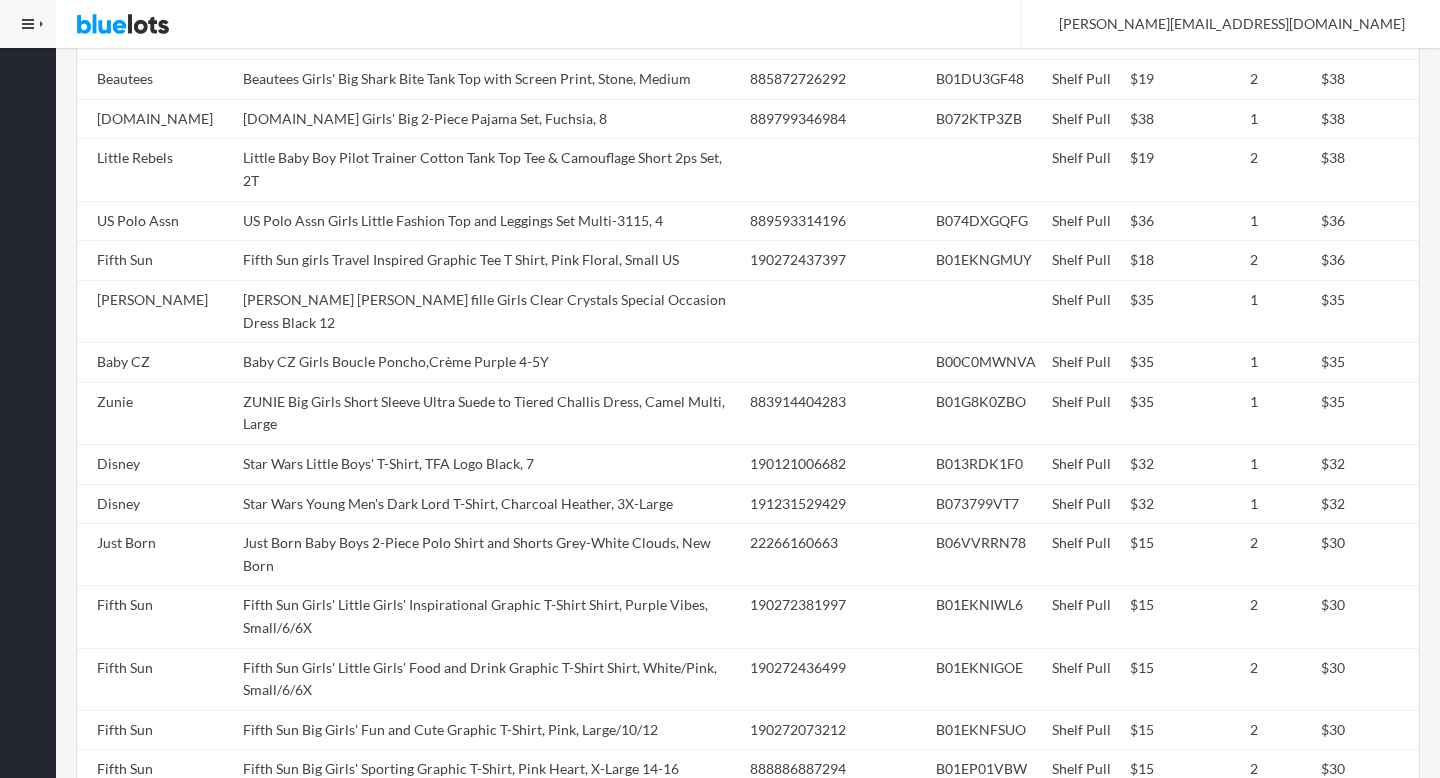 scroll, scrollTop: 2675, scrollLeft: 0, axis: vertical 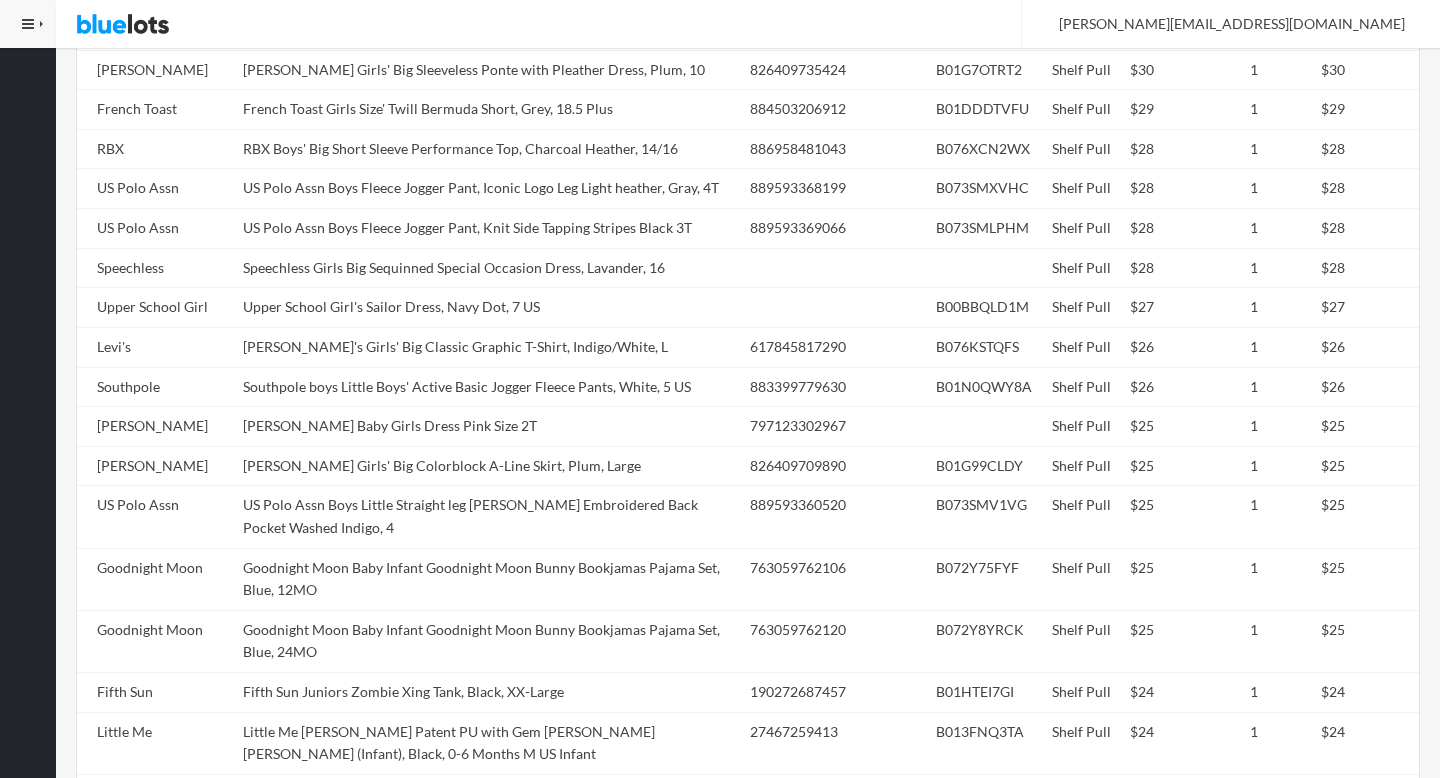 click on "US Polo Assn Boys Little Straight leg Jean Embroidered Back Pocket Washed Indigo, 4" at bounding box center [488, 517] 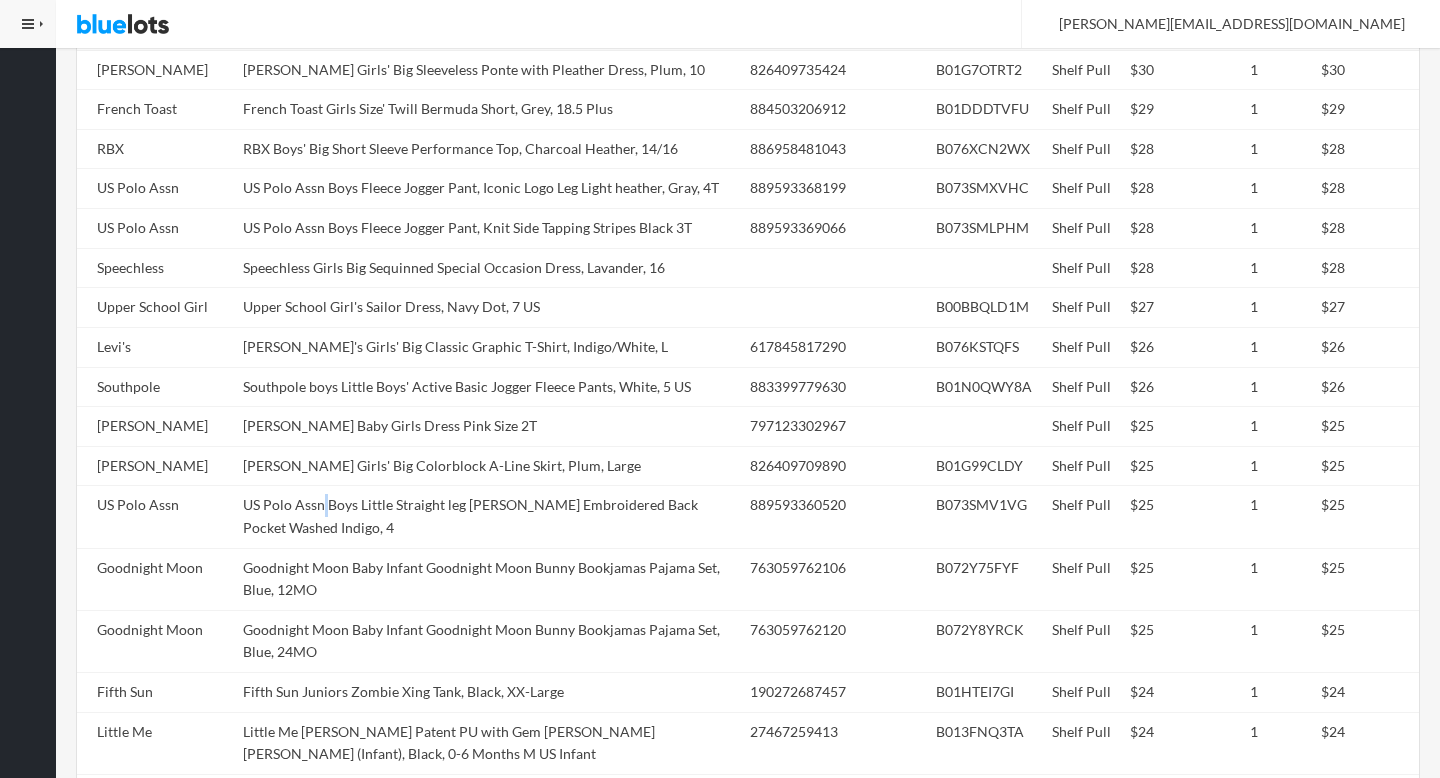 click on "US Polo Assn Boys Little Straight leg Jean Embroidered Back Pocket Washed Indigo, 4" at bounding box center [488, 517] 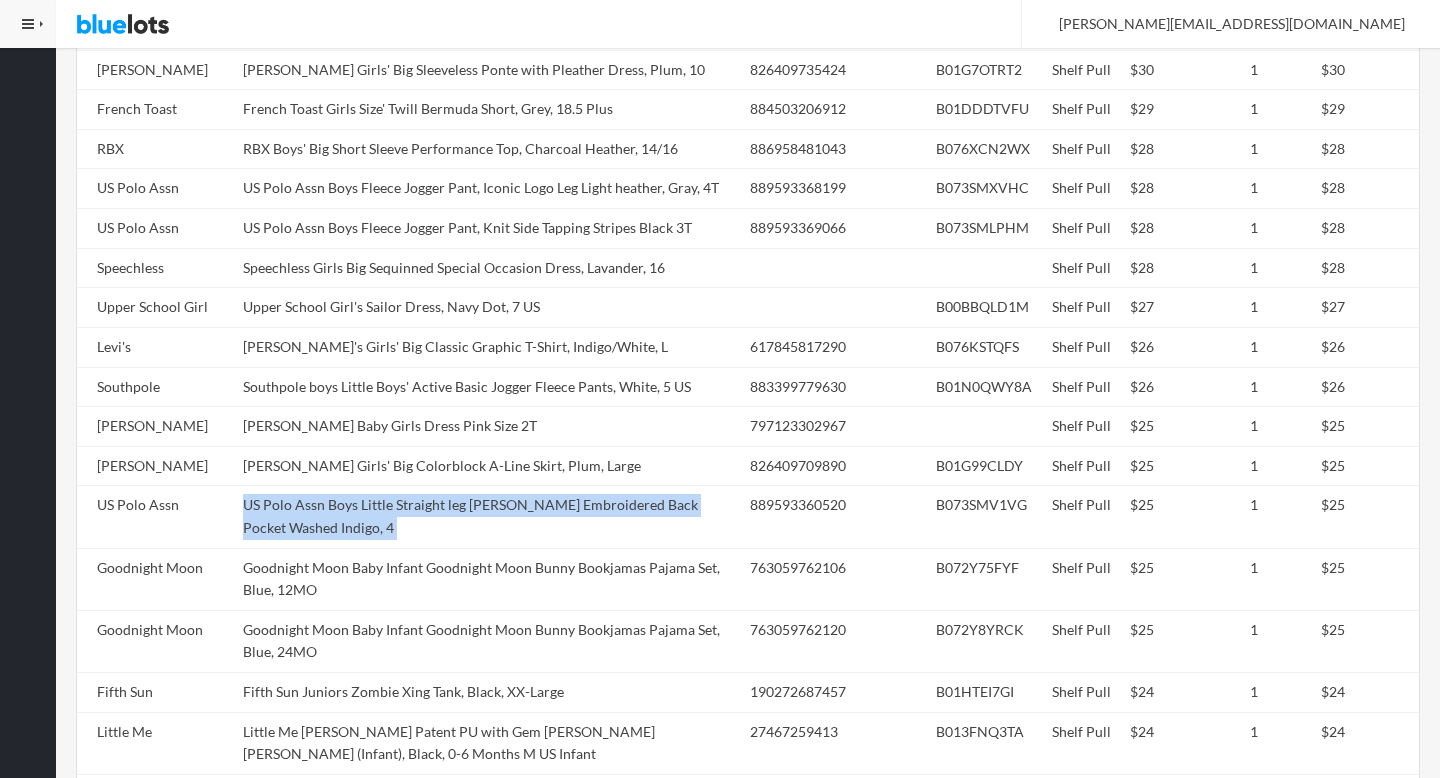 click on "US Polo Assn Boys Little Straight leg Jean Embroidered Back Pocket Washed Indigo, 4" at bounding box center [488, 517] 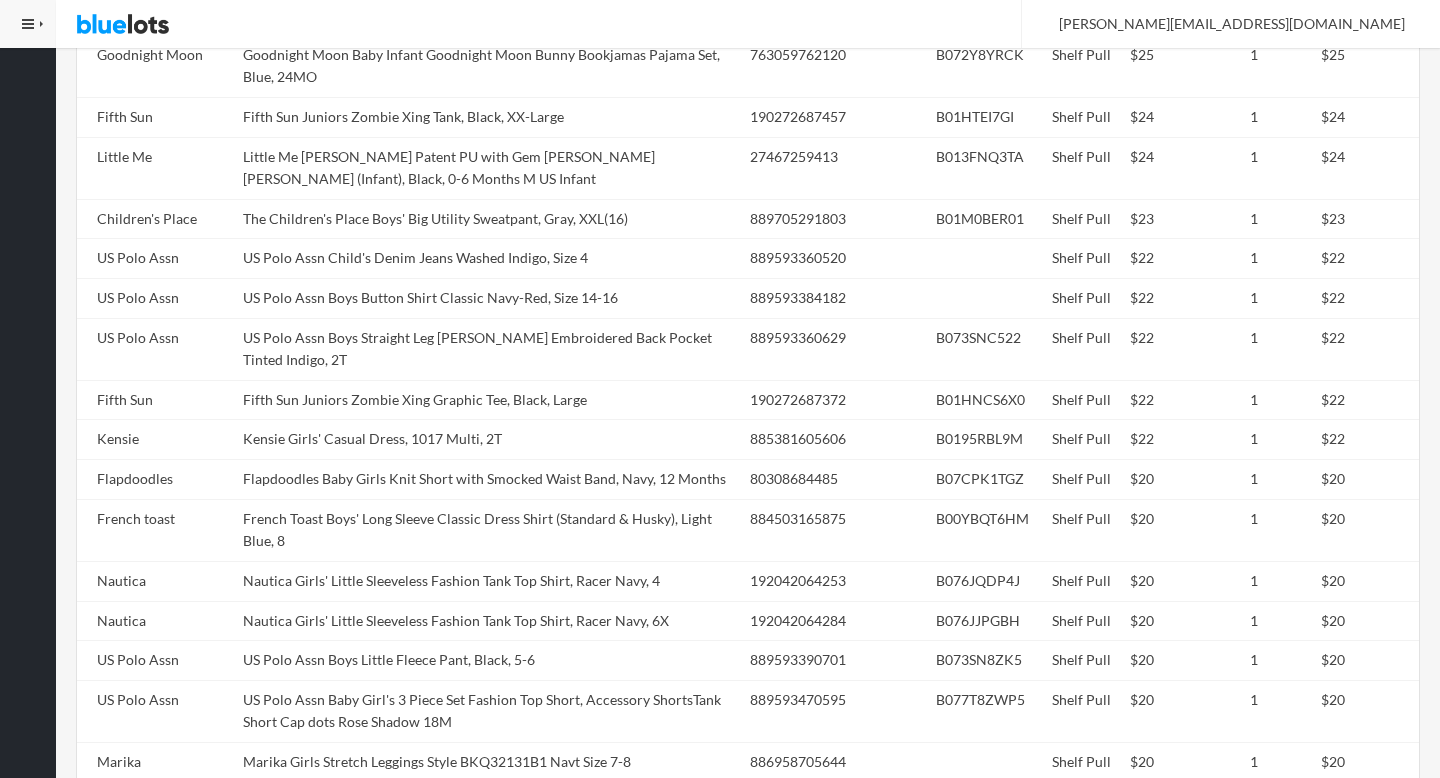 scroll, scrollTop: 3846, scrollLeft: 0, axis: vertical 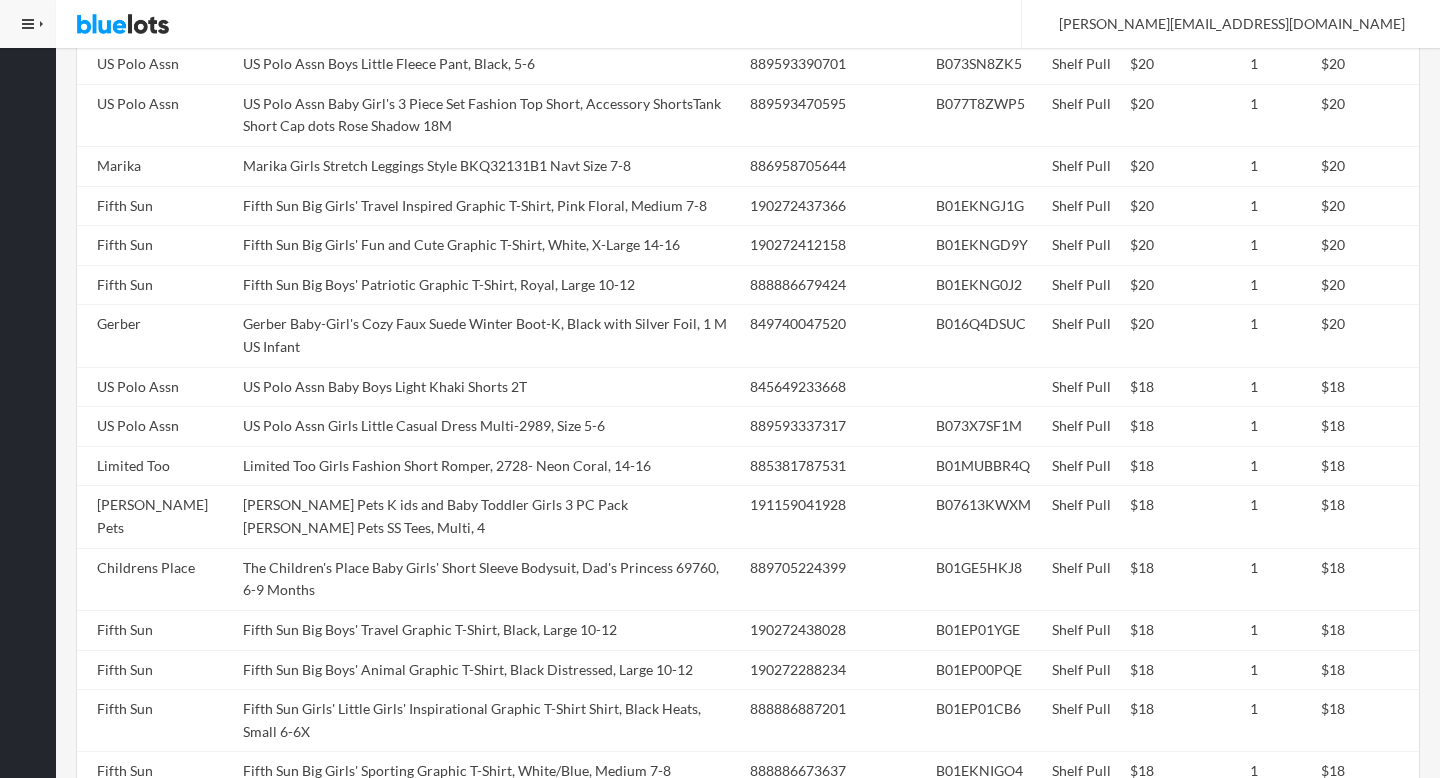 click on "Reebok
Outerstuff NHL Montreal Canadiens Youth 8-20 Cuffed Knit Hat, One Size, Navy
655419980896
B00VWLZZU6
Shelf Pull
$15
13
$195
Goodnight Moon
Goodnight Moon Baby Infant Goodnight Moon Bunny Bookjamas Pajama Set, Blue, 18MO
763059762113
B072YCCJTF
Shelf Pull
$25
7
$175
Kavu
KAVU Girls Little Layover Pants Alpine Color, Youth L
782519271668
Shelf Pull
$50
2
$100
Beautees
Beautees Girls' Big Shark Bite Tank Top with Screen Print, Stone, Small
885872726285
B01DTLXRNI
Shelf Pull
$18
5
$90" at bounding box center (748, -137) 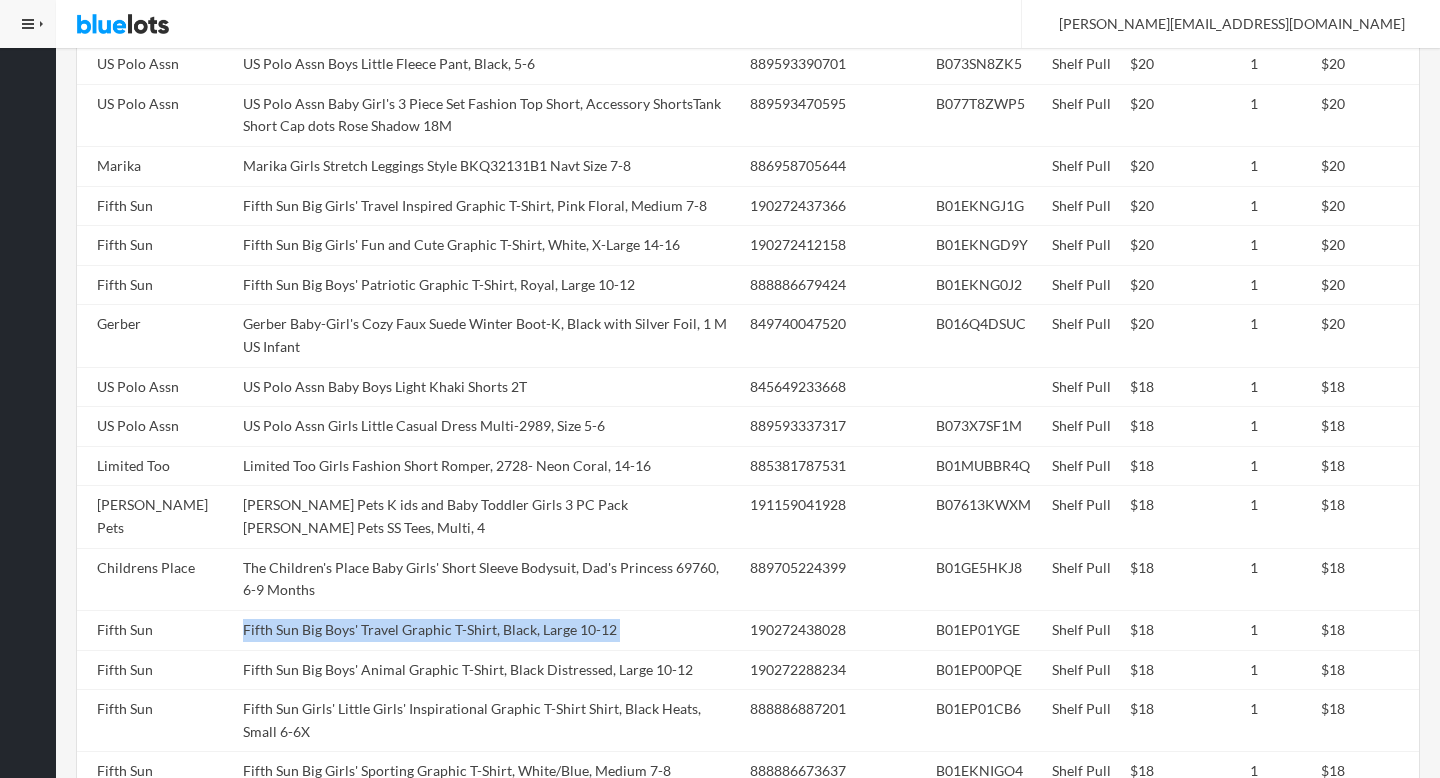 click on "Fifth Sun Big Boys' Travel Graphic T-Shirt, Black, Large 10-12" at bounding box center [488, 630] 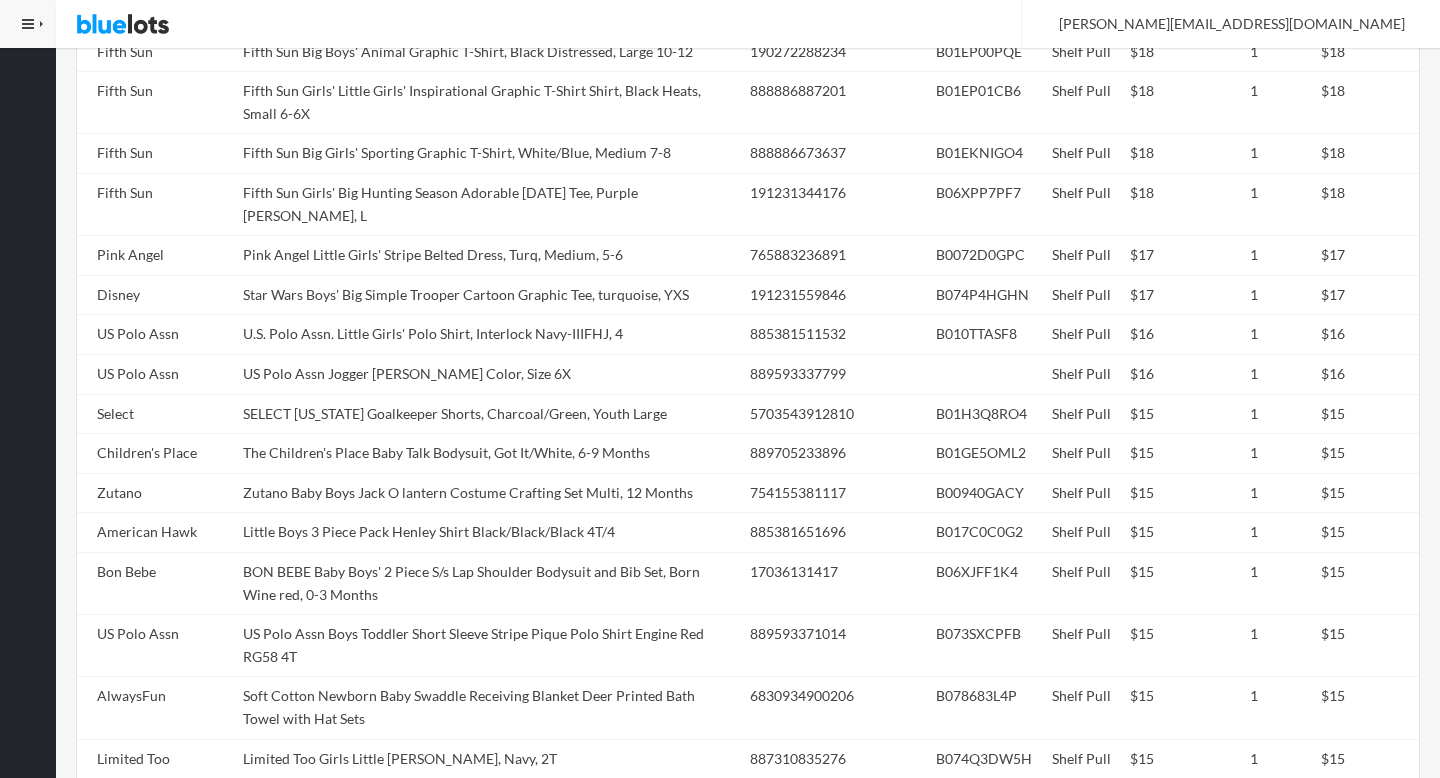 scroll, scrollTop: 5186, scrollLeft: 0, axis: vertical 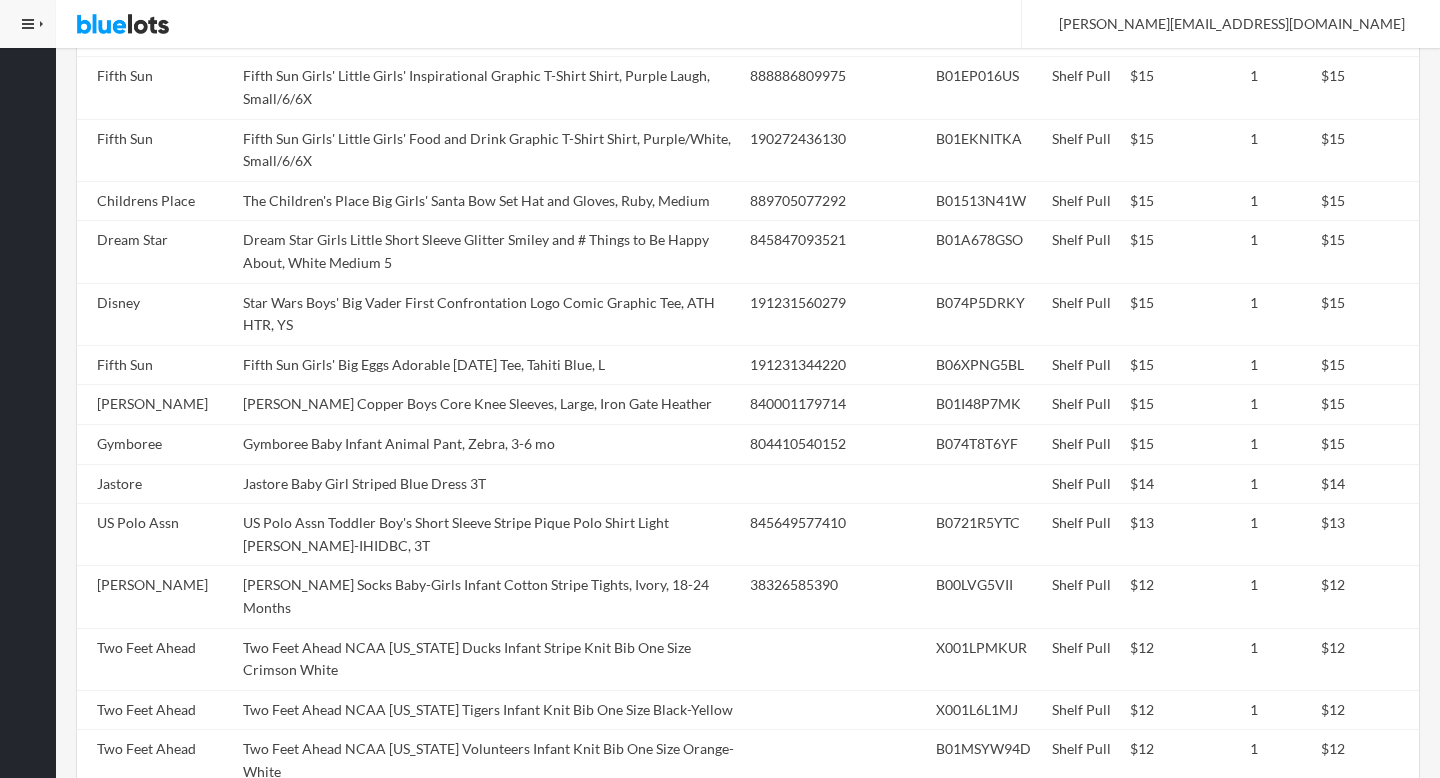 click on "Reebok
Outerstuff NHL Montreal Canadiens Youth 8-20 Cuffed Knit Hat, One Size, Navy
655419980896
B00VWLZZU6
Shelf Pull
$15
13
$195
Goodnight Moon
Goodnight Moon Baby Infant Goodnight Moon Bunny Bookjamas Pajama Set, Blue, 18MO
763059762113
B072YCCJTF
Shelf Pull
$25
7
$175
Kavu
KAVU Girls Little Layover Pants Alpine Color, Youth L
782519271668
Shelf Pull
$50
2
$100
Beautees
Beautees Girls' Big Shark Bite Tank Top with Screen Print, Stone, Small
885872726285
B01DTLXRNI
Shelf Pull
$18
5
$90" at bounding box center (748, -1477) 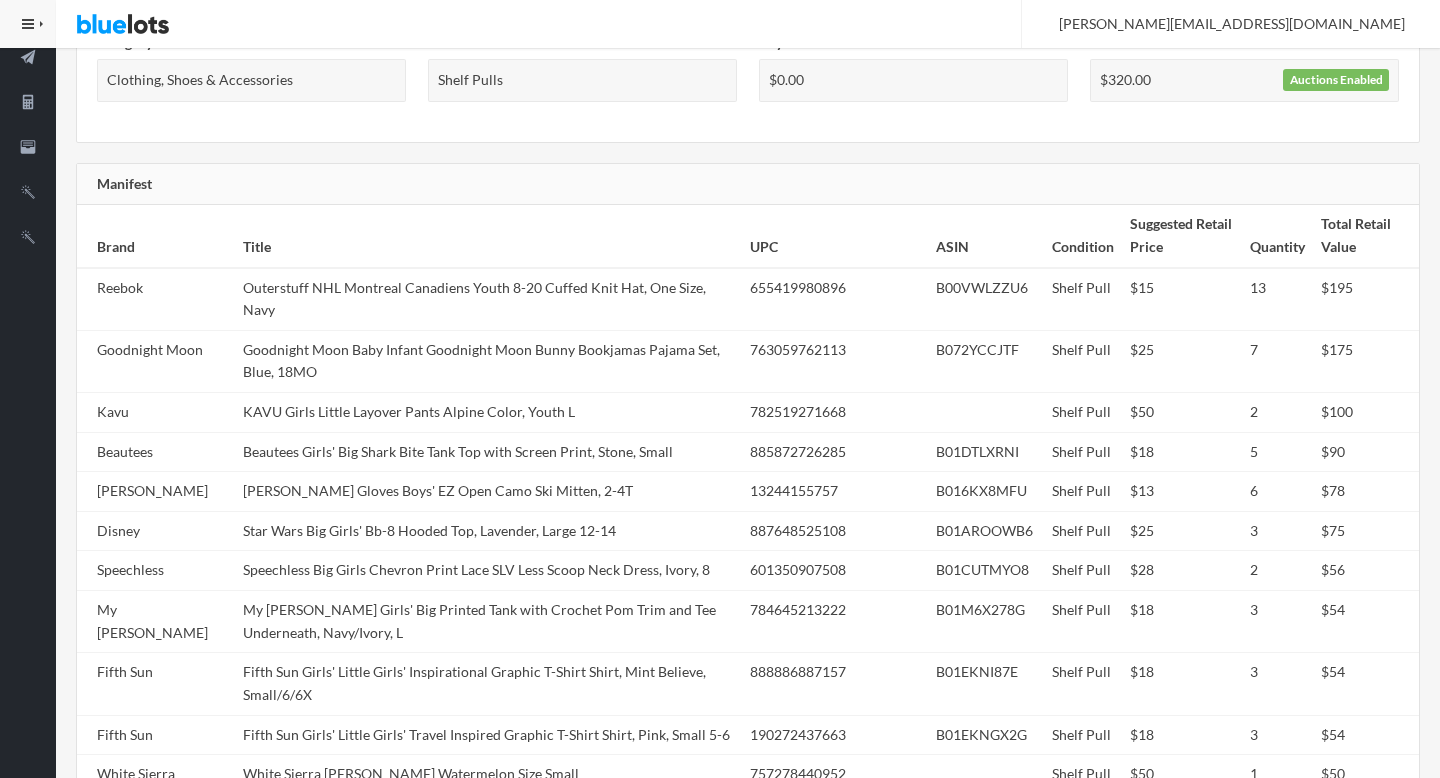 scroll, scrollTop: 2, scrollLeft: 0, axis: vertical 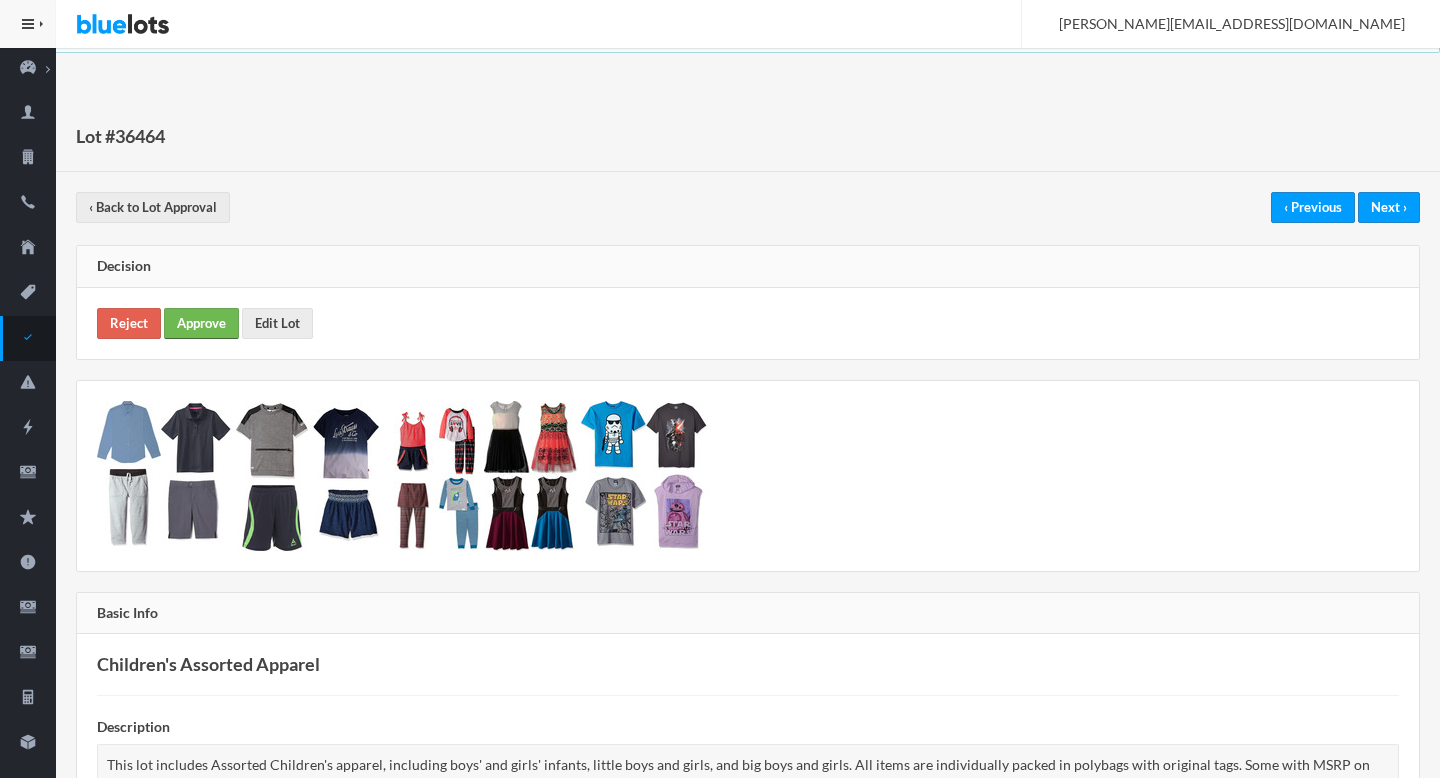 click on "Approve" at bounding box center (201, 323) 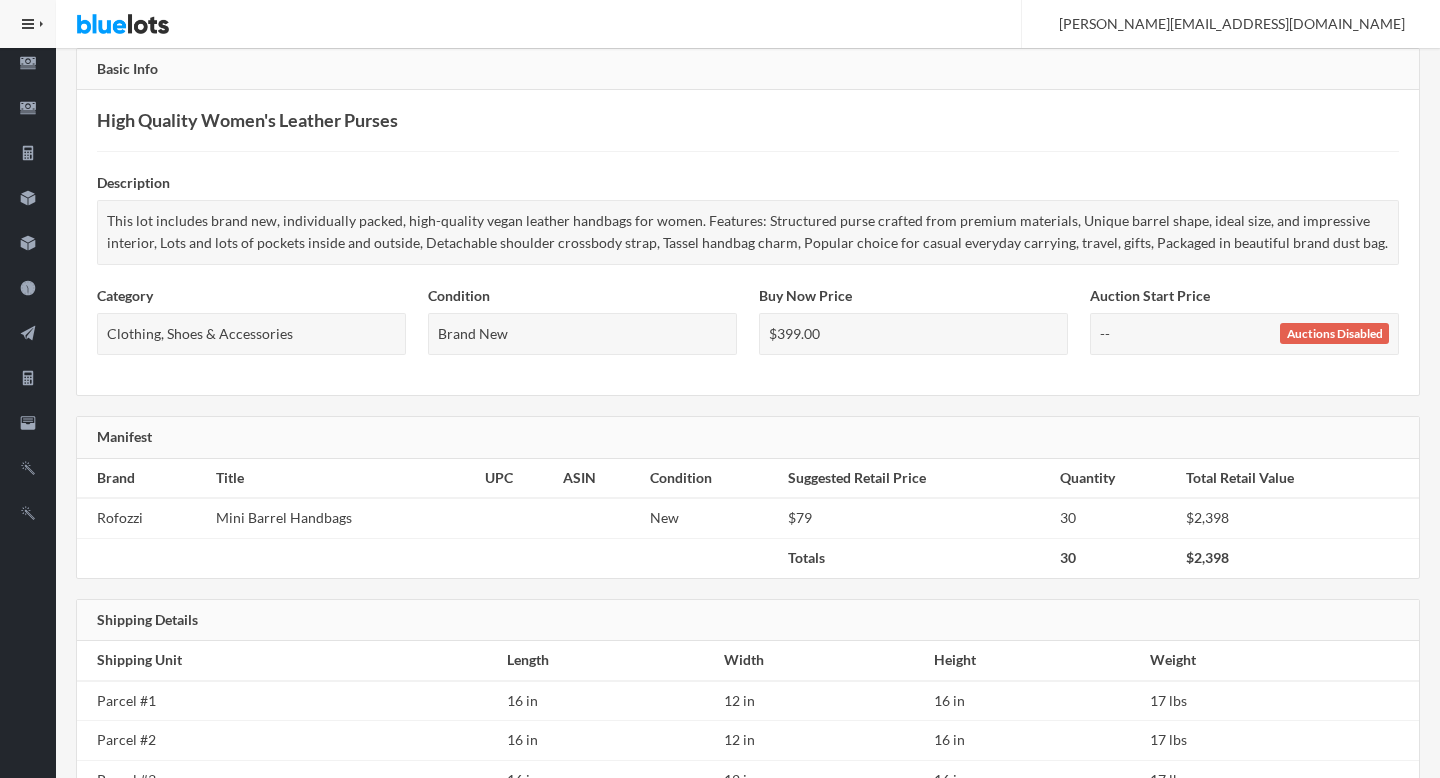 scroll, scrollTop: 0, scrollLeft: 0, axis: both 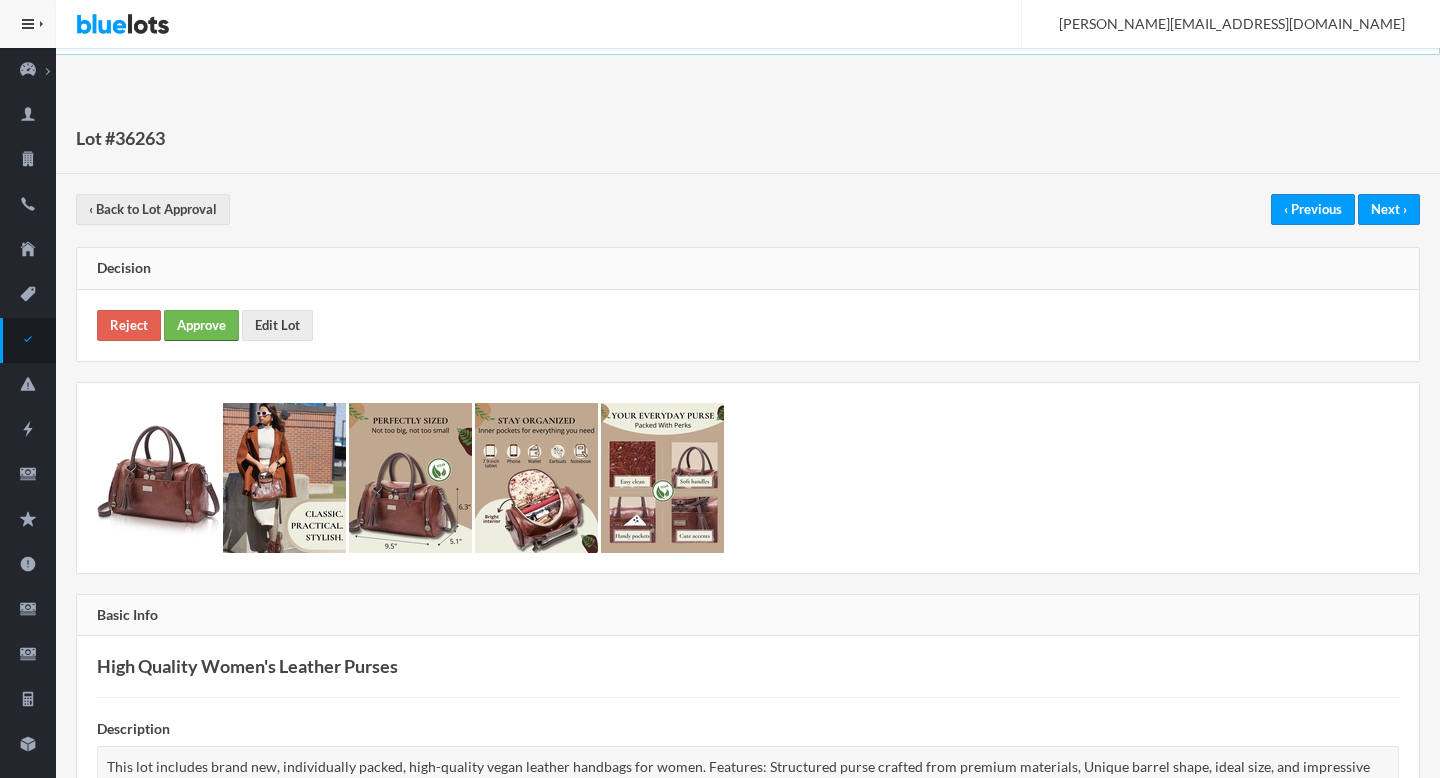 click on "Approve" at bounding box center [201, 325] 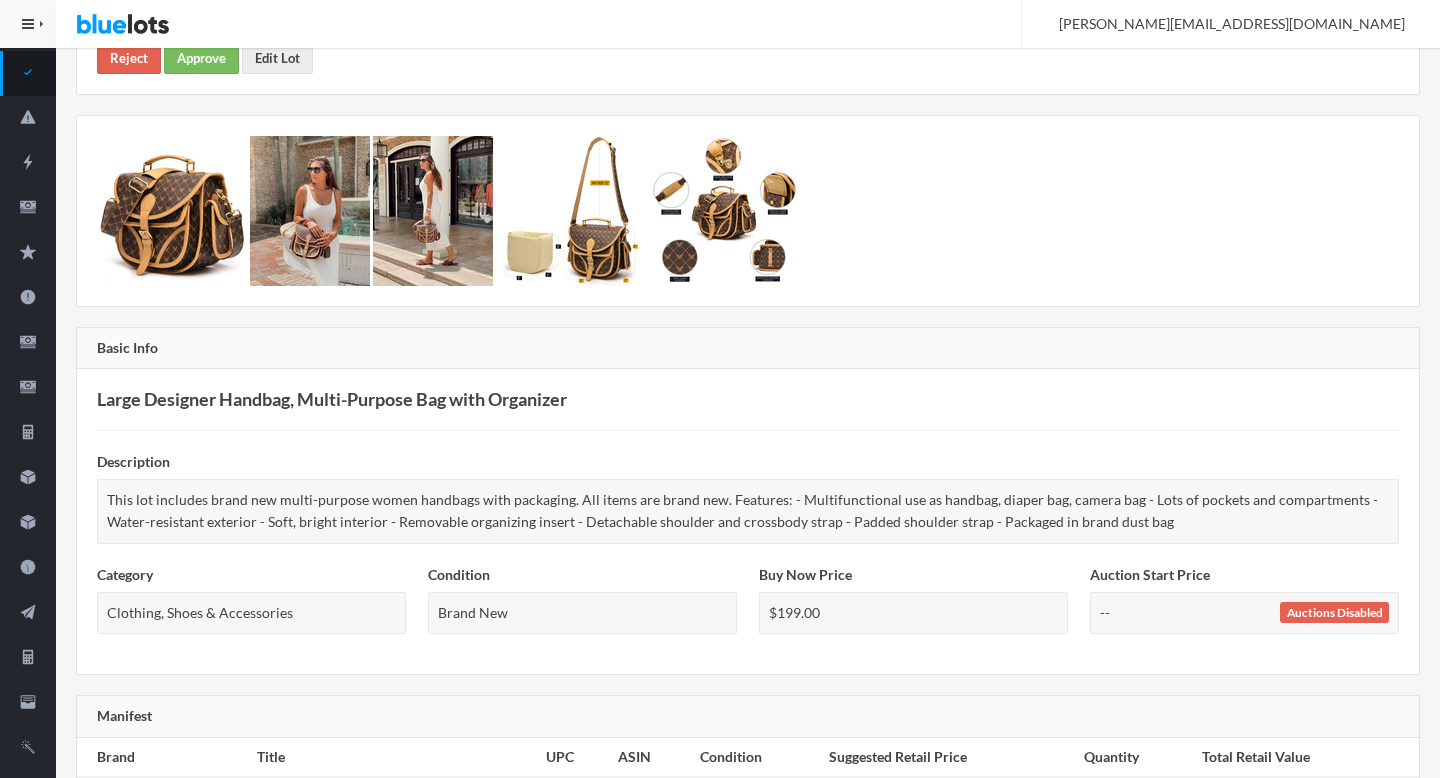 scroll, scrollTop: 0, scrollLeft: 0, axis: both 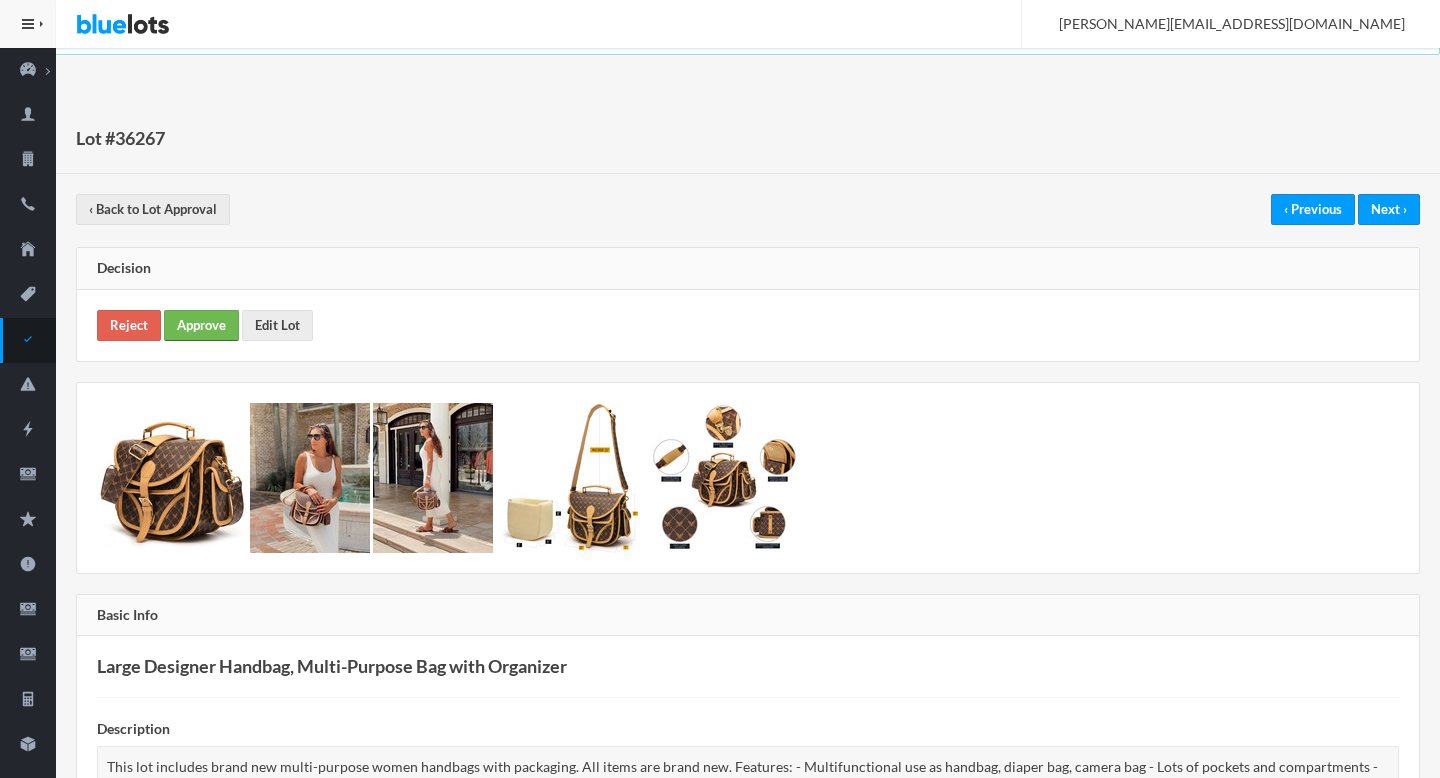 click on "Approve" at bounding box center (201, 325) 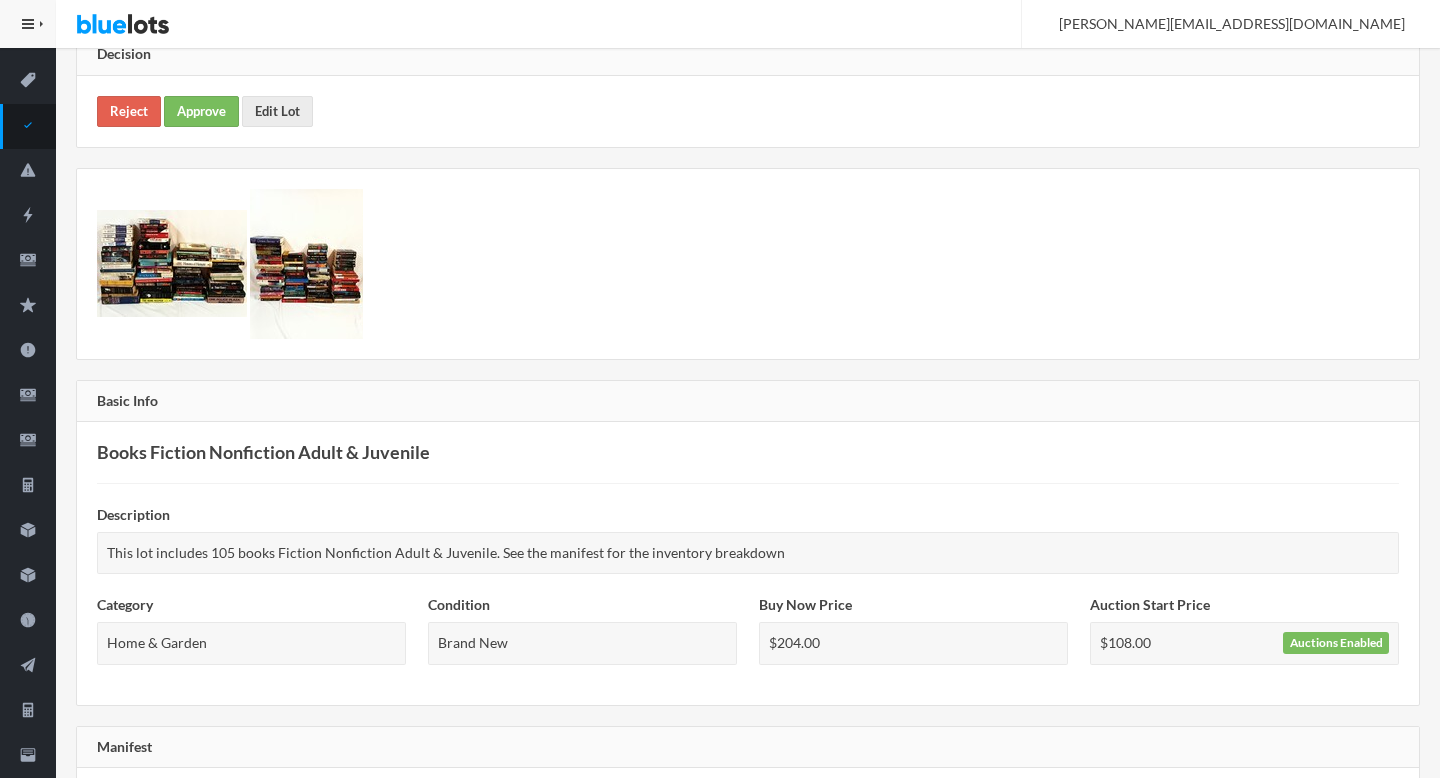 scroll, scrollTop: 26, scrollLeft: 0, axis: vertical 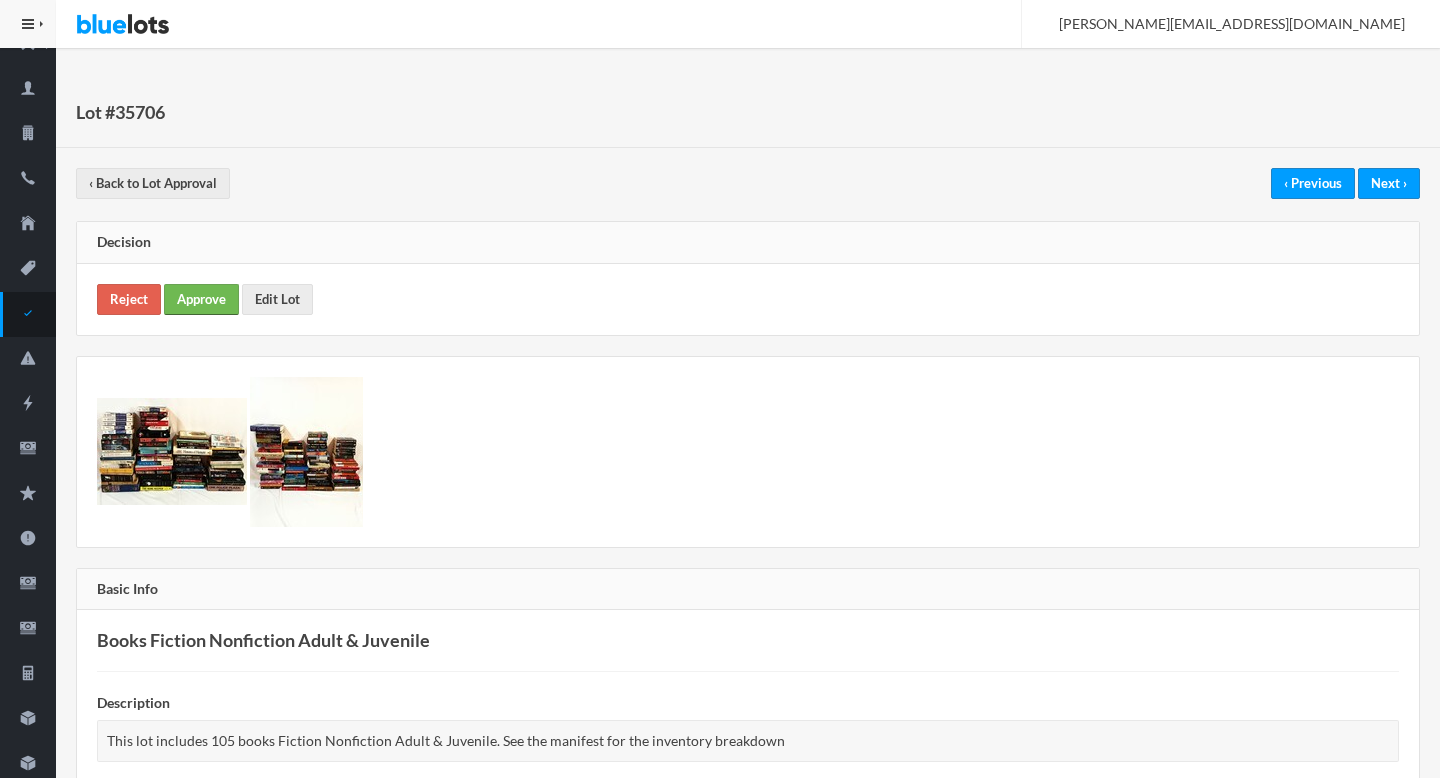 click on "Approve" at bounding box center (201, 299) 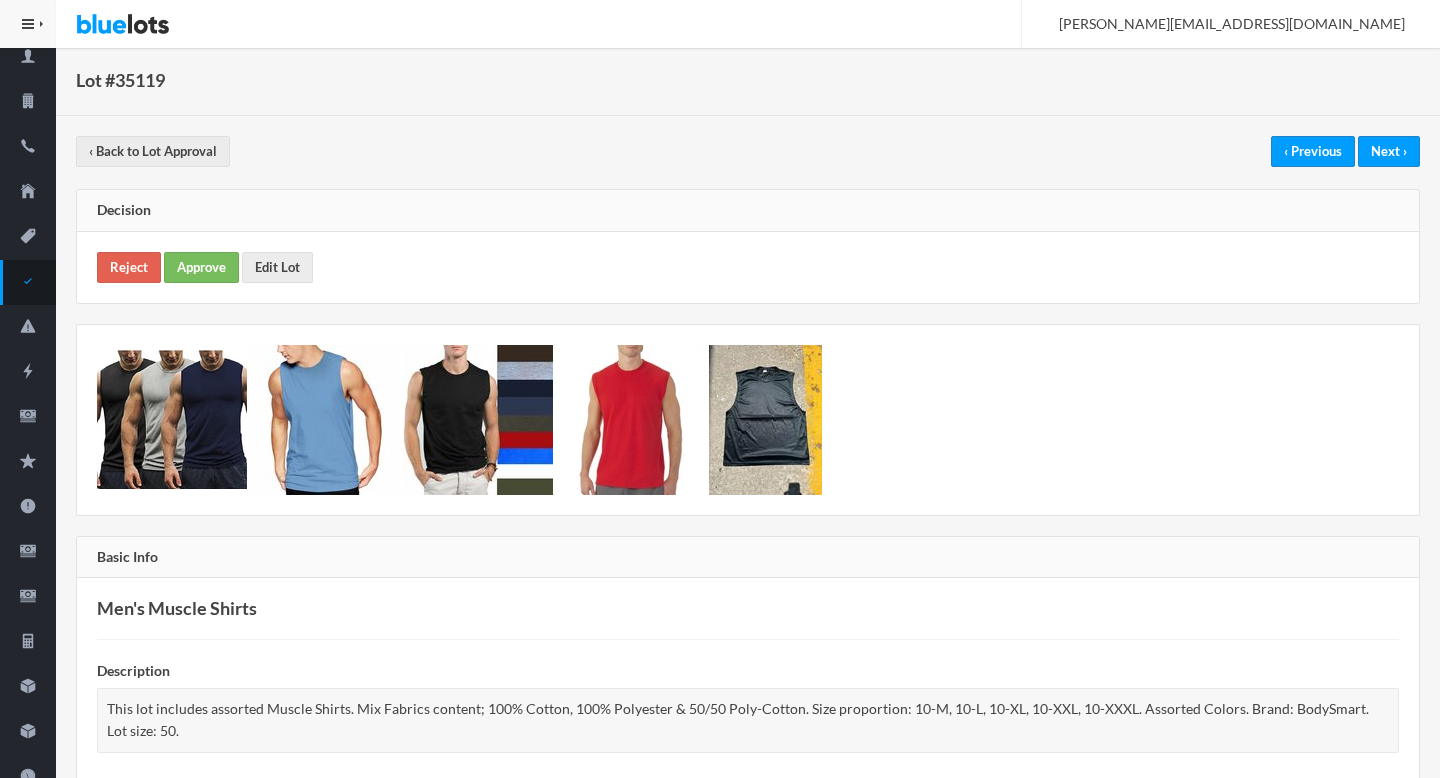scroll, scrollTop: 0, scrollLeft: 0, axis: both 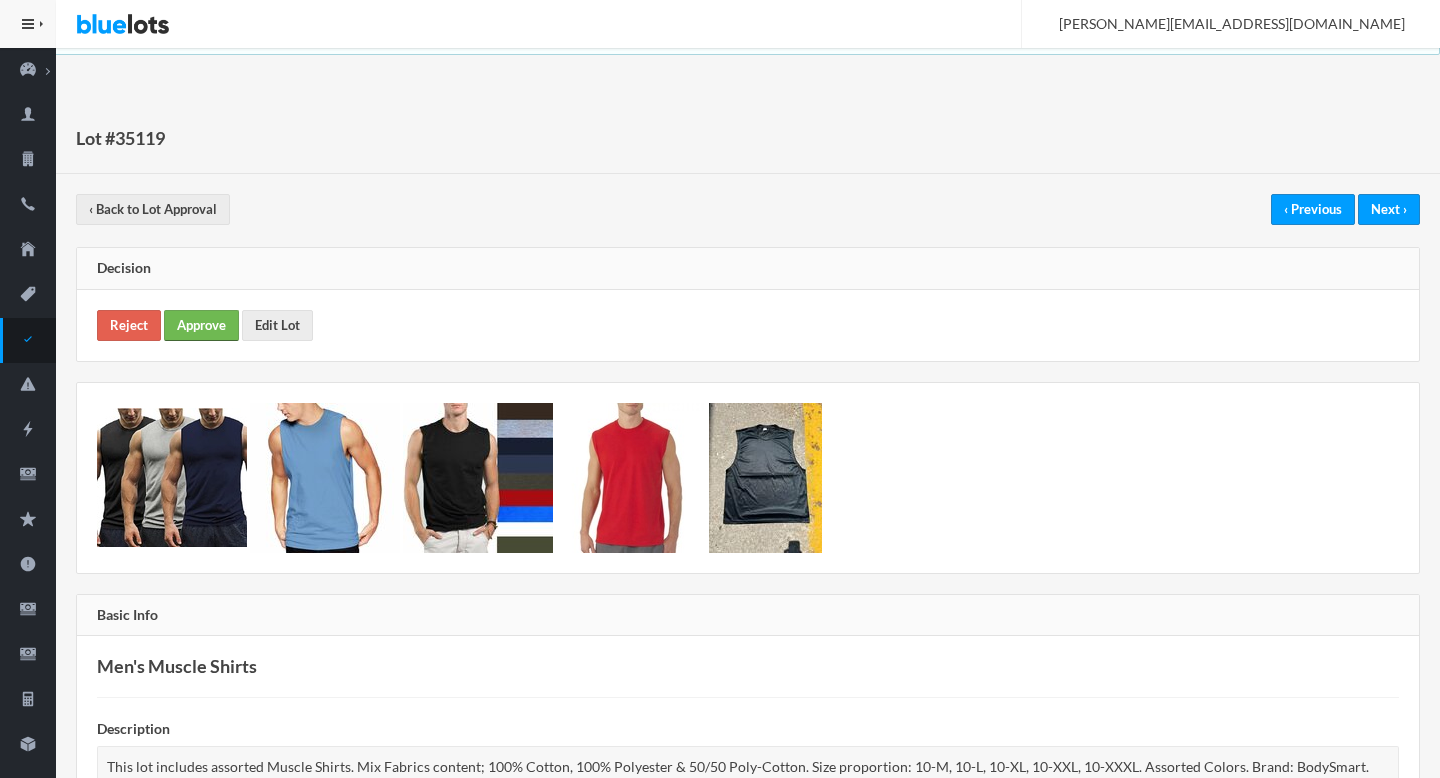 click on "Approve" at bounding box center [201, 325] 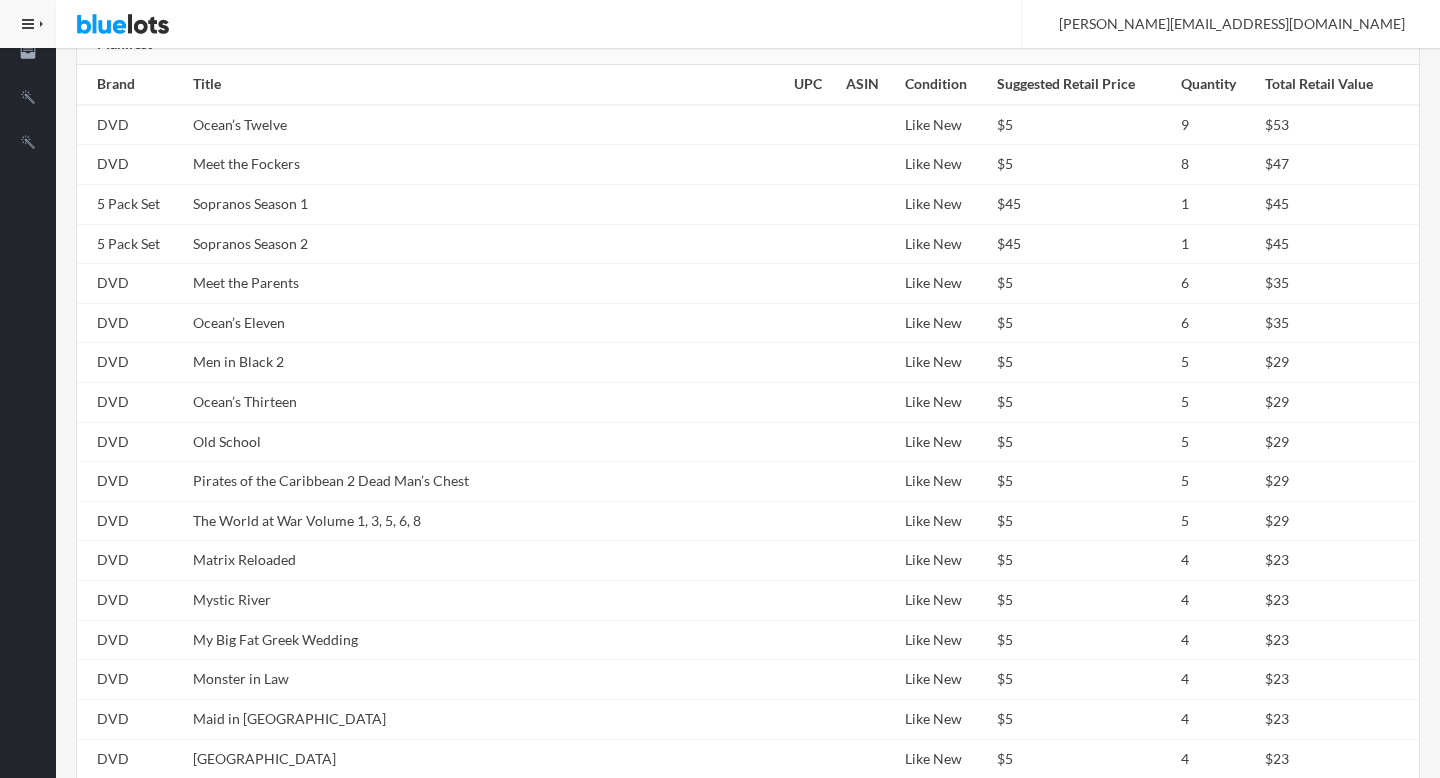 scroll, scrollTop: 909, scrollLeft: 0, axis: vertical 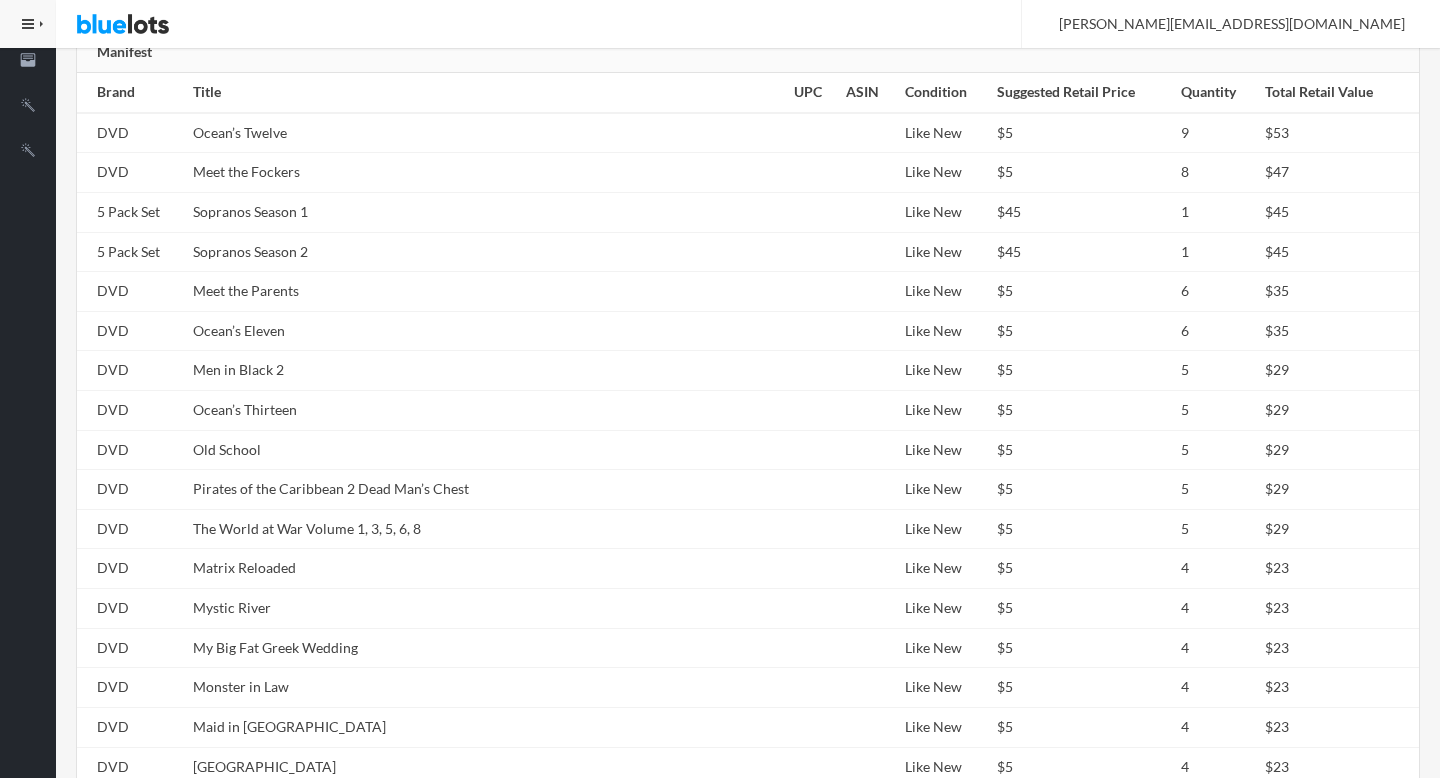 click on "Meet the Parents" at bounding box center [485, 292] 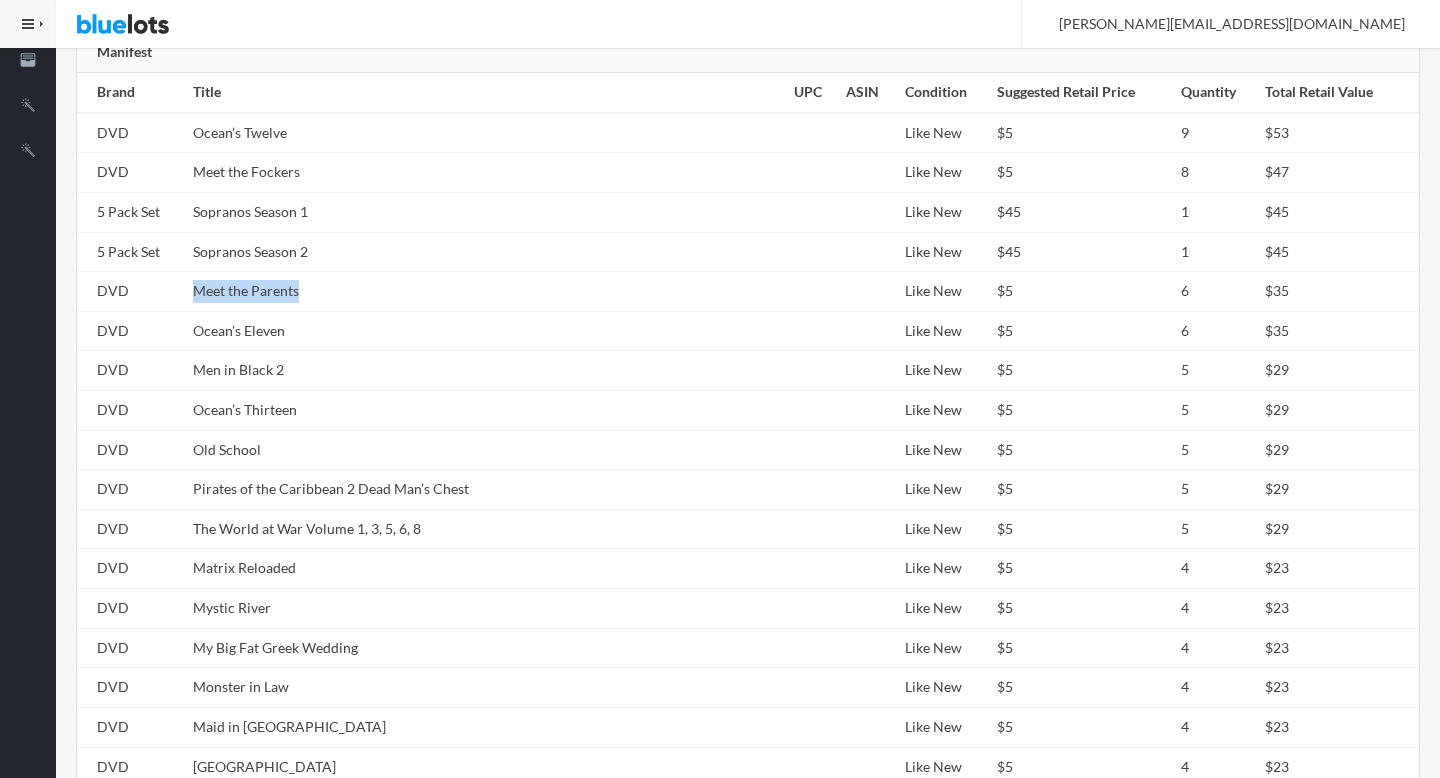 click on "Meet the Parents" at bounding box center [485, 292] 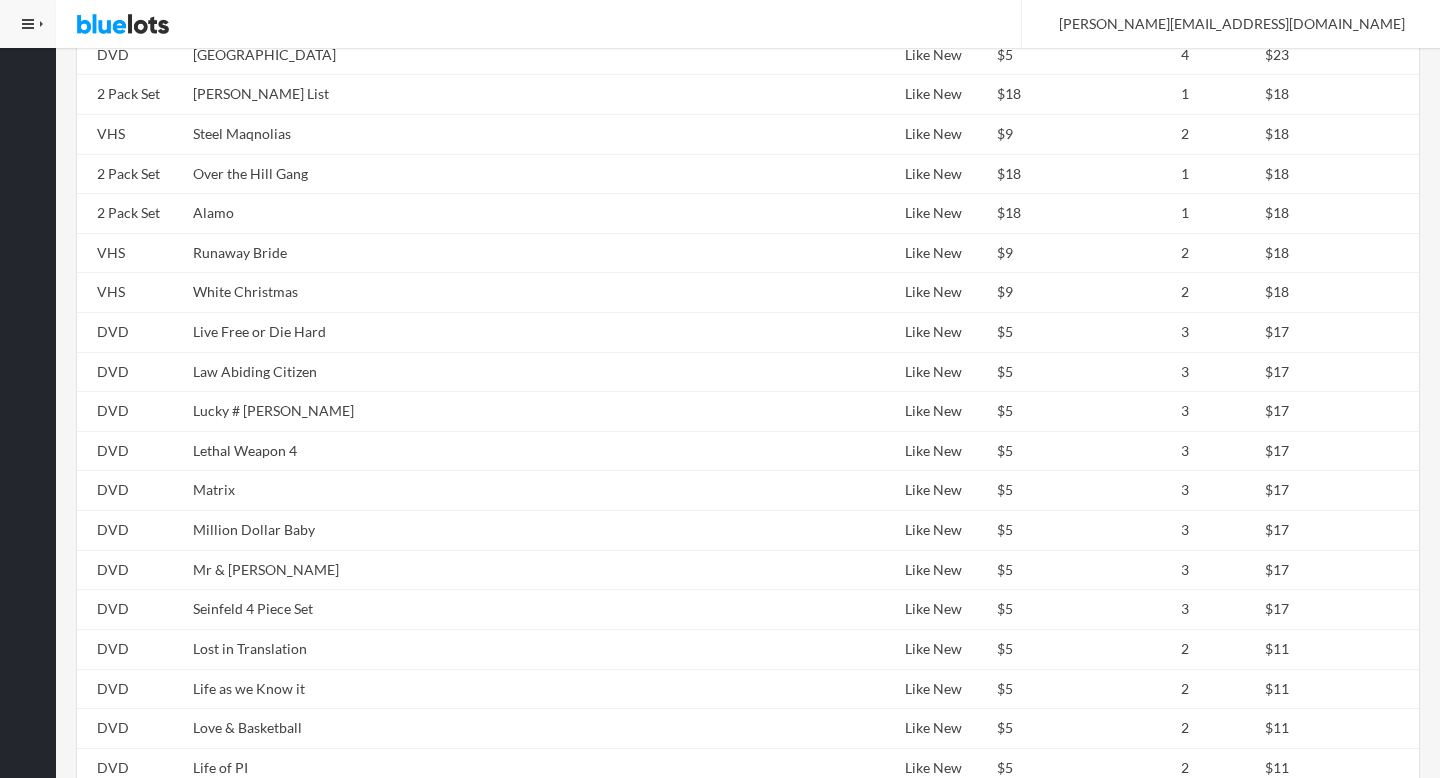 scroll, scrollTop: 1886, scrollLeft: 0, axis: vertical 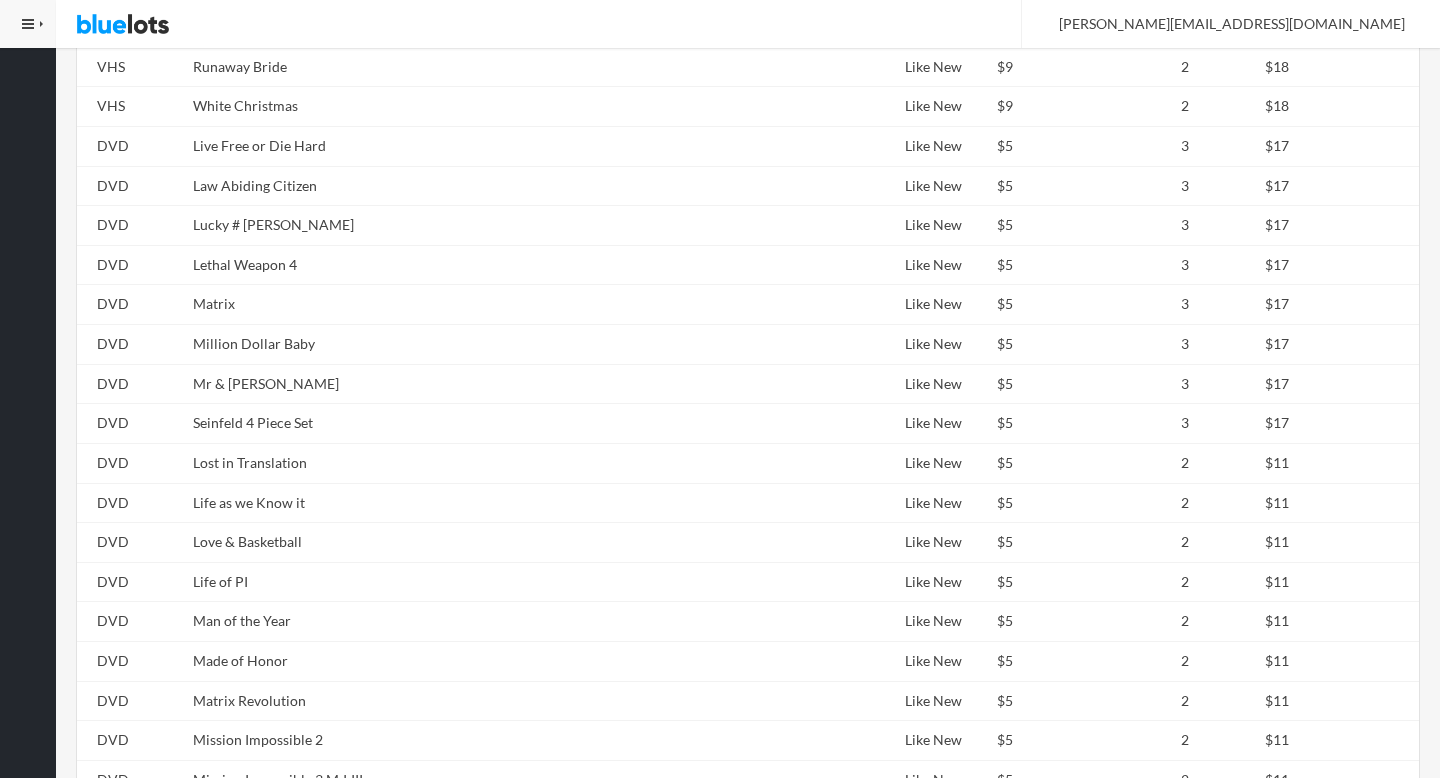 click on "Matrix" at bounding box center [485, 305] 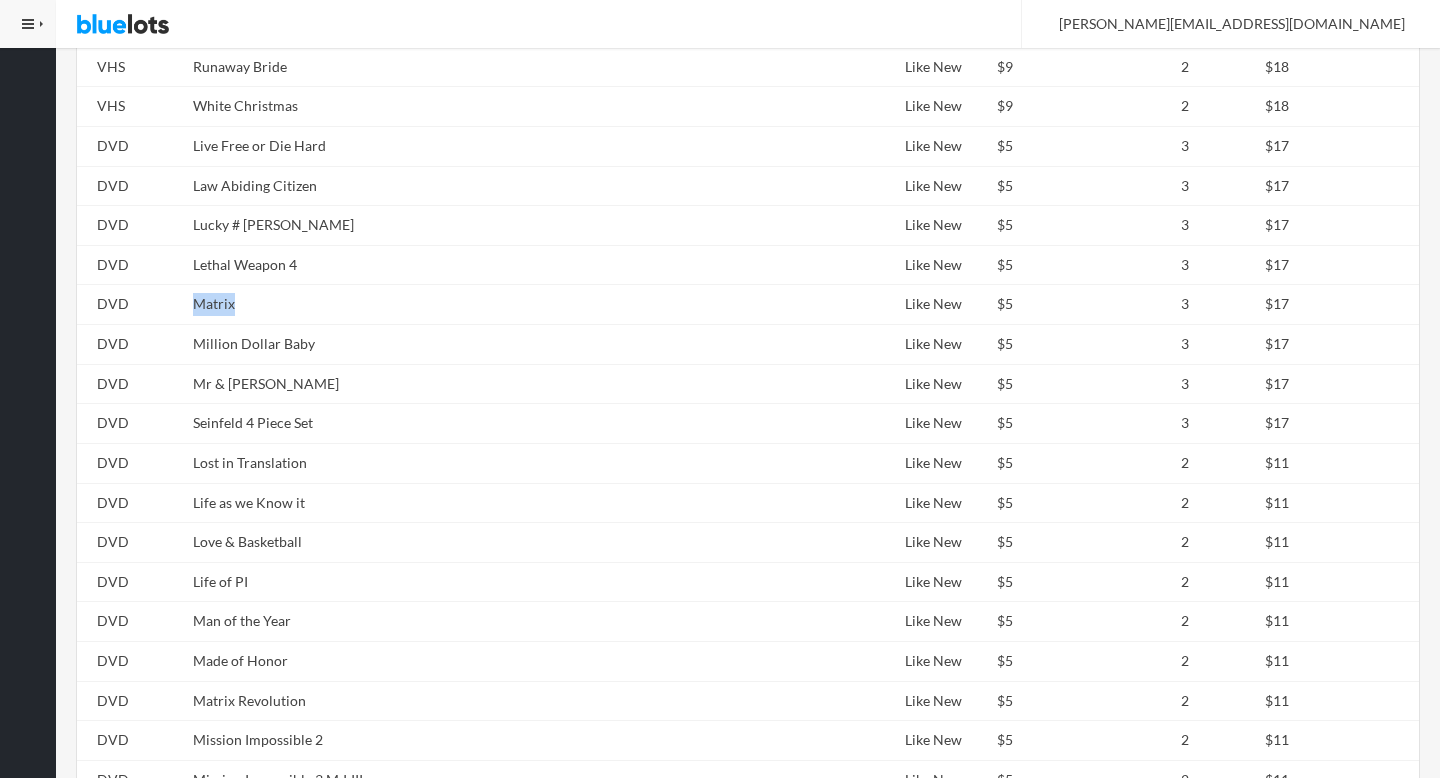 click on "Matrix" at bounding box center (485, 305) 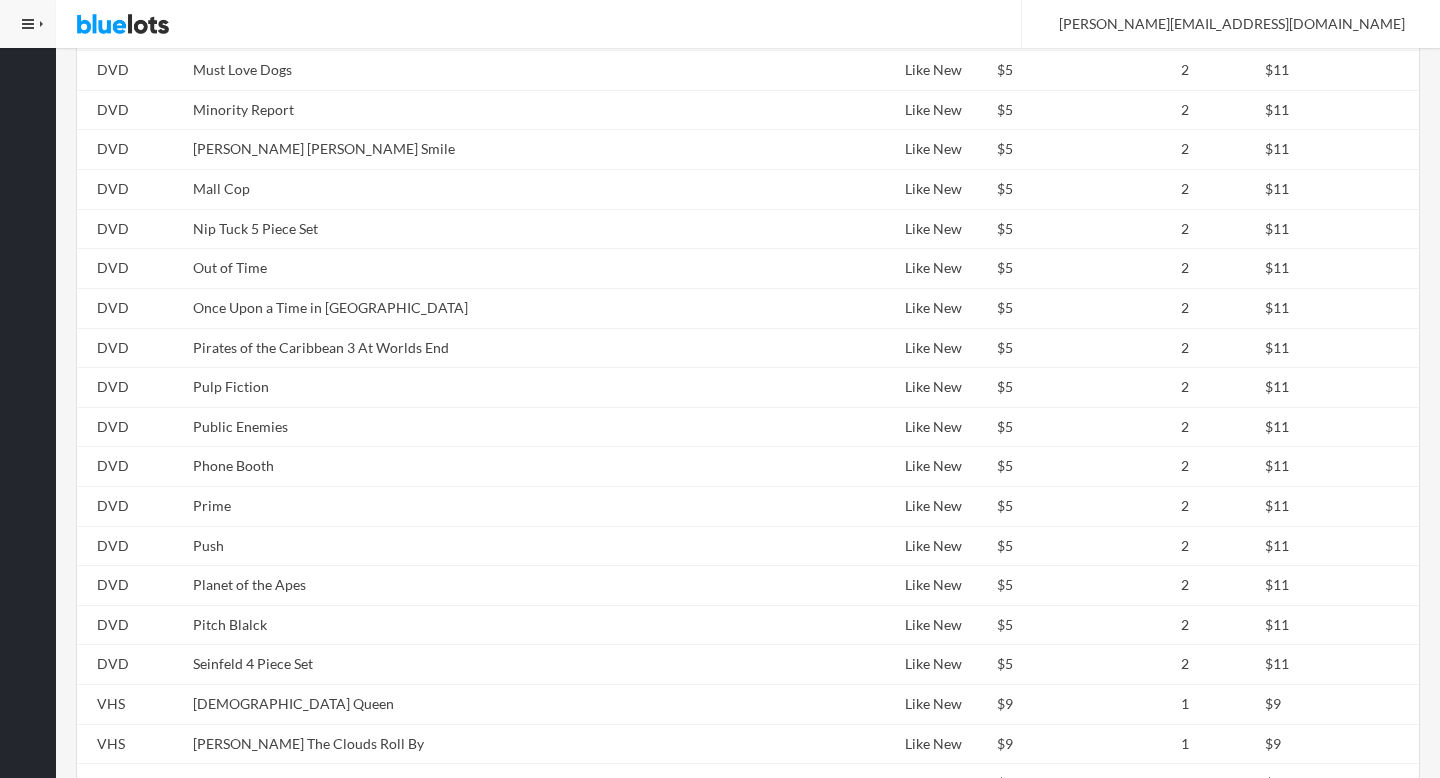 scroll, scrollTop: 2951, scrollLeft: 0, axis: vertical 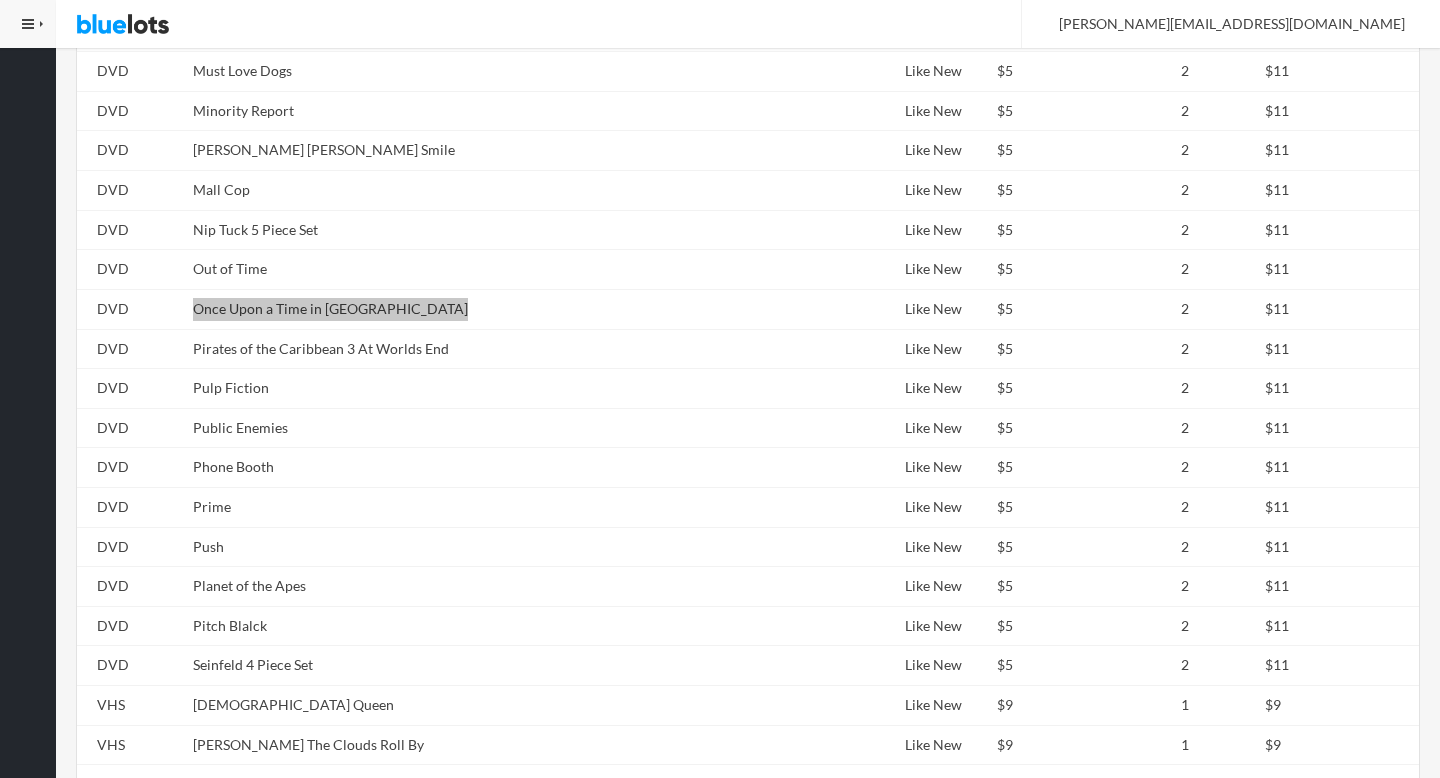 click on "Once Upon a Time in Mexico" at bounding box center [485, 309] 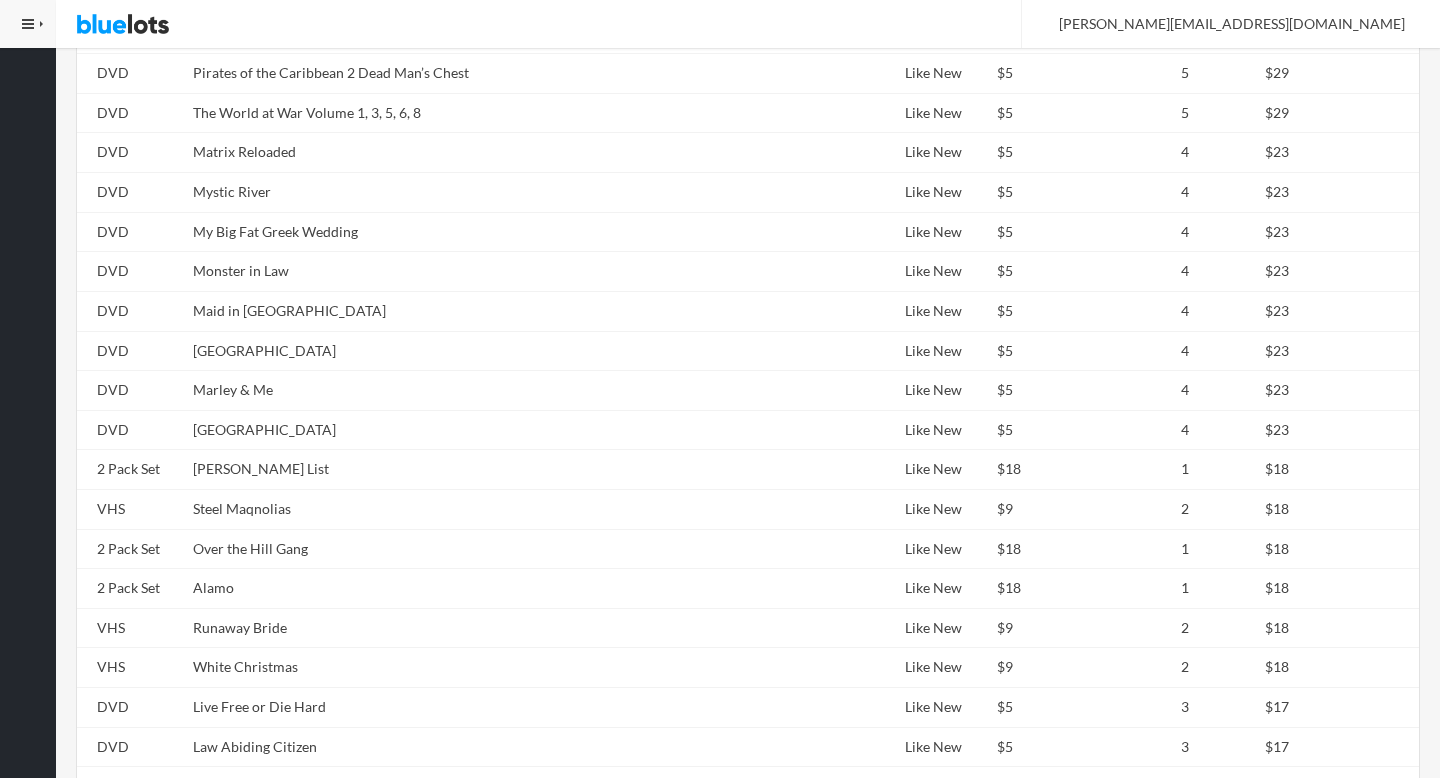 scroll, scrollTop: 1699, scrollLeft: 0, axis: vertical 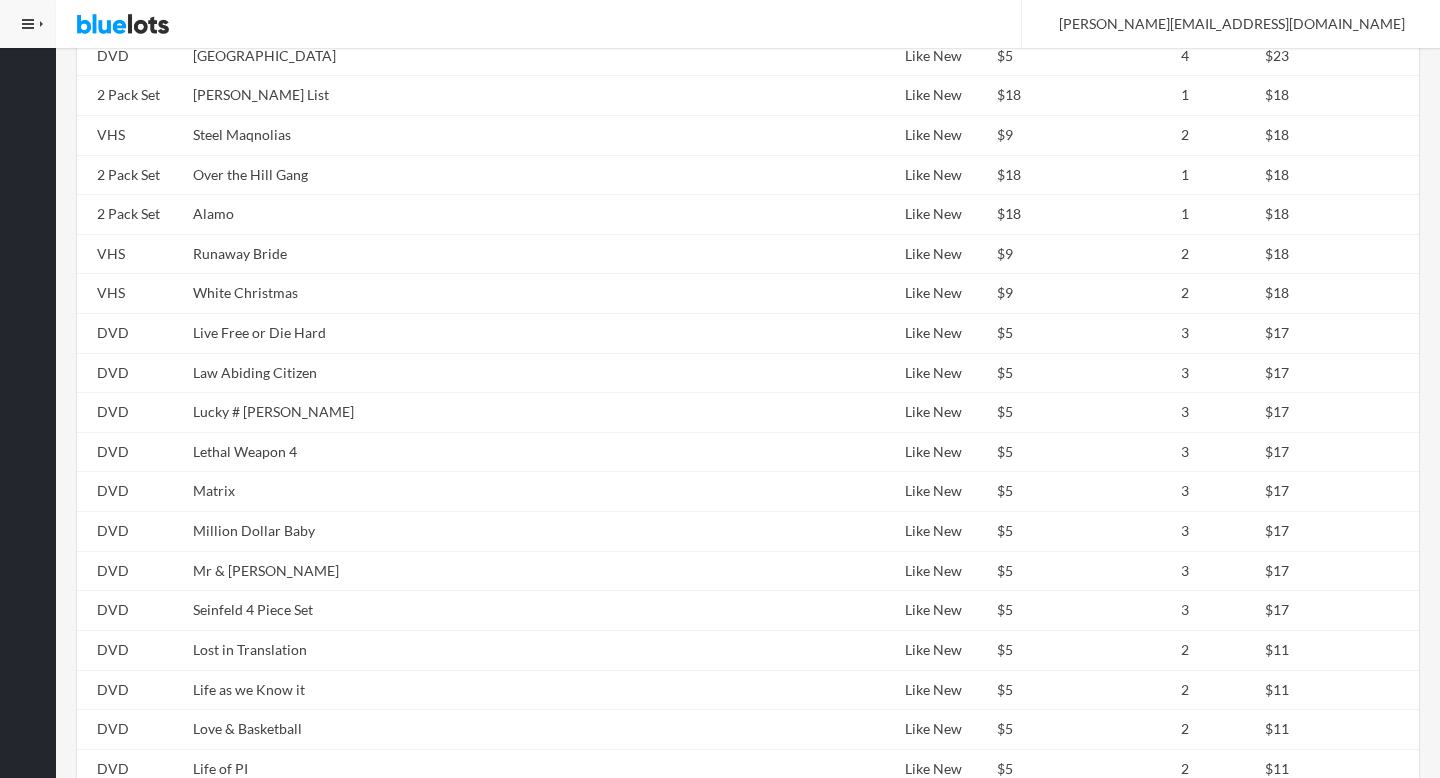 click on "White Christmas" at bounding box center (485, 294) 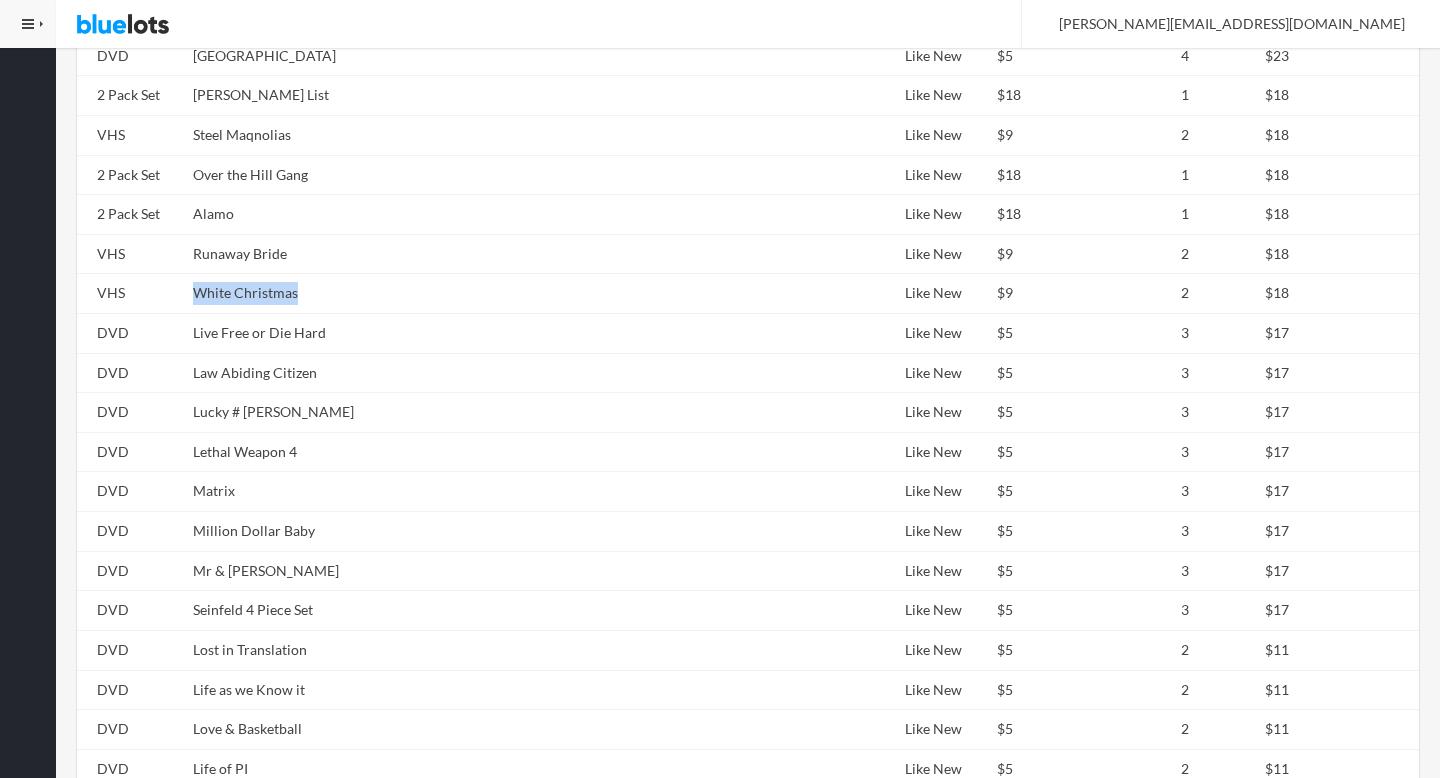click on "White Christmas" at bounding box center (485, 294) 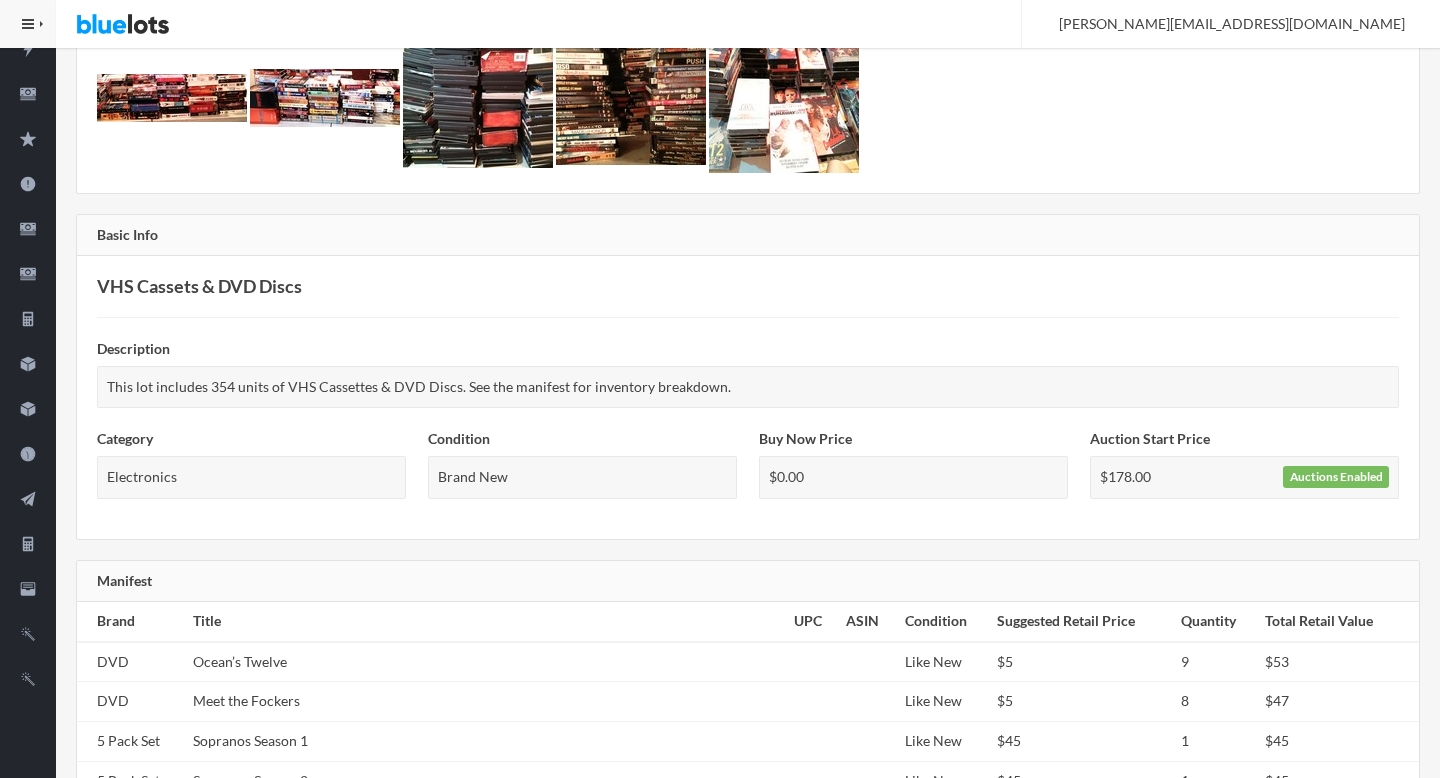 scroll, scrollTop: 84, scrollLeft: 0, axis: vertical 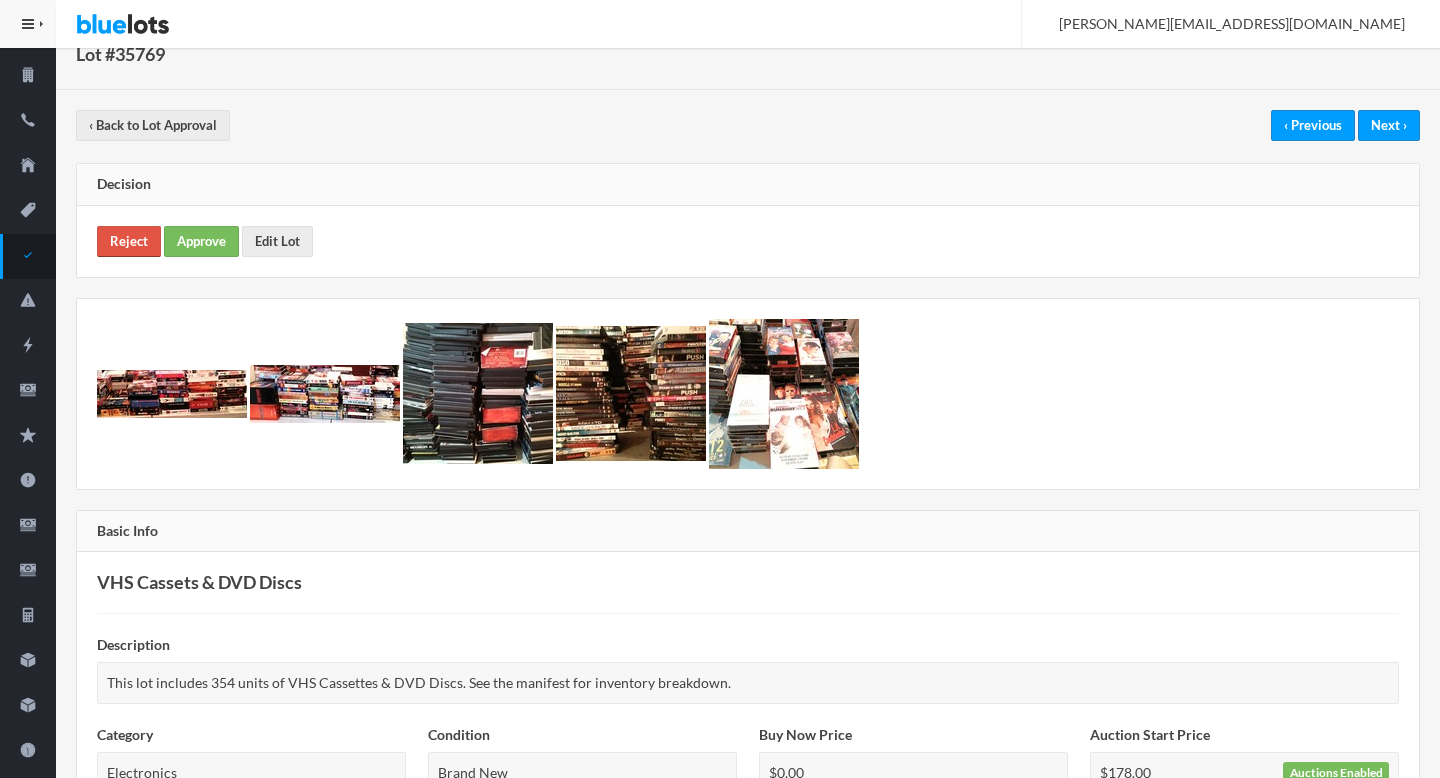 click on "Reject" at bounding box center (129, 241) 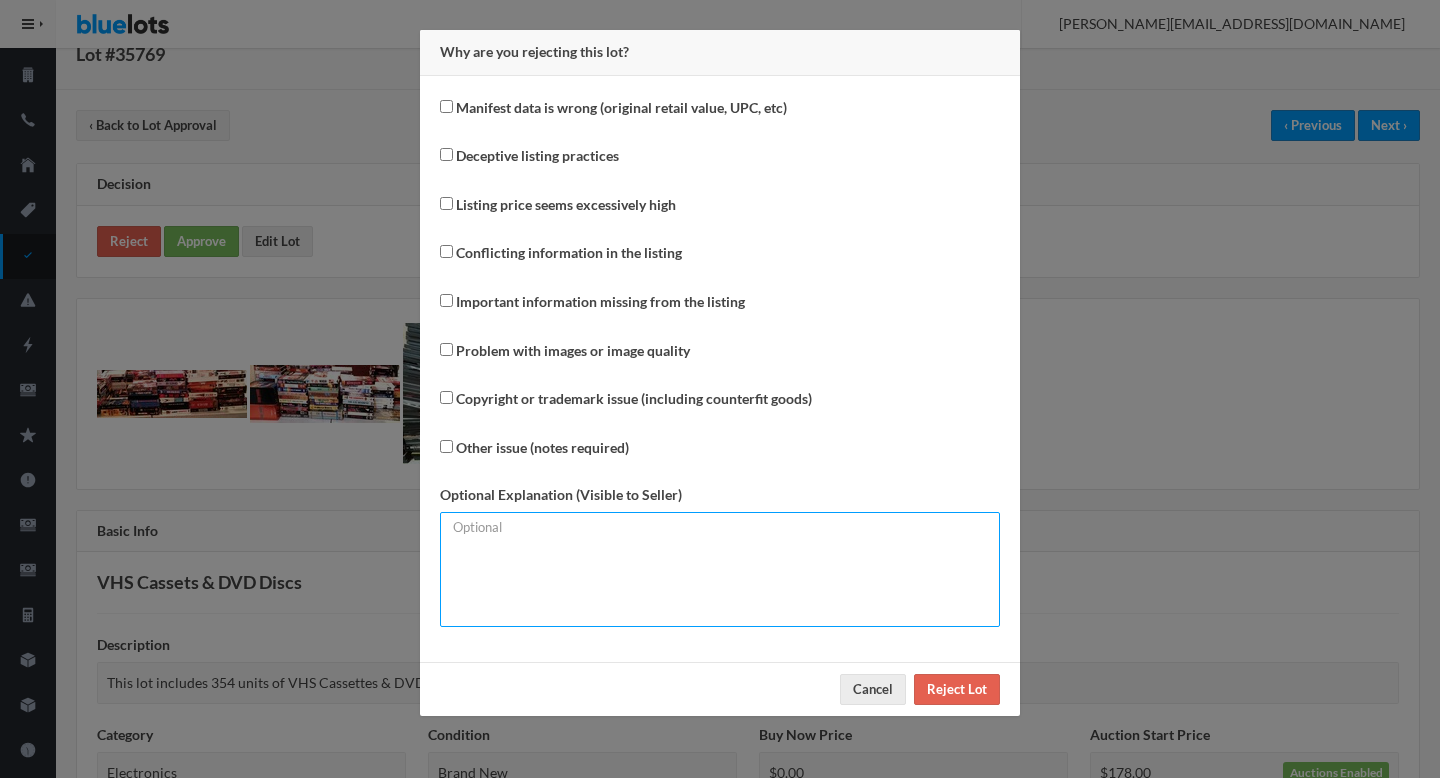 click at bounding box center [720, 569] 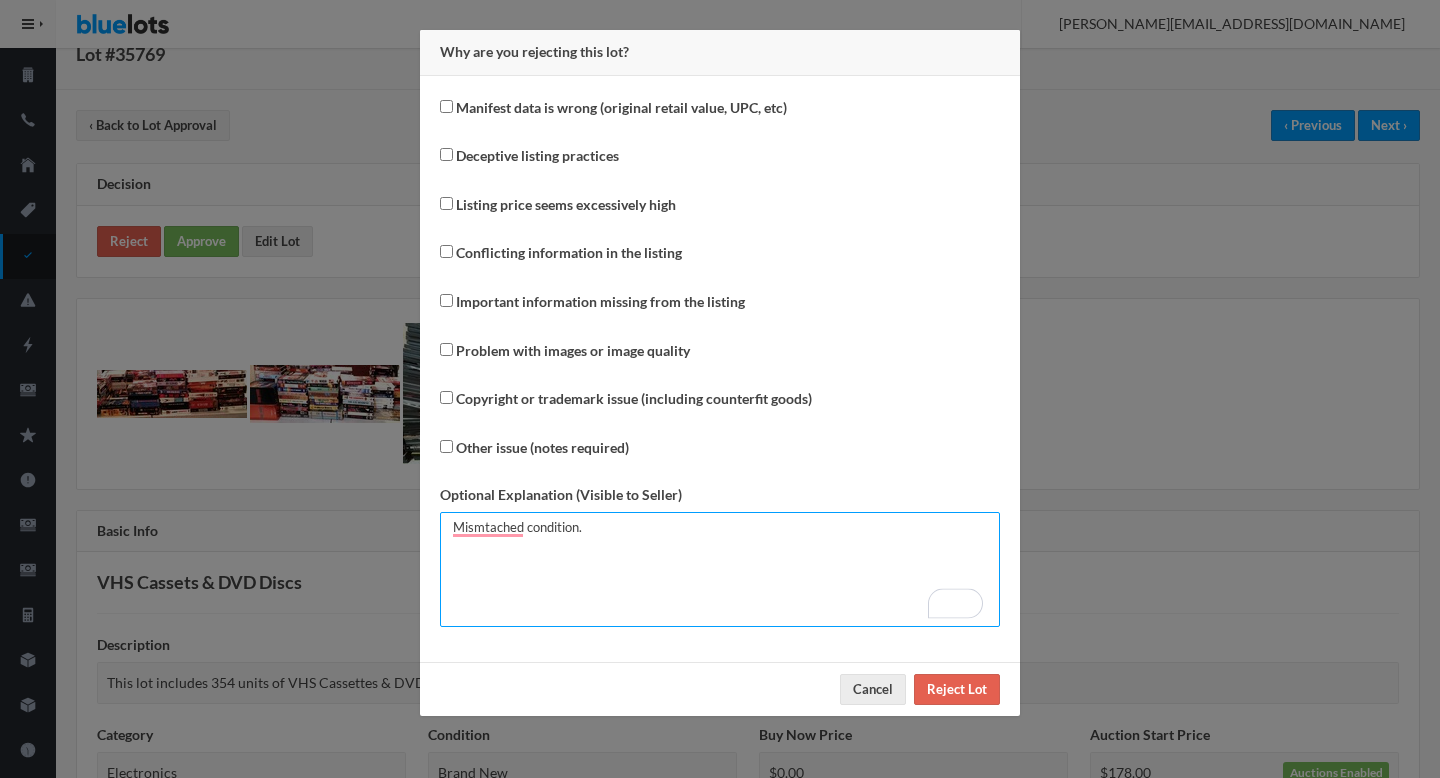 type on "Mismtached condition." 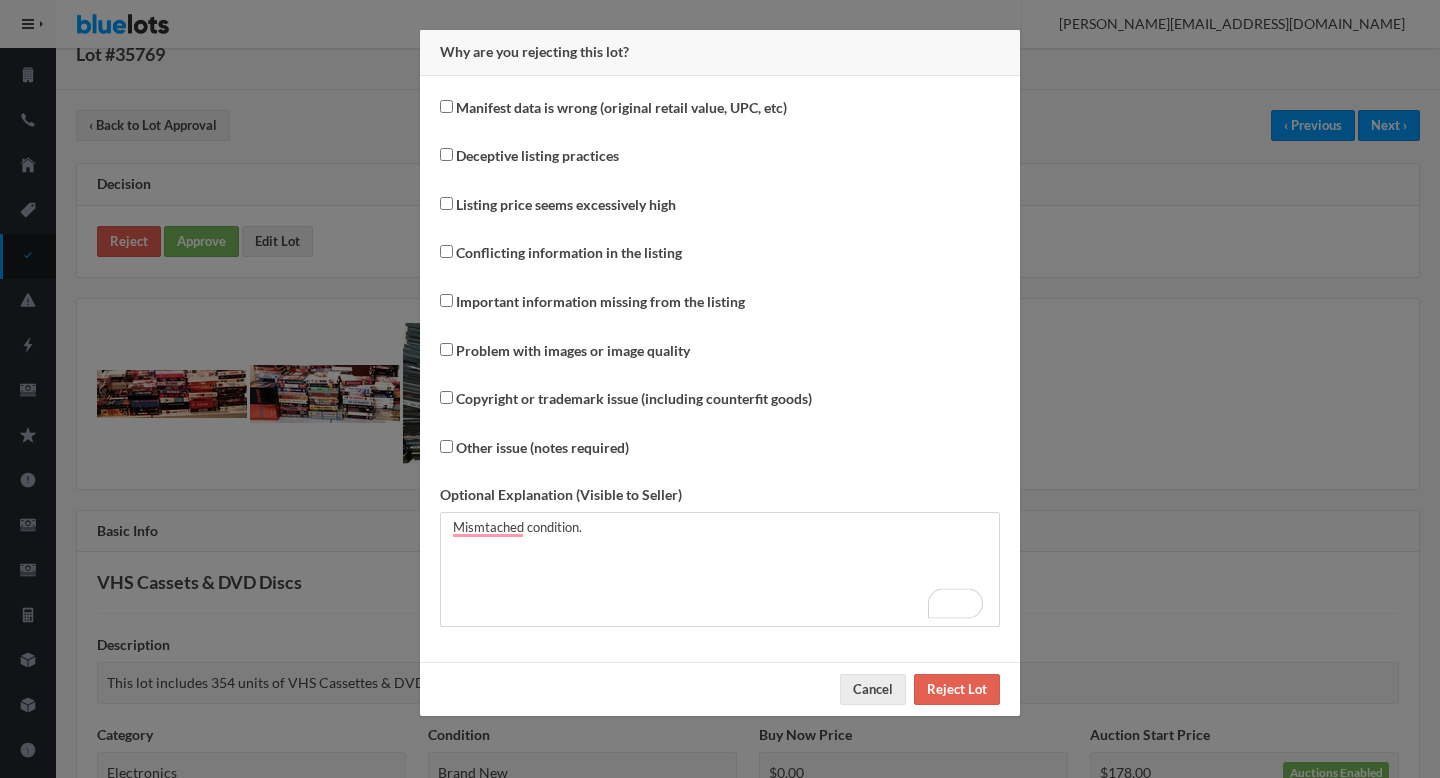 click on "Manifest data is wrong (original retail value, UPC, etc)" at bounding box center (621, 108) 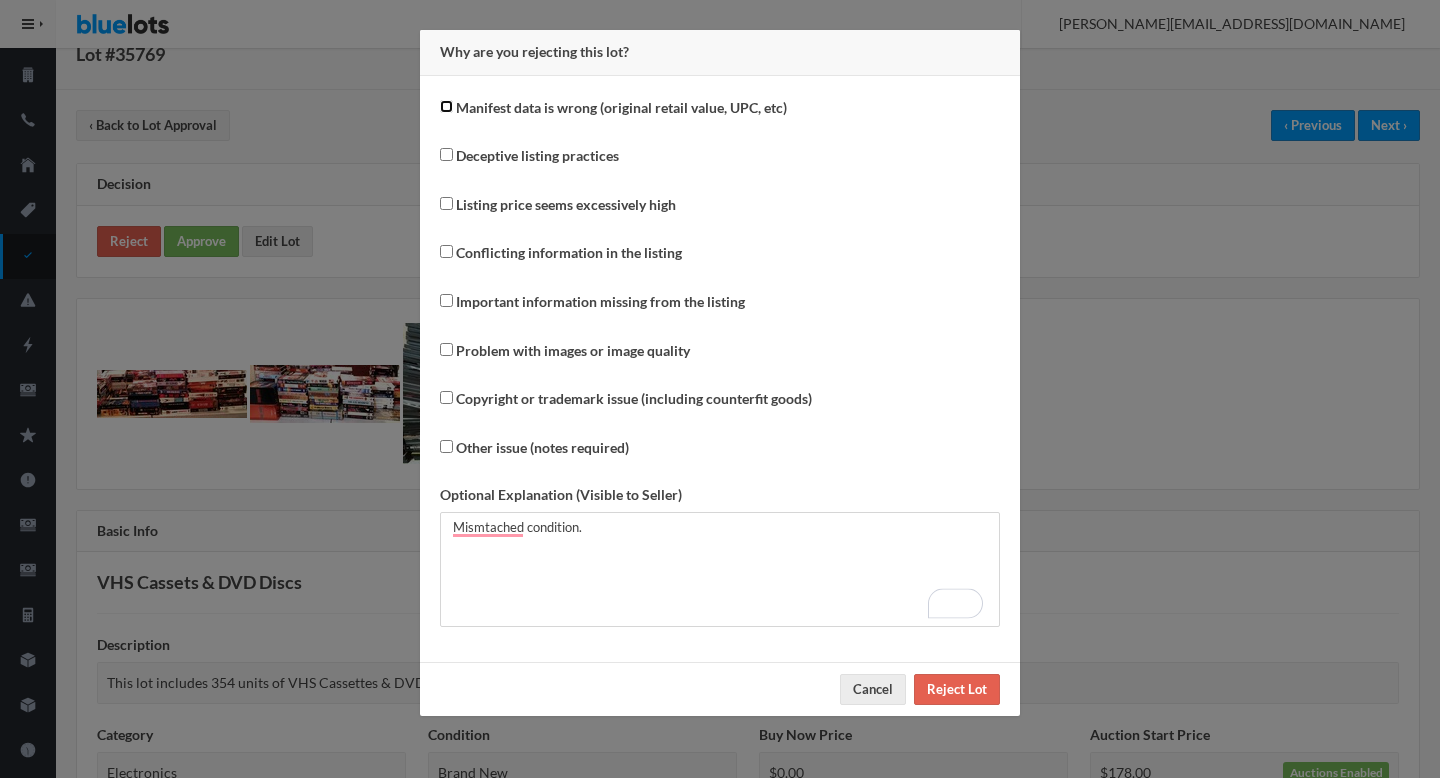 click on "Manifest data is wrong (original retail value, UPC, etc)" at bounding box center [446, 106] 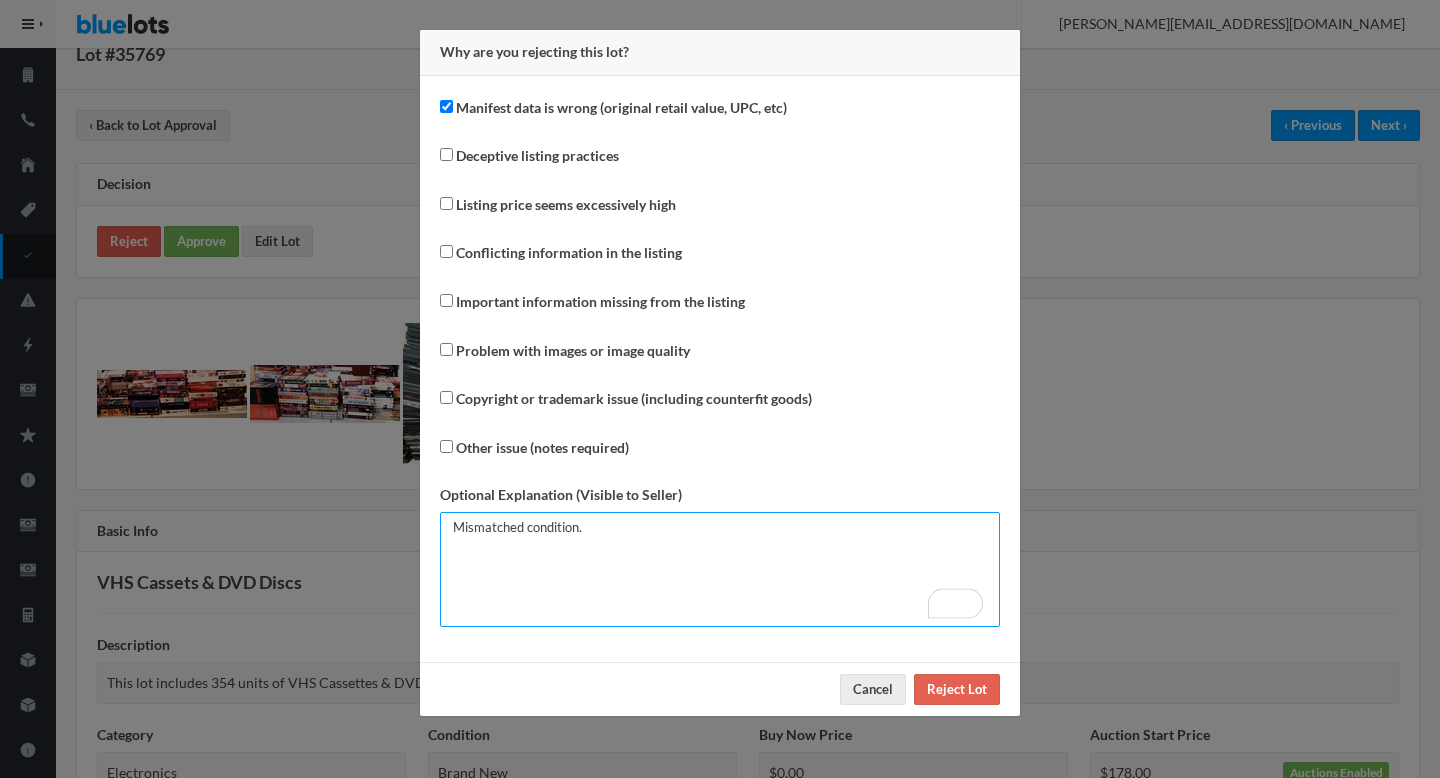 type on "Mismatched condition." 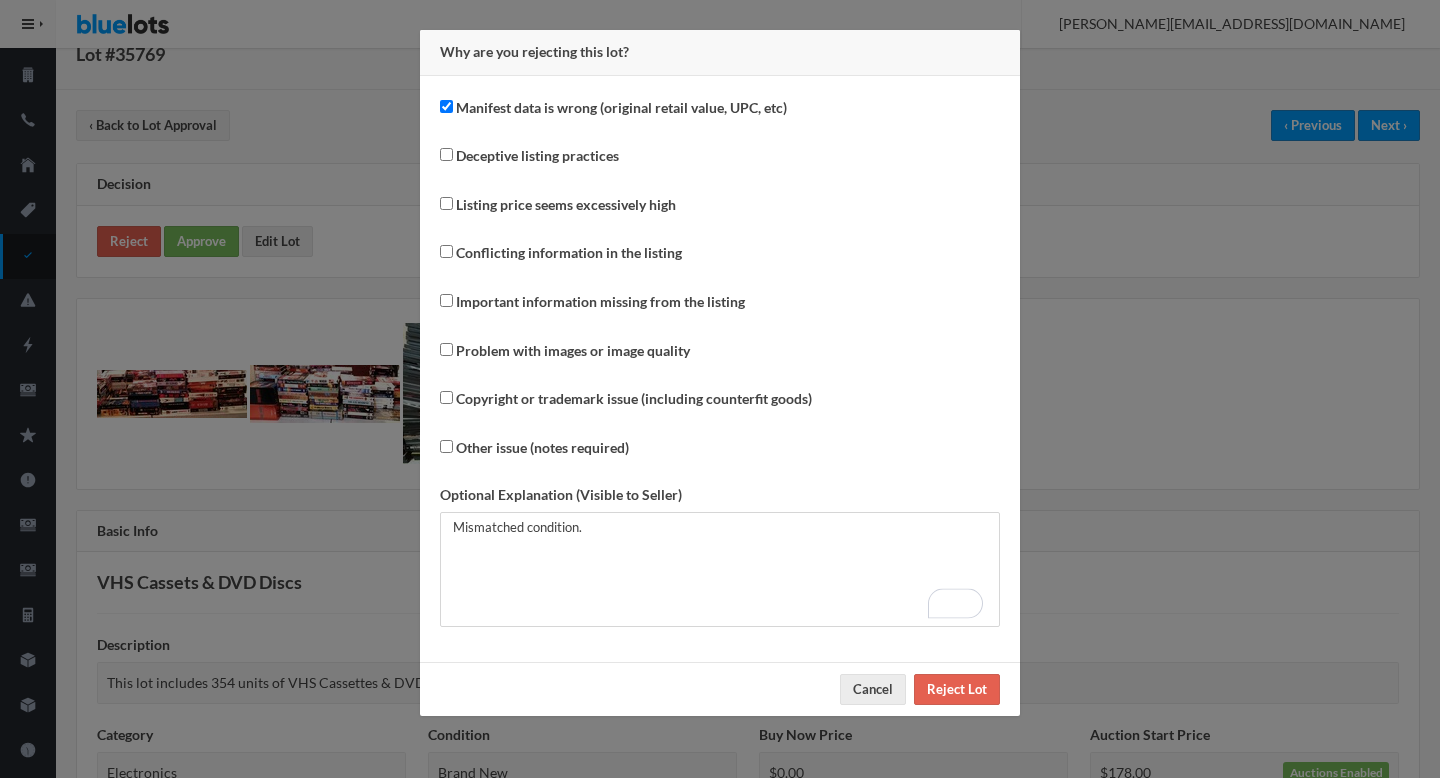 click on "Conflicting information in the listing" at bounding box center (569, 253) 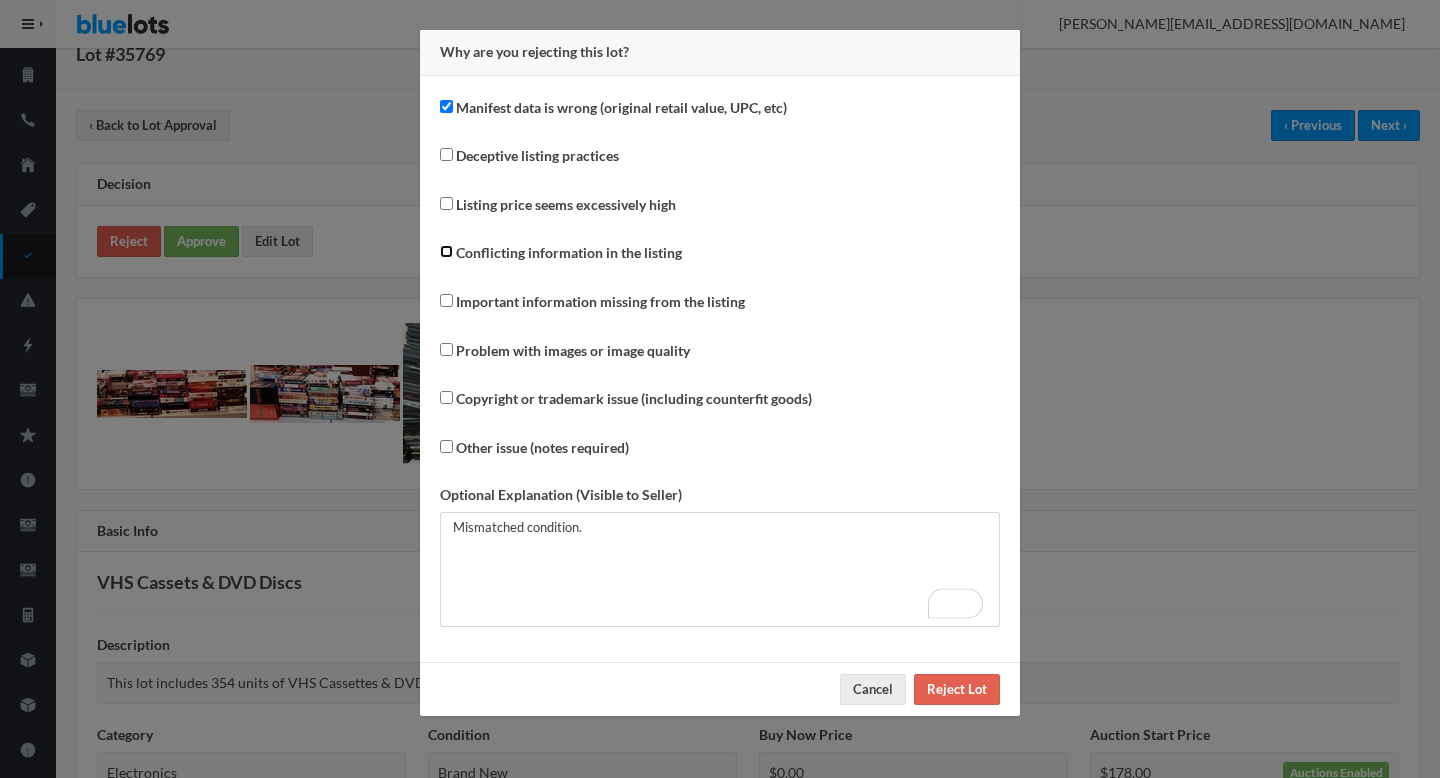 click on "Conflicting information in the listing" at bounding box center [446, 251] 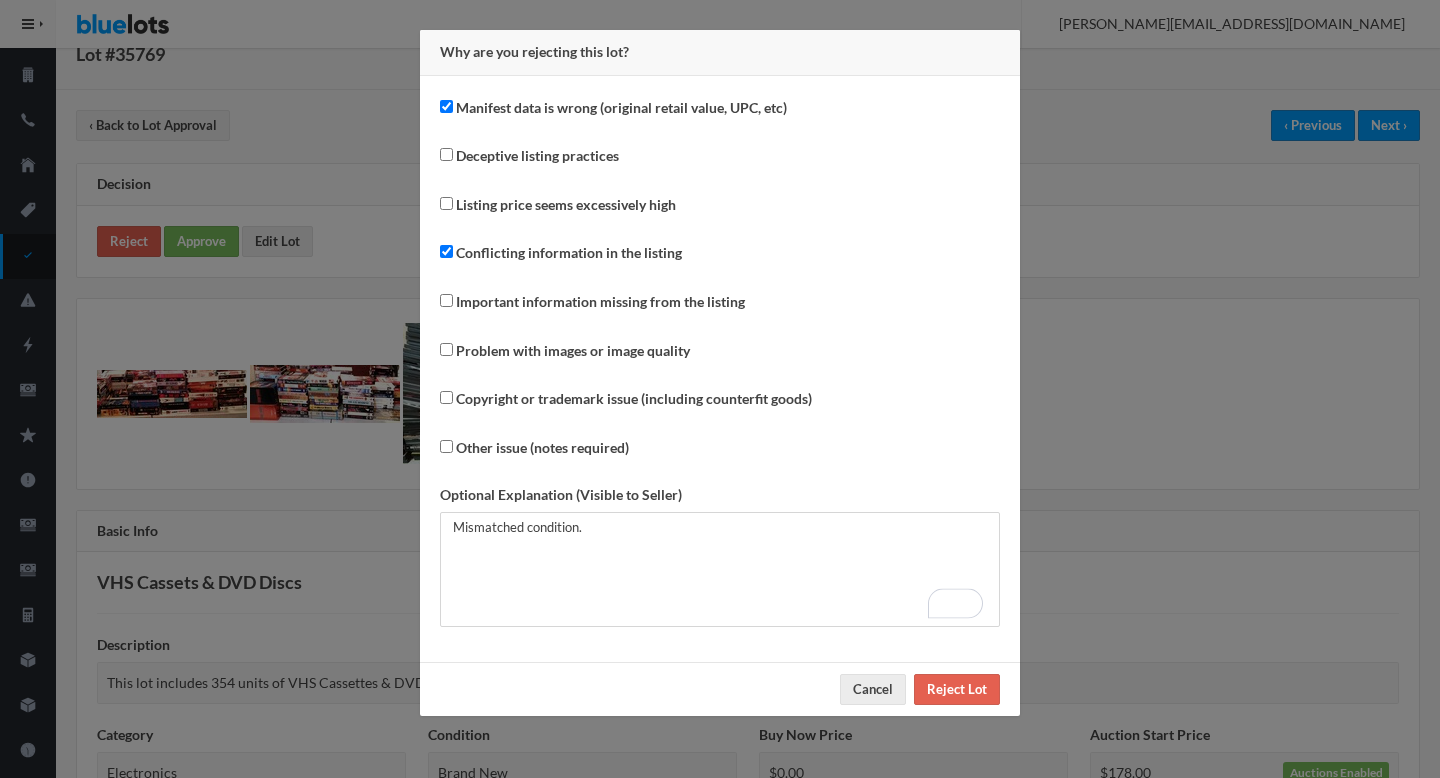 click on "Manifest data is wrong (original retail value, UPC, etc)" at bounding box center (621, 108) 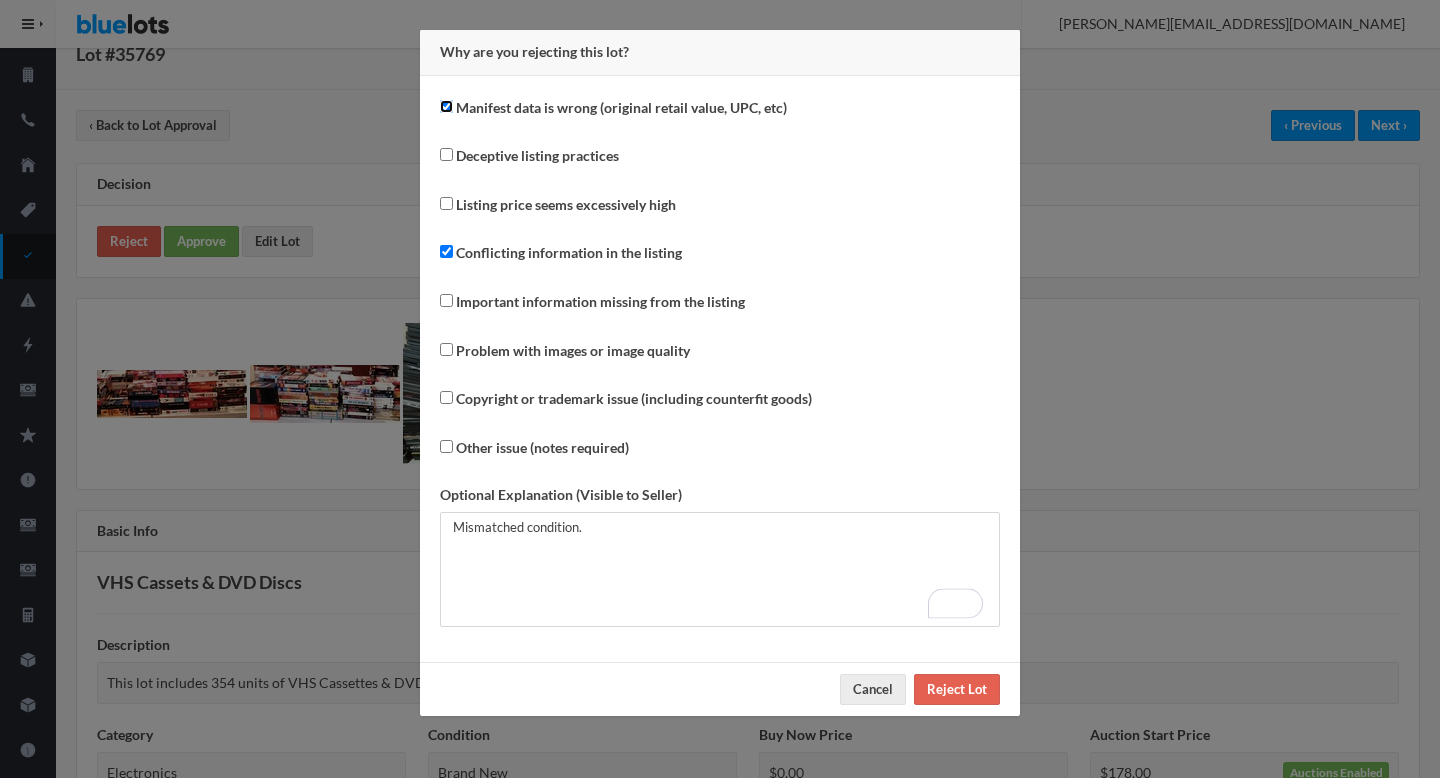 click on "Manifest data is wrong (original retail value, UPC, etc)" at bounding box center [446, 106] 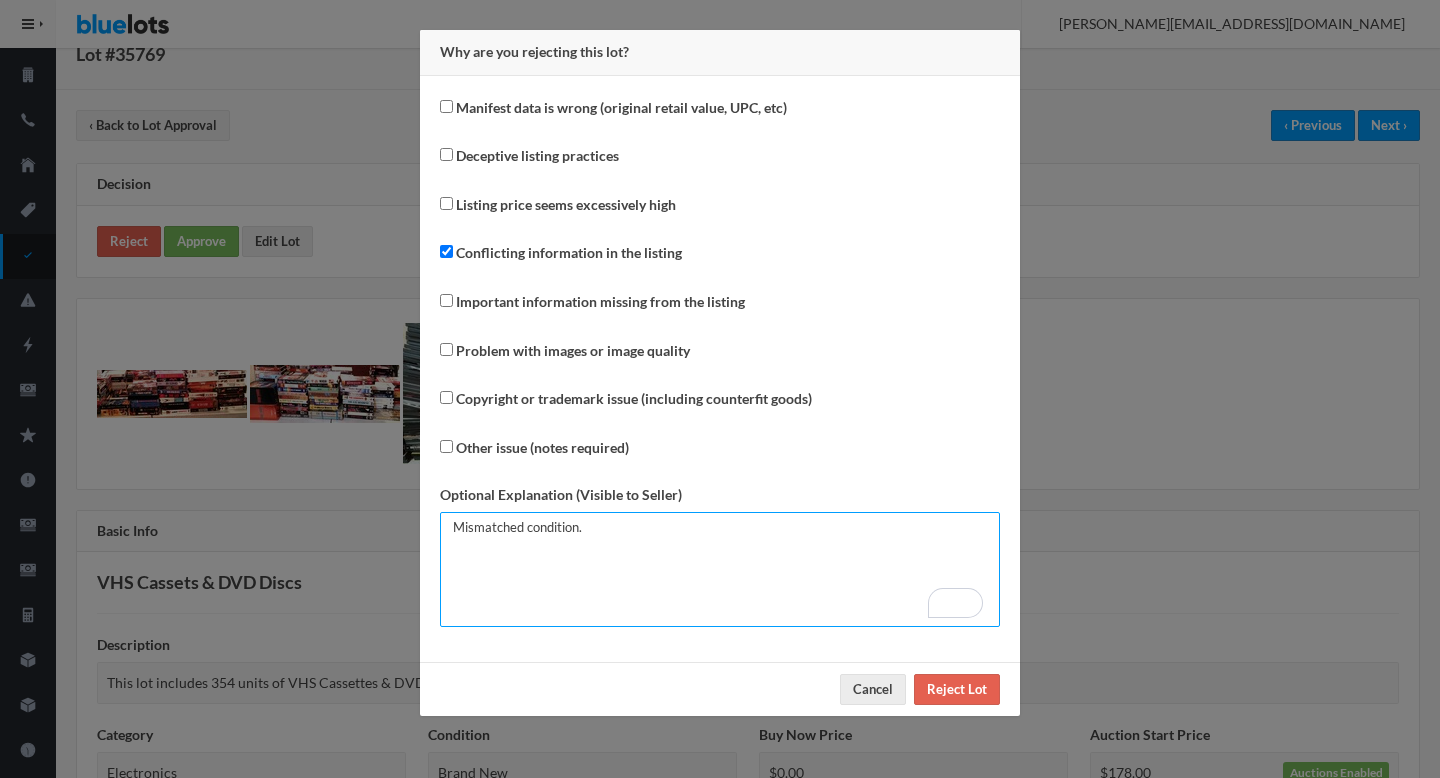 click on "Mismatched condition." at bounding box center [720, 569] 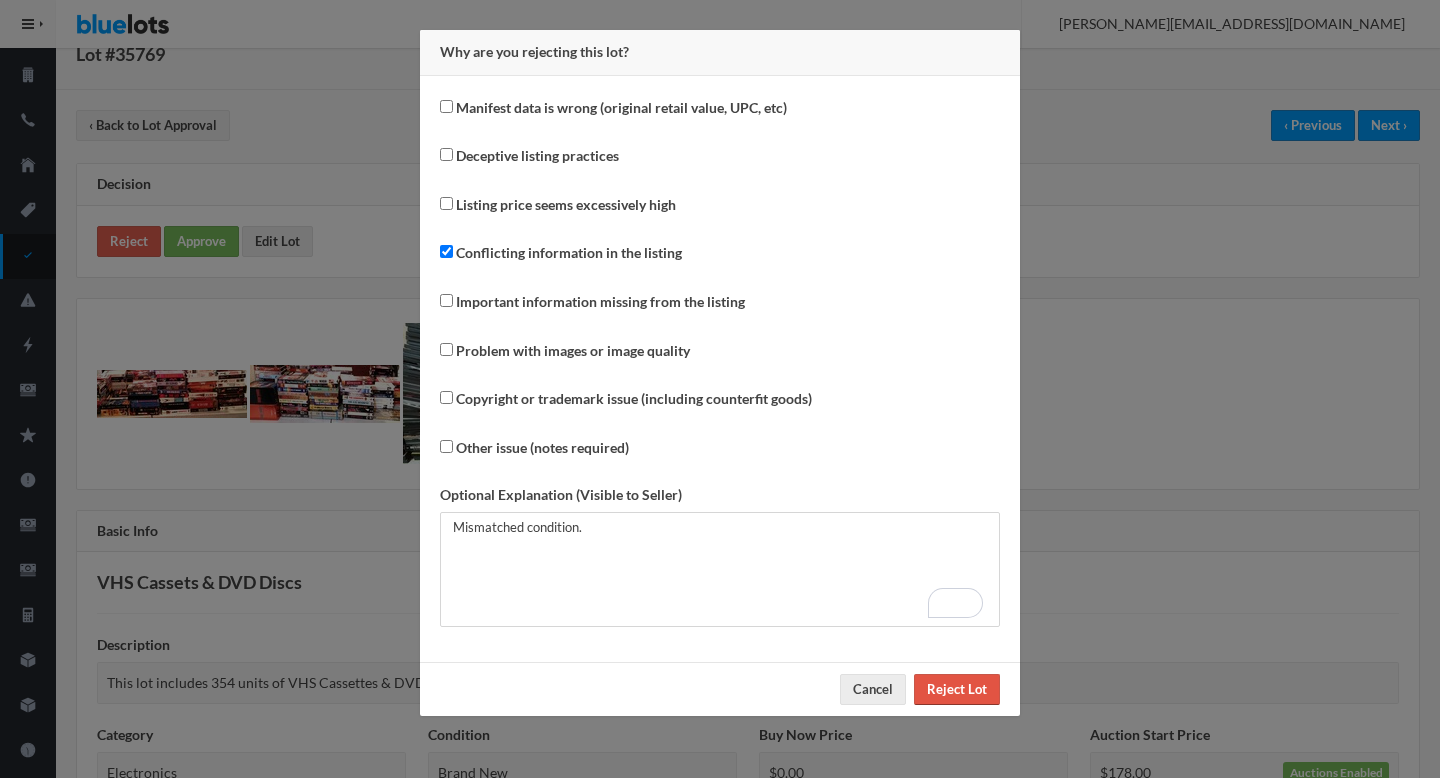 click on "Reject Lot" at bounding box center [957, 689] 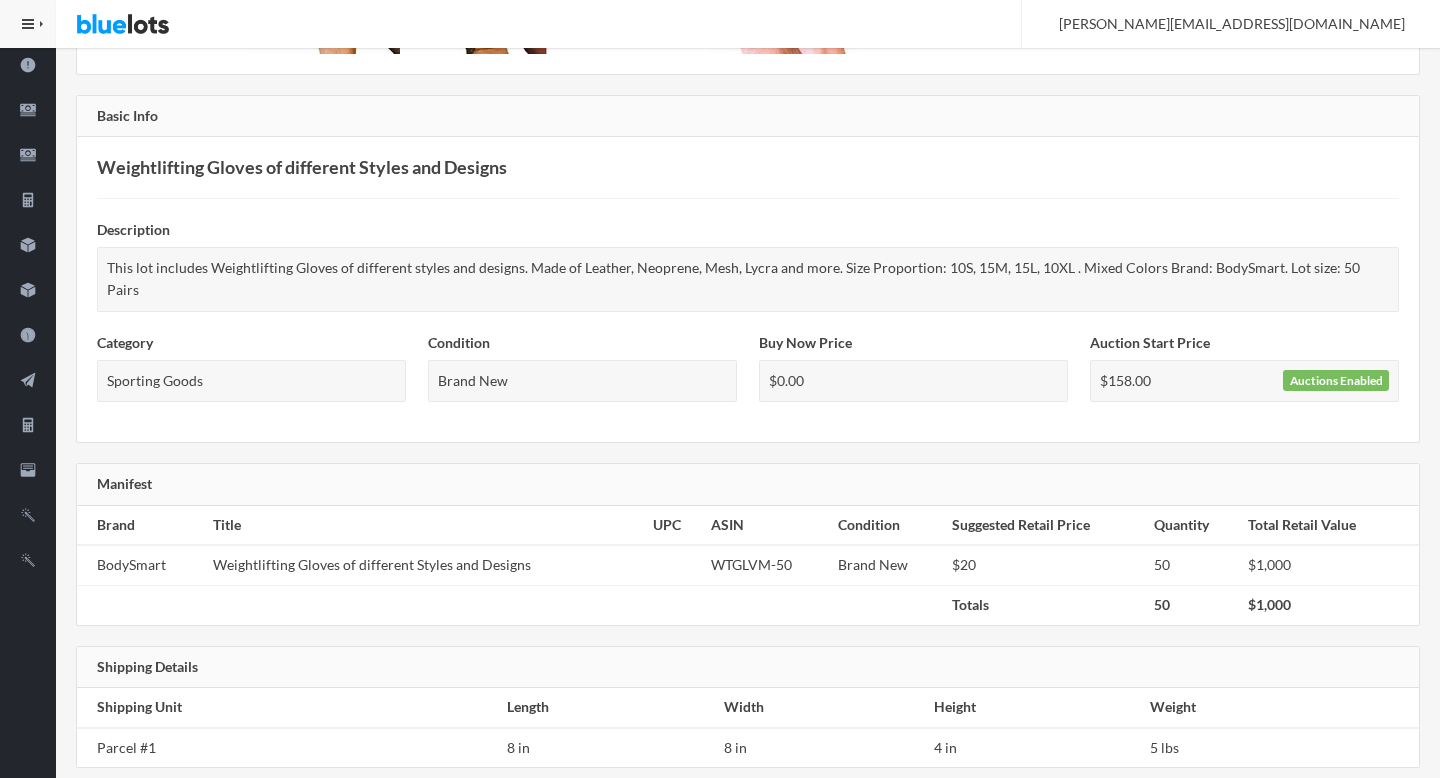 scroll, scrollTop: 0, scrollLeft: 0, axis: both 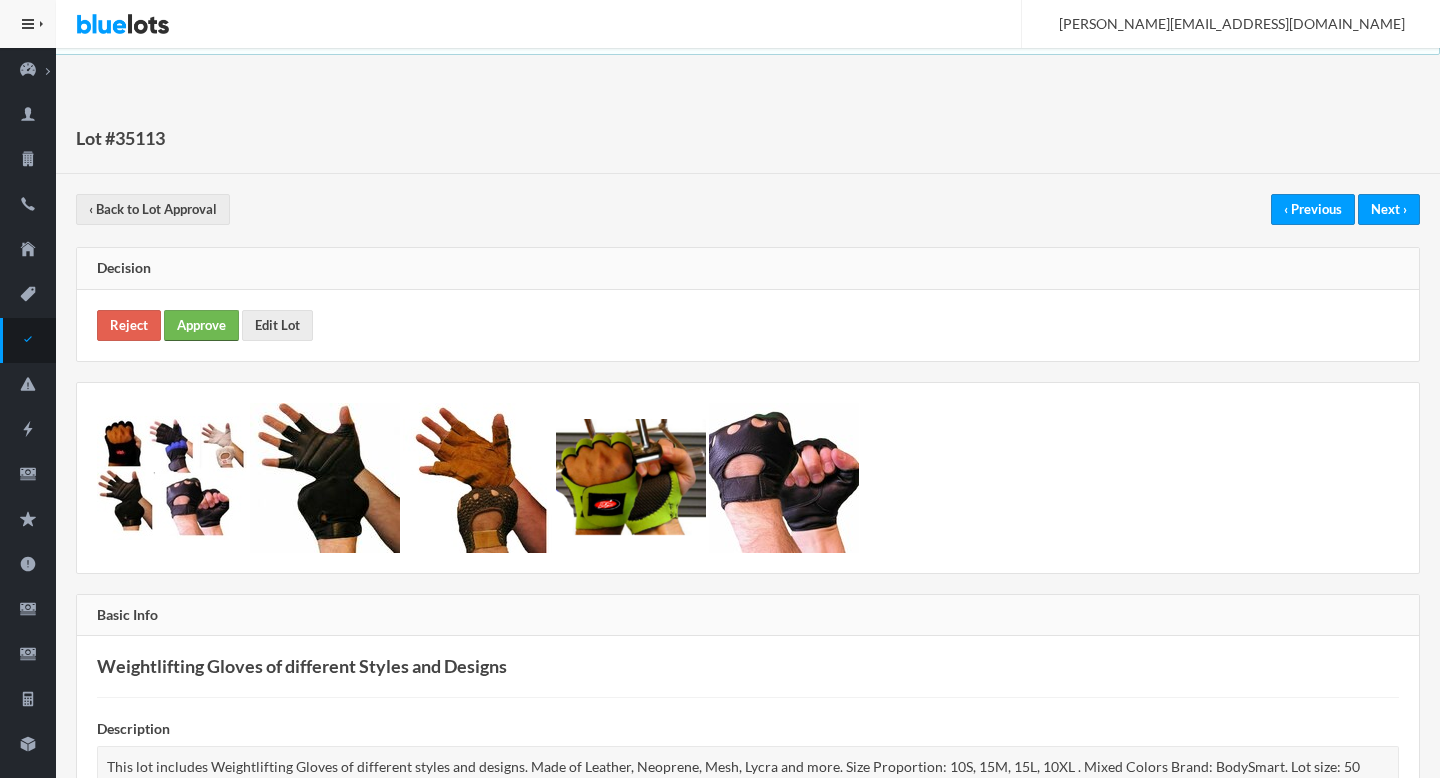 click on "Approve" at bounding box center [201, 325] 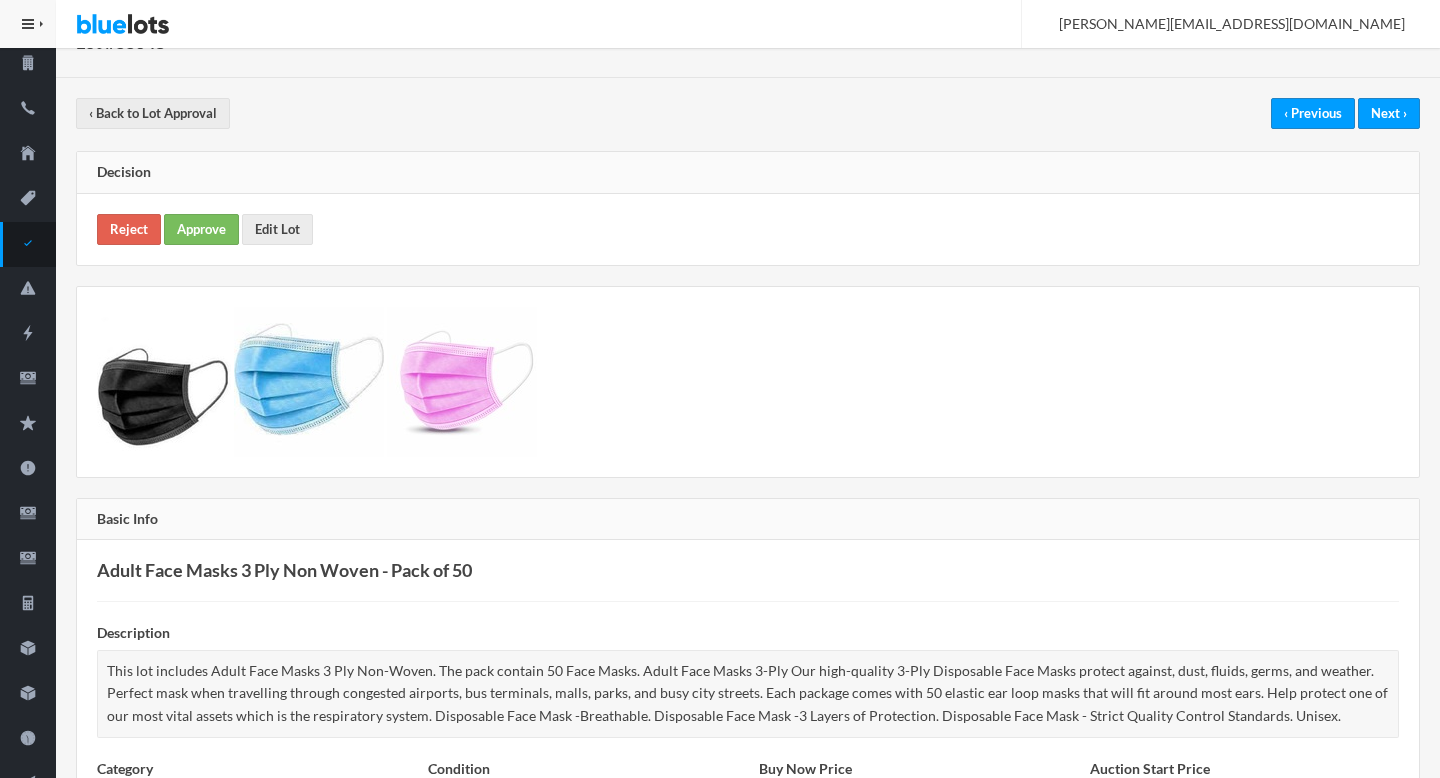 scroll, scrollTop: 0, scrollLeft: 0, axis: both 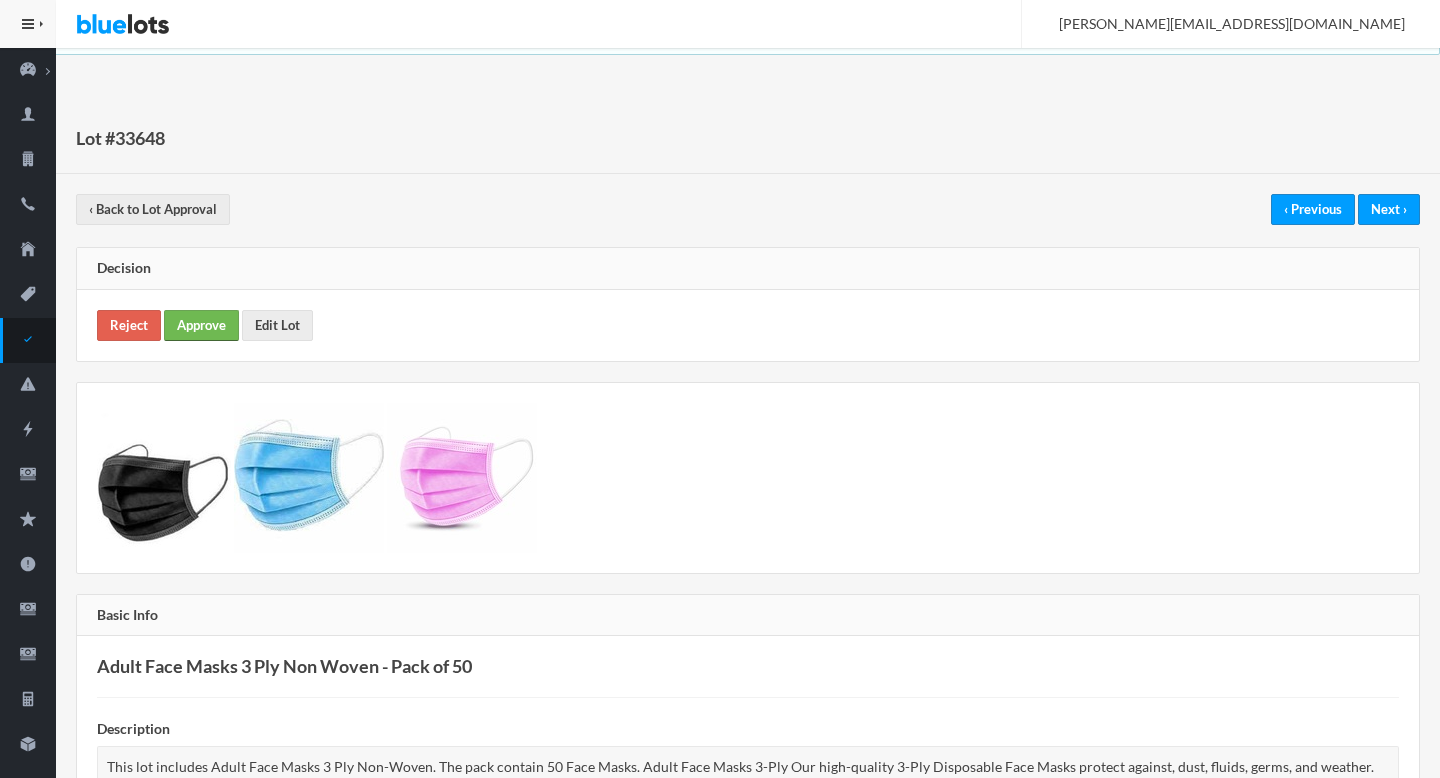 click on "Approve" at bounding box center [201, 325] 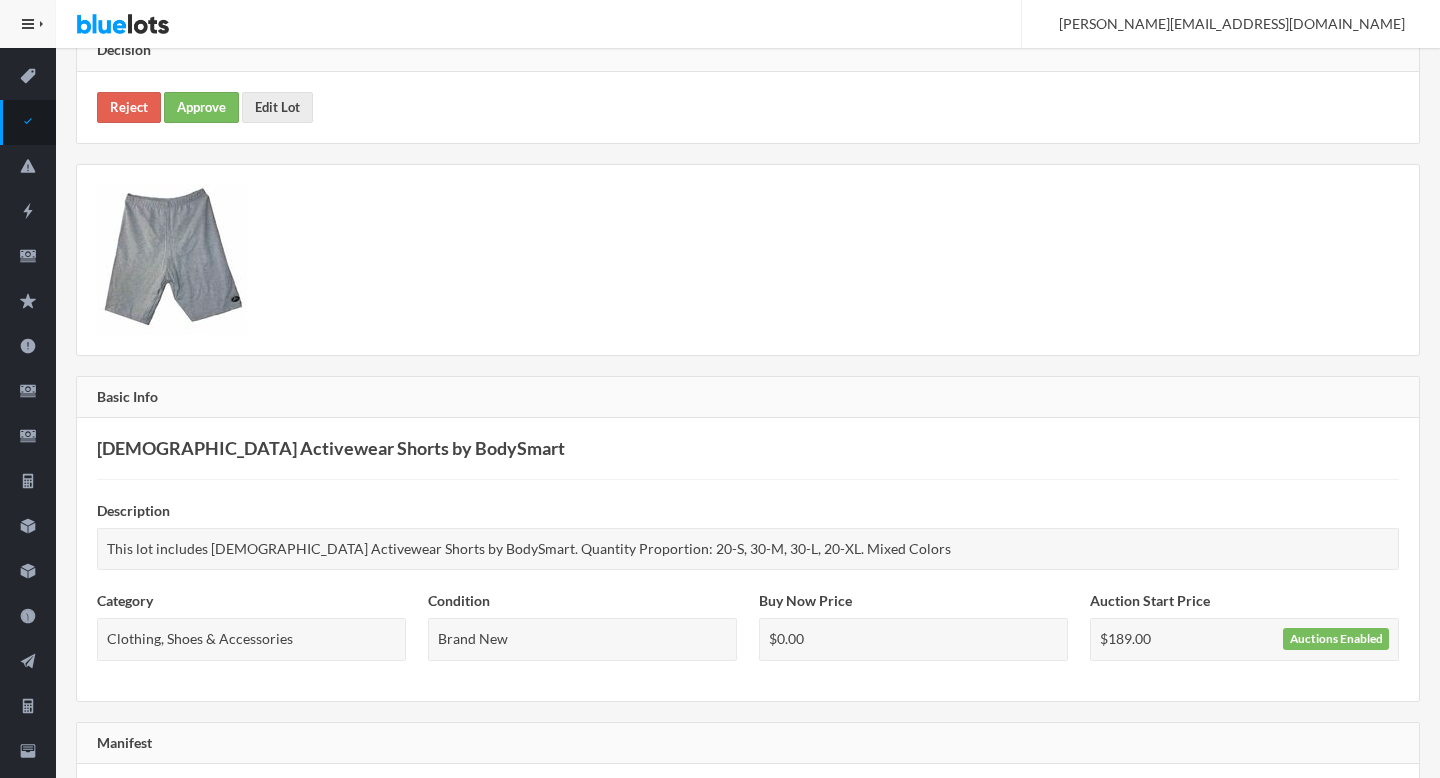 scroll, scrollTop: 0, scrollLeft: 0, axis: both 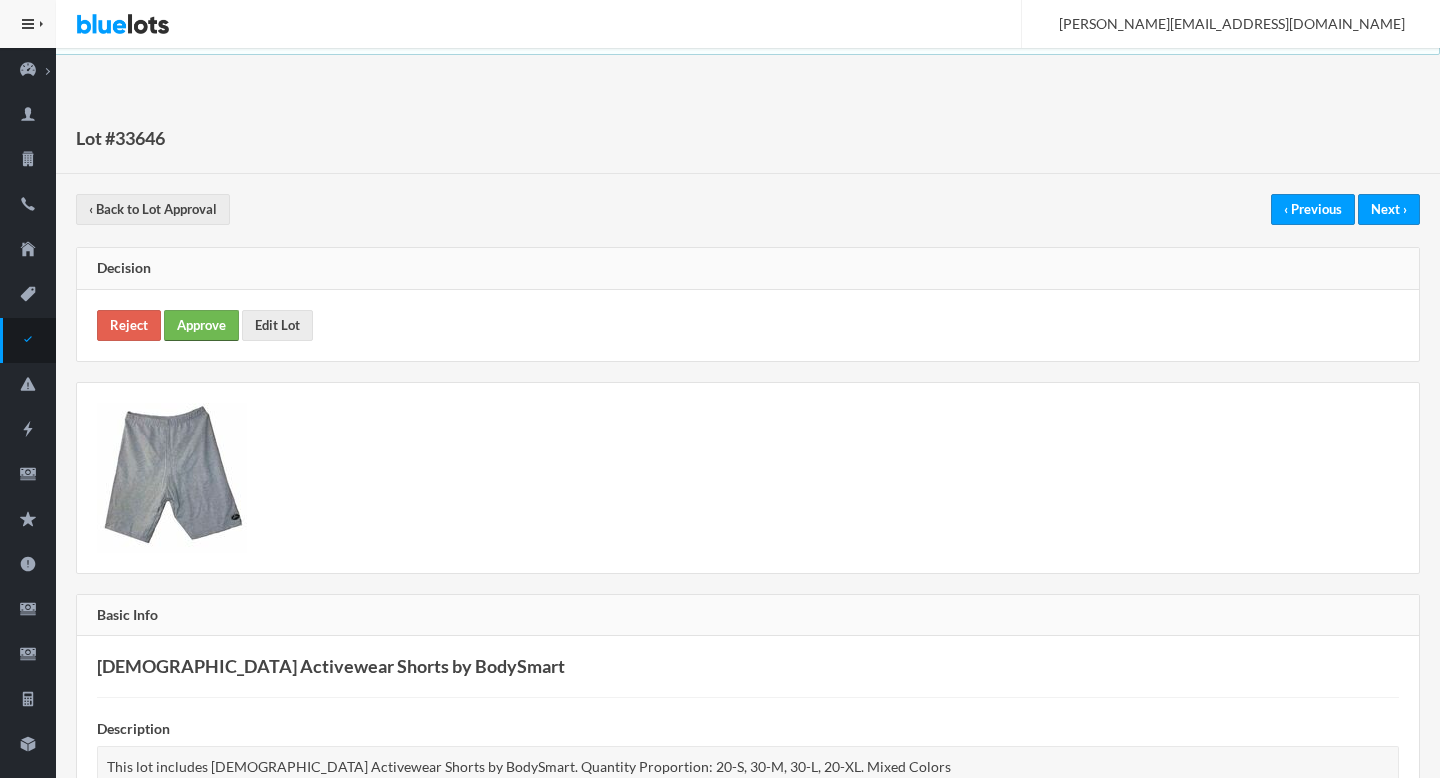 click on "Approve" at bounding box center [201, 325] 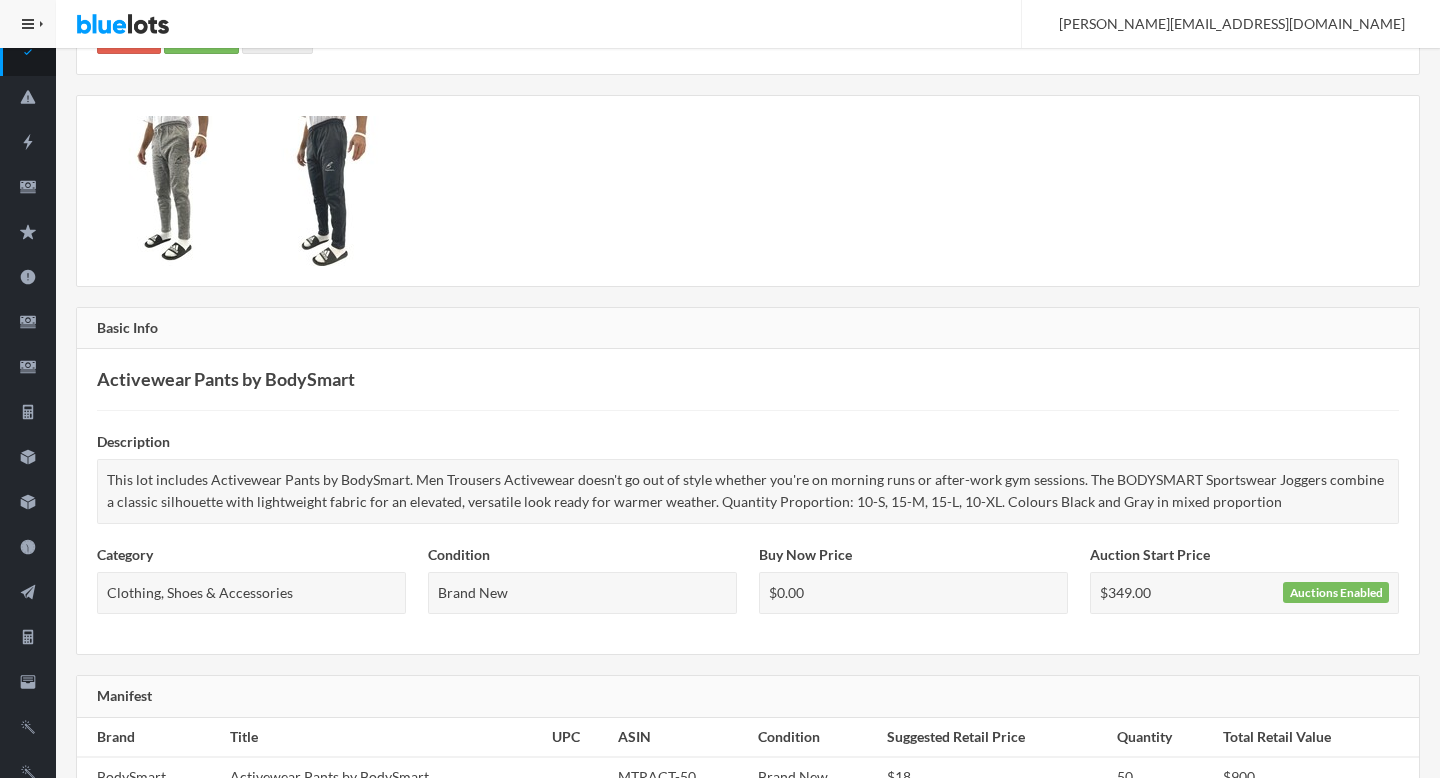 scroll, scrollTop: 0, scrollLeft: 0, axis: both 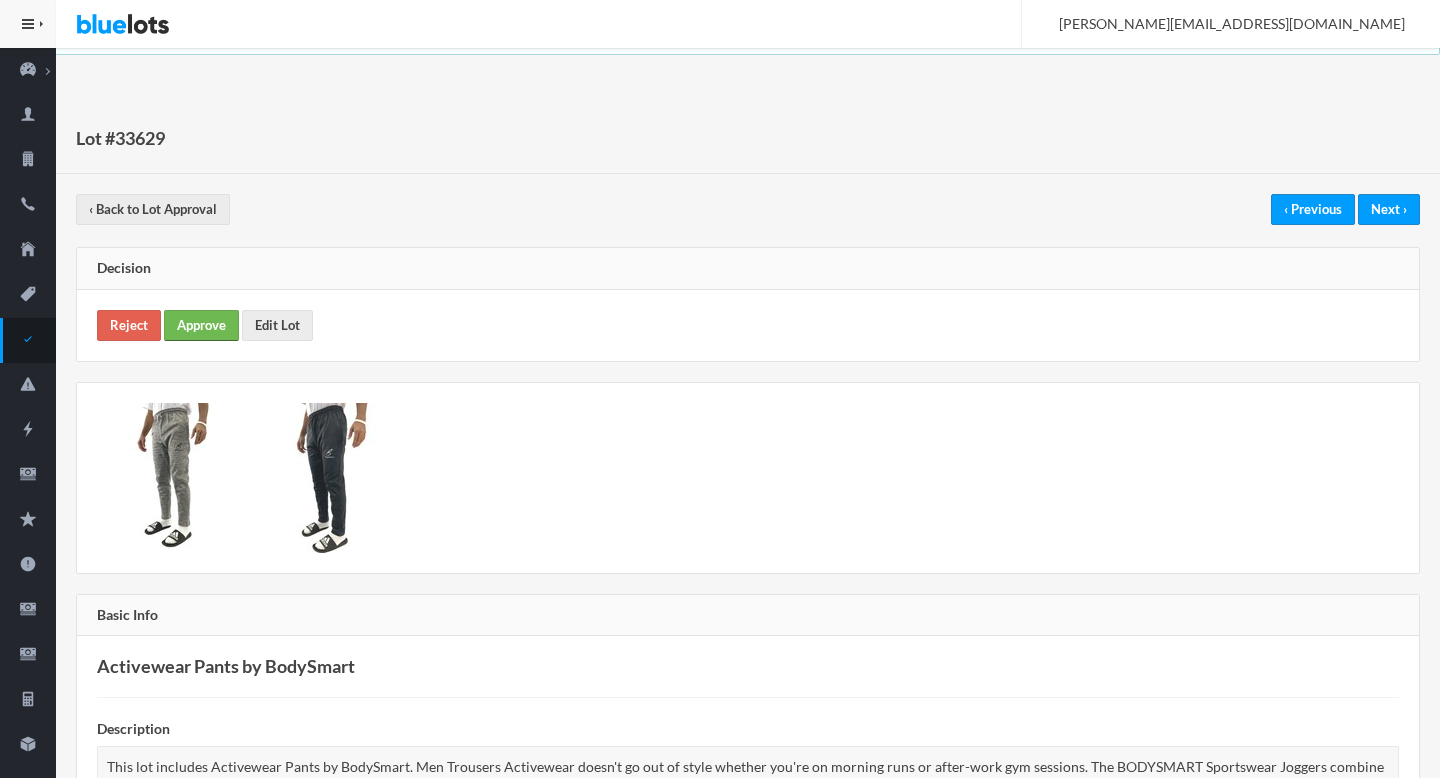 click on "Approve" at bounding box center (201, 325) 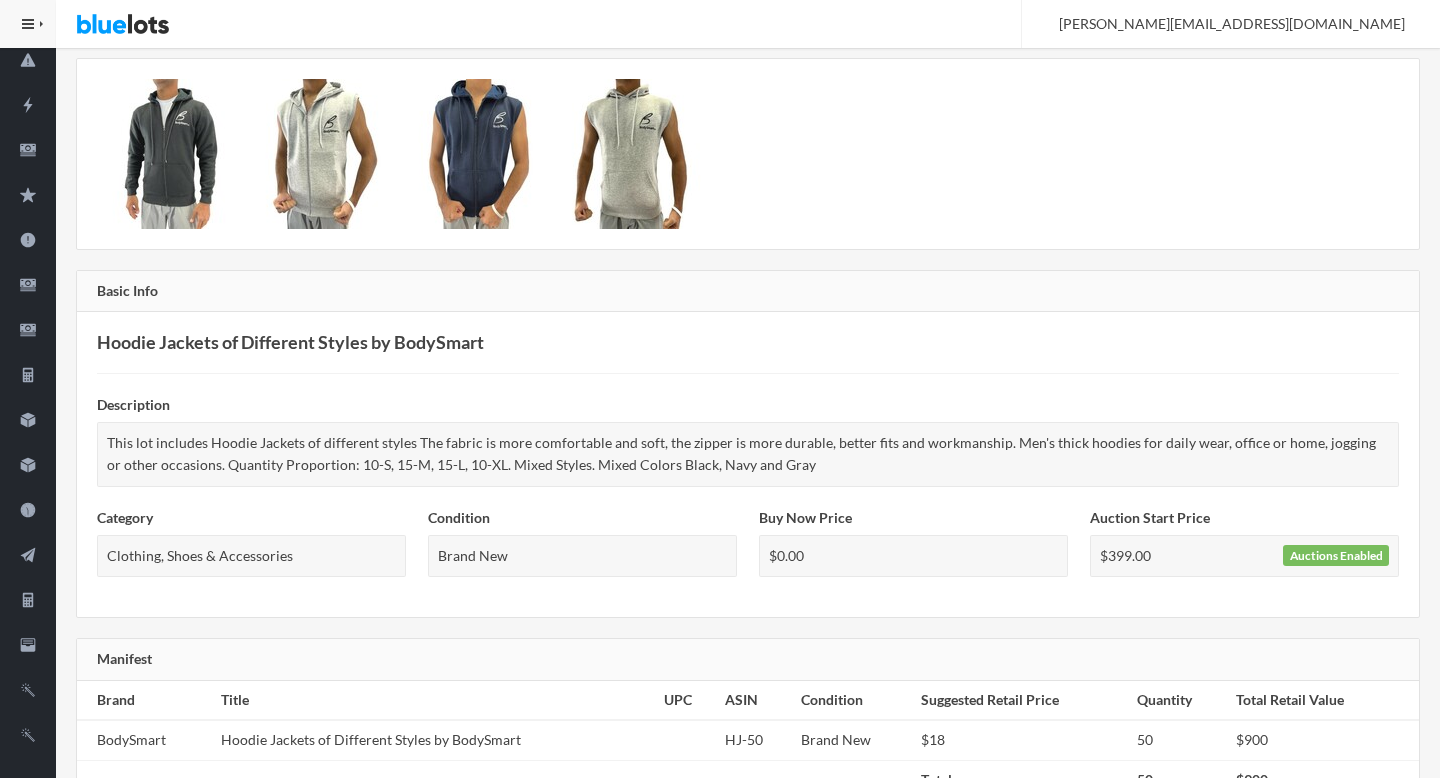 scroll, scrollTop: 0, scrollLeft: 0, axis: both 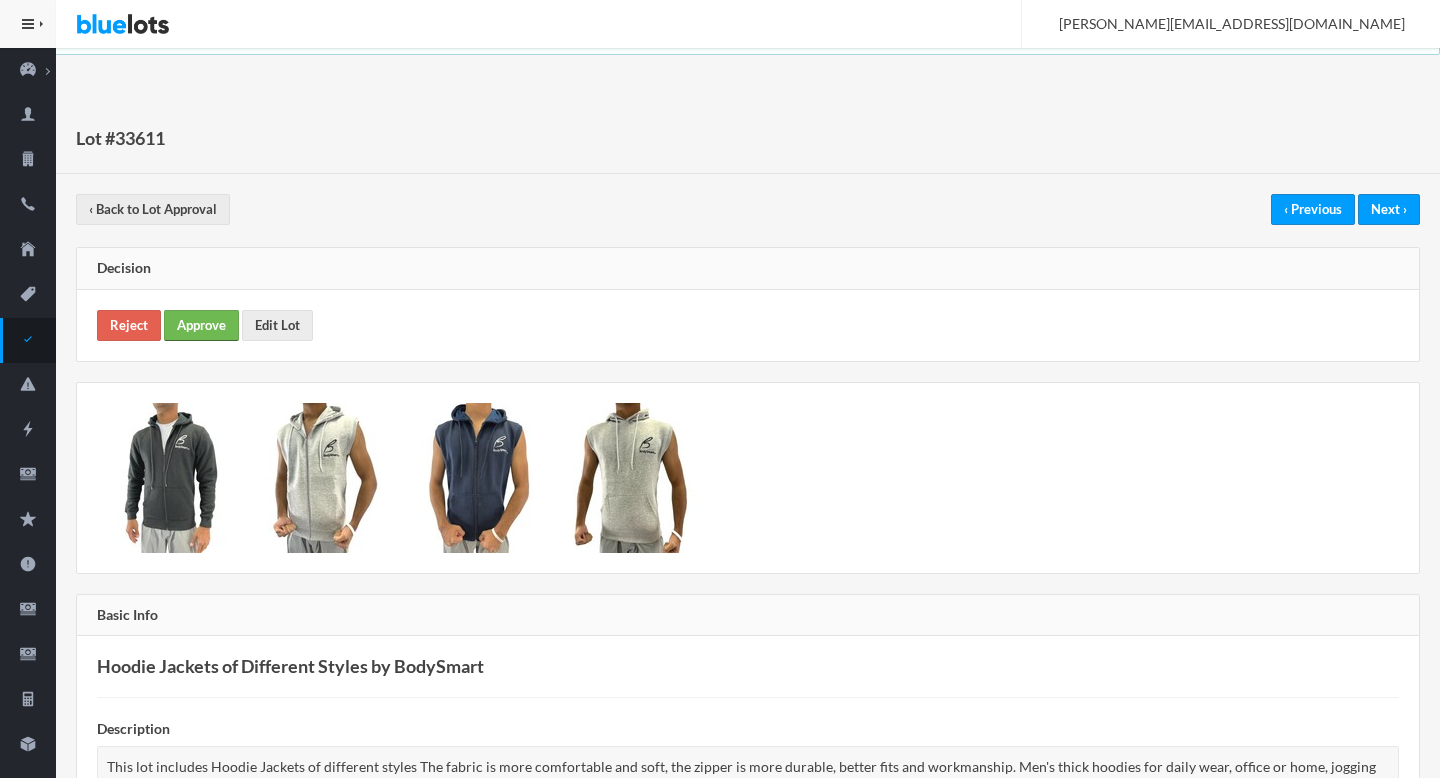 click on "Approve" at bounding box center (201, 325) 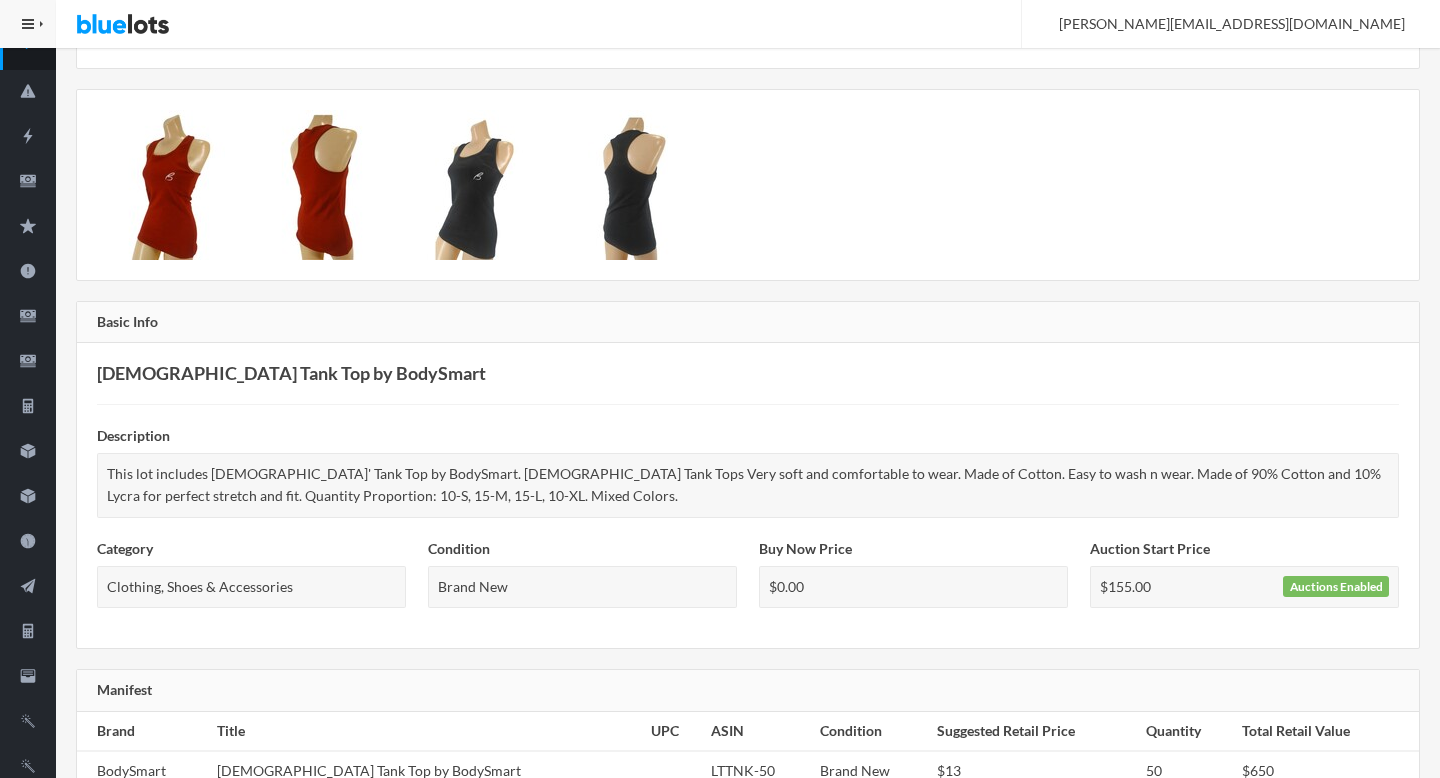 scroll, scrollTop: 0, scrollLeft: 0, axis: both 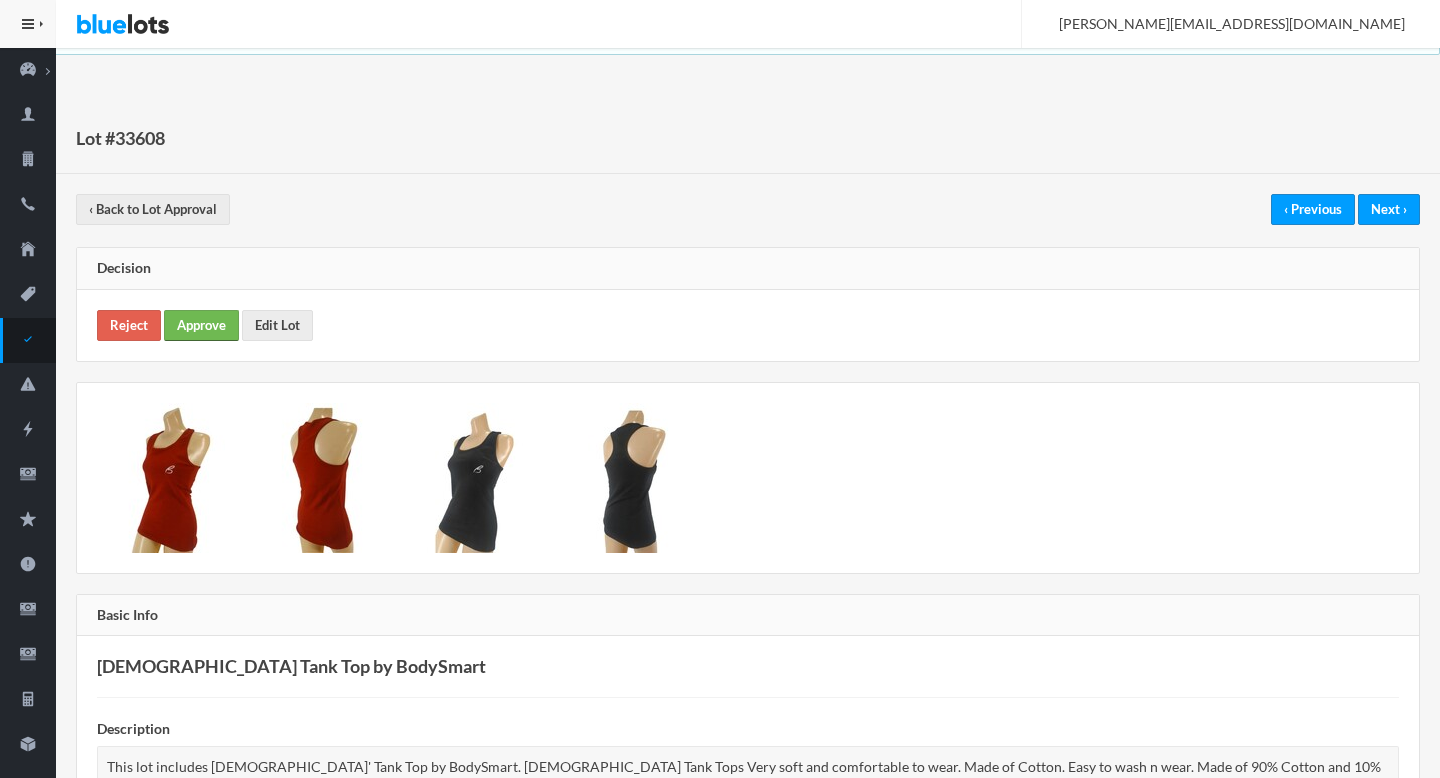 click on "Approve" at bounding box center [201, 325] 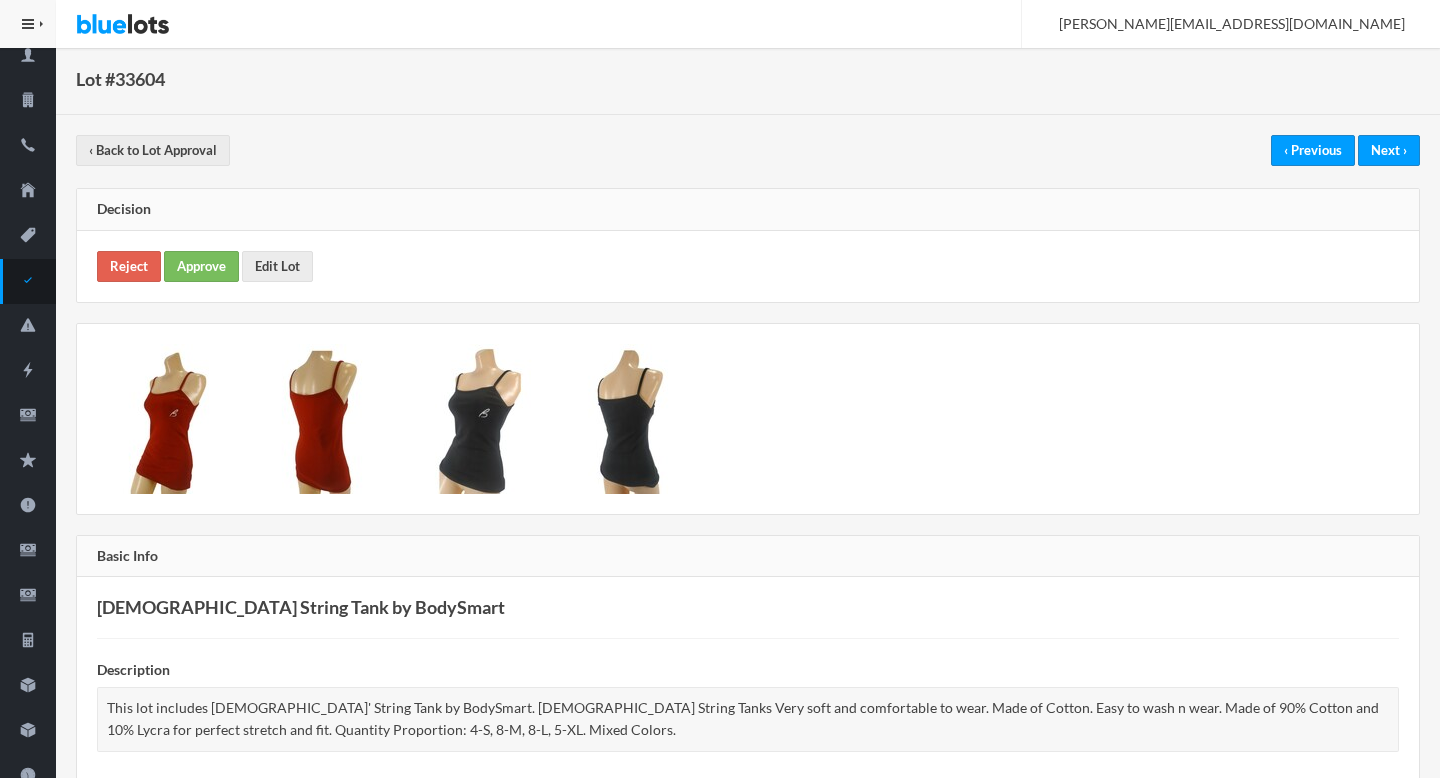 scroll, scrollTop: 0, scrollLeft: 0, axis: both 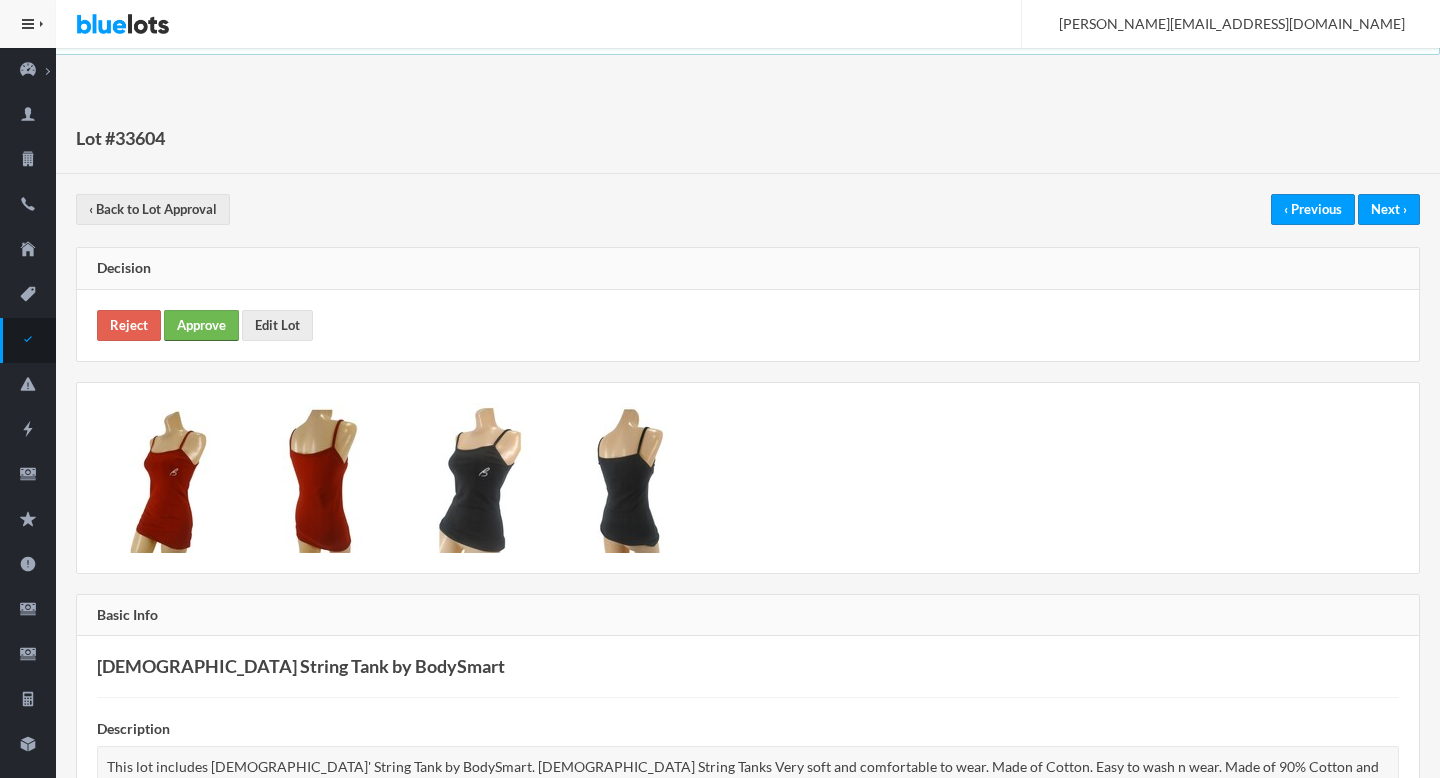 click on "Approve" at bounding box center (201, 325) 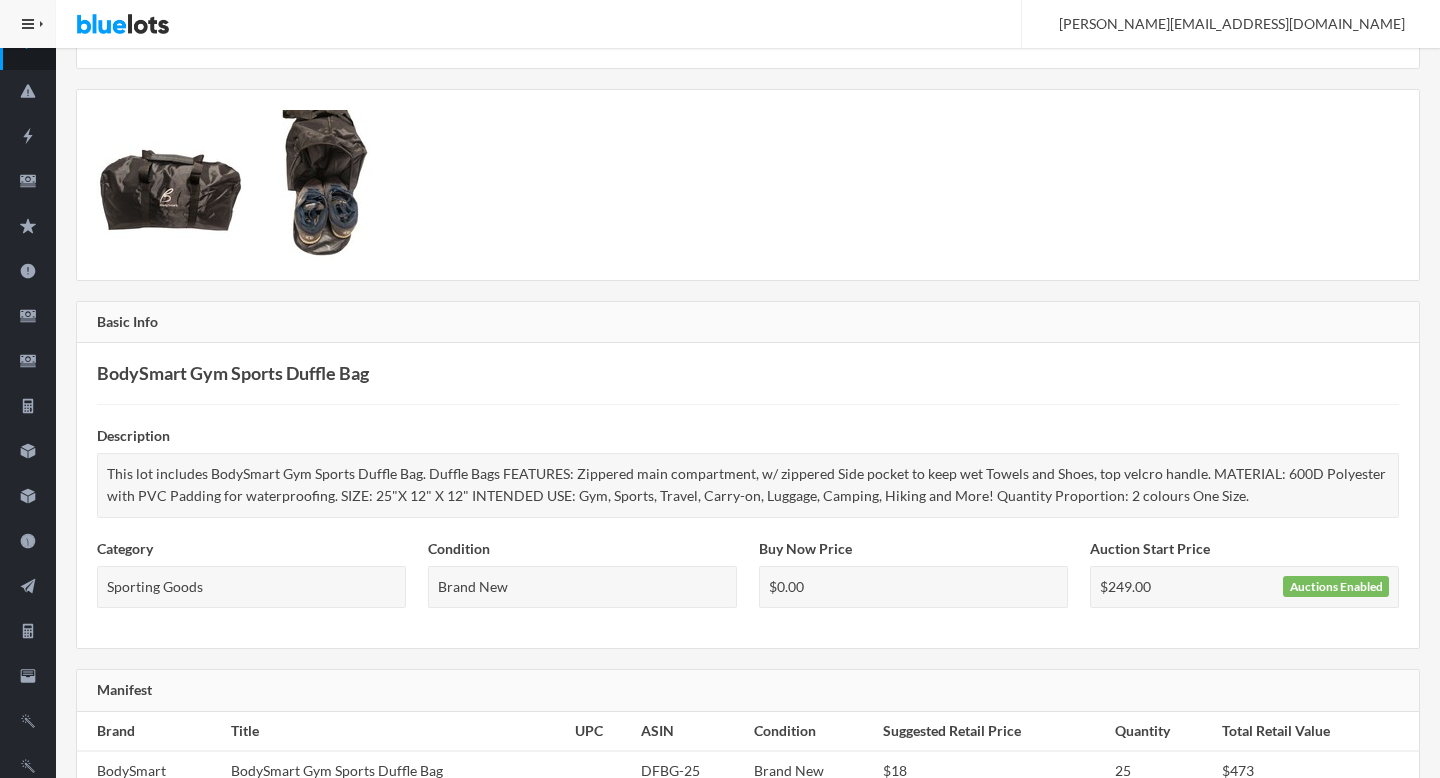 scroll, scrollTop: 0, scrollLeft: 0, axis: both 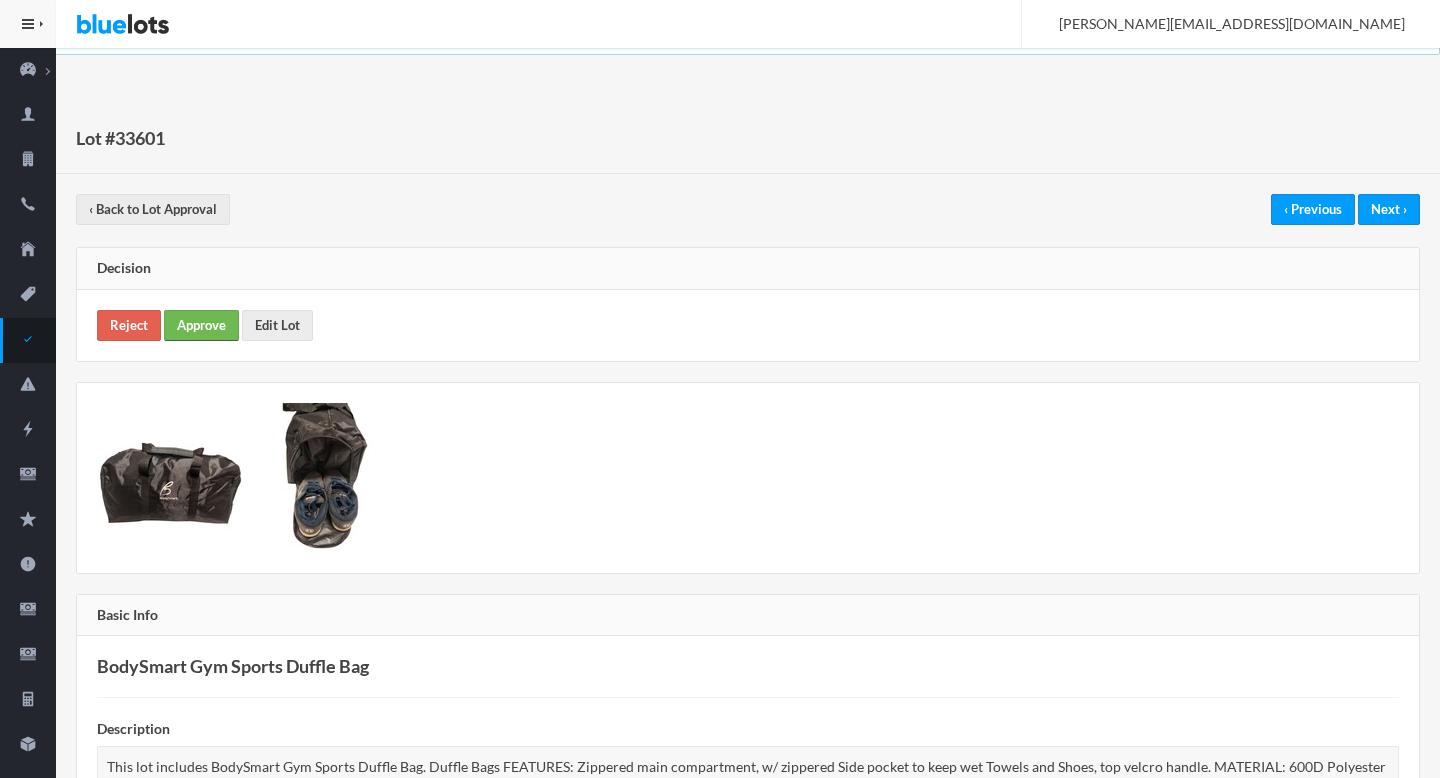 click on "Approve" at bounding box center (201, 325) 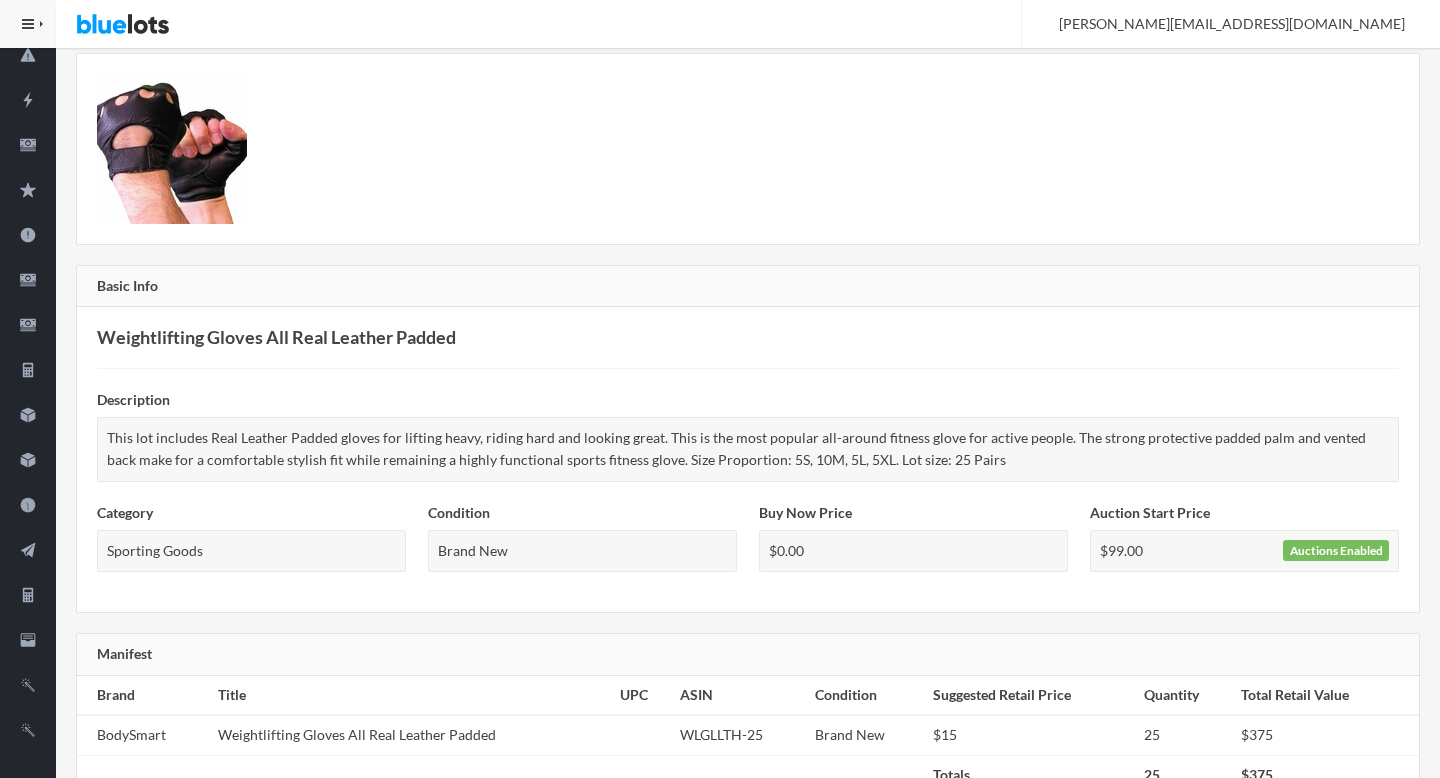 scroll, scrollTop: 0, scrollLeft: 0, axis: both 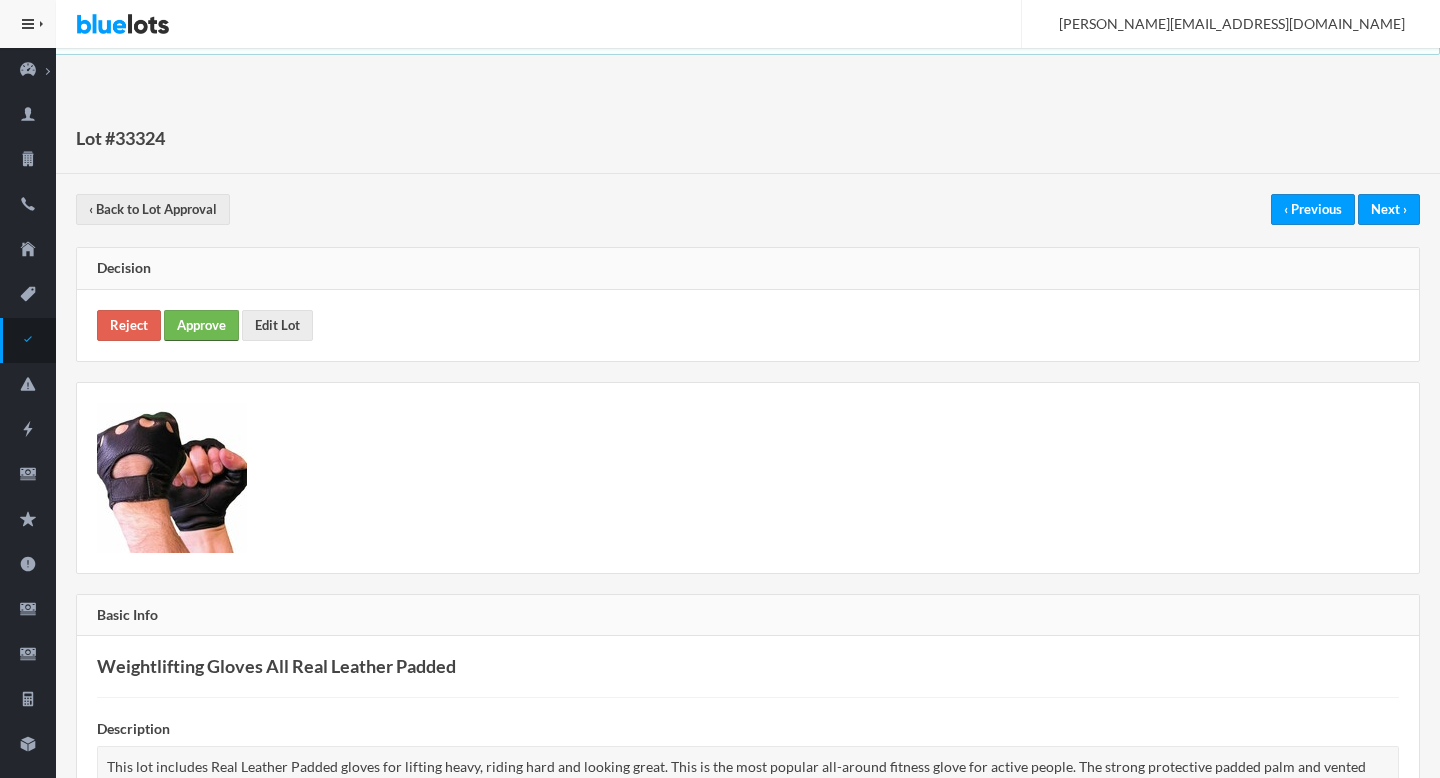 click on "Approve" at bounding box center [201, 325] 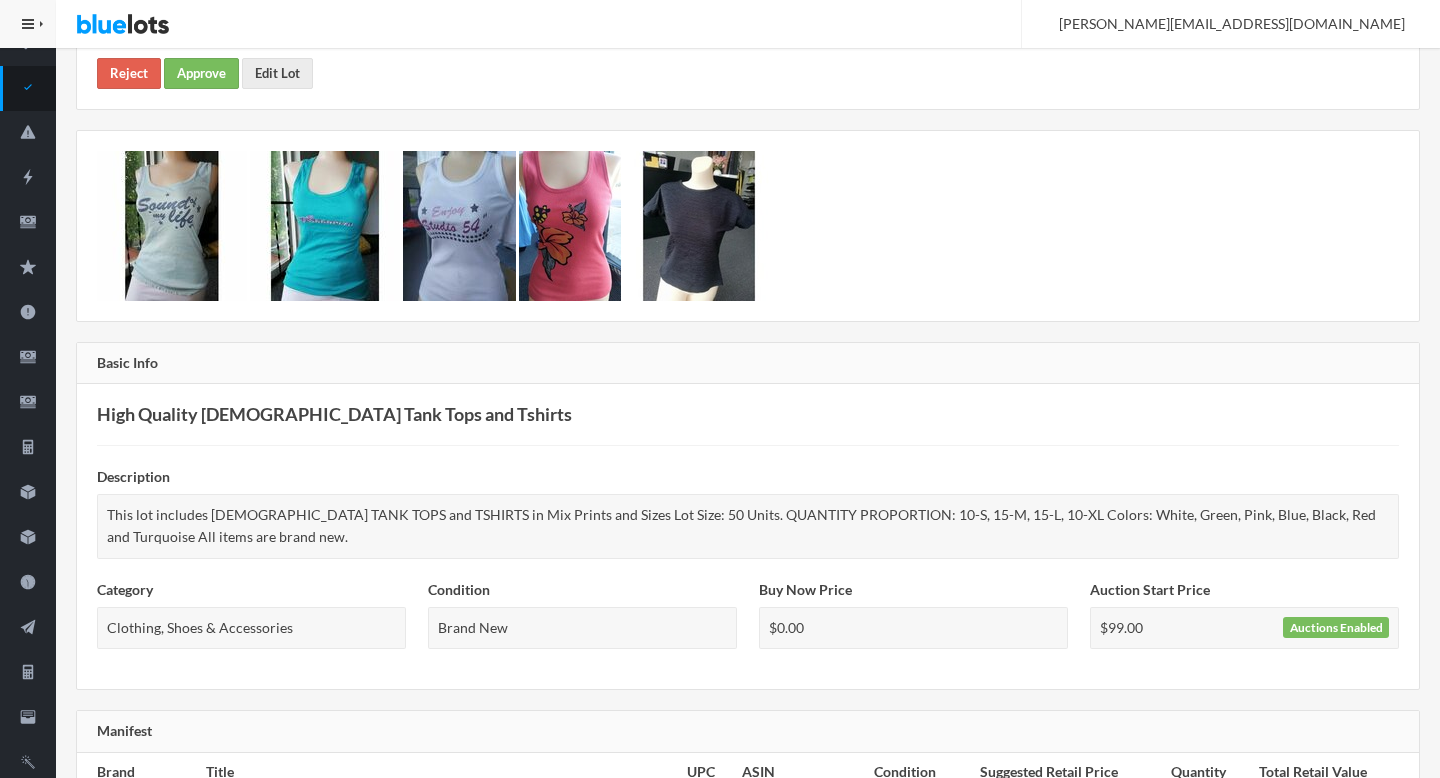 scroll, scrollTop: 0, scrollLeft: 0, axis: both 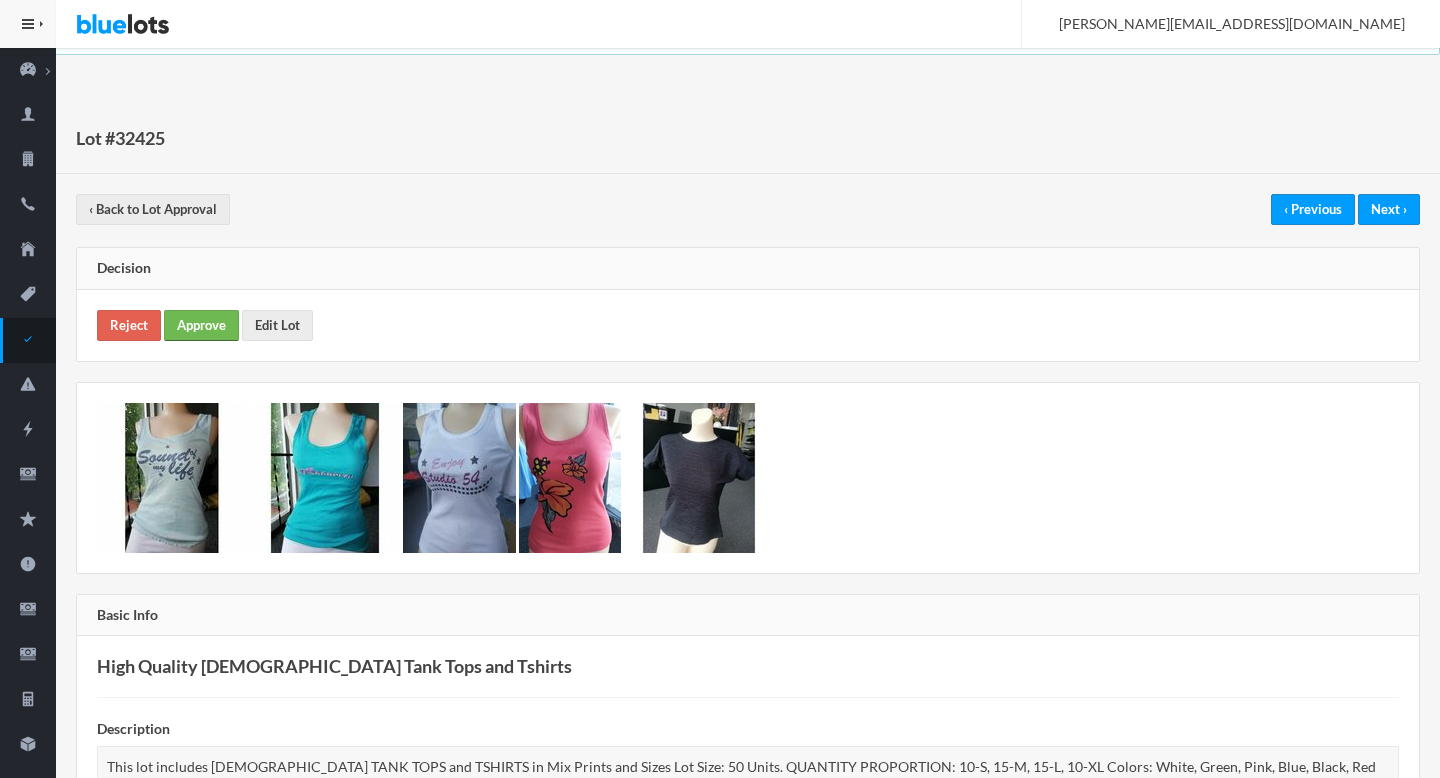 click on "Approve" at bounding box center (201, 325) 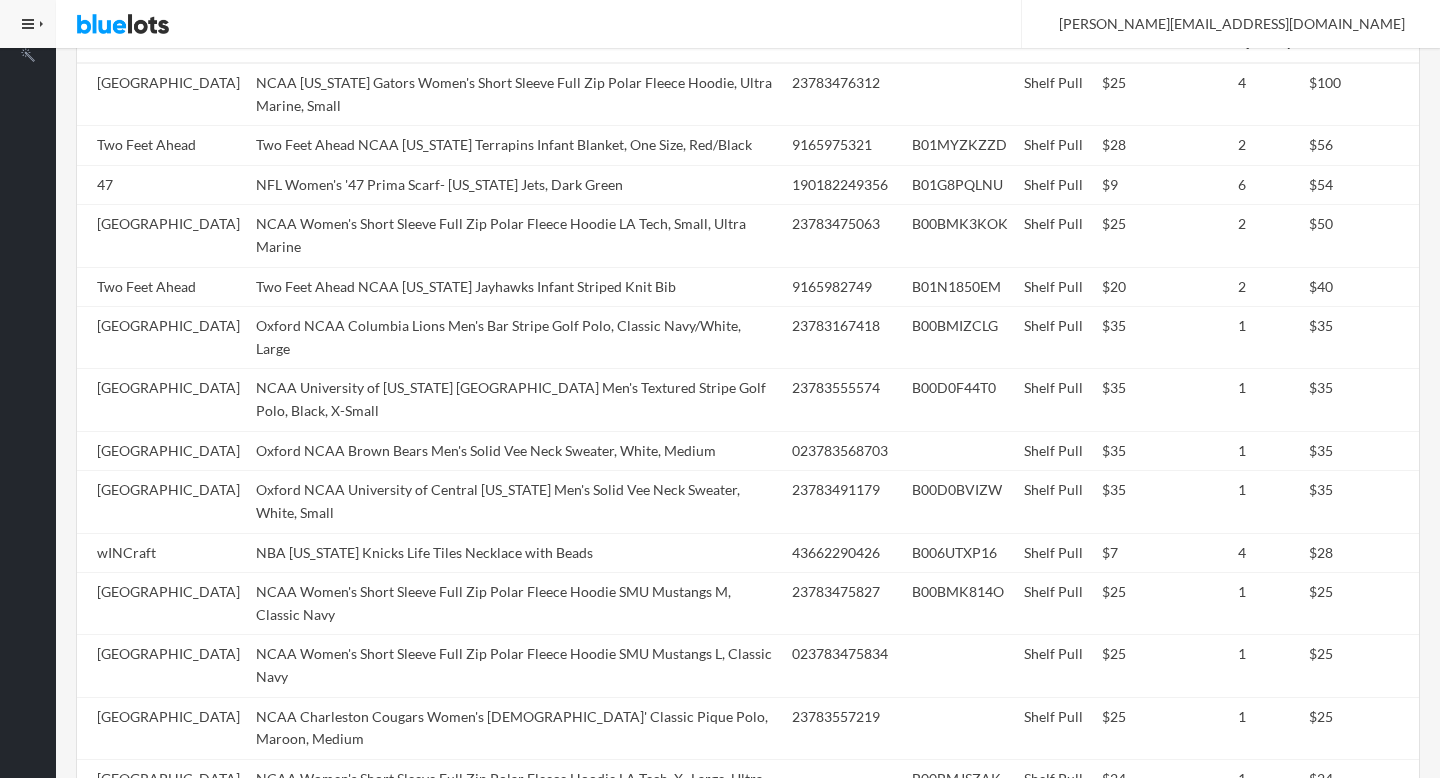 scroll, scrollTop: 1121, scrollLeft: 0, axis: vertical 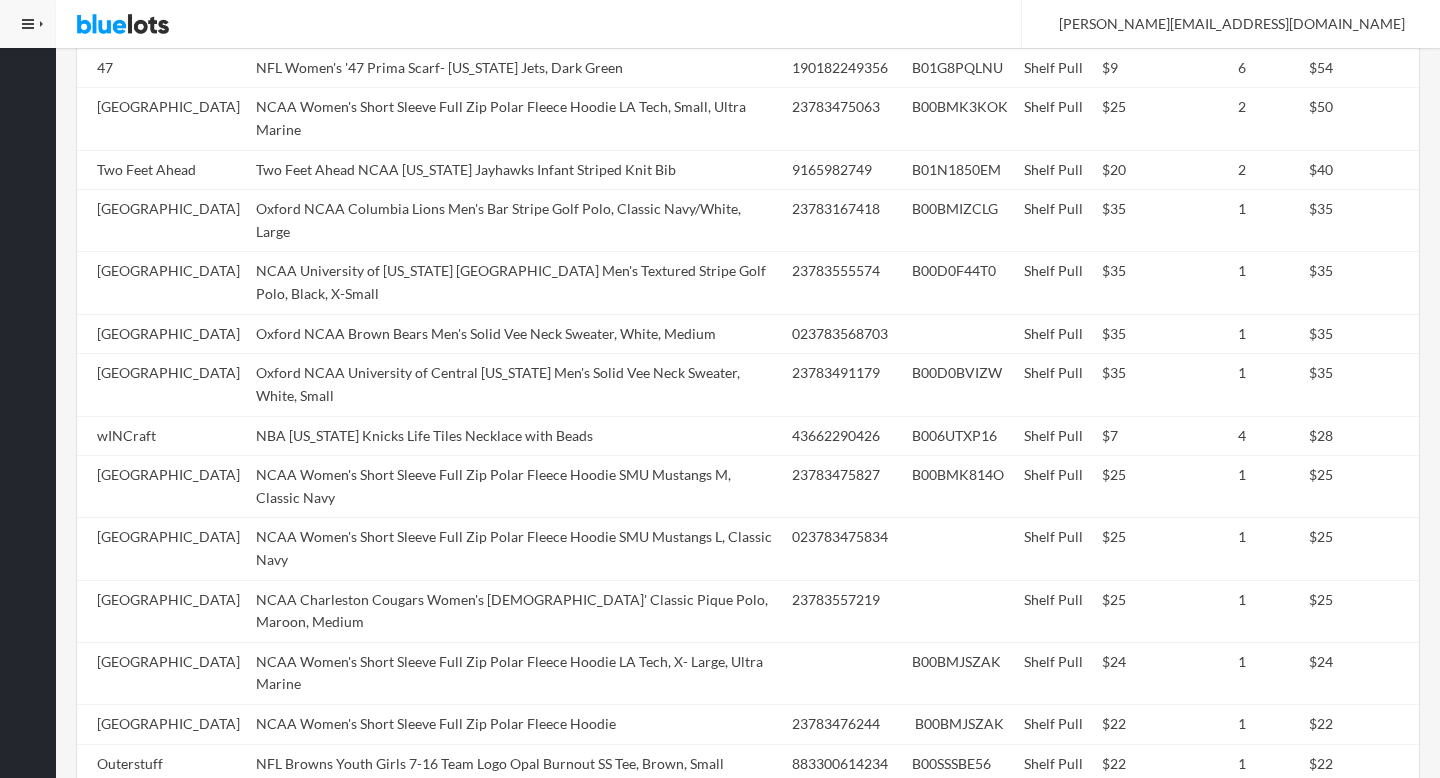 click on "Oxford NCAA Brown Bears Men's Solid Vee Neck Sweater, White, Medium" at bounding box center (516, 334) 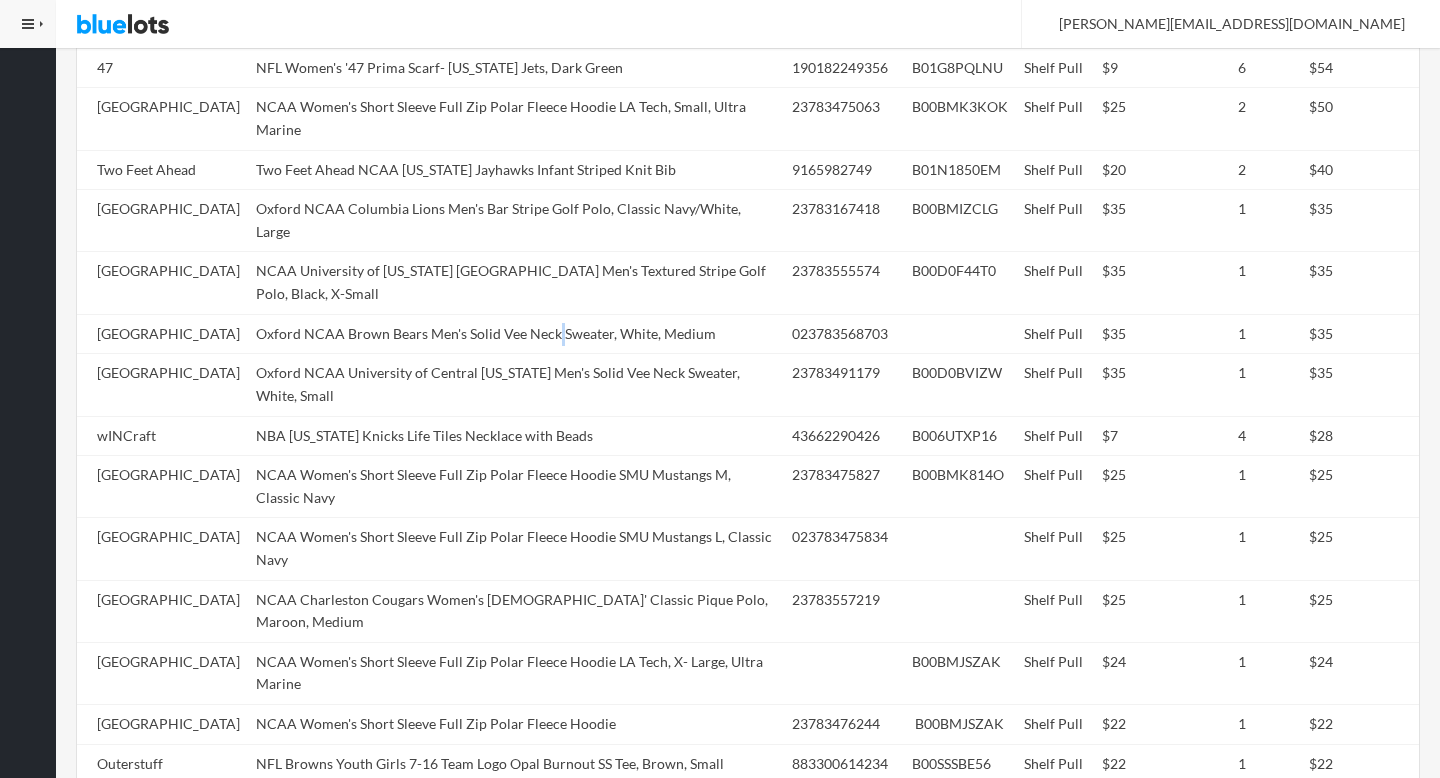 click on "Oxford NCAA Brown Bears Men's Solid Vee Neck Sweater, White, Medium" at bounding box center [516, 334] 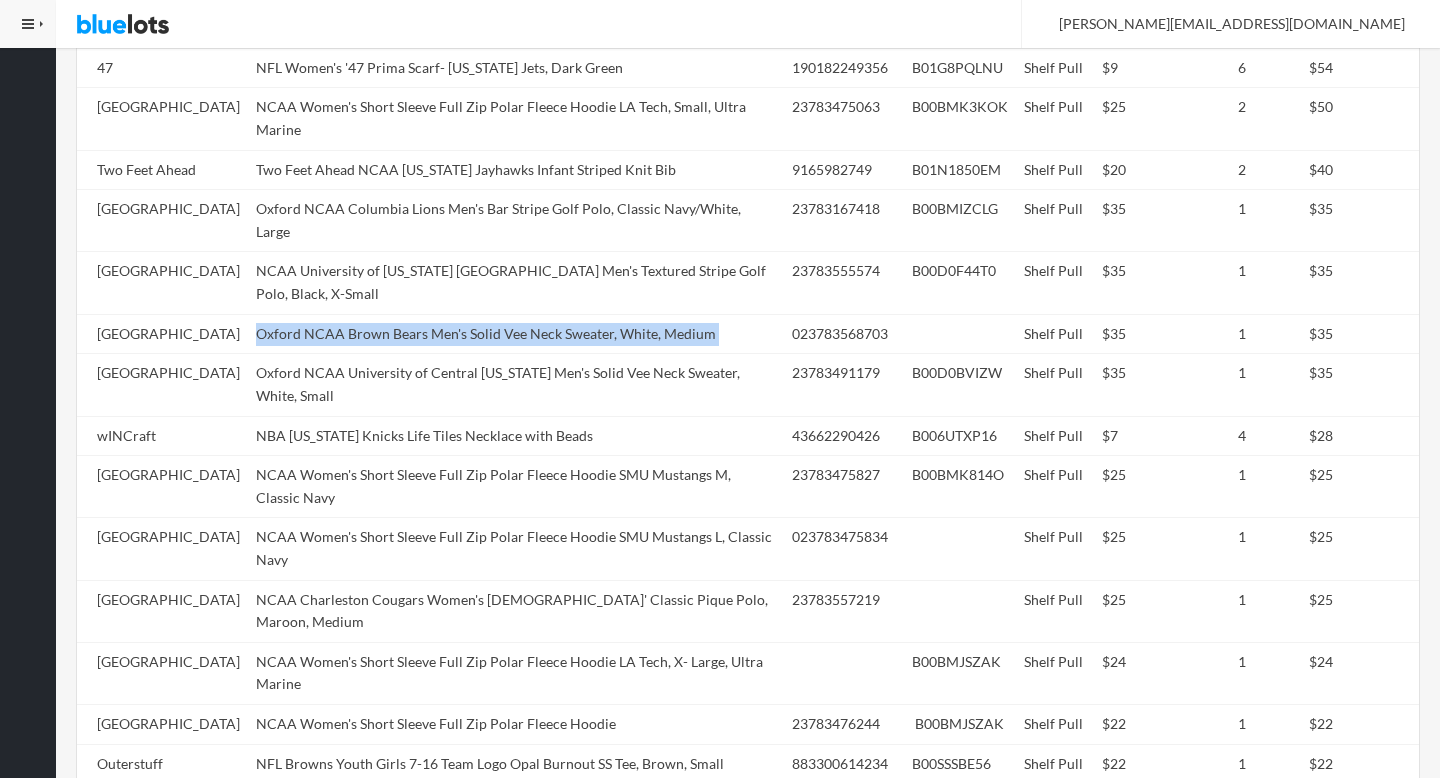 click on "Oxford NCAA Brown Bears Men's Solid Vee Neck Sweater, White, Medium" at bounding box center [516, 334] 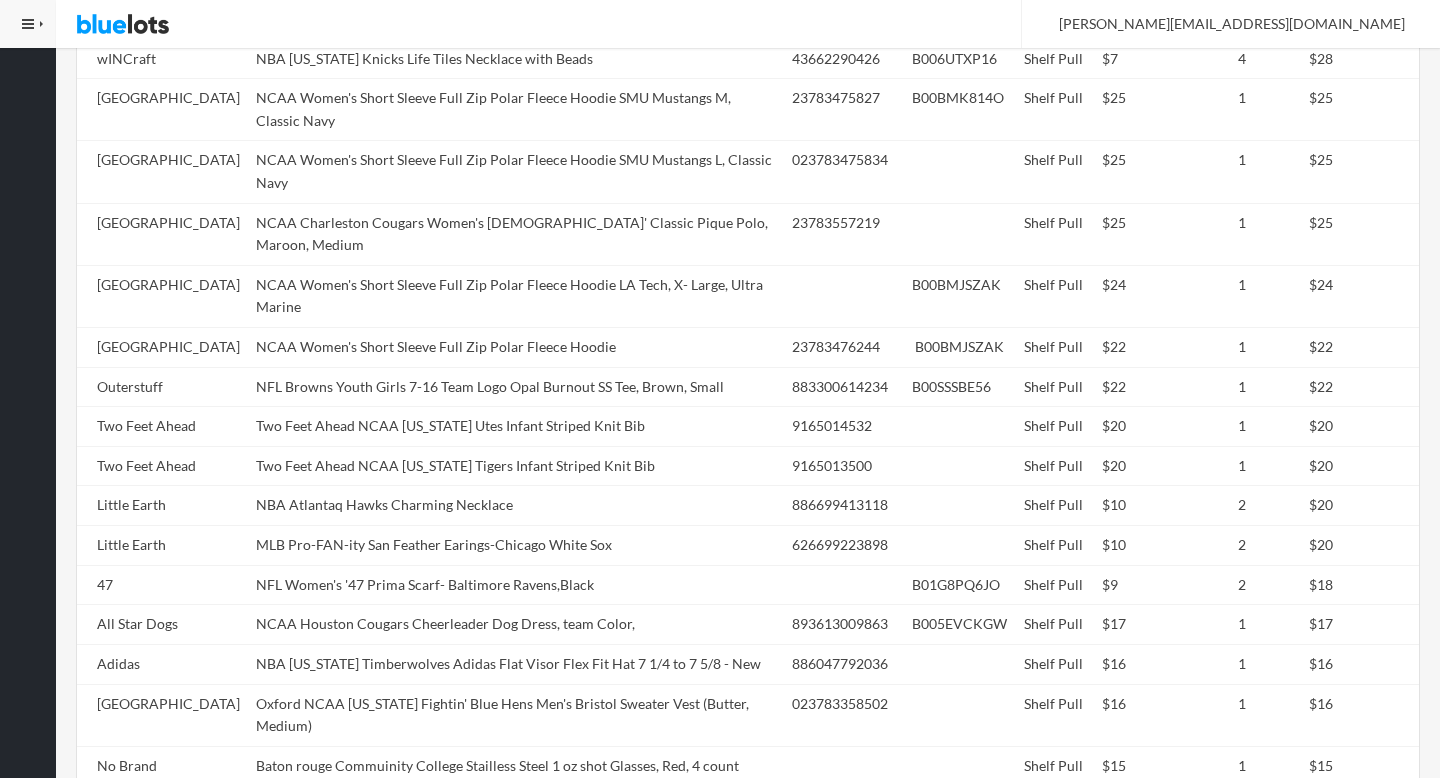 scroll, scrollTop: 2063, scrollLeft: 0, axis: vertical 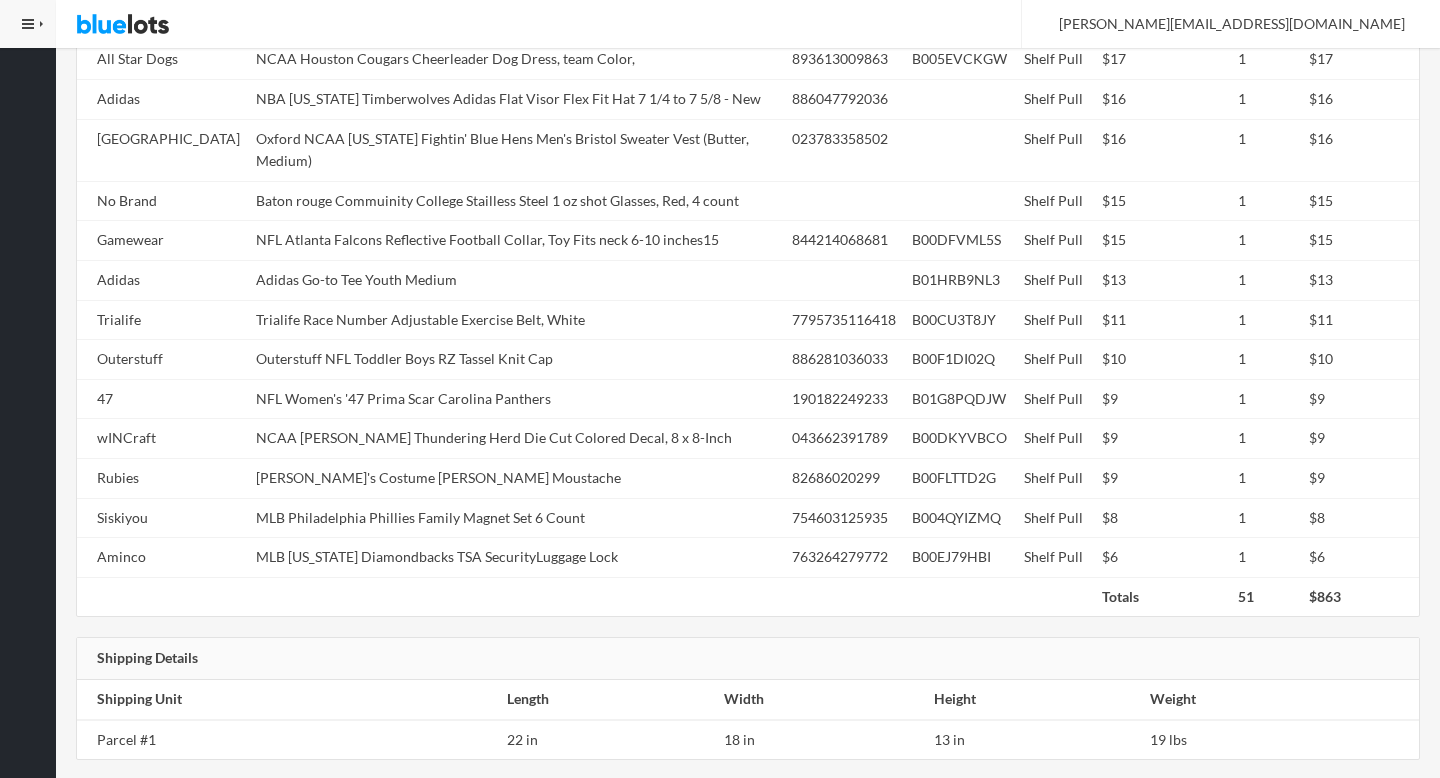 click on "Outerstuff NFL Toddler Boys RZ Tassel Knit Cap" at bounding box center [516, 360] 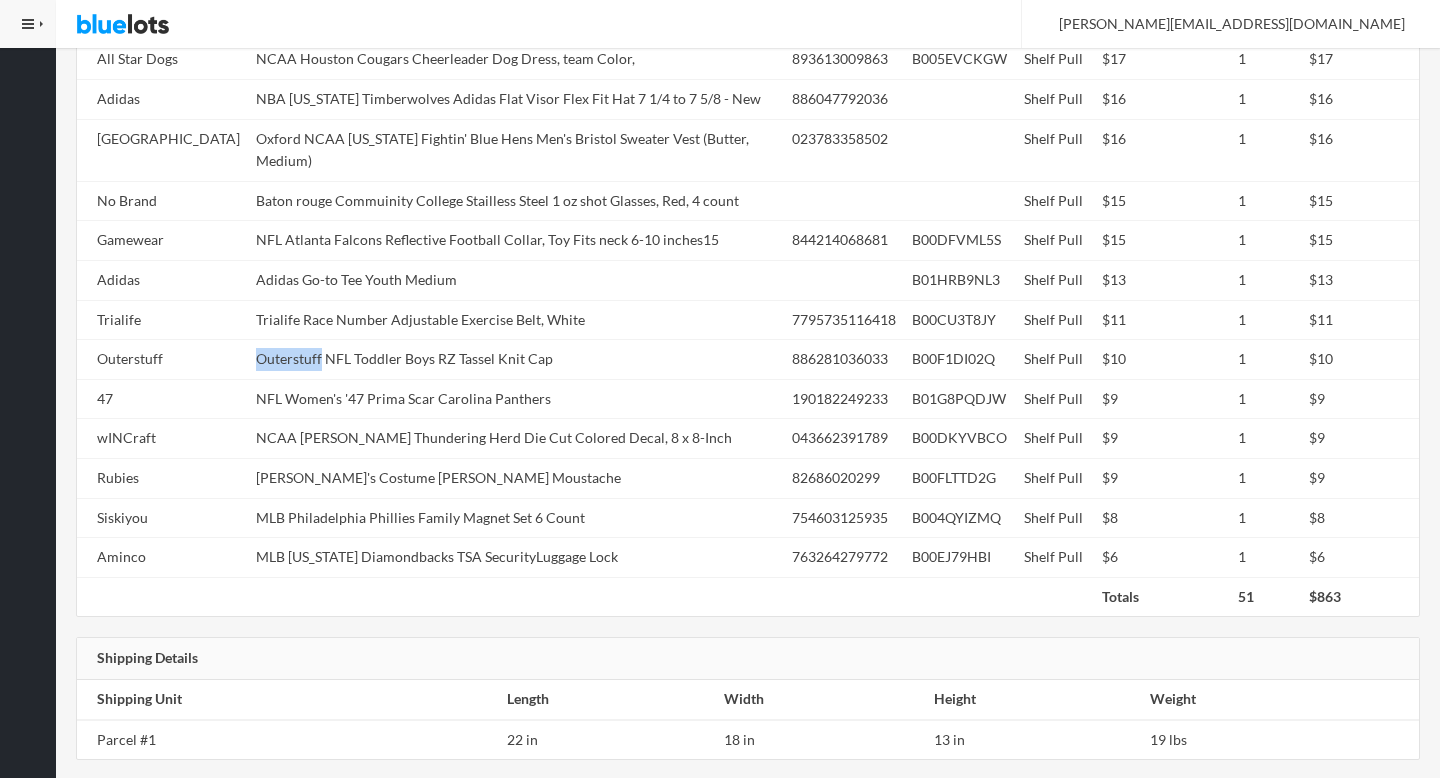click on "Oxford
NCAA Florida Gators Women's Short Sleeve Full Zip Polar Fleece Hoodie, Ultra Marine, Small
23783476312
Shelf Pull
$25
4
$100
Two Feet Ahead
Two Feet Ahead NCAA Maryland Terrapins Infant Blanket, One Size, Red/Black
9165975321
B01MYZKZZD
Shelf Pull
$28
2
$56
47
NFL Women's '47 Prima Scarf- New York Jets, Dark Green
190182249356
B01G8PQLNU
Shelf Pull
$9
6
$54
Oxford
NCAA Women's Short Sleeve Full Zip Polar Fleece Hoodie LA Tech, Small, Ultra Marine
23783475063
B00BMK3KOK
Shelf Pull
$25
2 $50 $20" at bounding box center [748, -210] 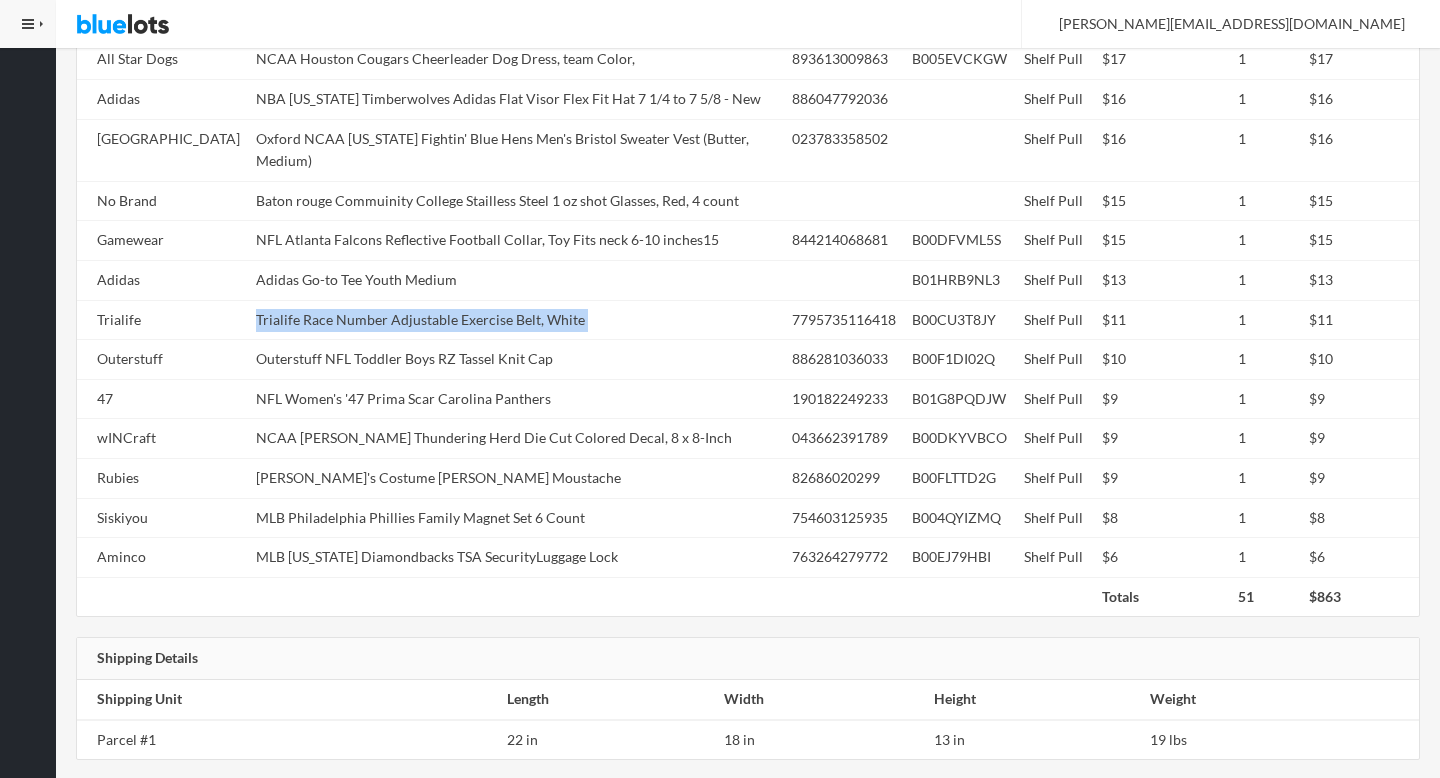 copy on "Trialife Race Number Adjustable Exercise Belt, White" 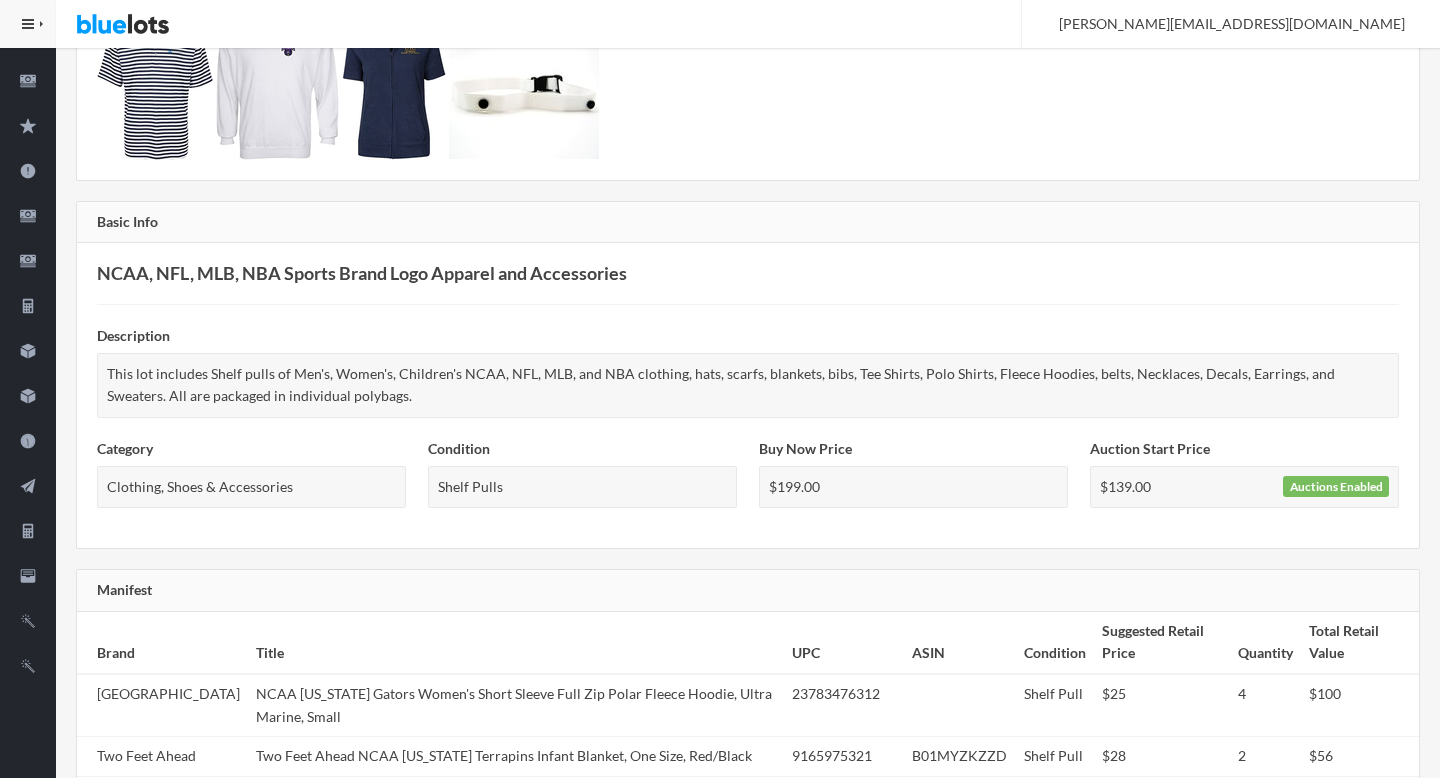 scroll, scrollTop: 178, scrollLeft: 0, axis: vertical 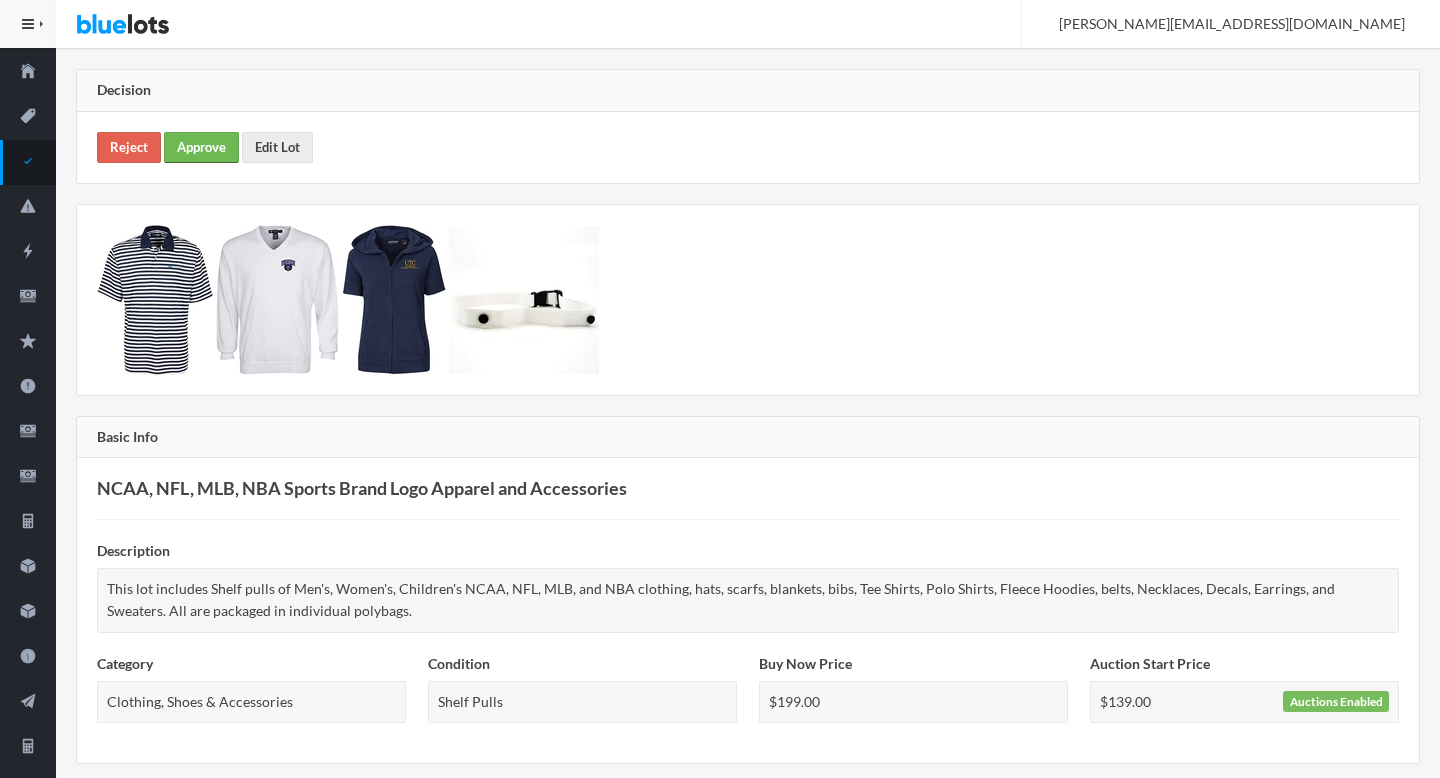 click on "Approve" at bounding box center (201, 147) 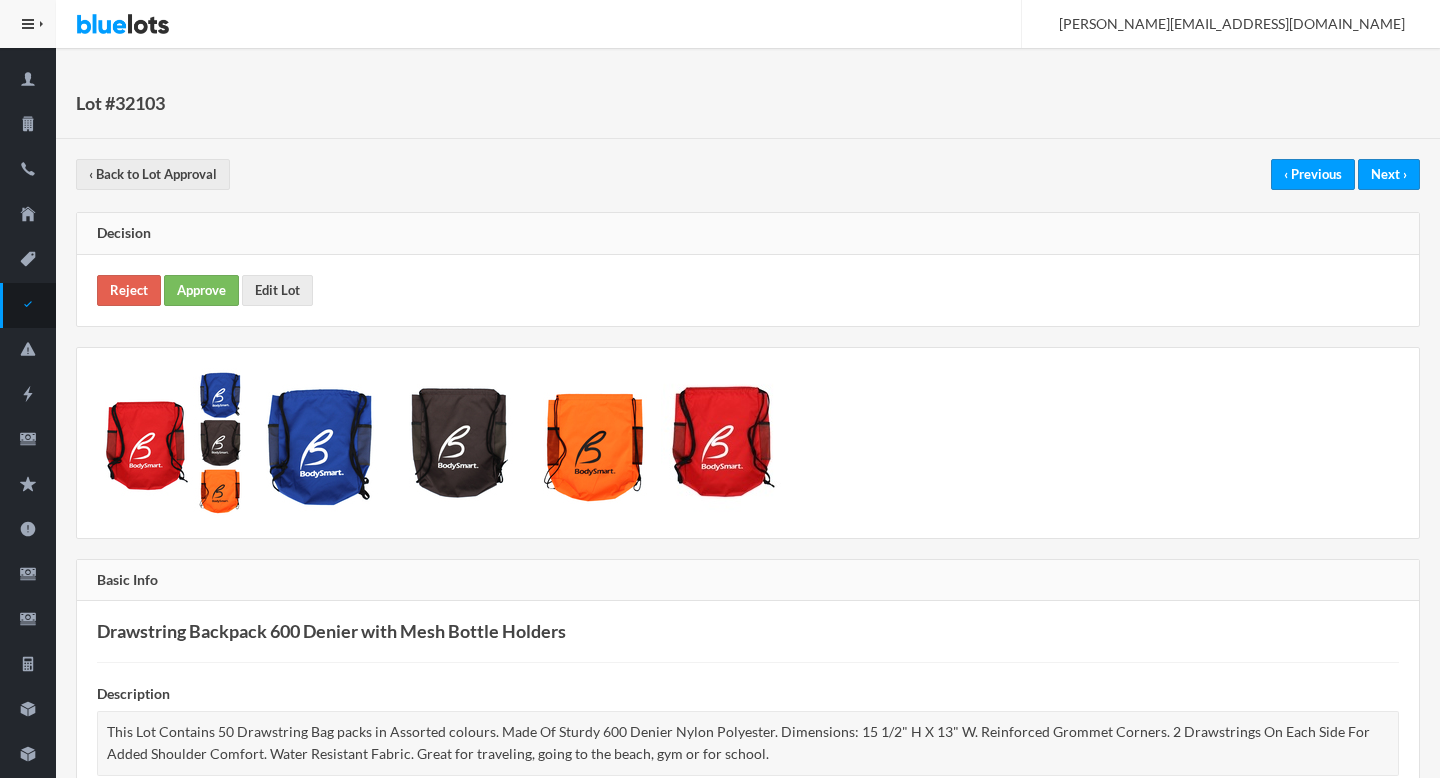 scroll, scrollTop: 0, scrollLeft: 0, axis: both 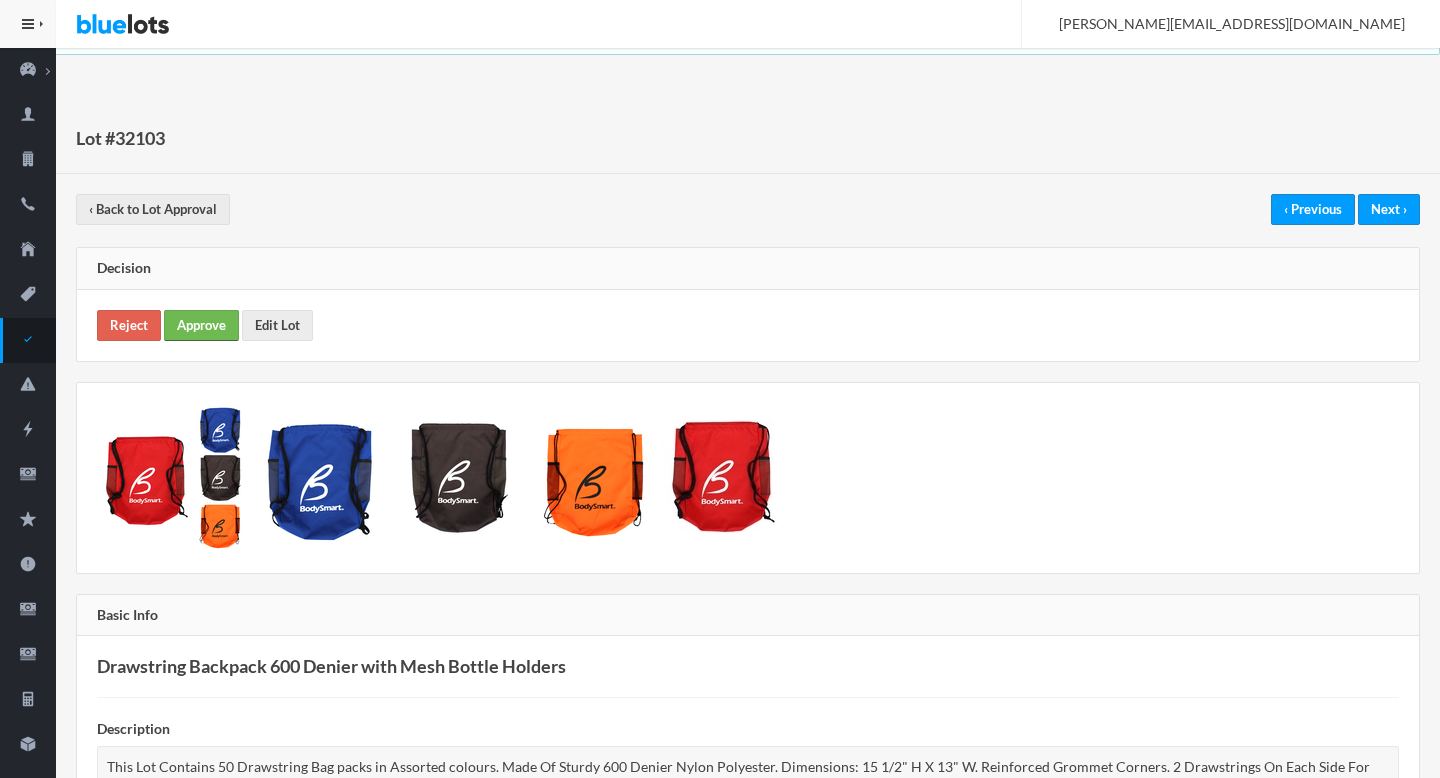click on "Approve" at bounding box center (201, 325) 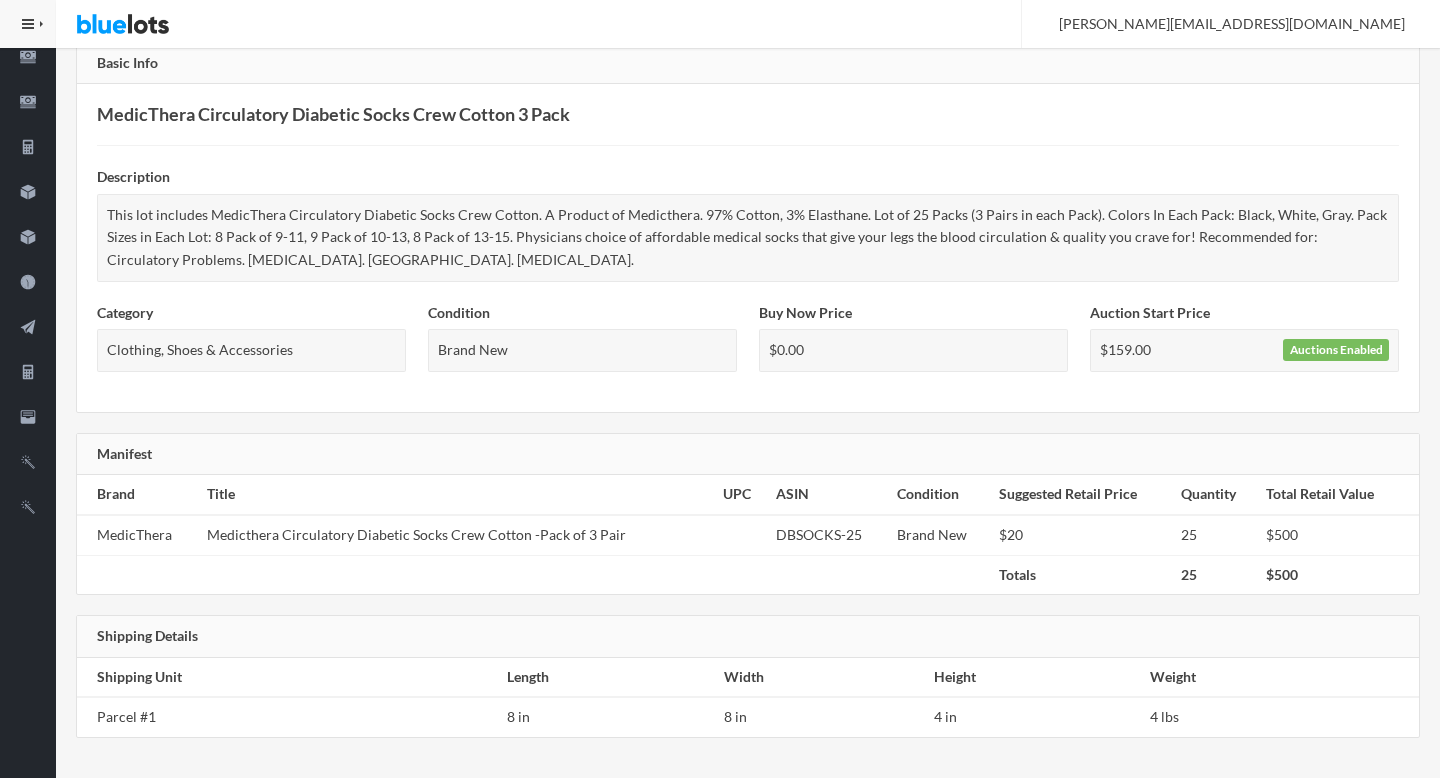 scroll, scrollTop: 0, scrollLeft: 0, axis: both 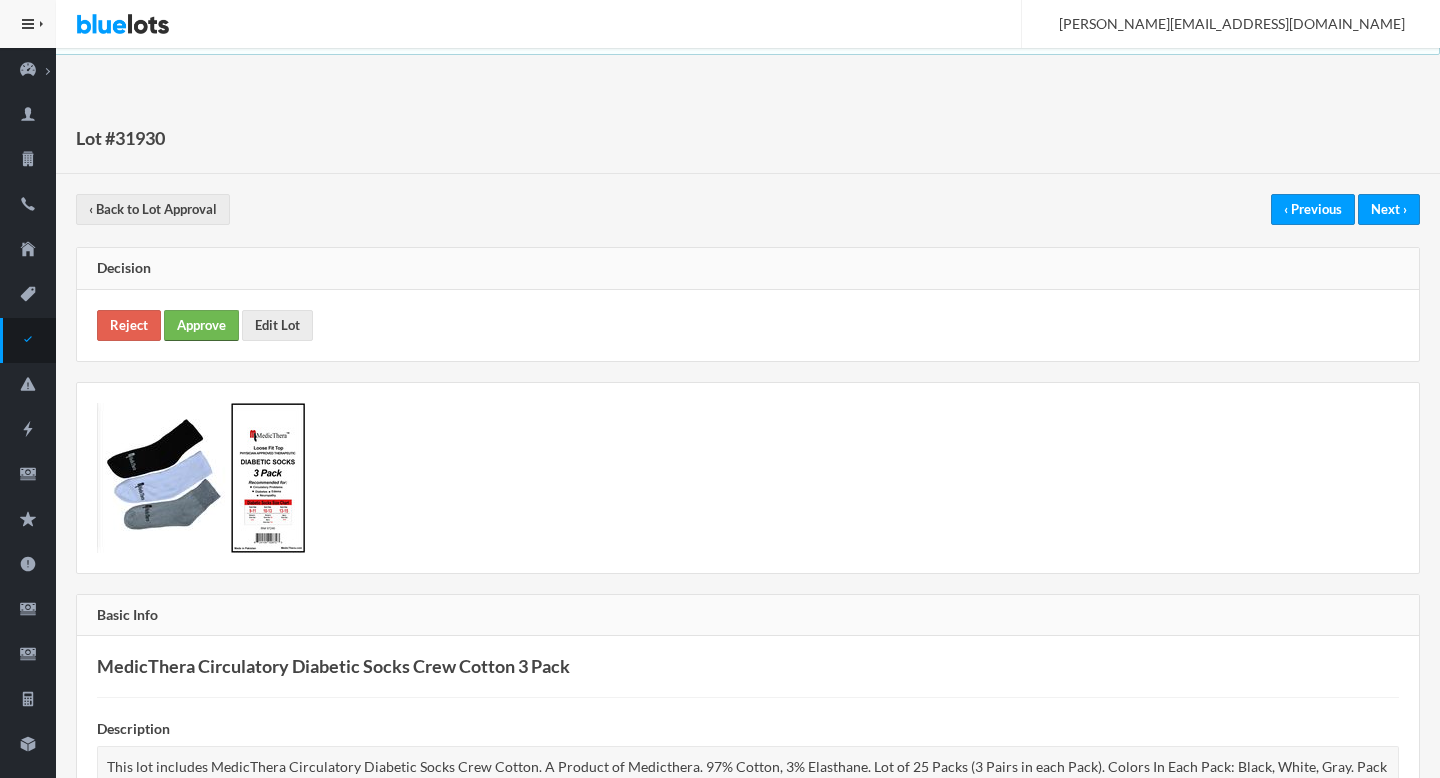 click on "Approve" at bounding box center [201, 325] 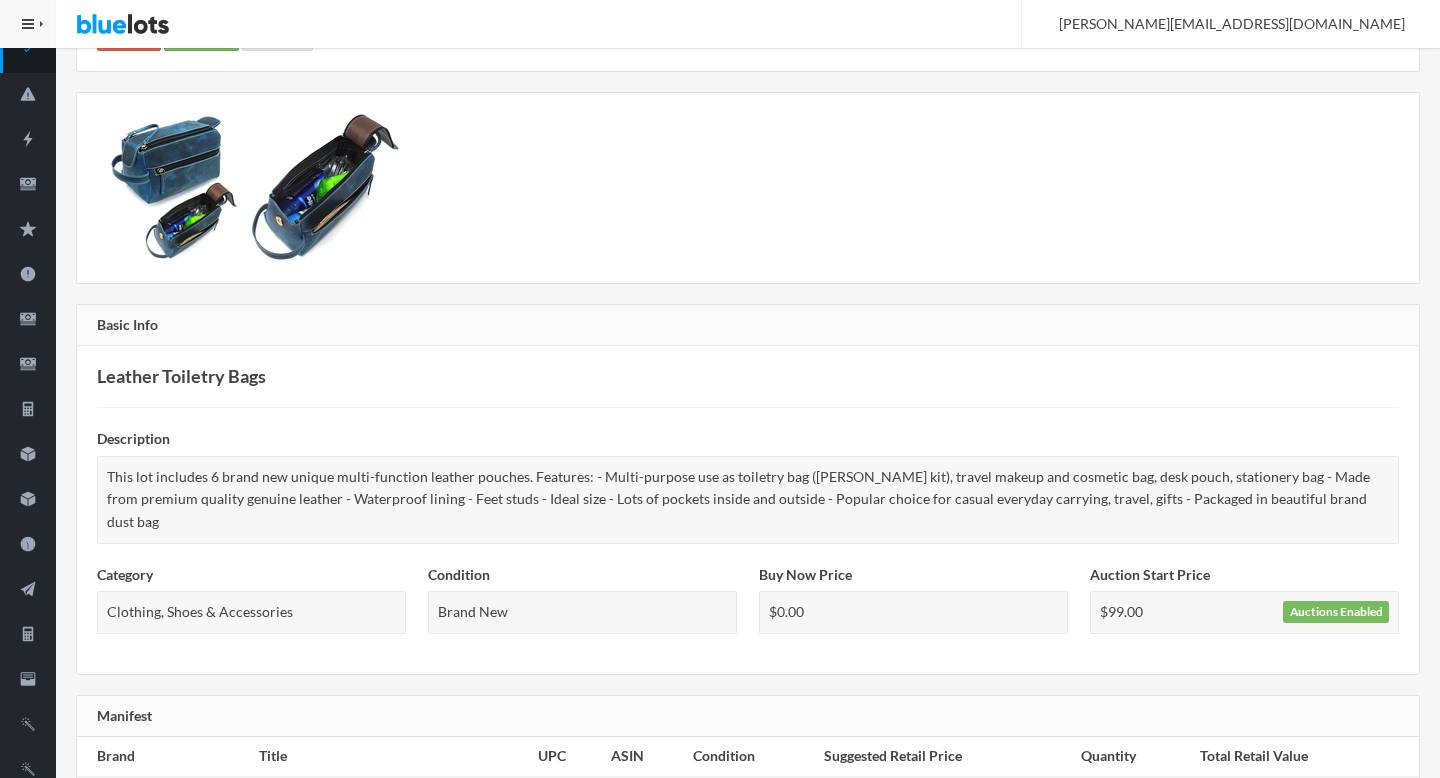 scroll, scrollTop: 0, scrollLeft: 0, axis: both 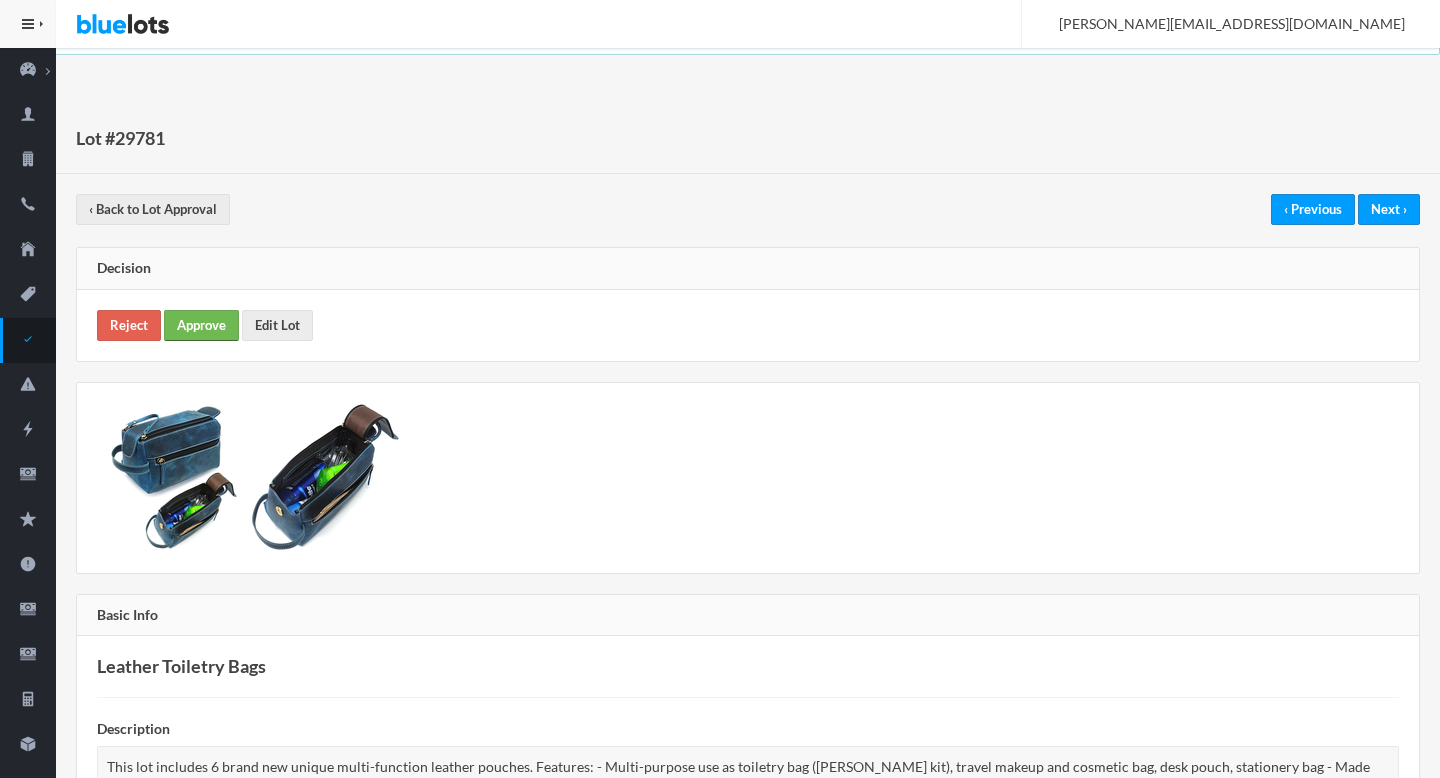 click on "Approve" at bounding box center (201, 325) 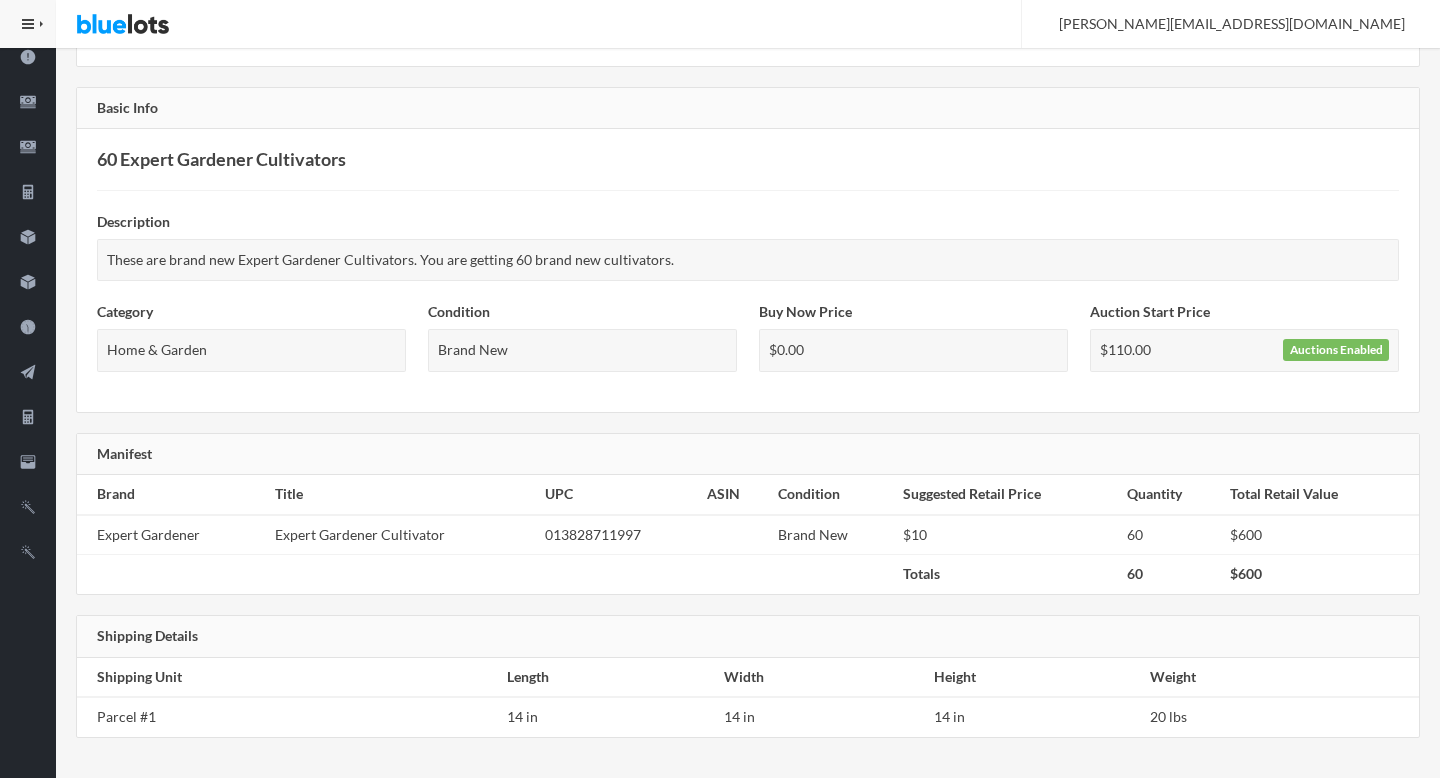 scroll, scrollTop: 0, scrollLeft: 0, axis: both 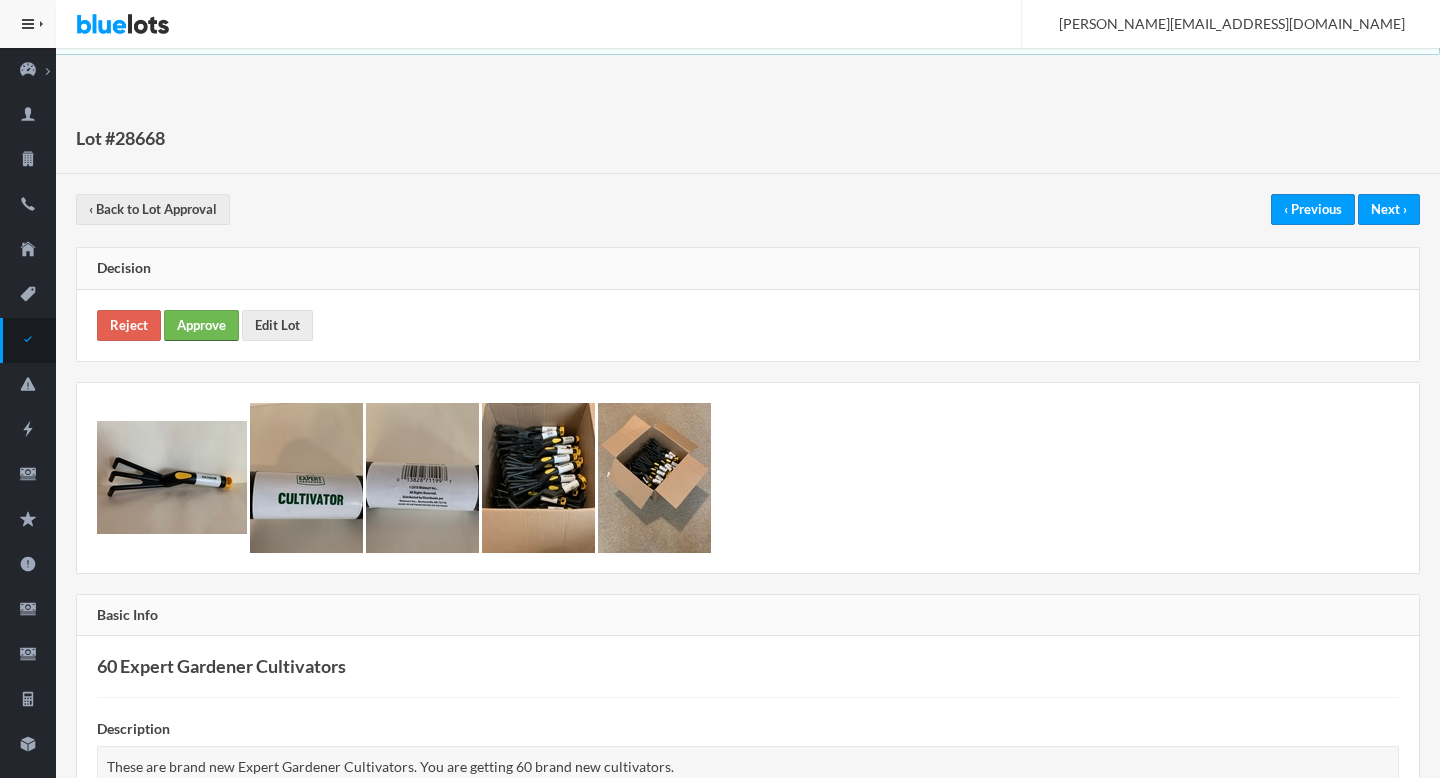 click on "Approve" at bounding box center (201, 325) 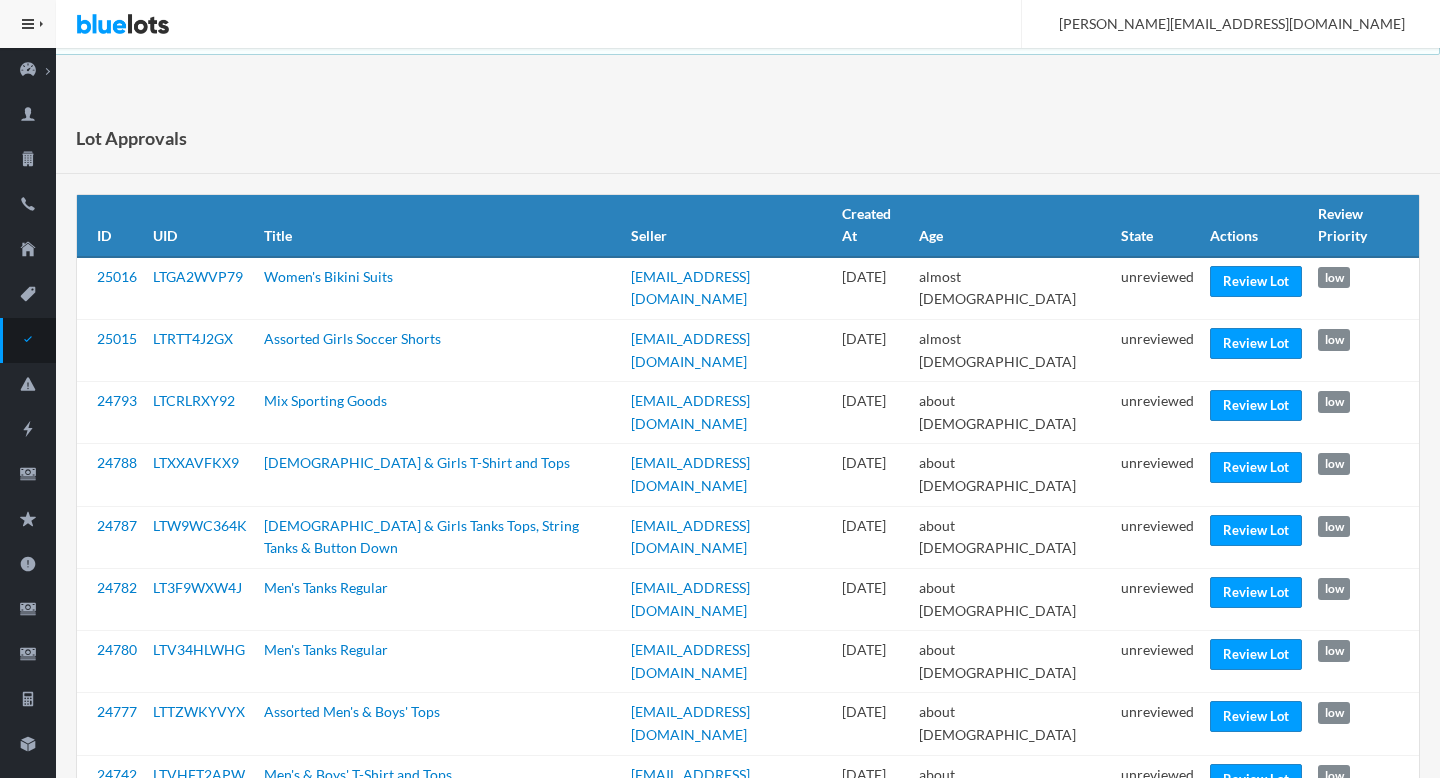 click on "Review Lot" at bounding box center [1256, 2334] 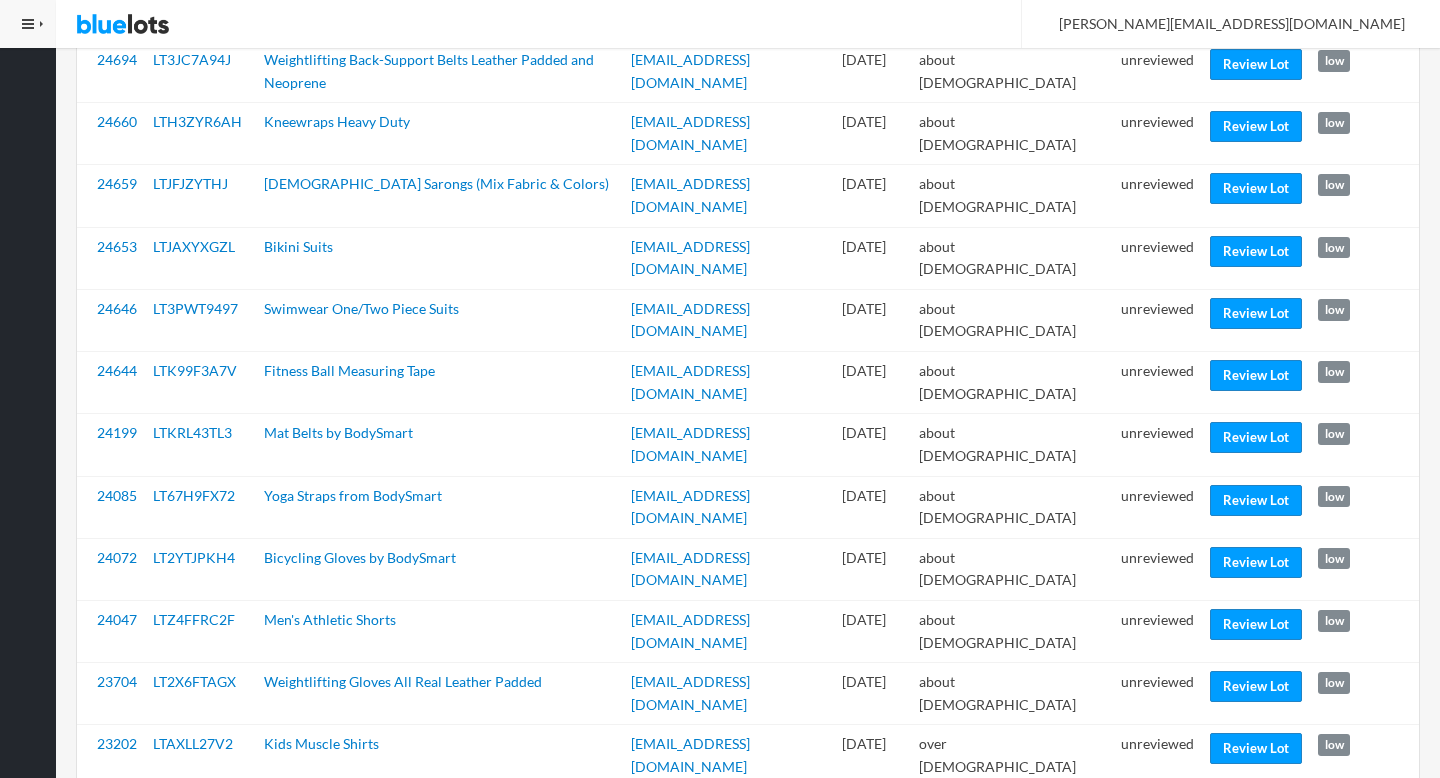 scroll, scrollTop: 1399, scrollLeft: 0, axis: vertical 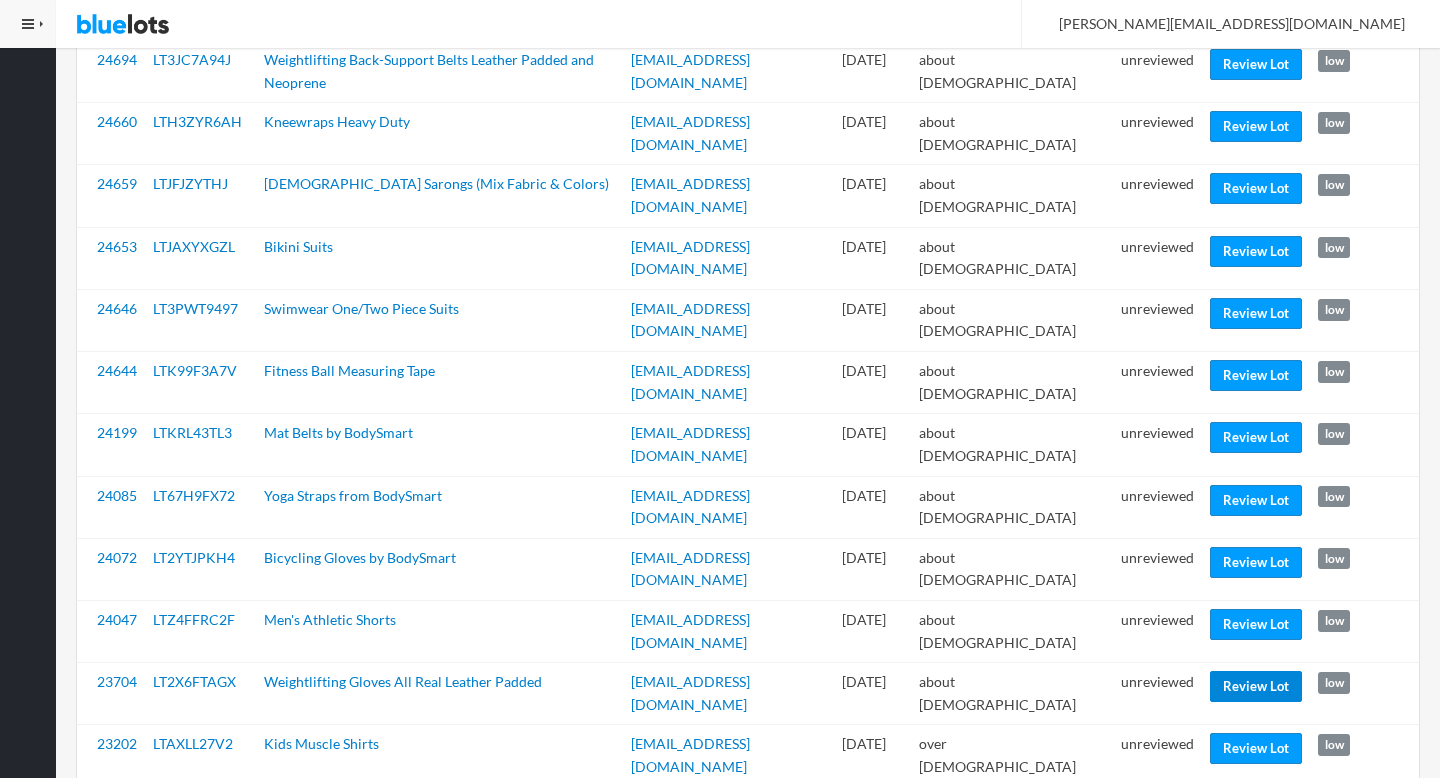 click on "Review Lot" at bounding box center (1256, 686) 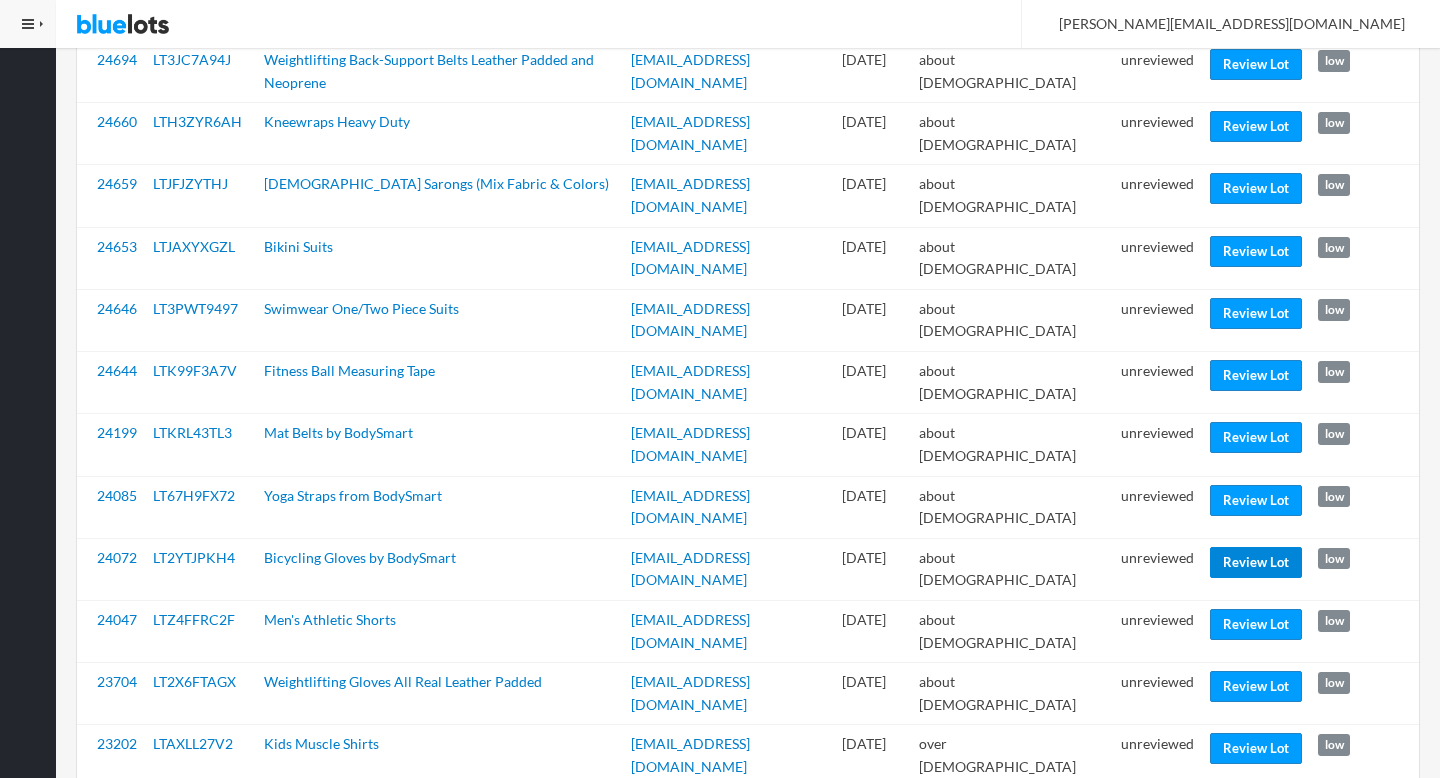 click on "Review Lot" at bounding box center (1256, 562) 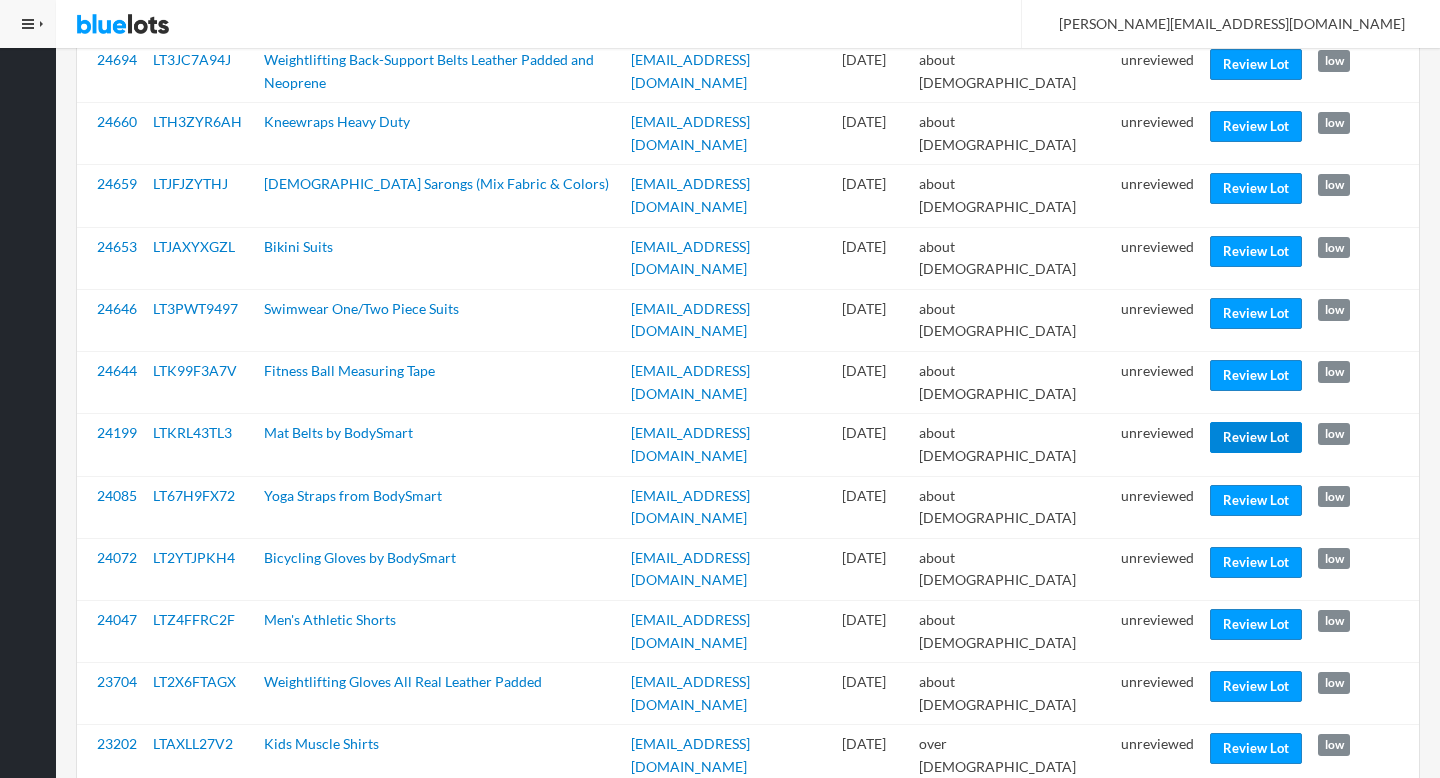 click on "Review Lot" at bounding box center (1256, 437) 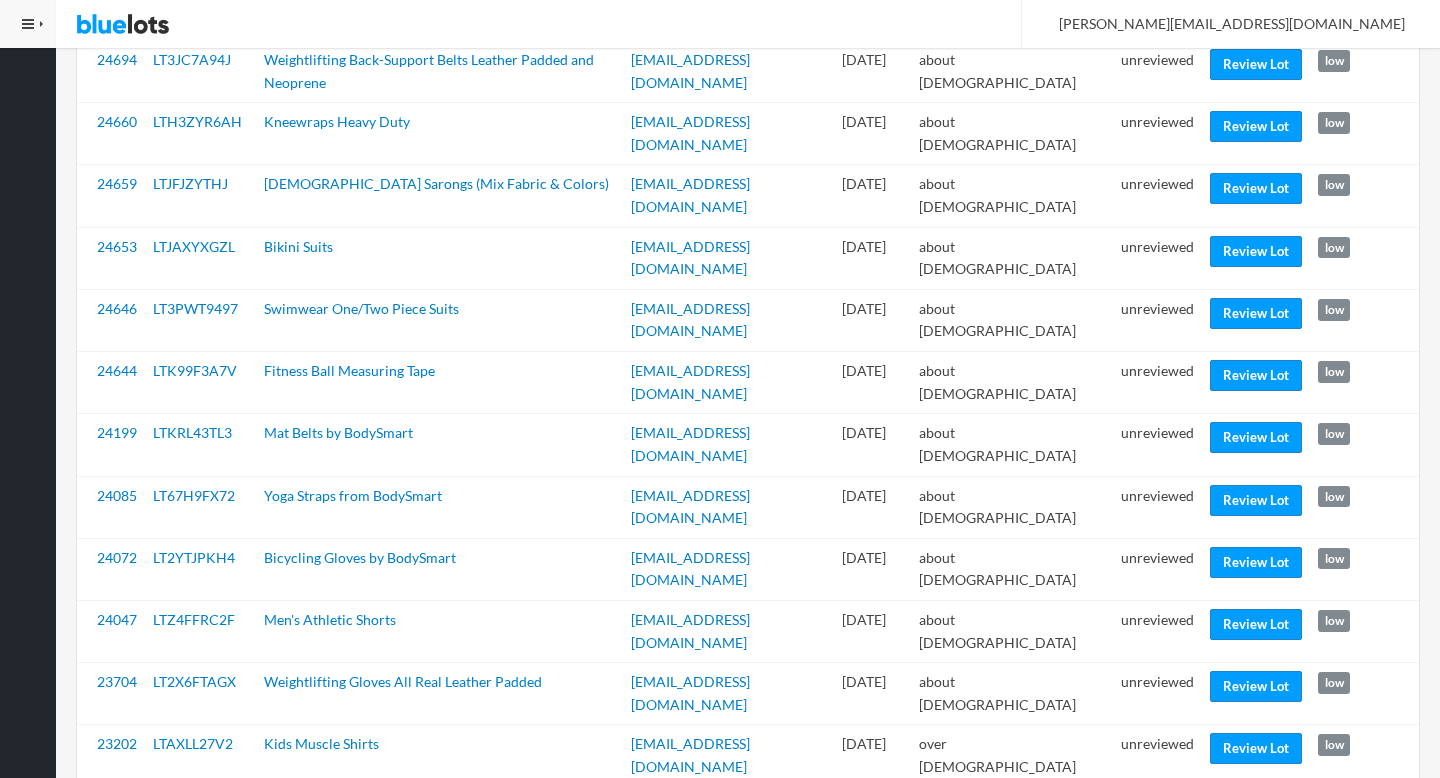 click on "unreviewed" at bounding box center (1157, 383) 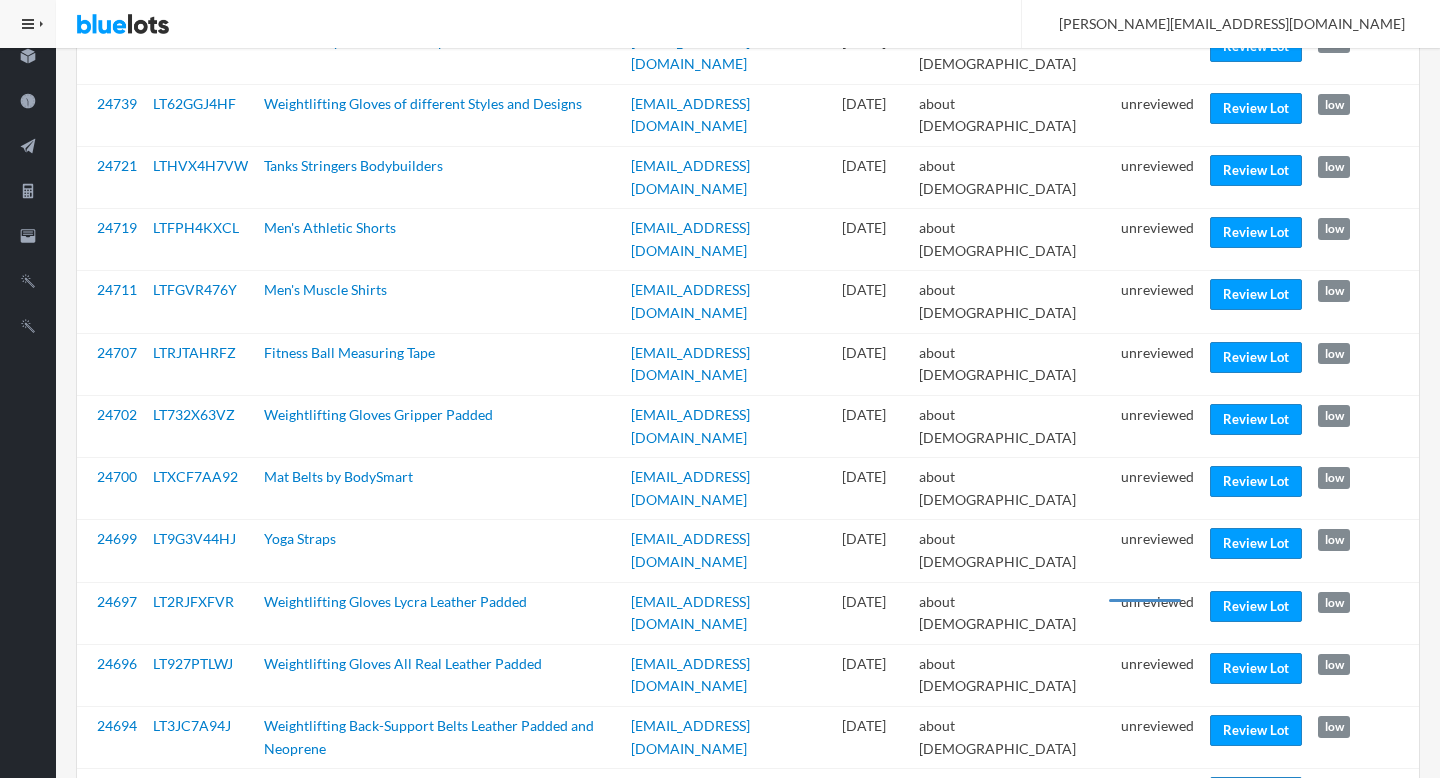 scroll, scrollTop: 729, scrollLeft: 0, axis: vertical 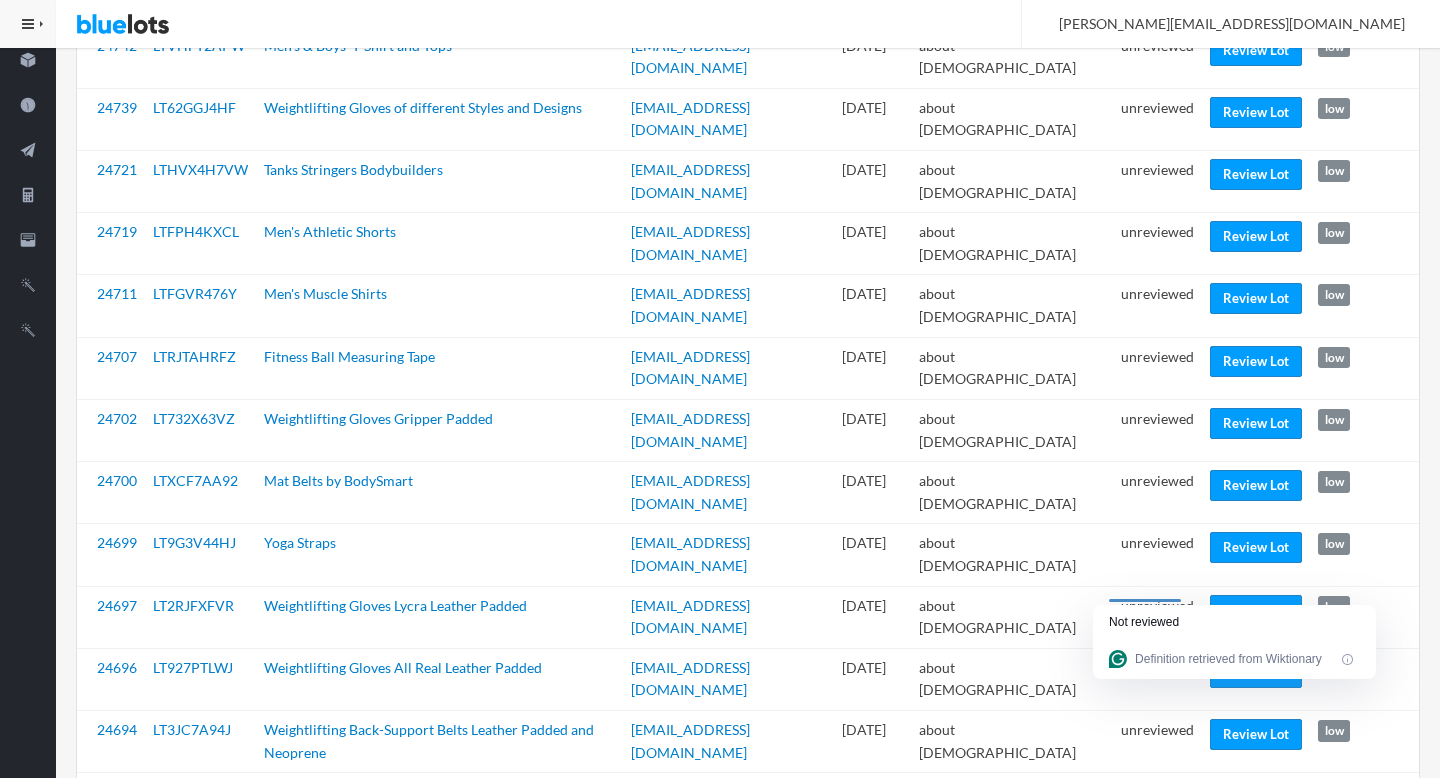 click on "Review Lot" at bounding box center (1256, 858) 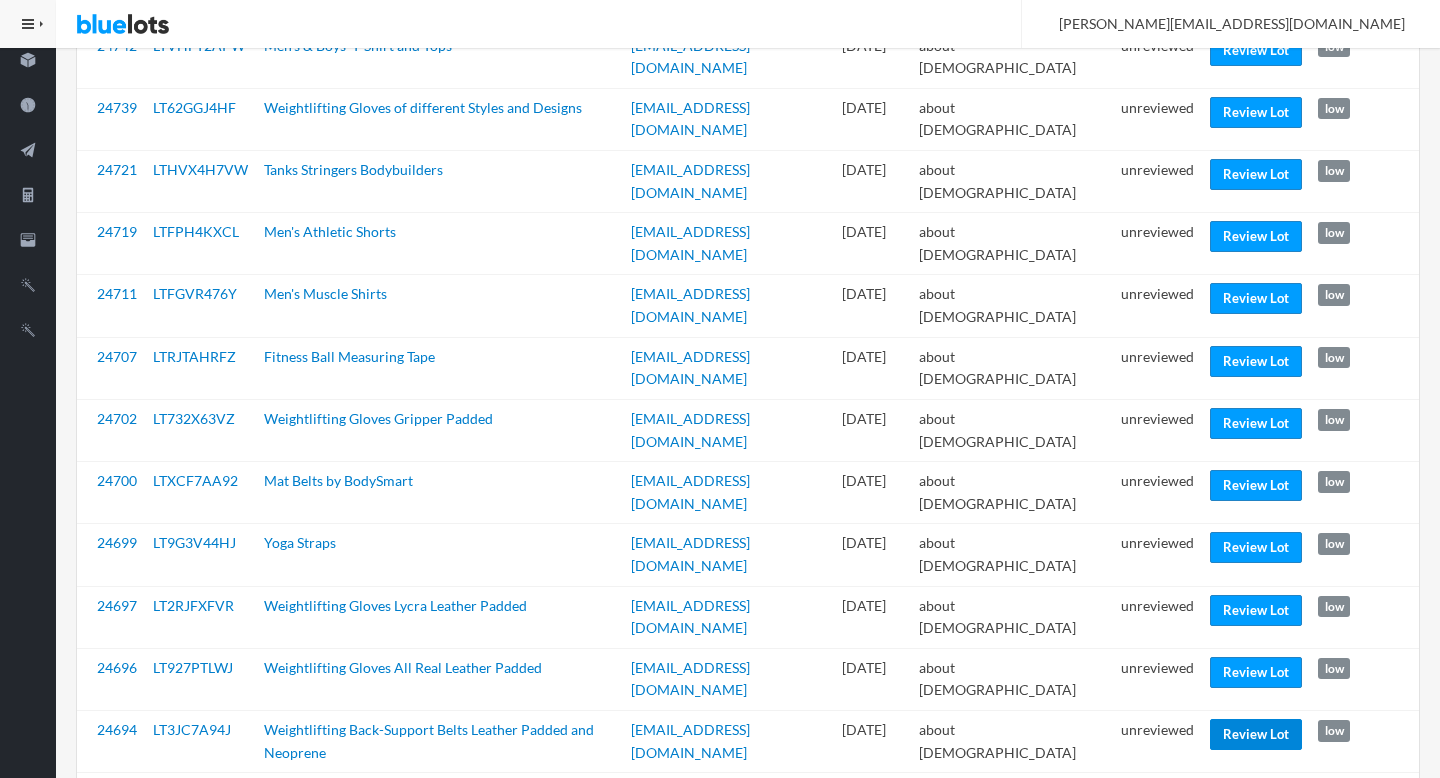 click on "Review Lot" at bounding box center (1256, 734) 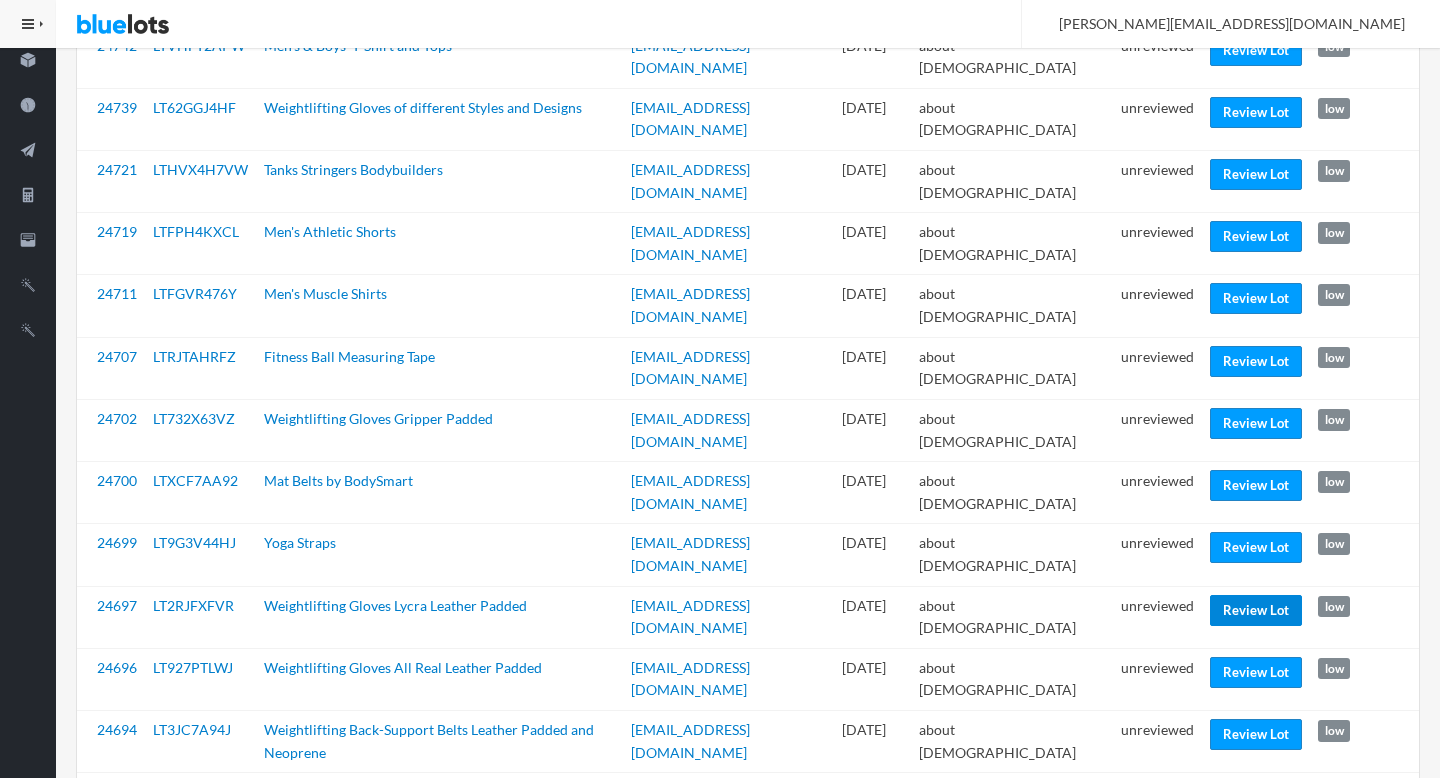 click on "Review Lot" at bounding box center [1256, 610] 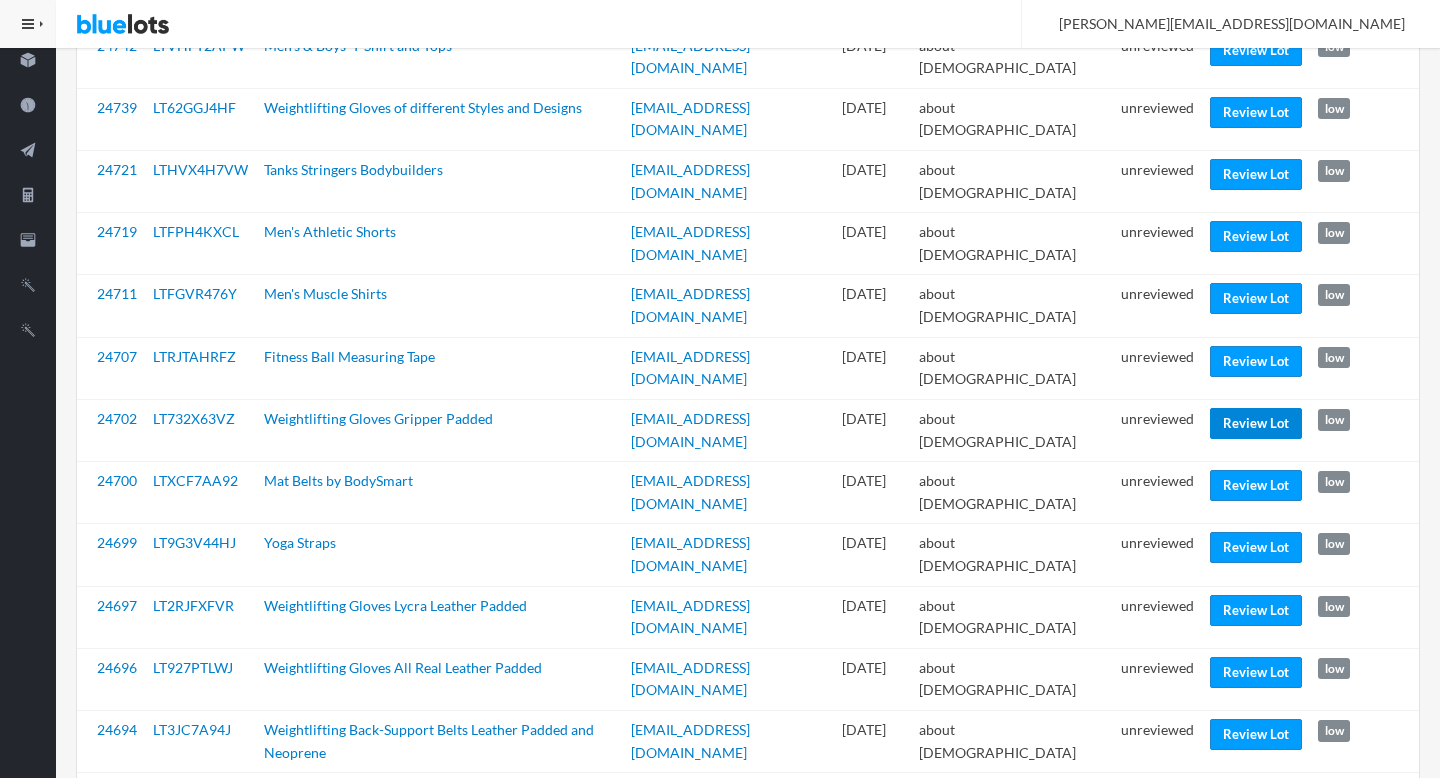 click on "Review Lot" at bounding box center (1256, 423) 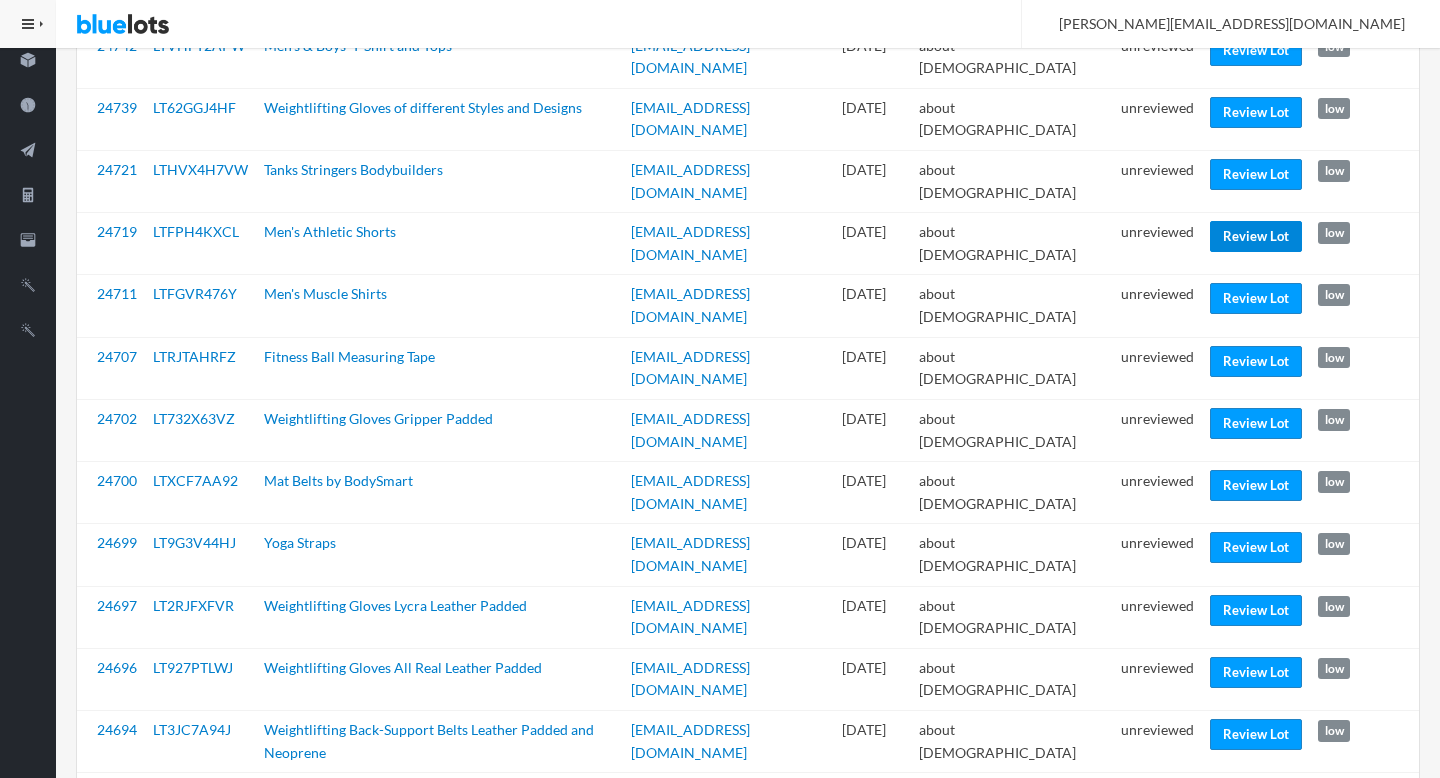 click on "Review Lot" at bounding box center (1256, 236) 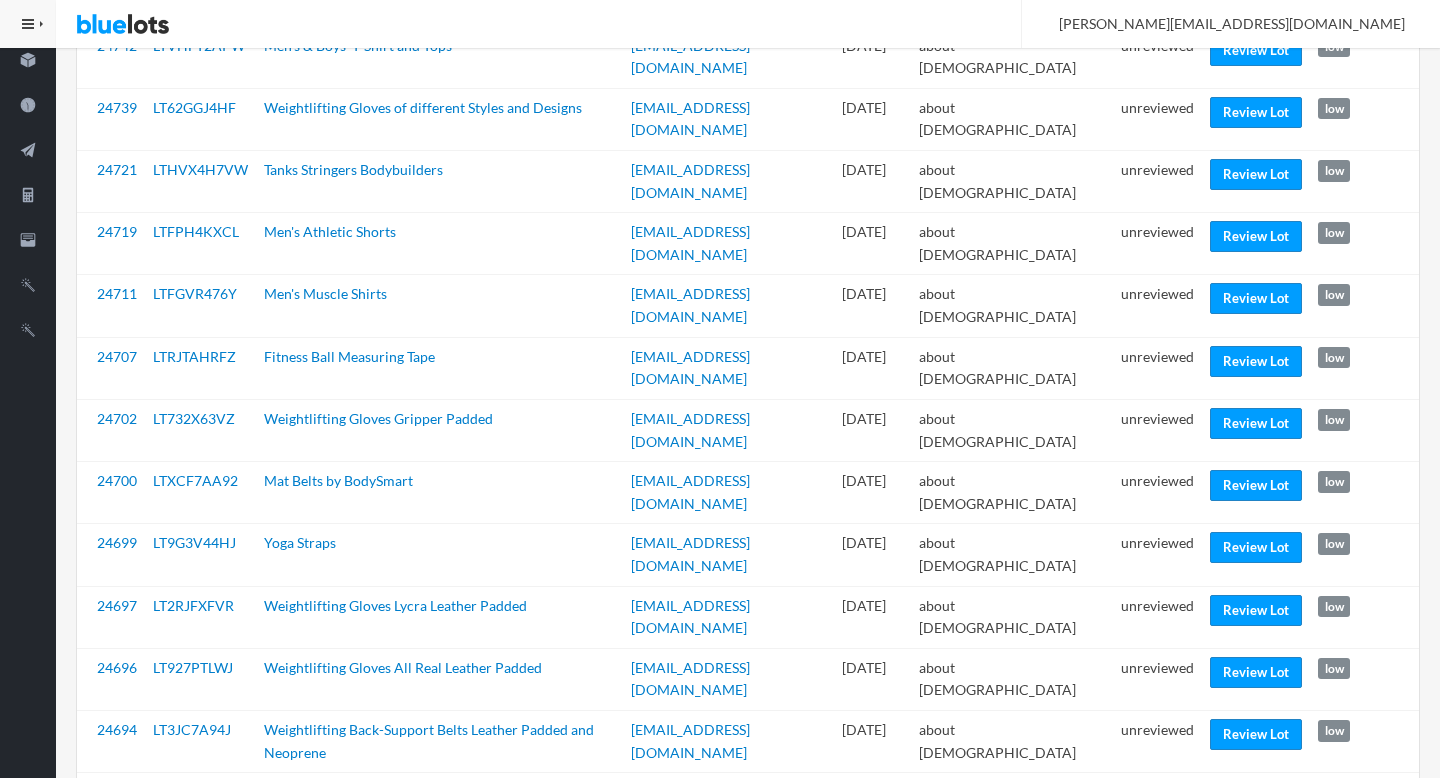 click on "unreviewed" at bounding box center [1157, 182] 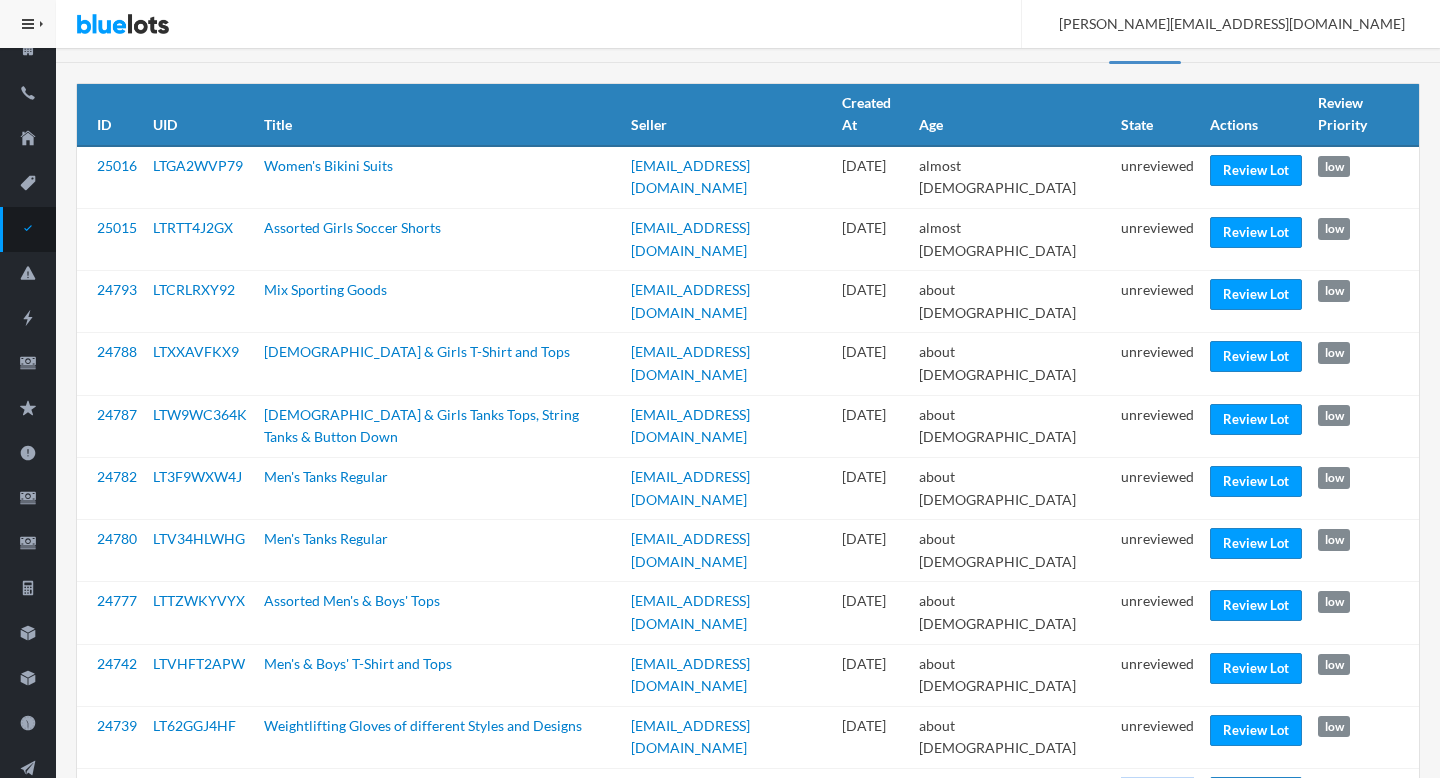 scroll, scrollTop: 103, scrollLeft: 0, axis: vertical 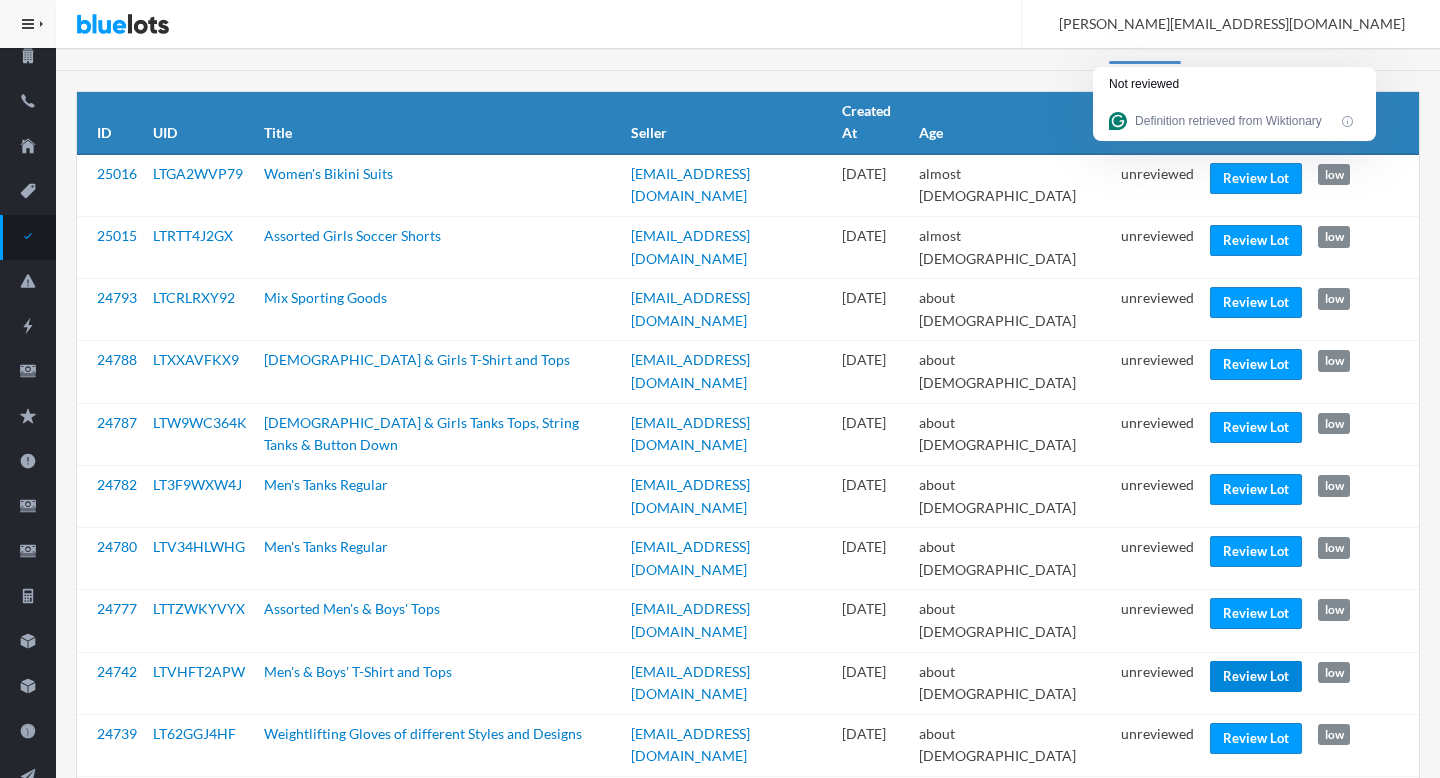 click on "Review Lot" at bounding box center (1256, 676) 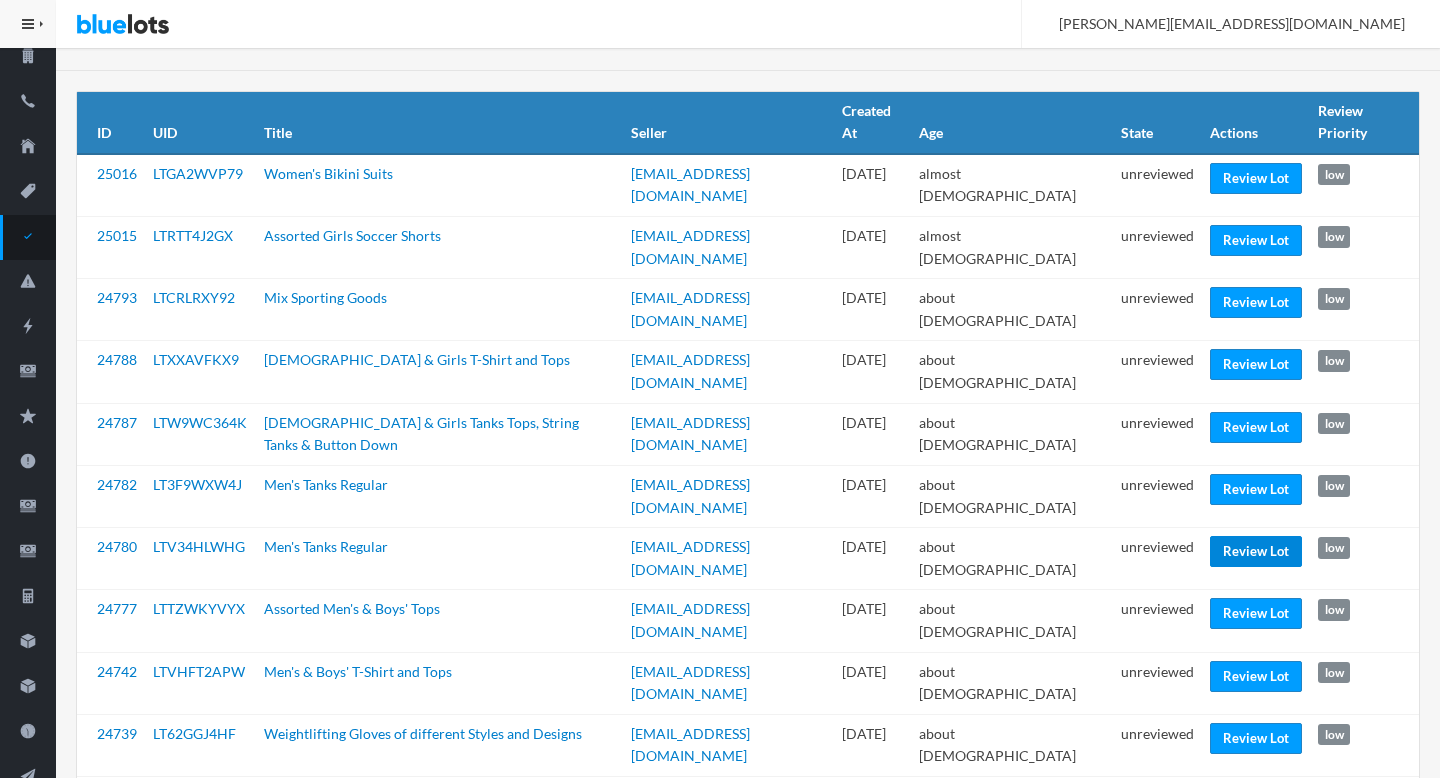 click on "Review Lot" at bounding box center [1256, 551] 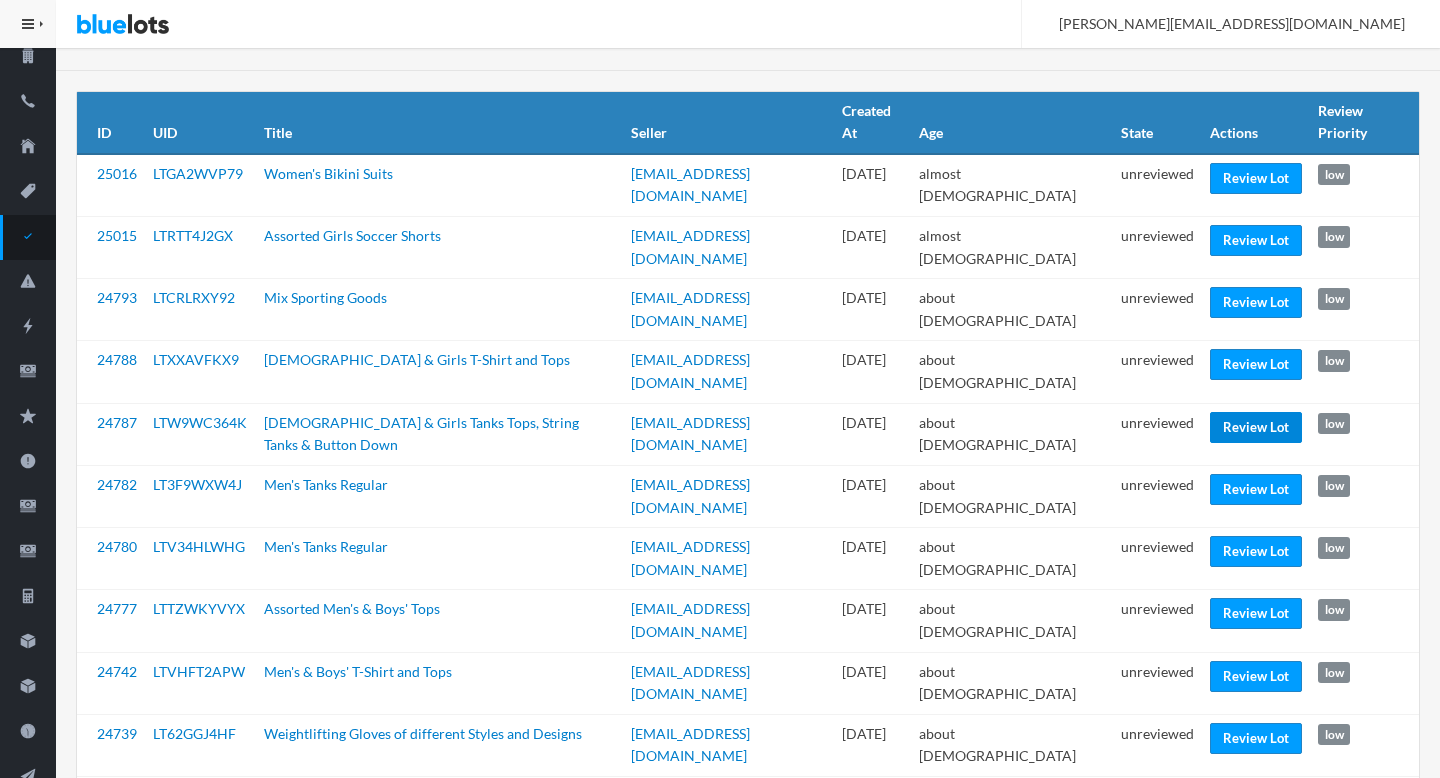 click on "Review Lot" at bounding box center [1256, 427] 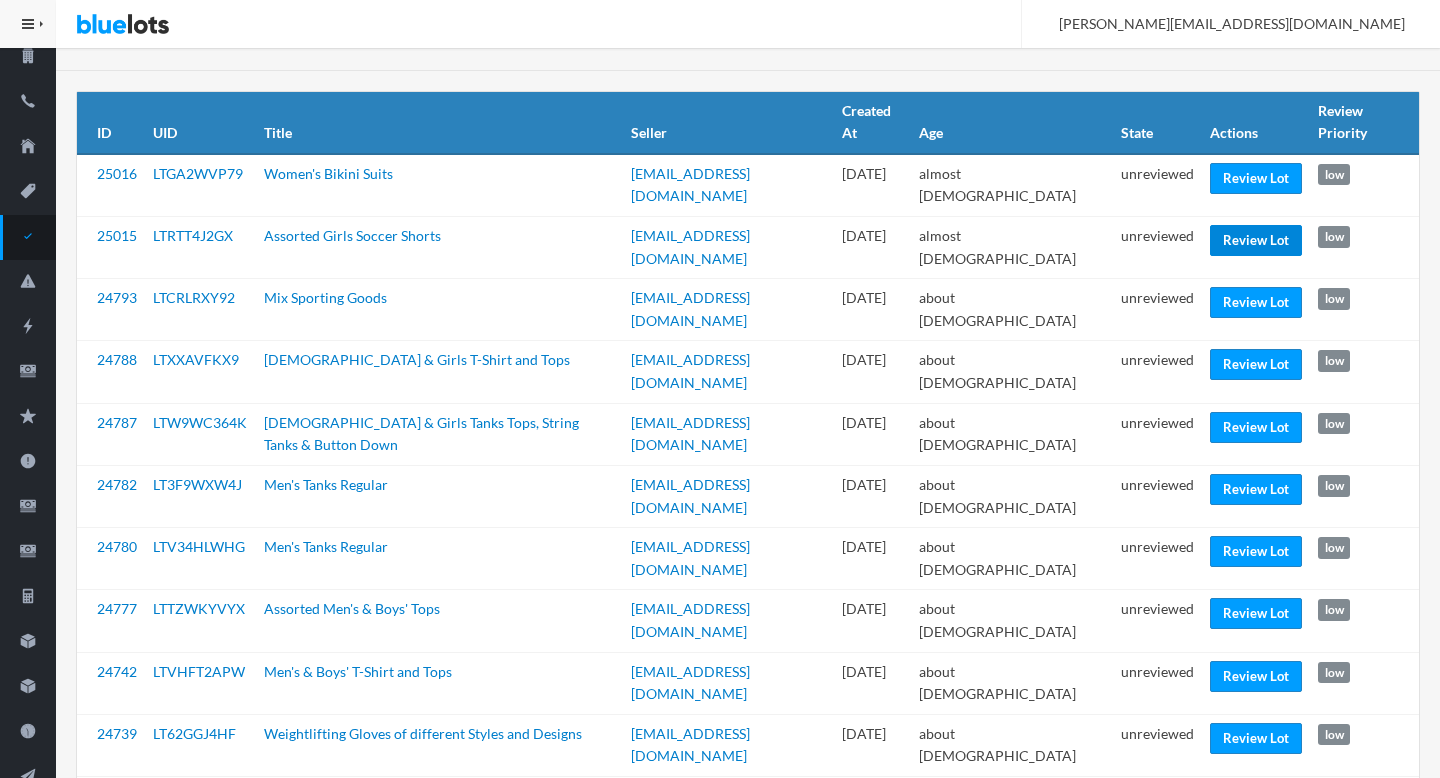 click on "Review Lot" at bounding box center (1256, 240) 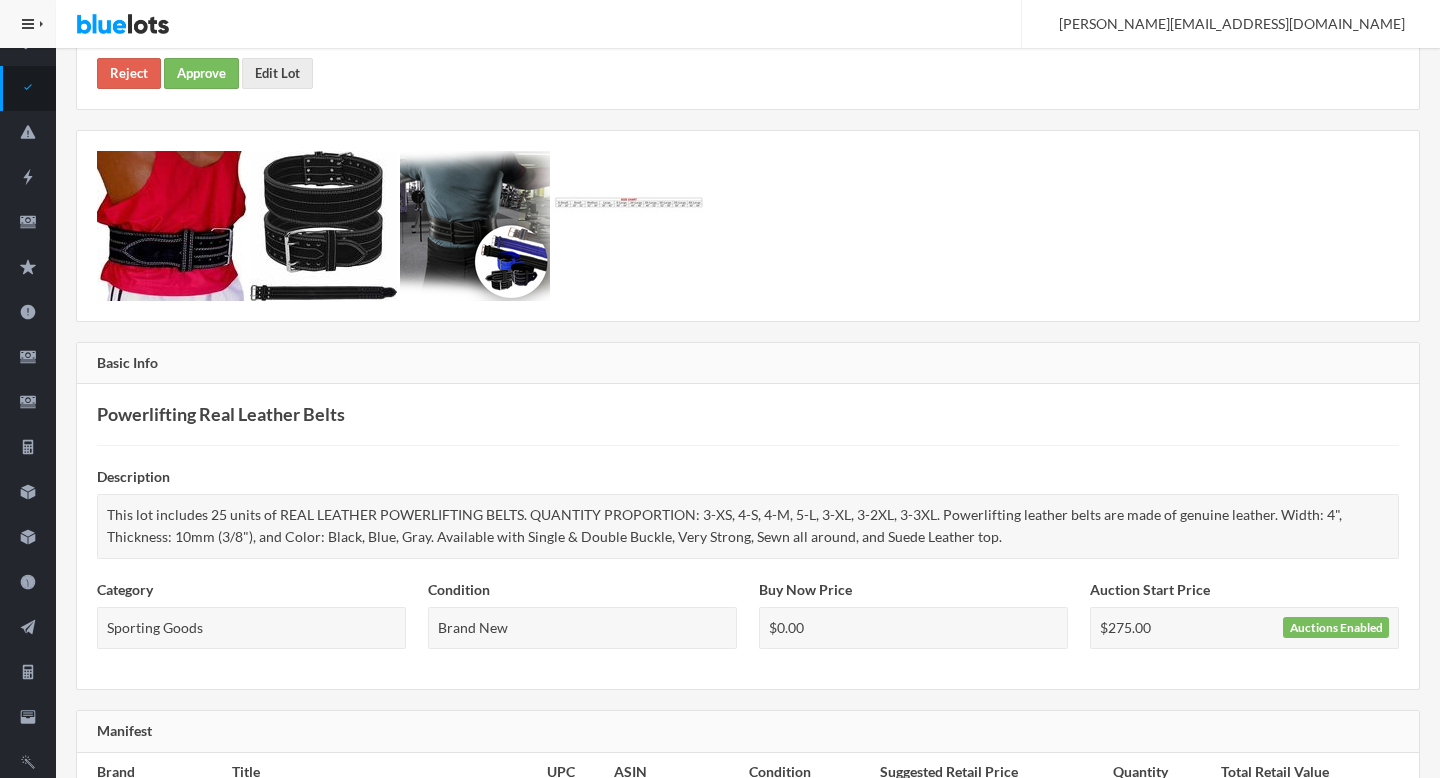 scroll, scrollTop: 0, scrollLeft: 0, axis: both 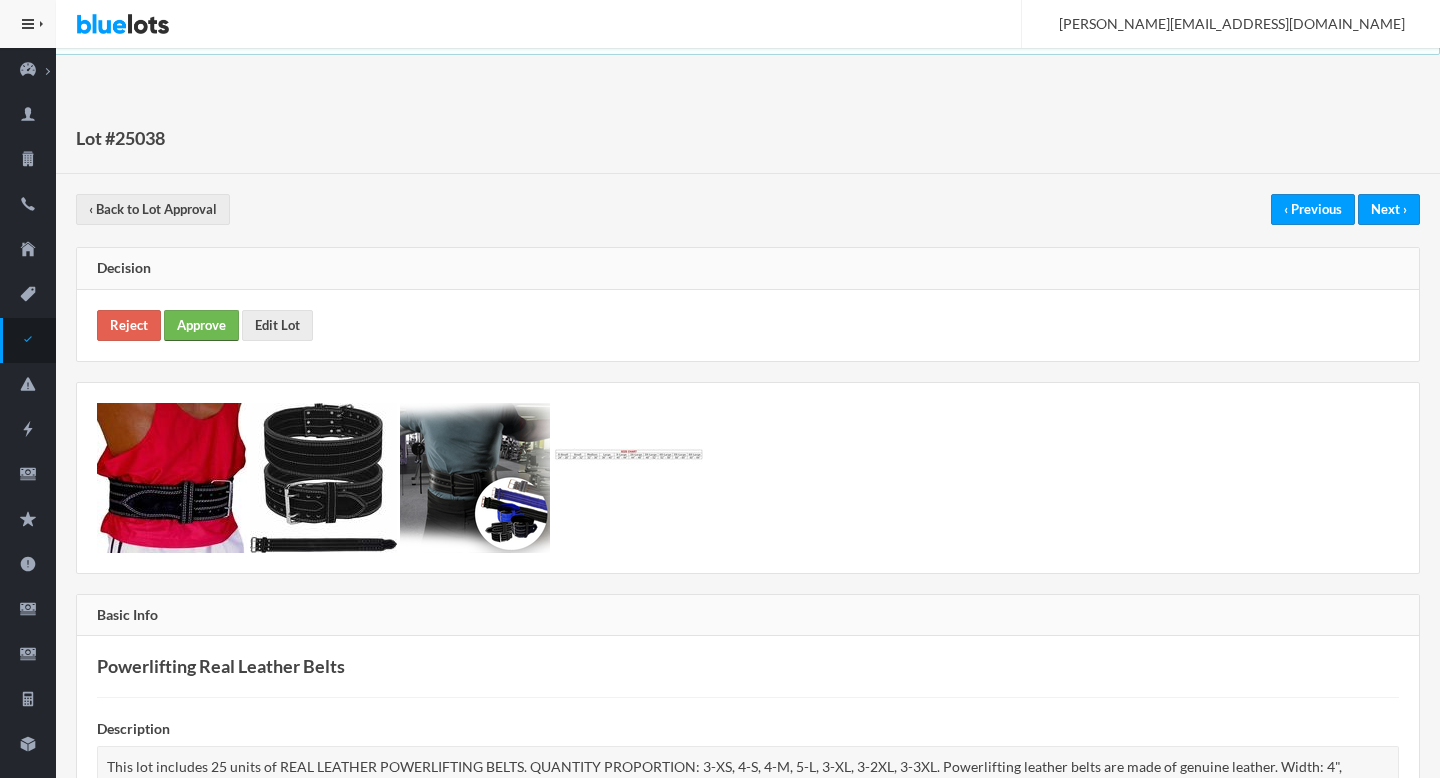 click on "Approve" at bounding box center (201, 325) 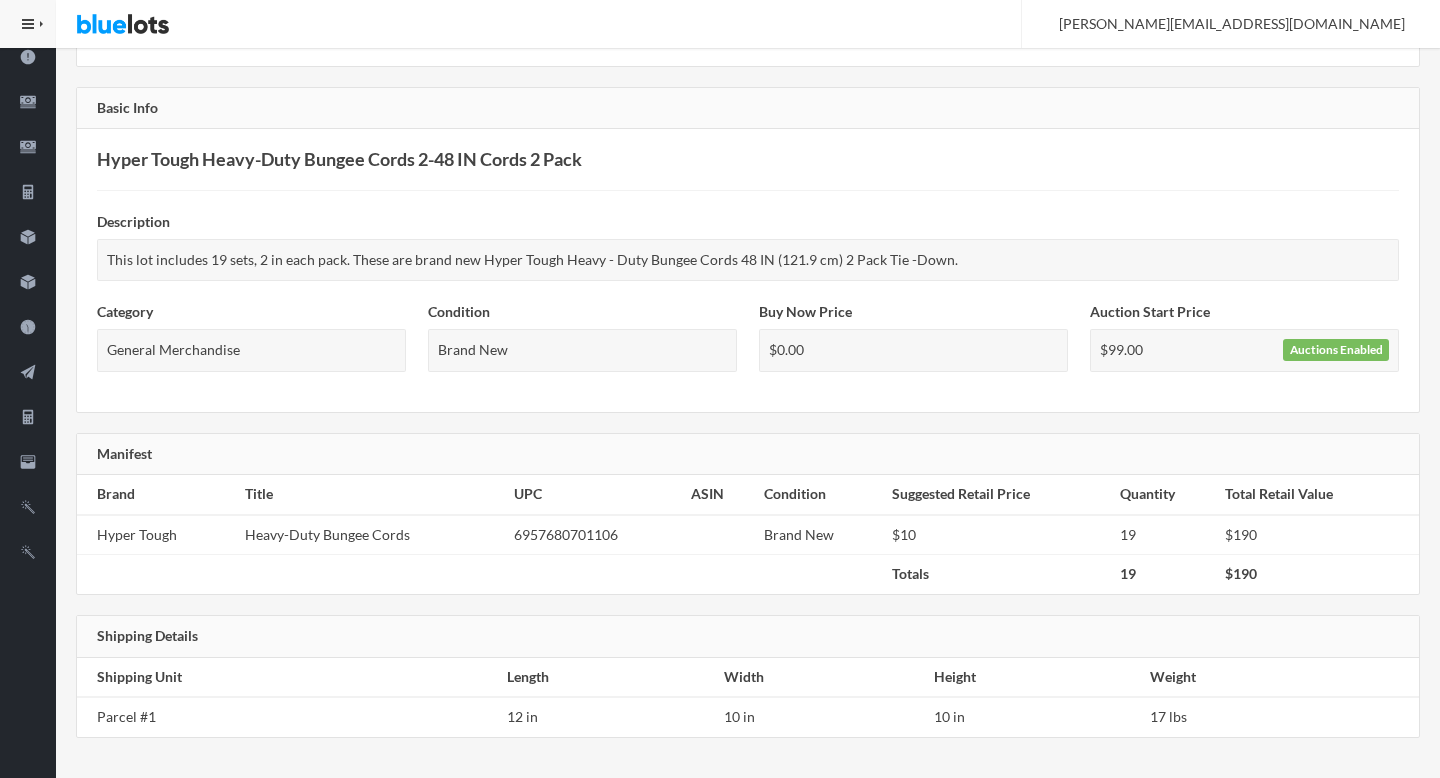 scroll, scrollTop: 0, scrollLeft: 0, axis: both 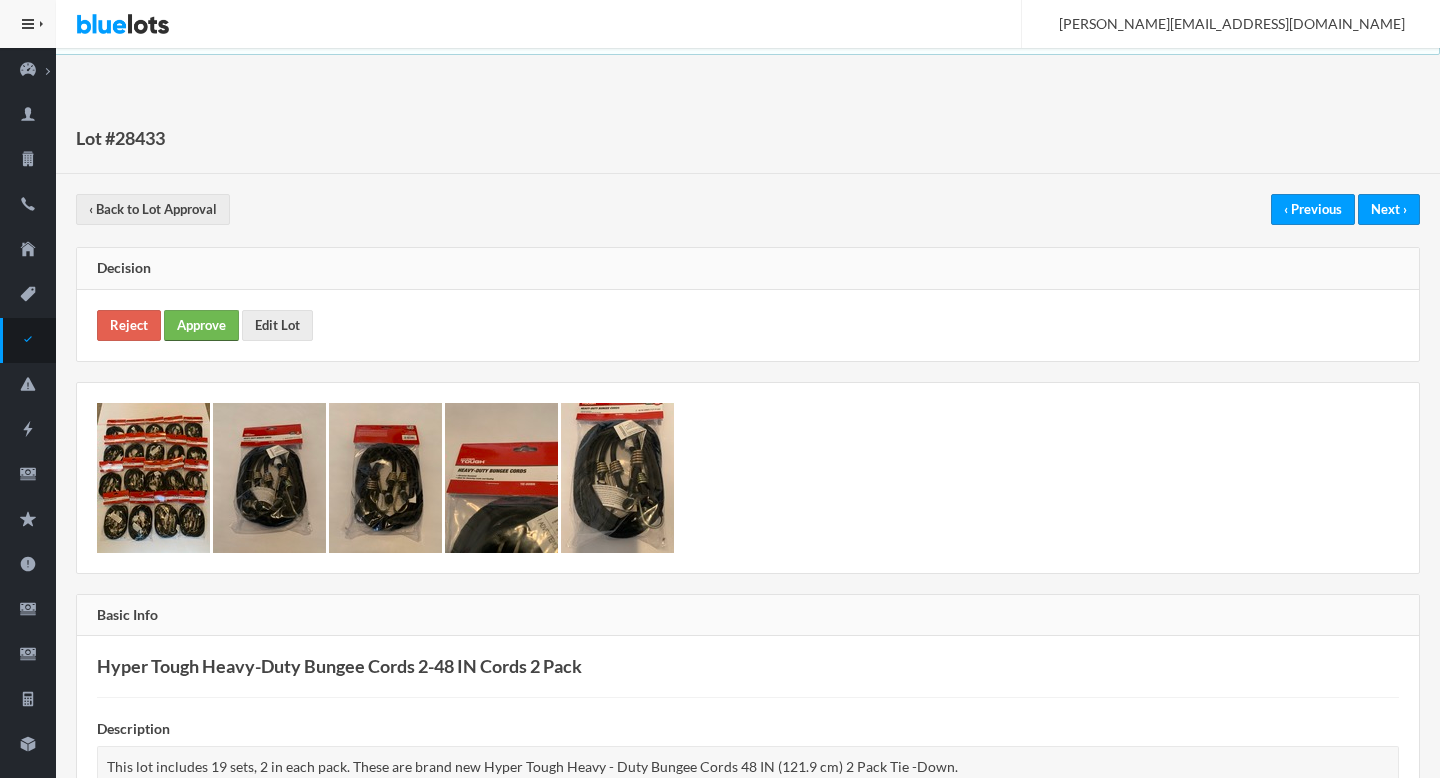 click on "Approve" at bounding box center [201, 325] 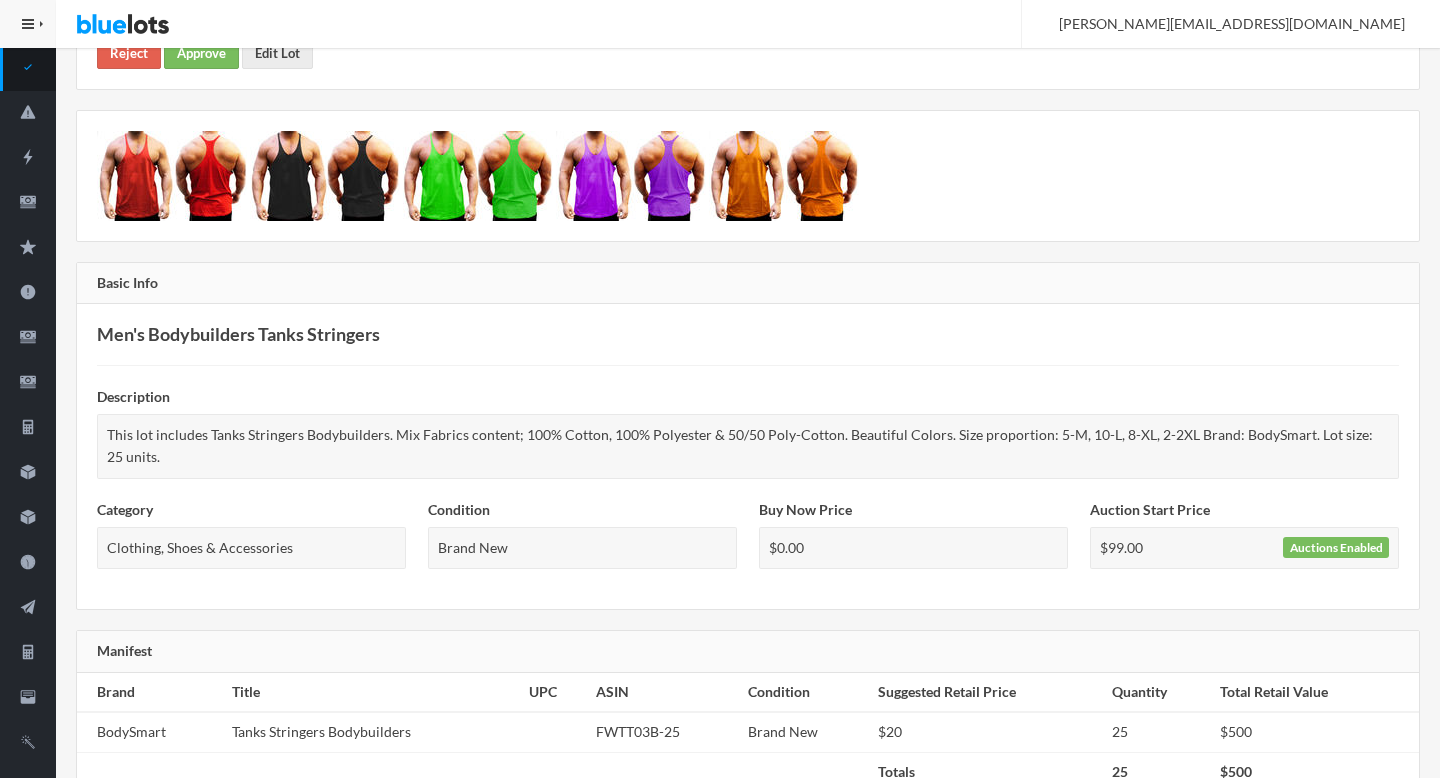scroll, scrollTop: 0, scrollLeft: 0, axis: both 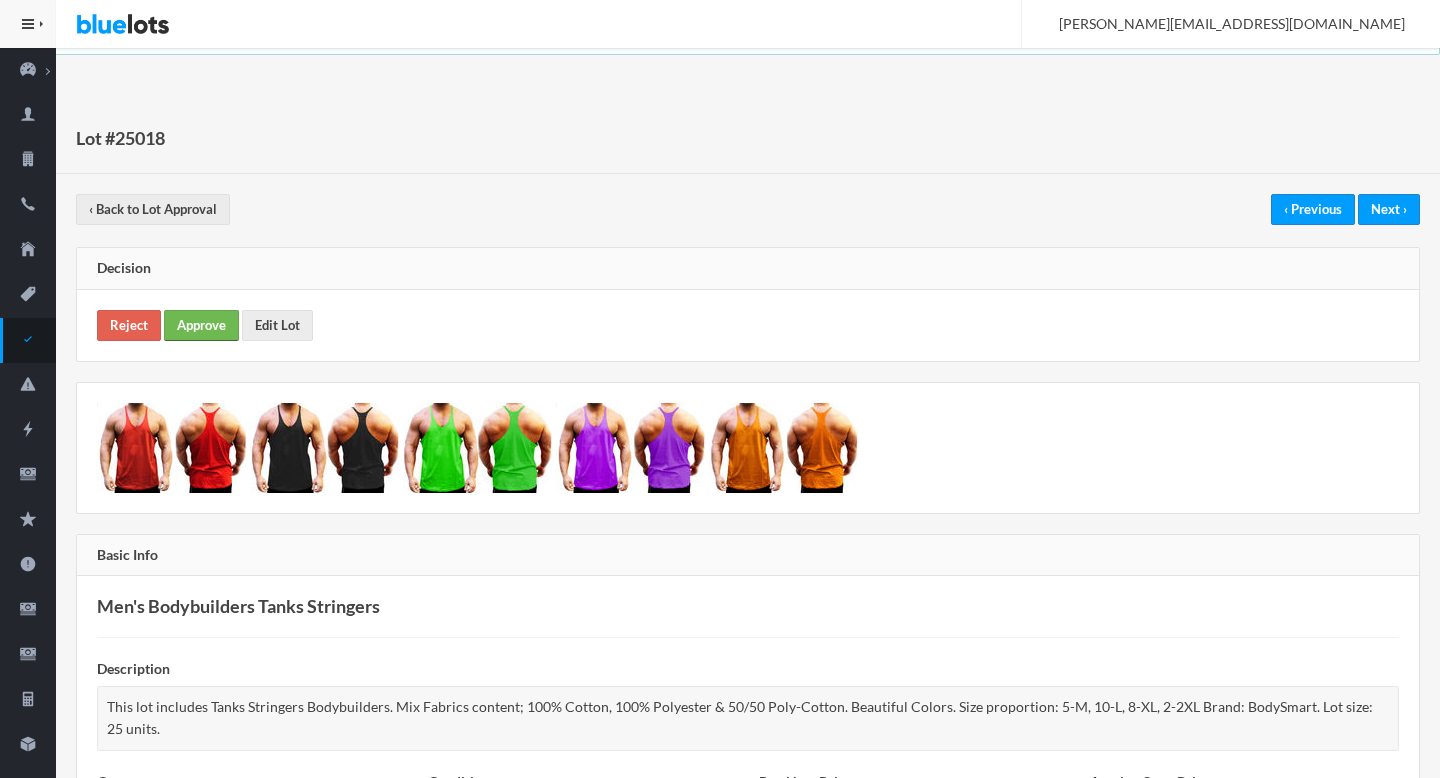 click on "Approve" at bounding box center [201, 325] 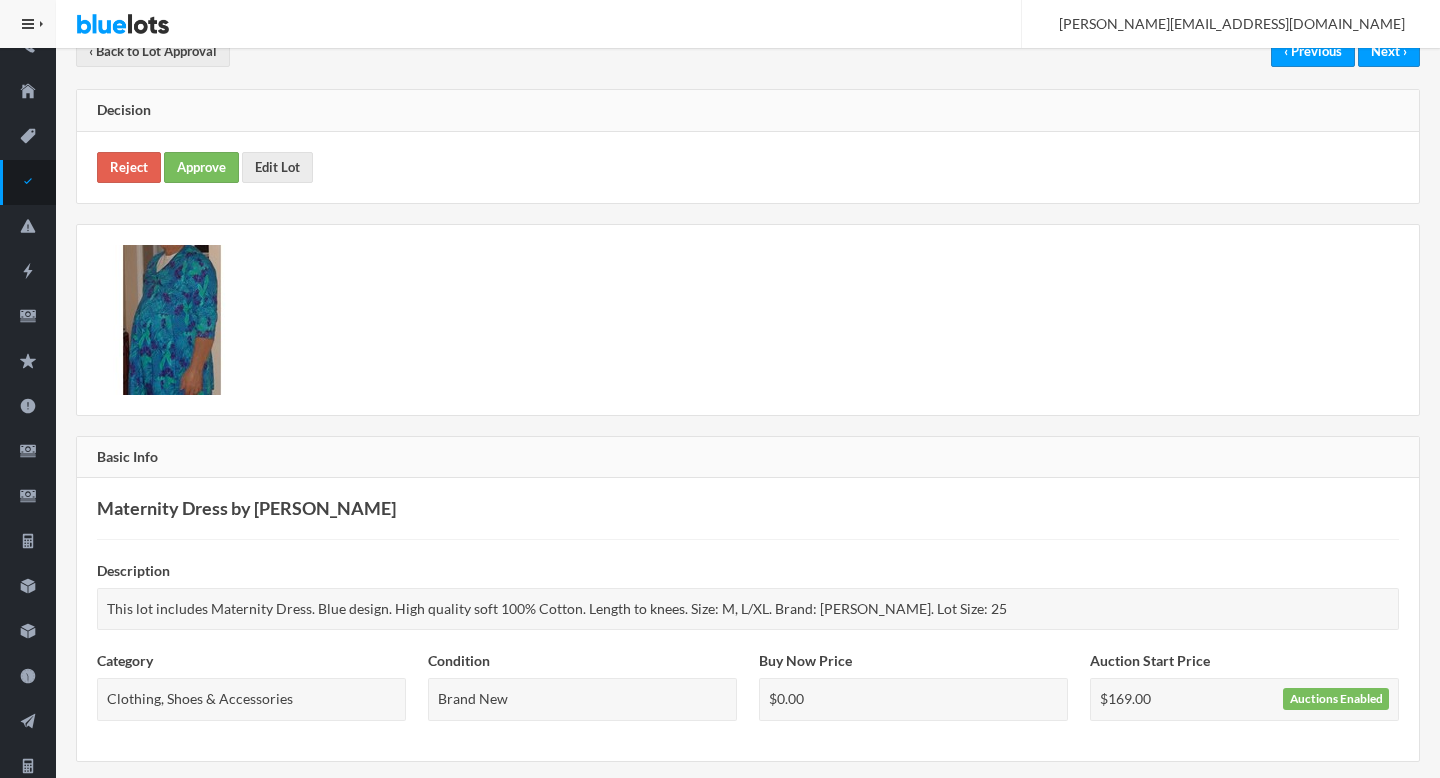 scroll, scrollTop: 0, scrollLeft: 0, axis: both 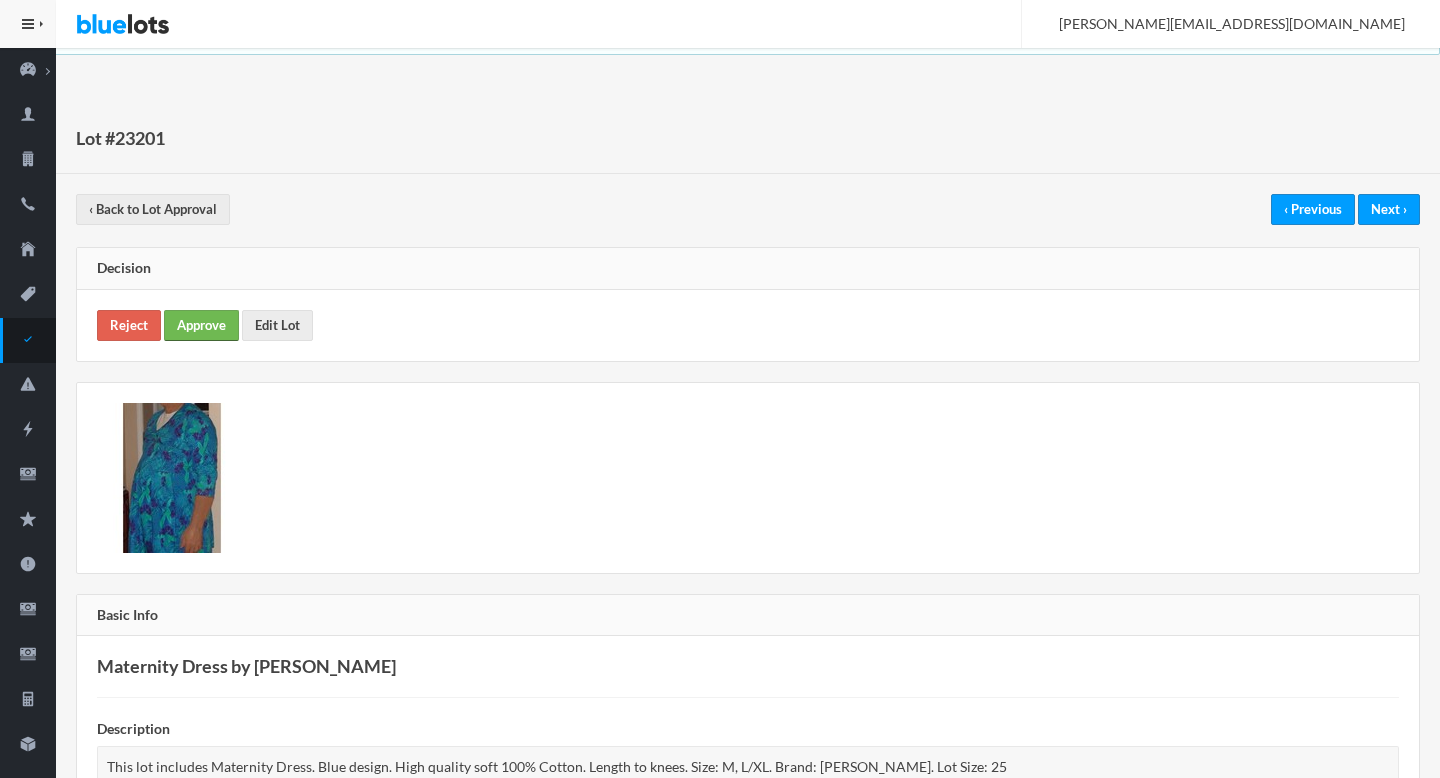 click on "Approve" at bounding box center (201, 325) 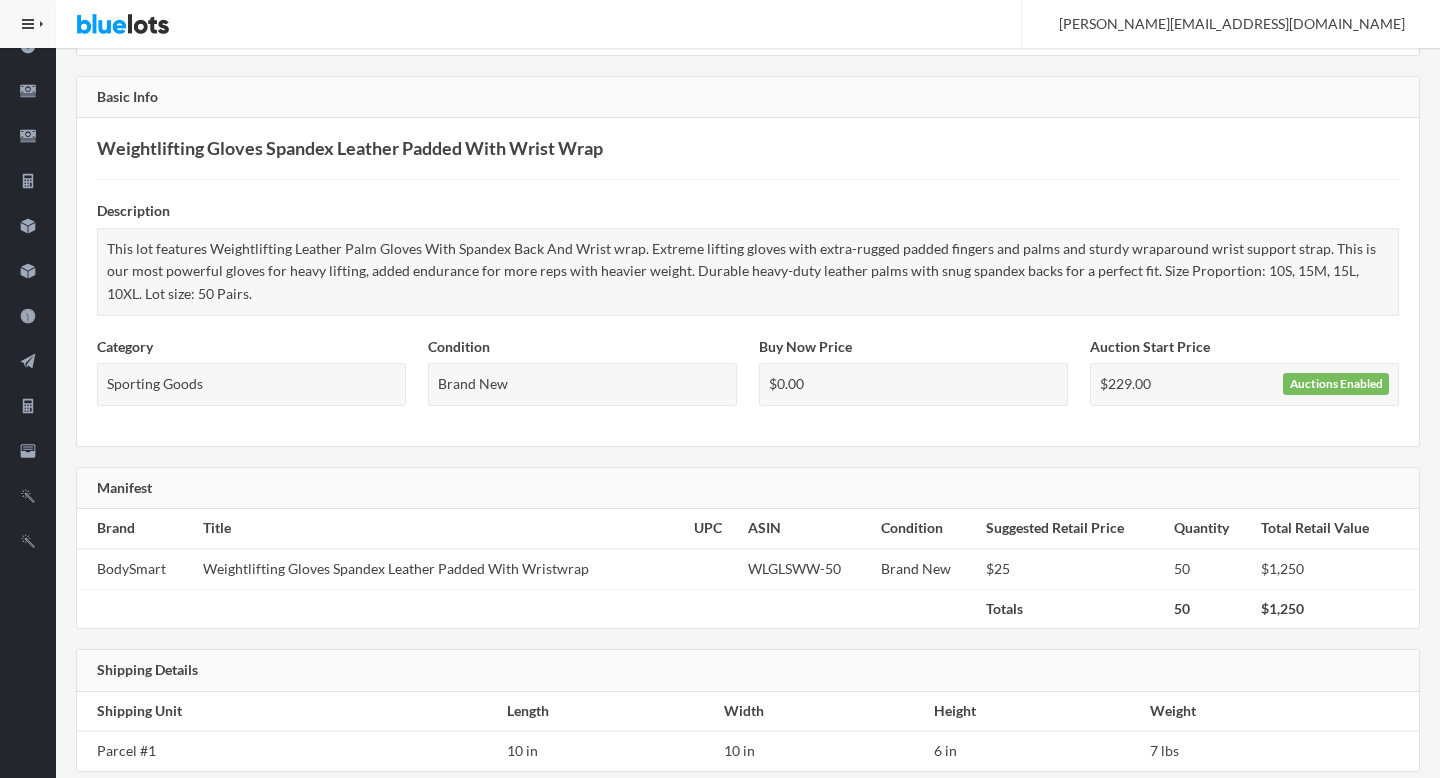 scroll, scrollTop: 0, scrollLeft: 0, axis: both 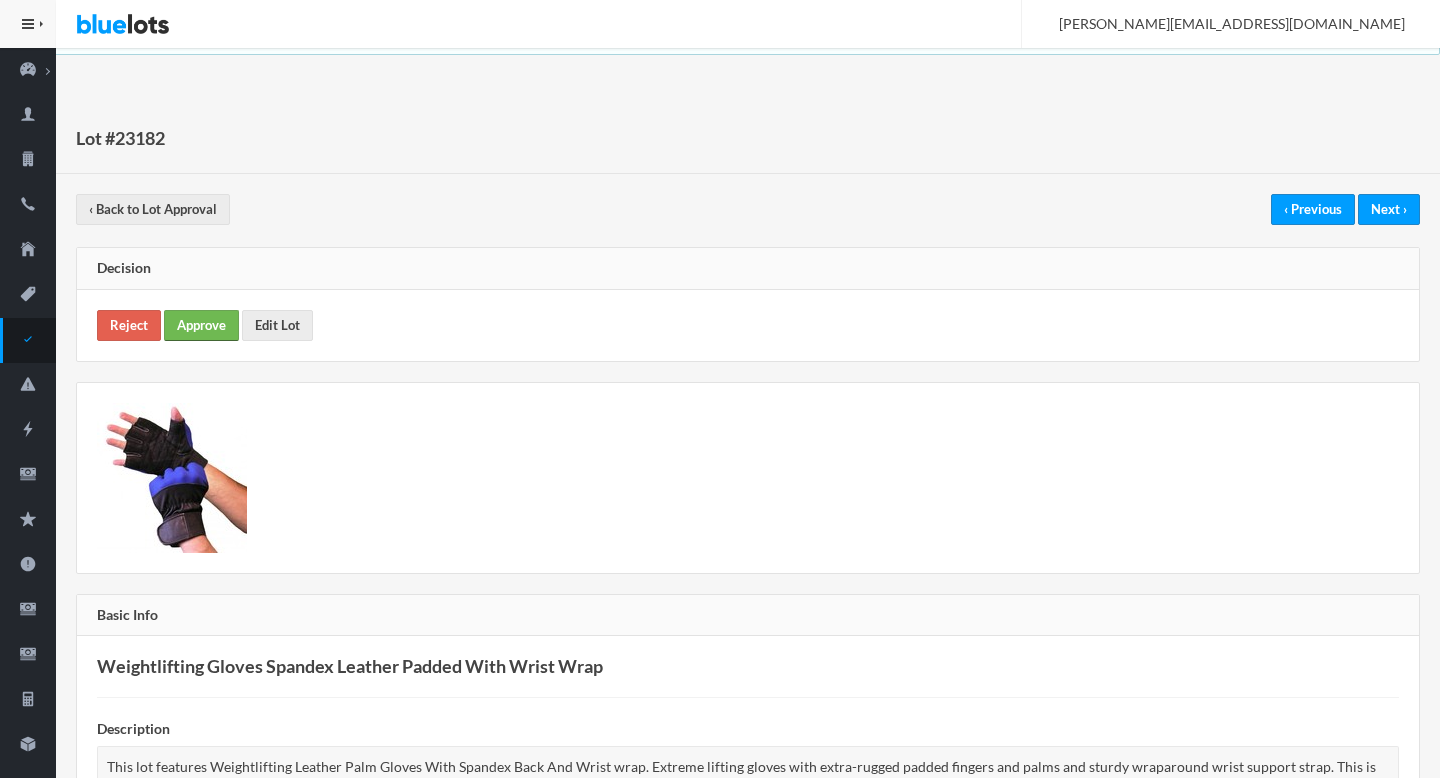 click on "Approve" at bounding box center (201, 325) 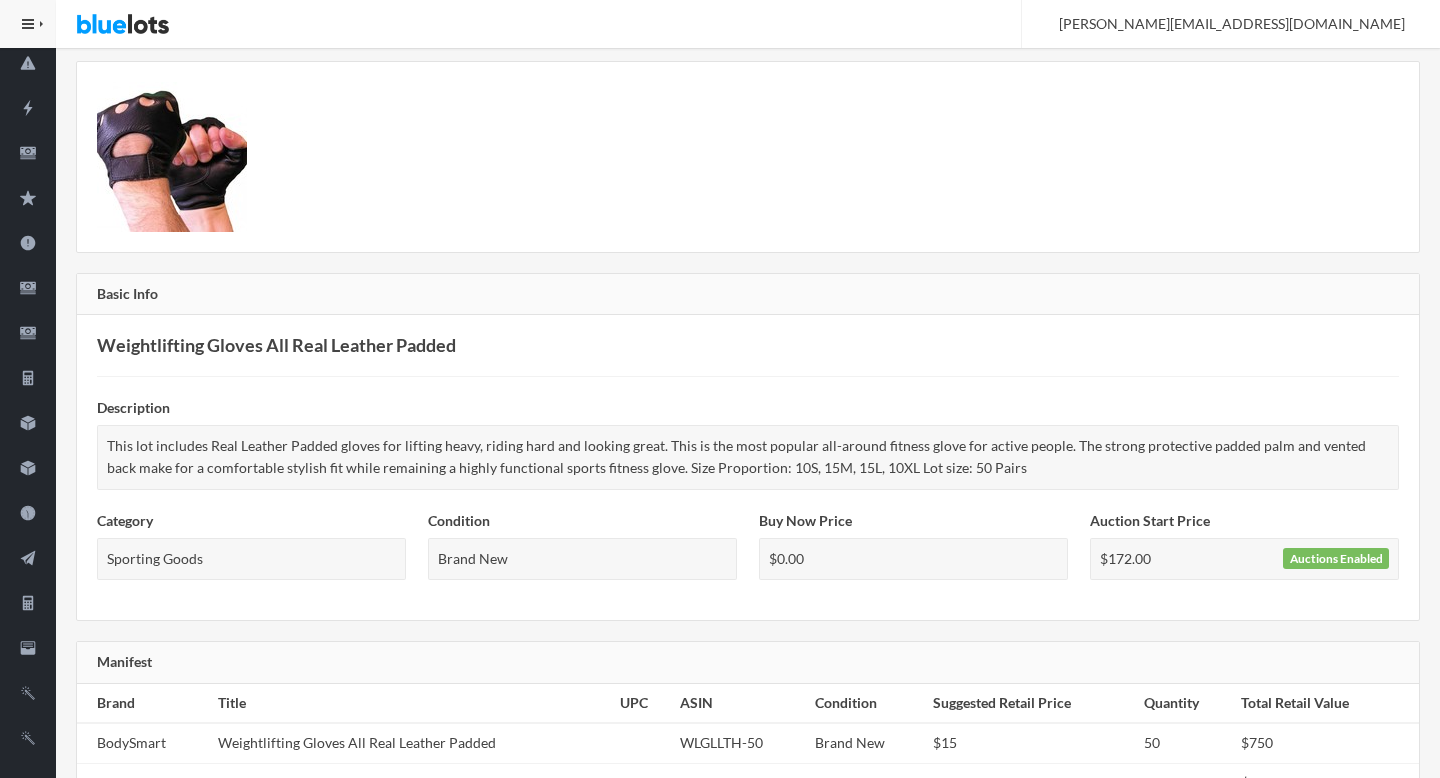 scroll, scrollTop: 0, scrollLeft: 0, axis: both 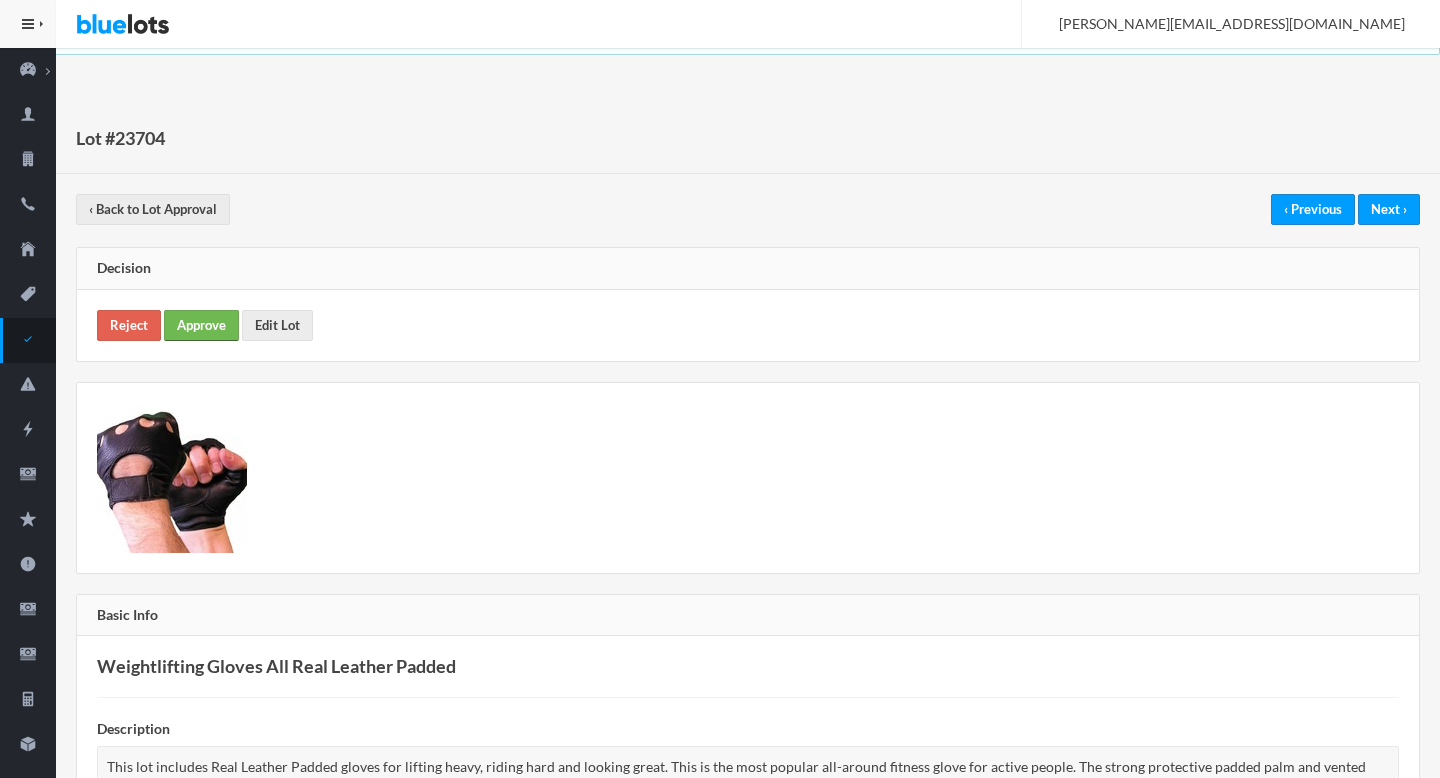 click on "Approve" at bounding box center [201, 325] 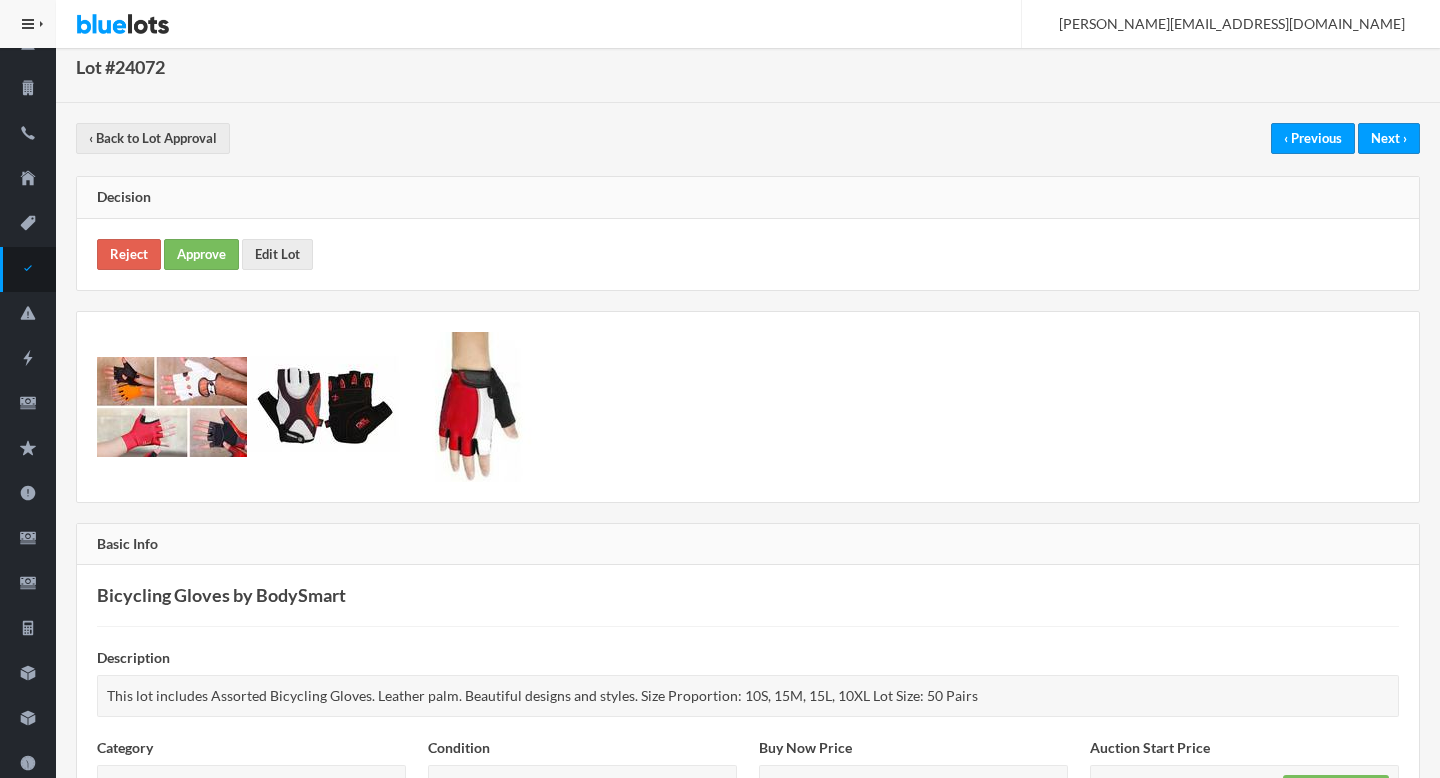 scroll, scrollTop: 0, scrollLeft: 0, axis: both 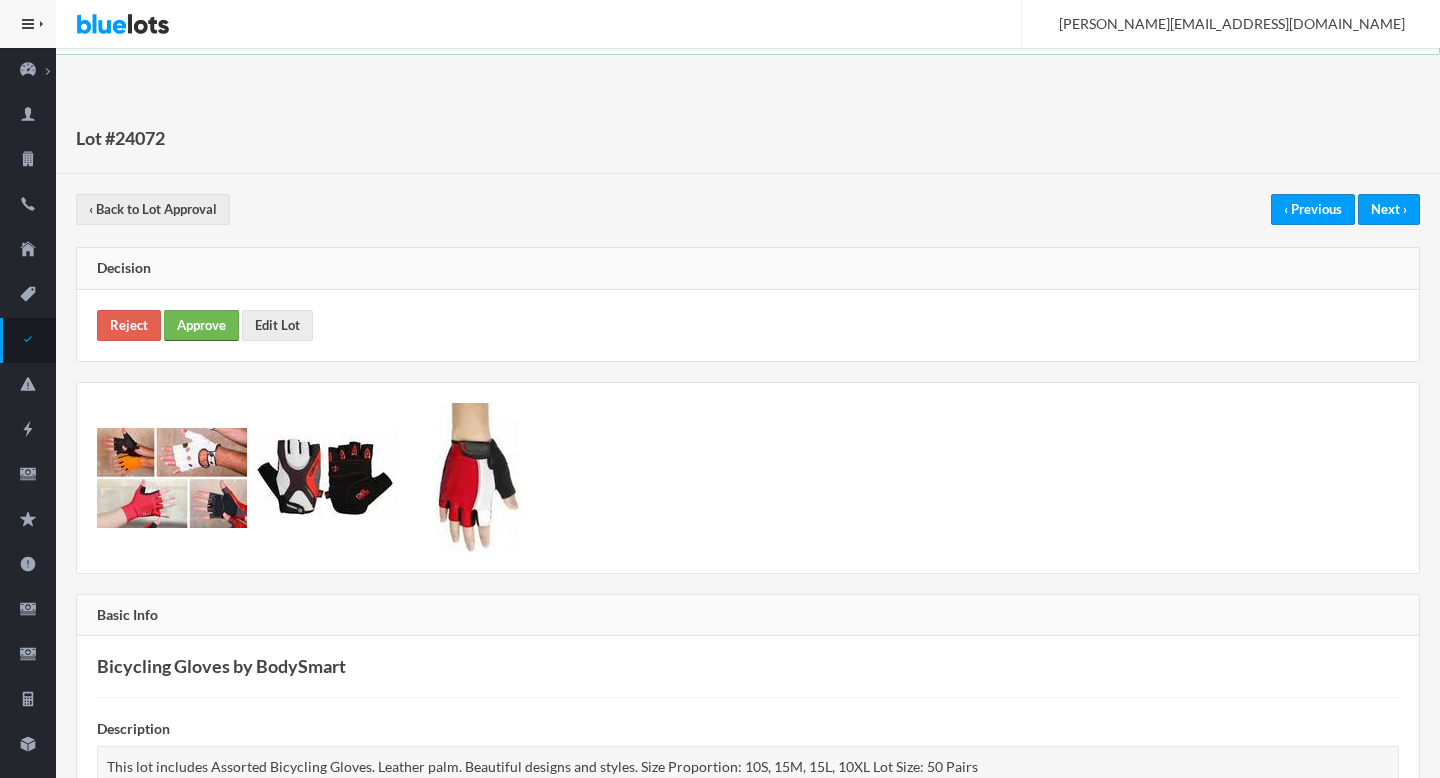 click on "Approve" at bounding box center (201, 325) 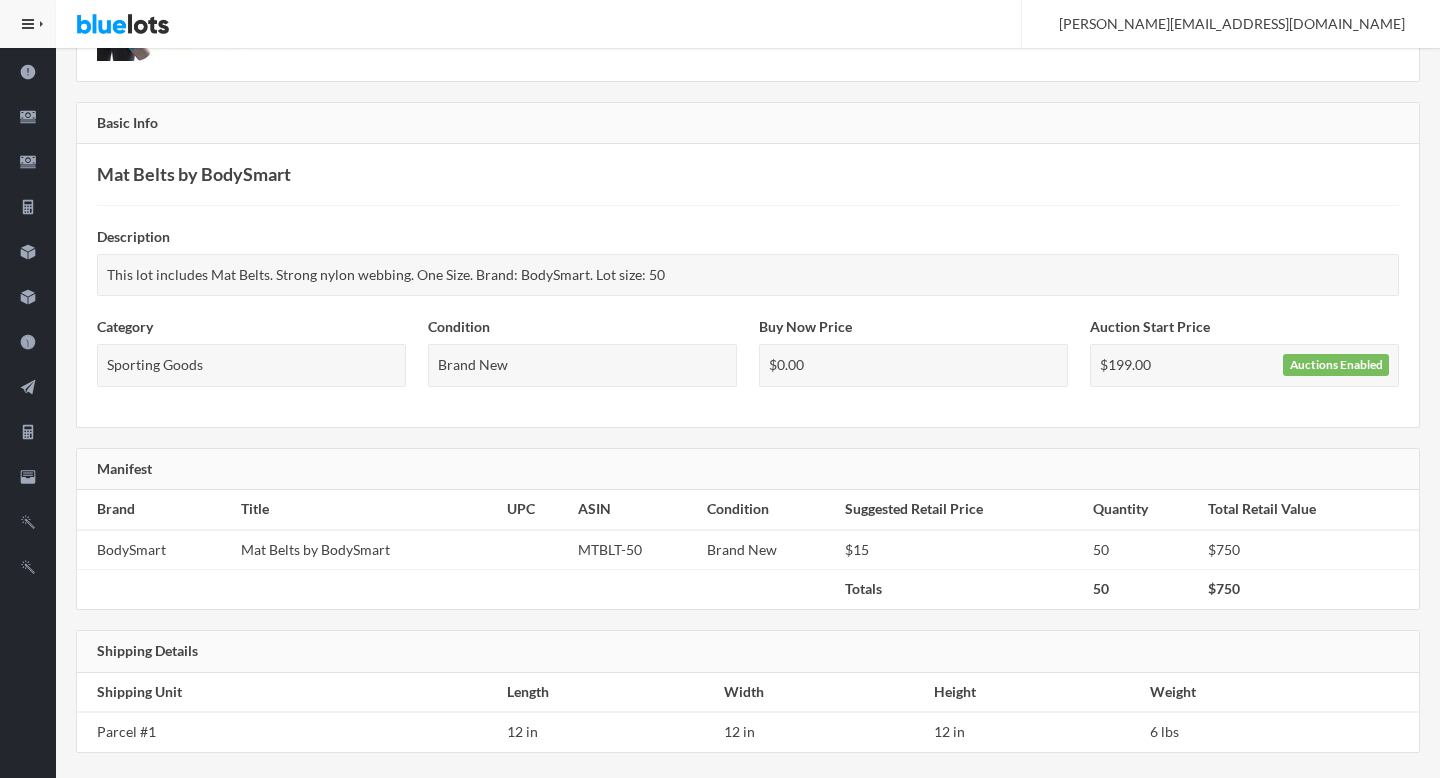 scroll, scrollTop: 0, scrollLeft: 0, axis: both 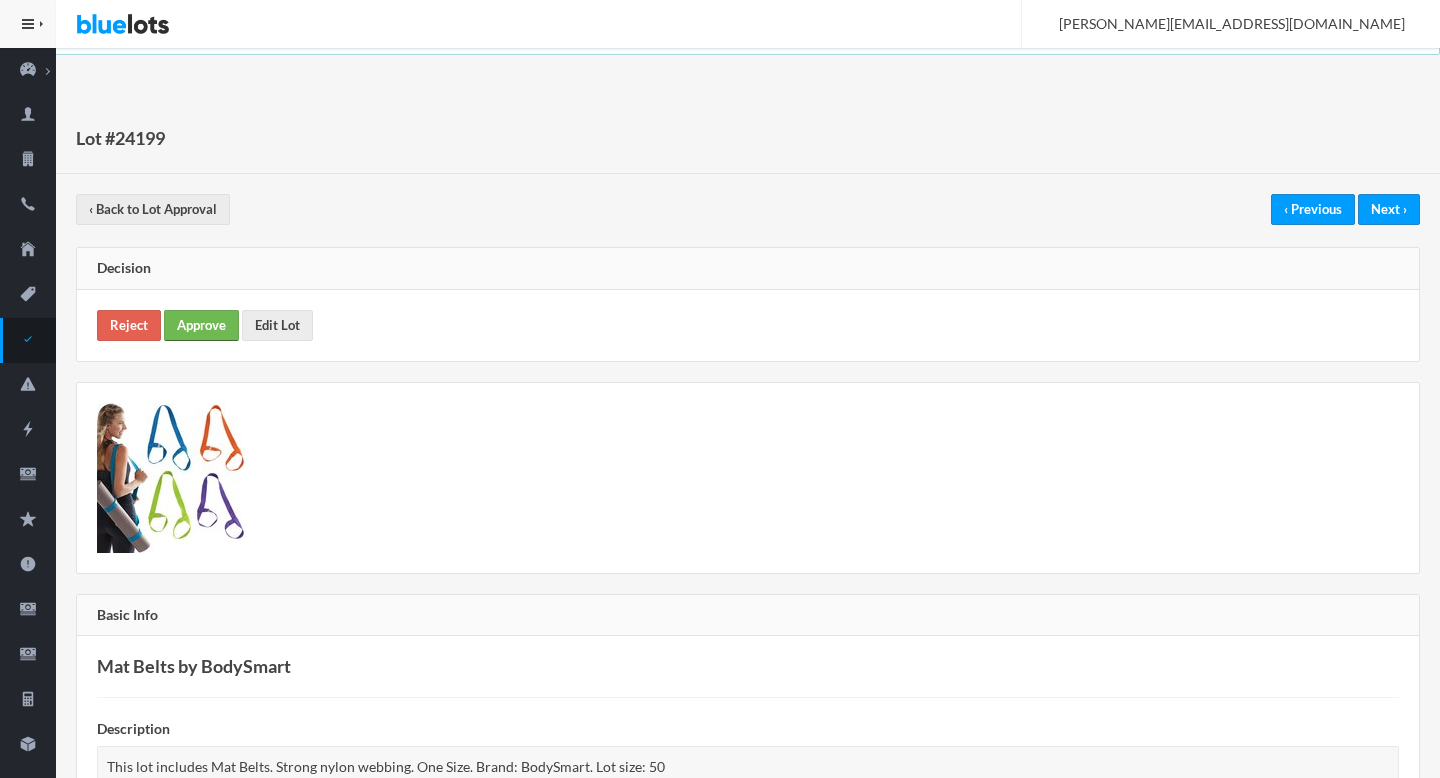 click on "Approve" at bounding box center (201, 325) 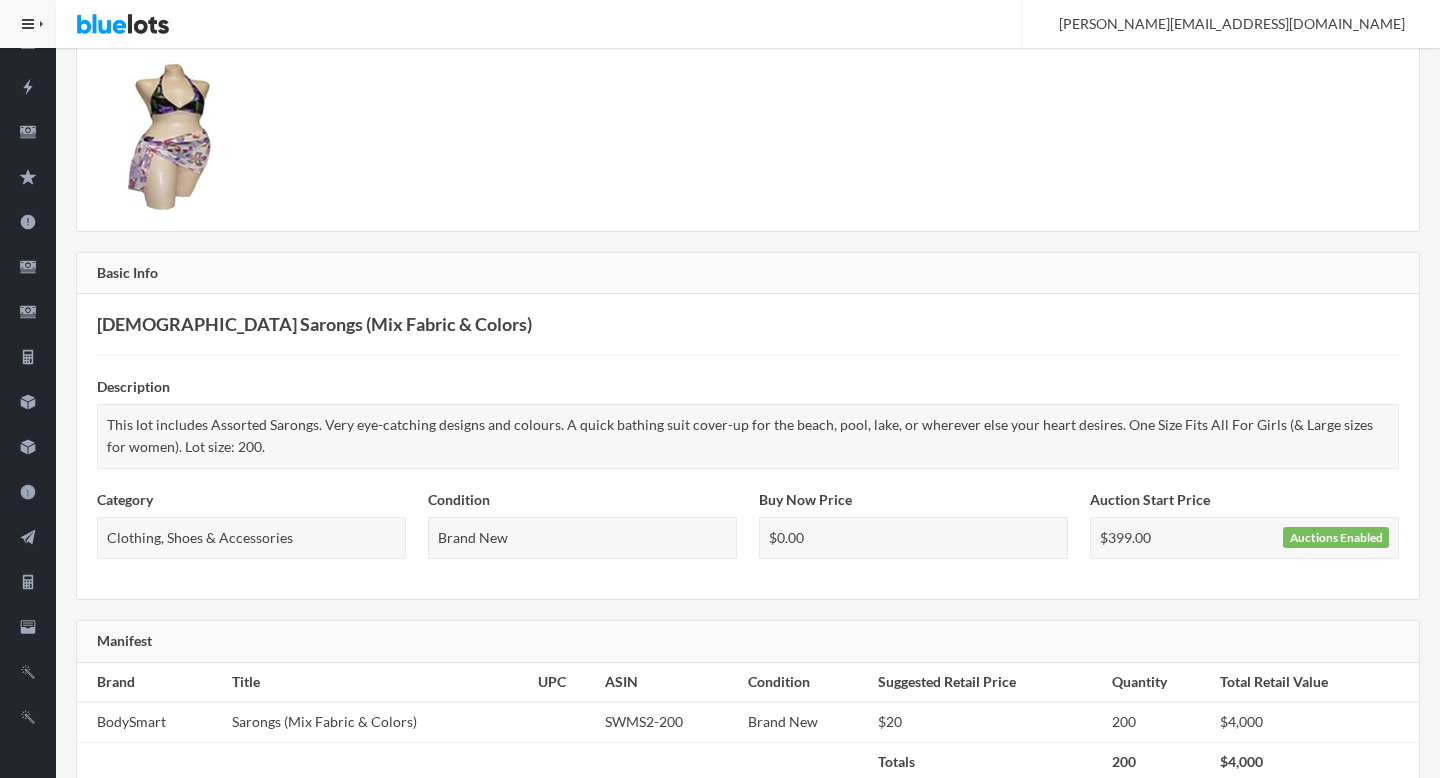 scroll, scrollTop: 0, scrollLeft: 0, axis: both 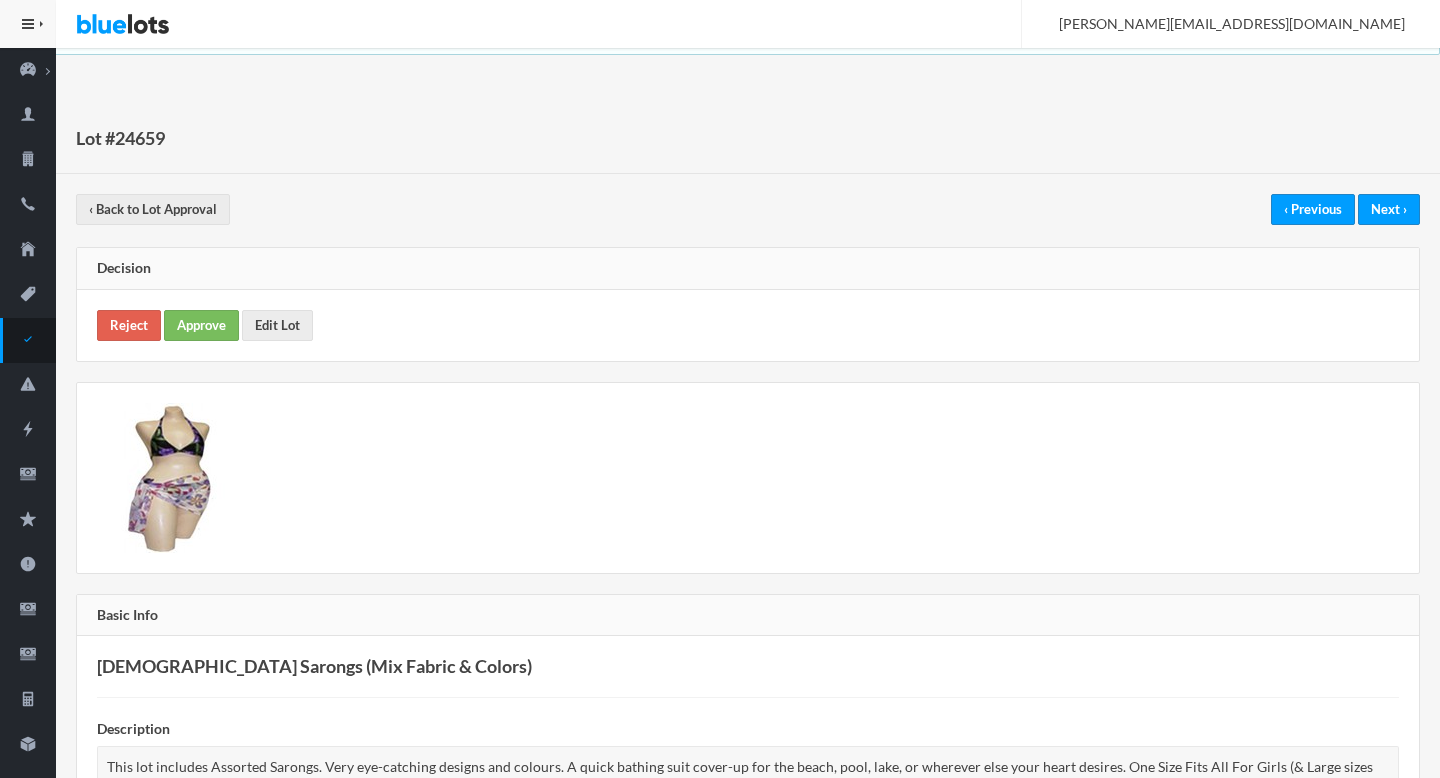 click on "Reject
Approve
Edit Lot" at bounding box center (748, 325) 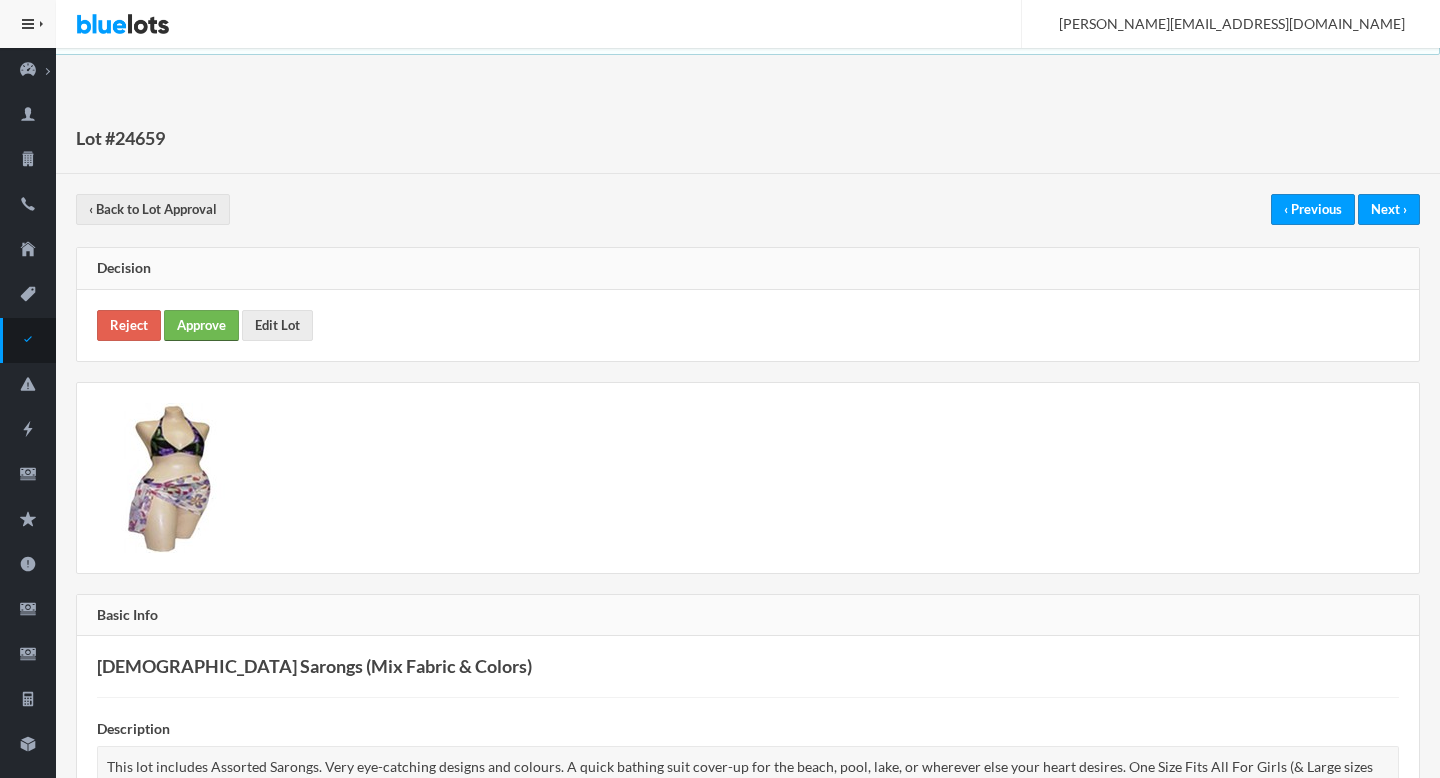 click on "Approve" at bounding box center (201, 325) 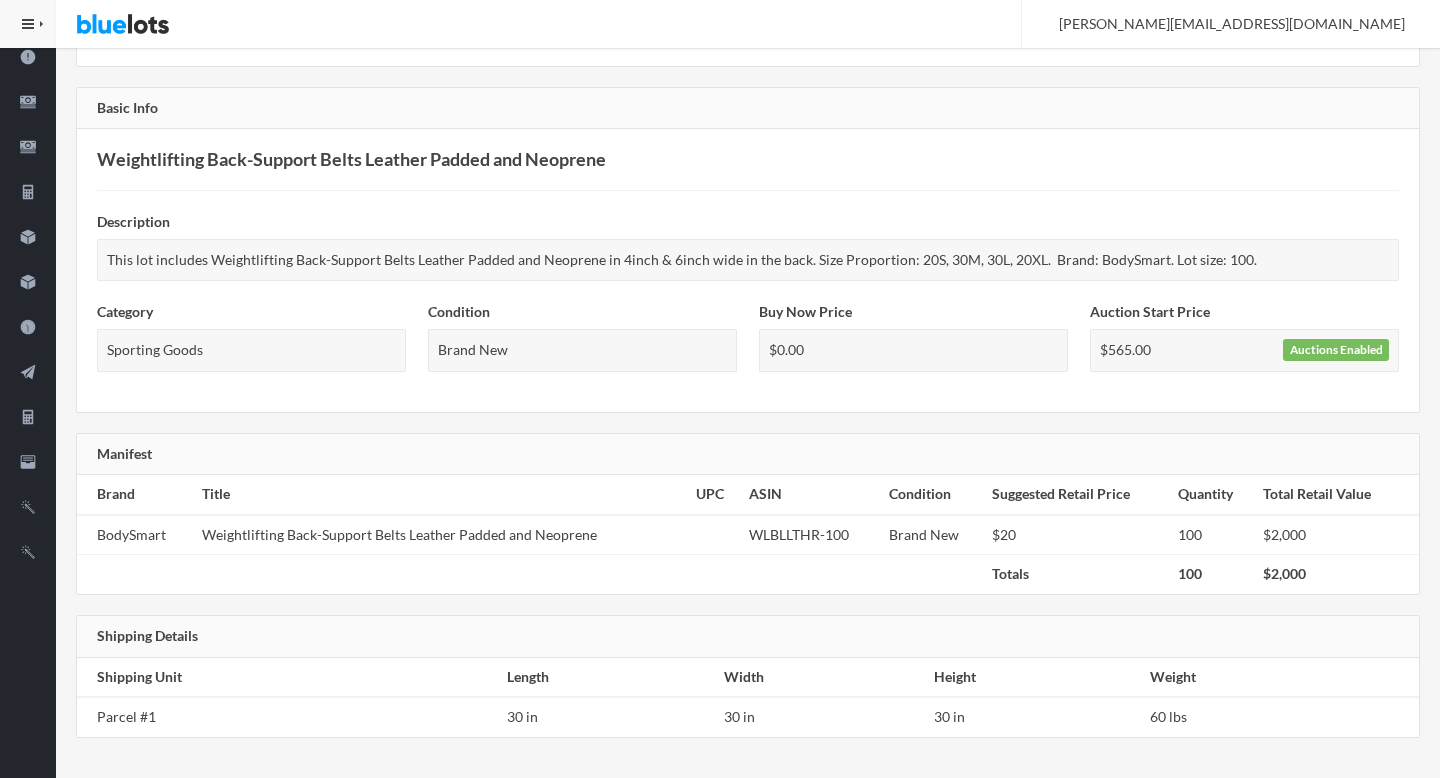 scroll, scrollTop: 0, scrollLeft: 0, axis: both 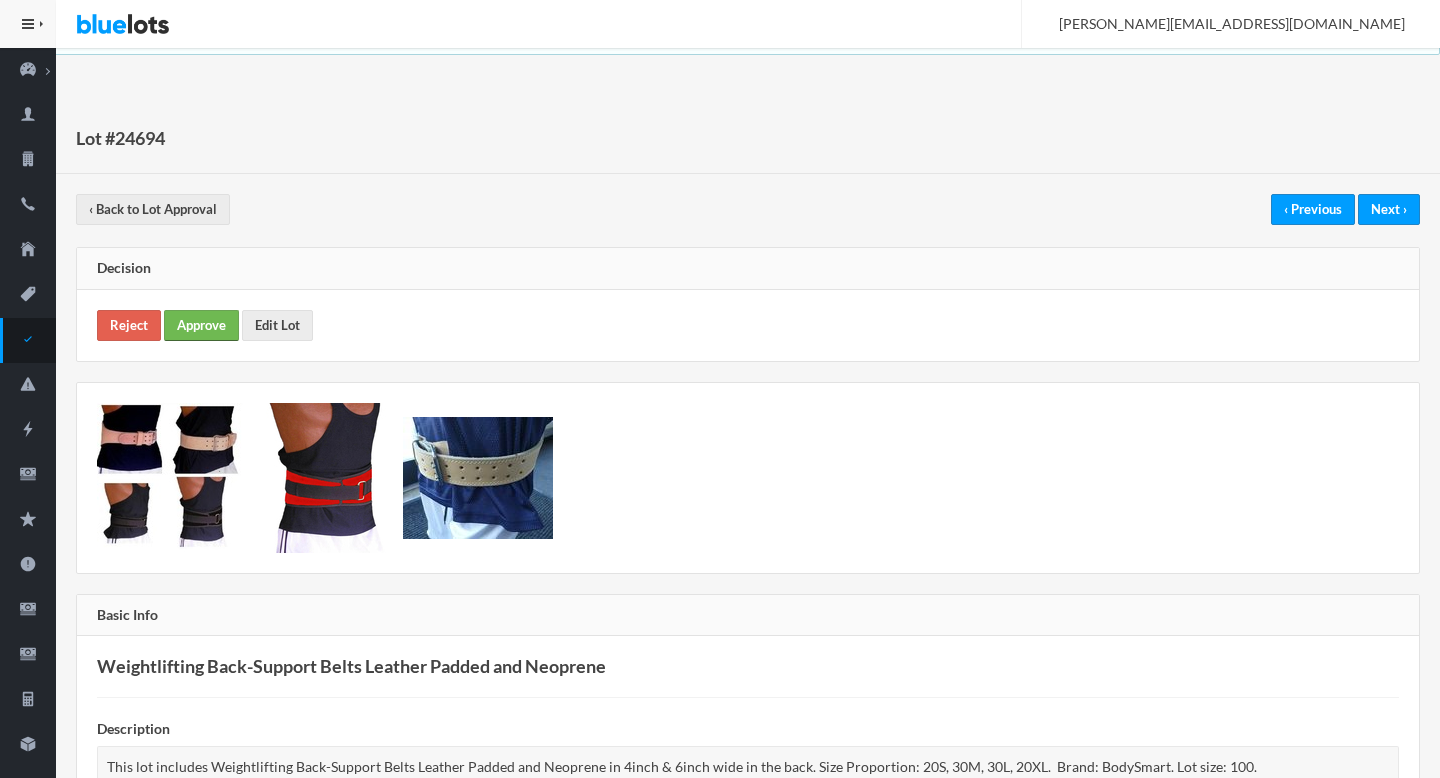 click on "Approve" at bounding box center [201, 325] 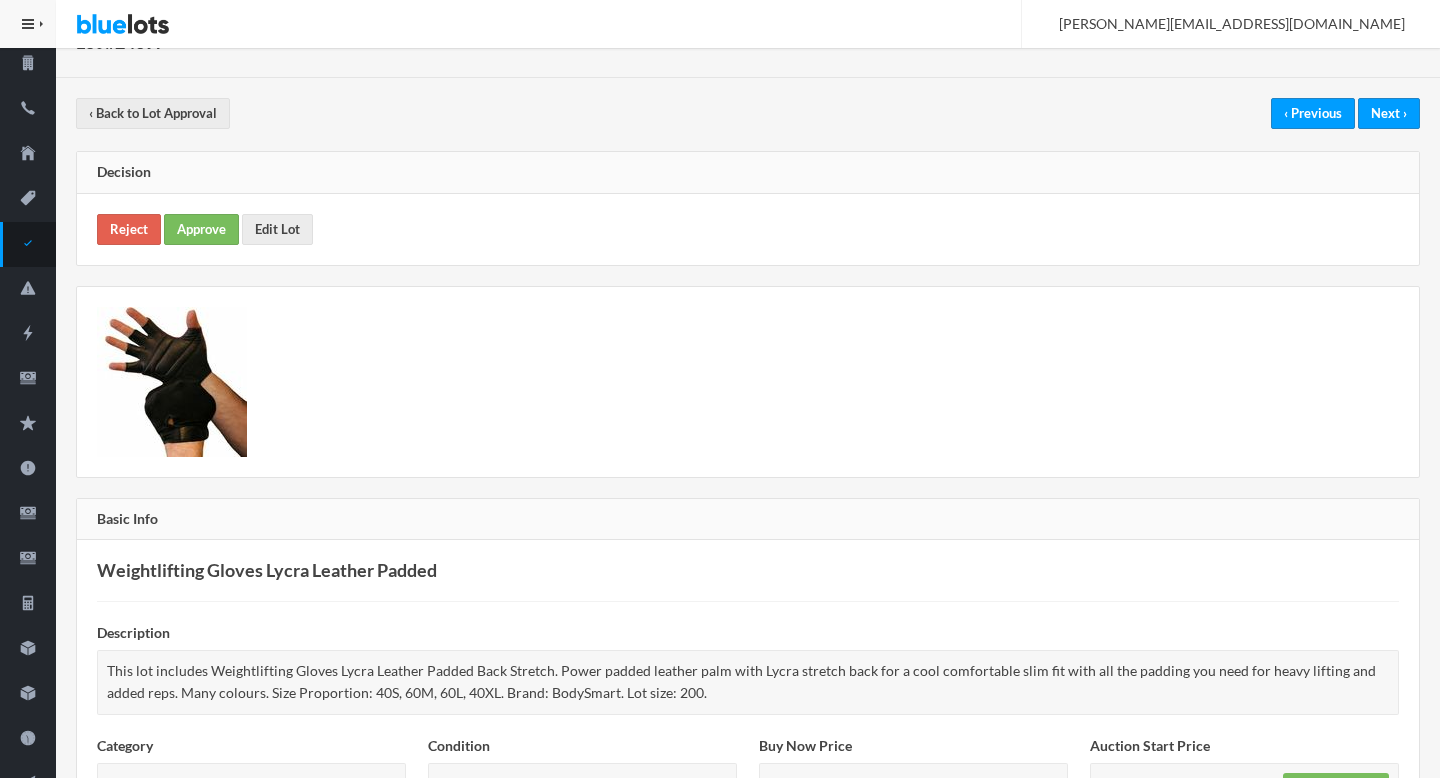 scroll, scrollTop: 0, scrollLeft: 0, axis: both 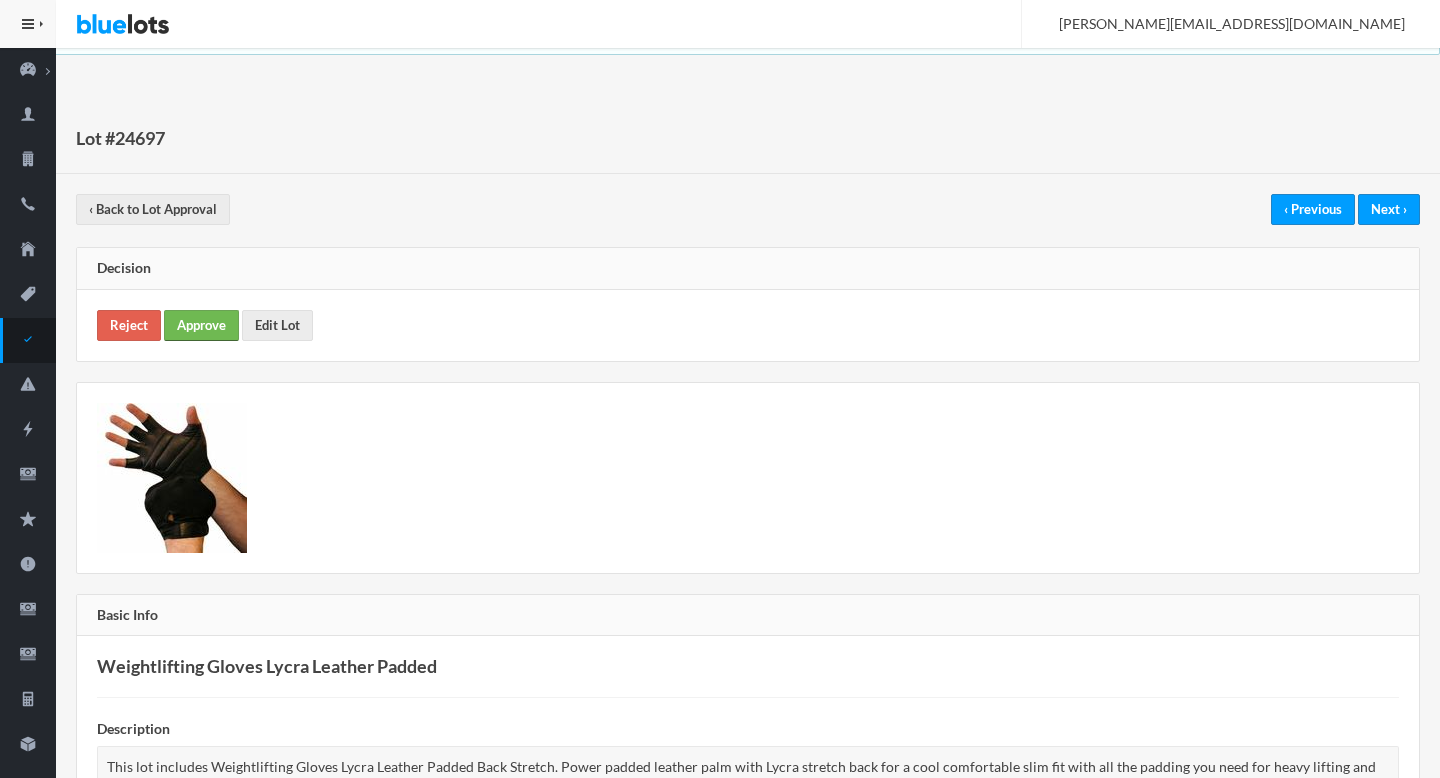 click on "Approve" at bounding box center [201, 325] 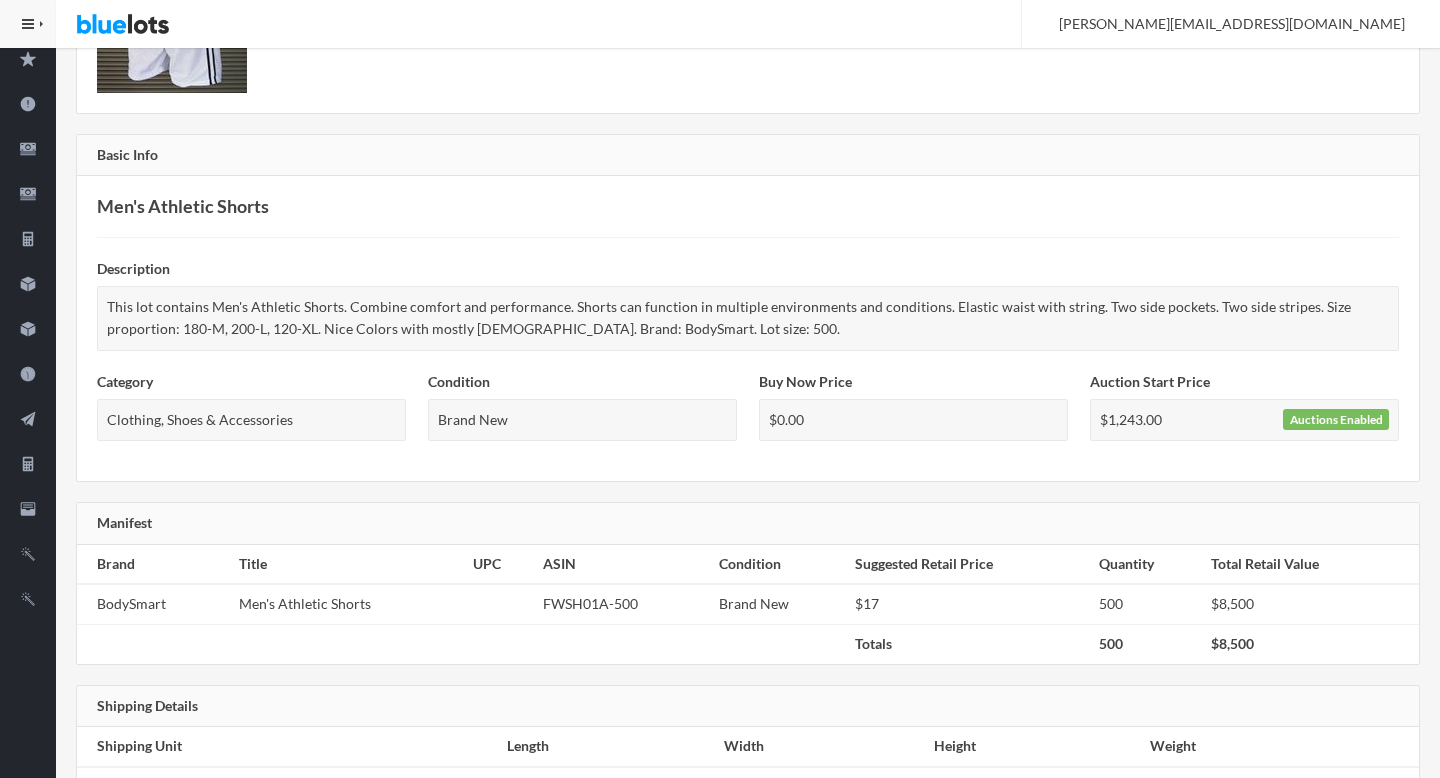 scroll, scrollTop: 0, scrollLeft: 0, axis: both 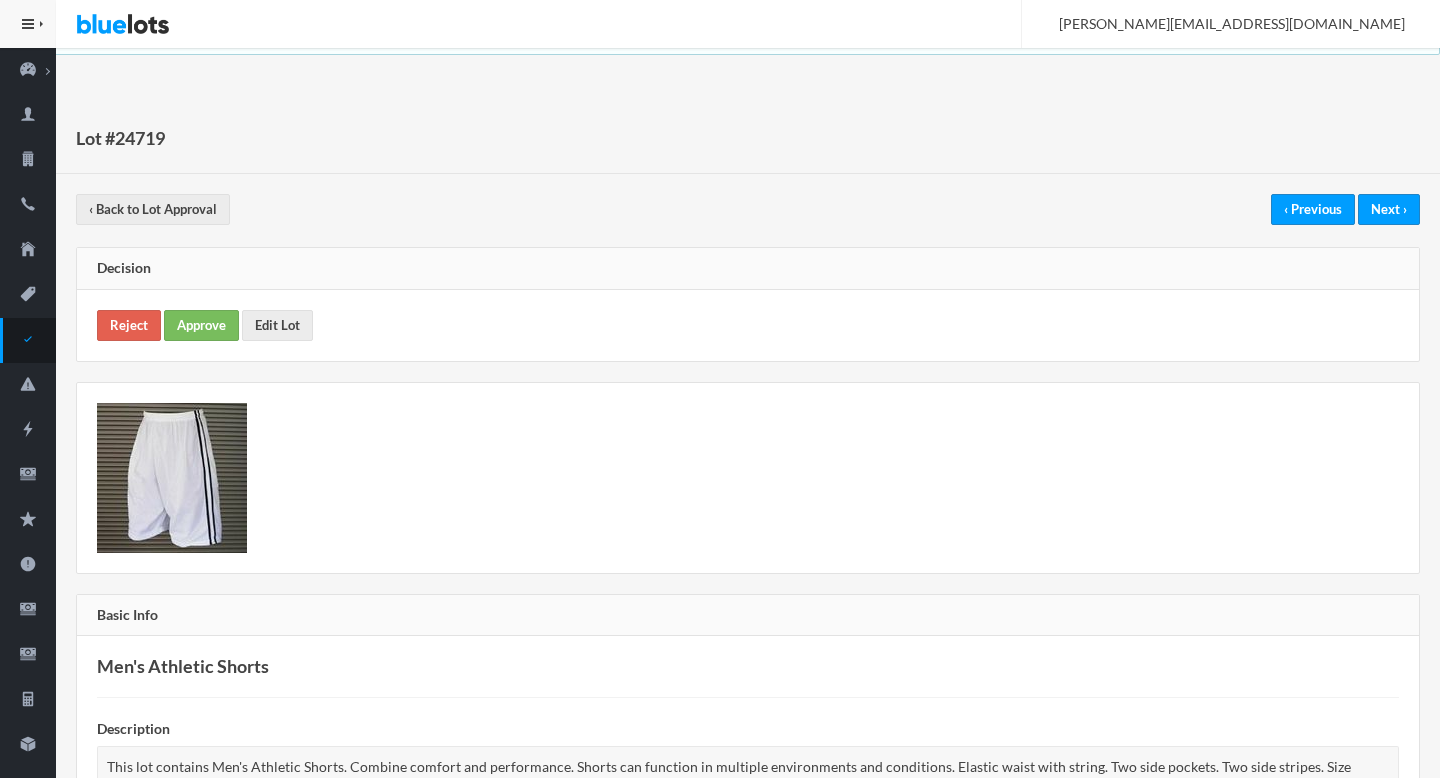 click on "Reject
Approve
Edit Lot" at bounding box center [748, 325] 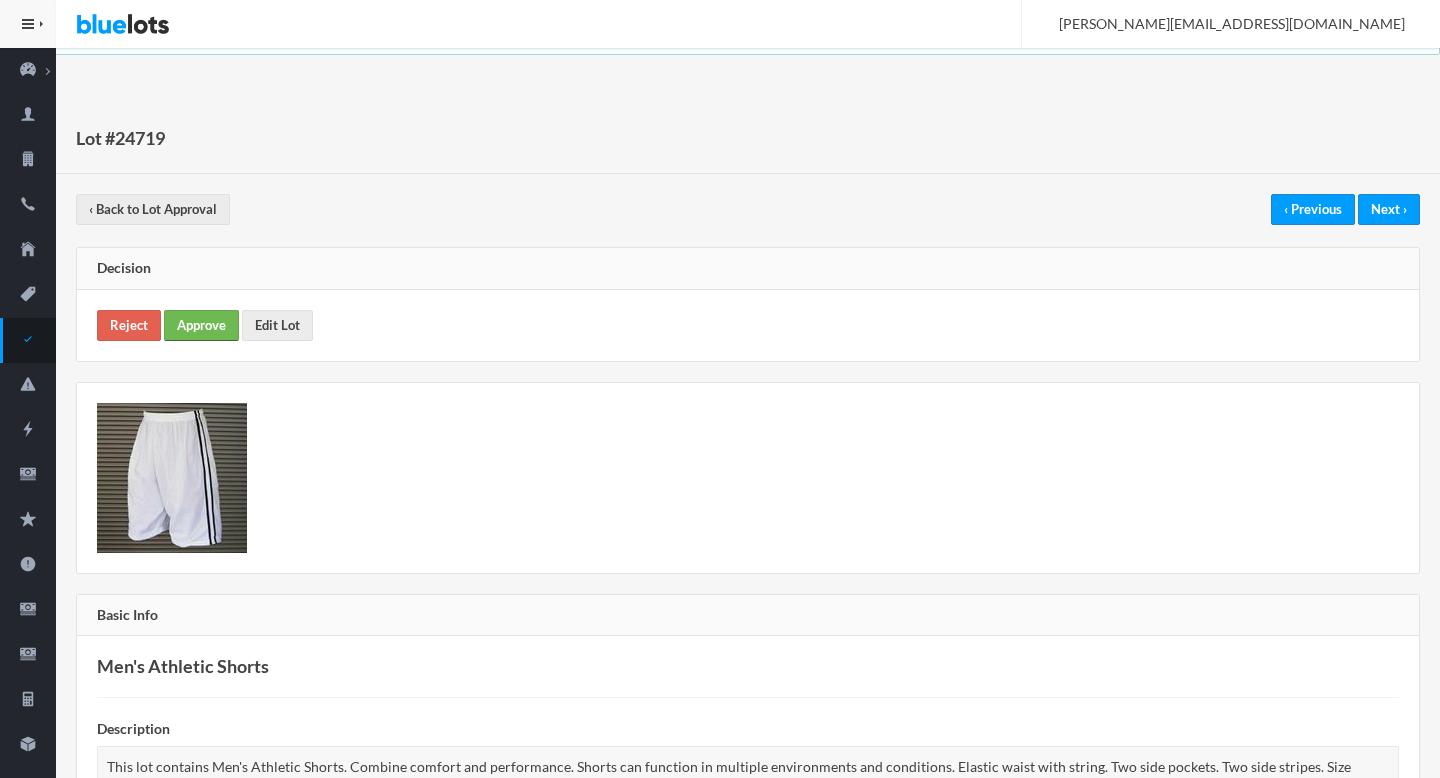 click on "Approve" at bounding box center [201, 325] 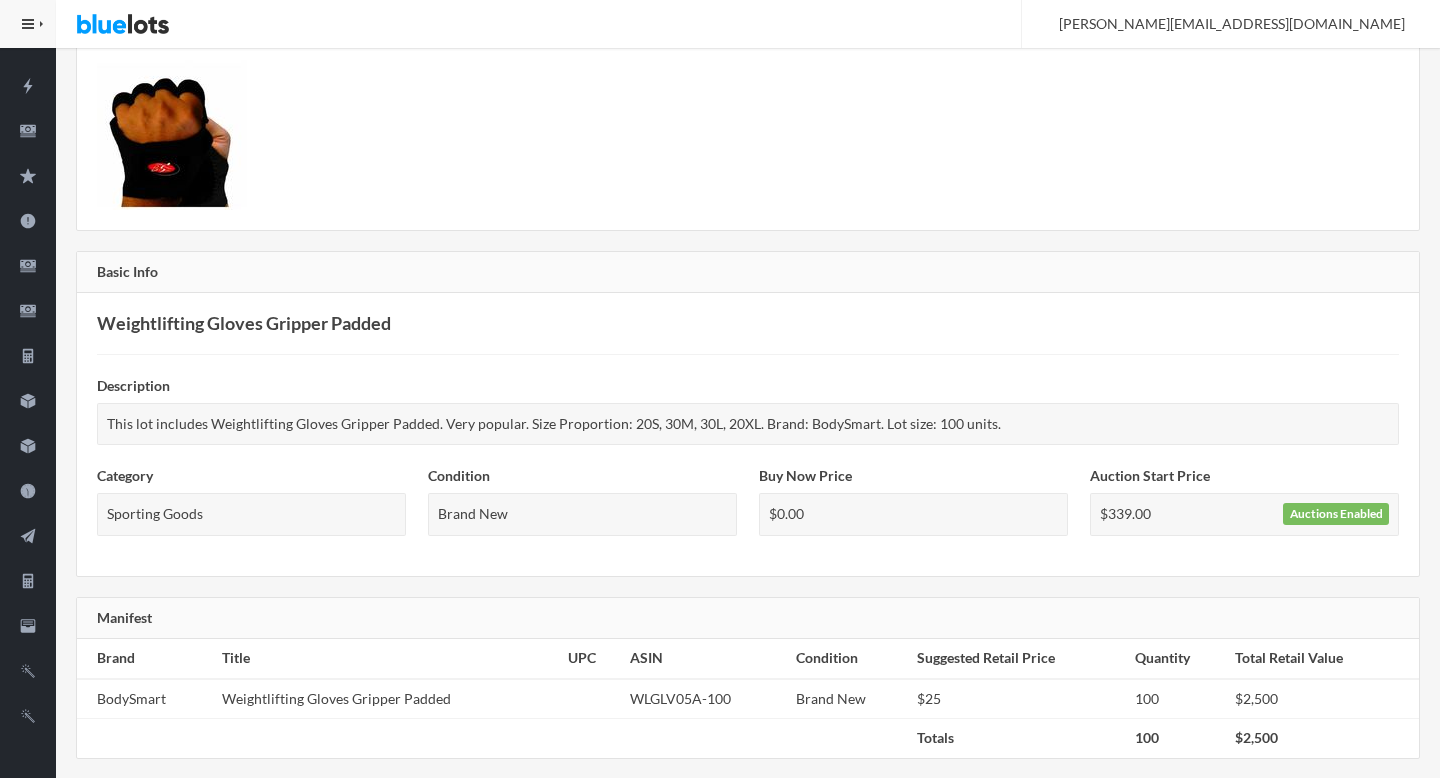 scroll, scrollTop: 0, scrollLeft: 0, axis: both 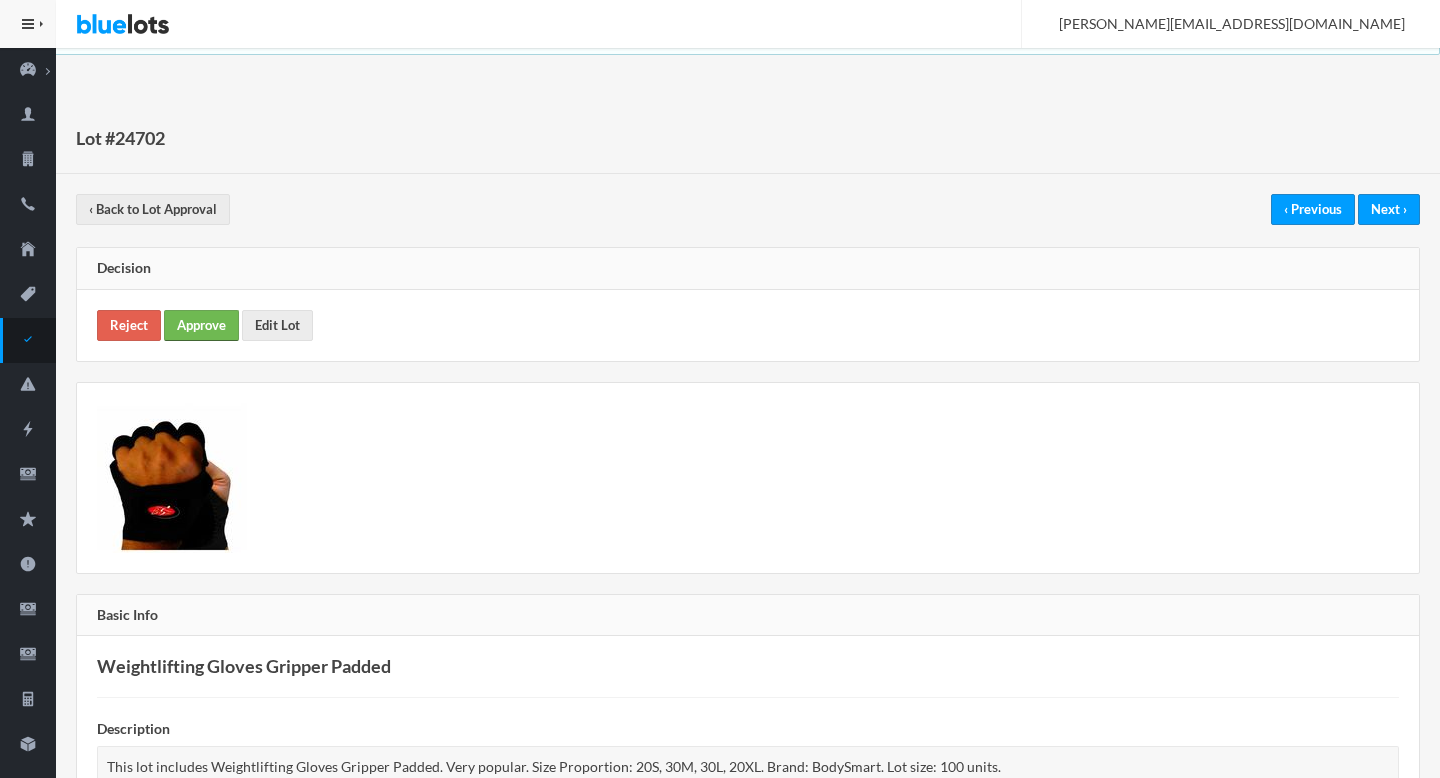 click on "Approve" at bounding box center [201, 325] 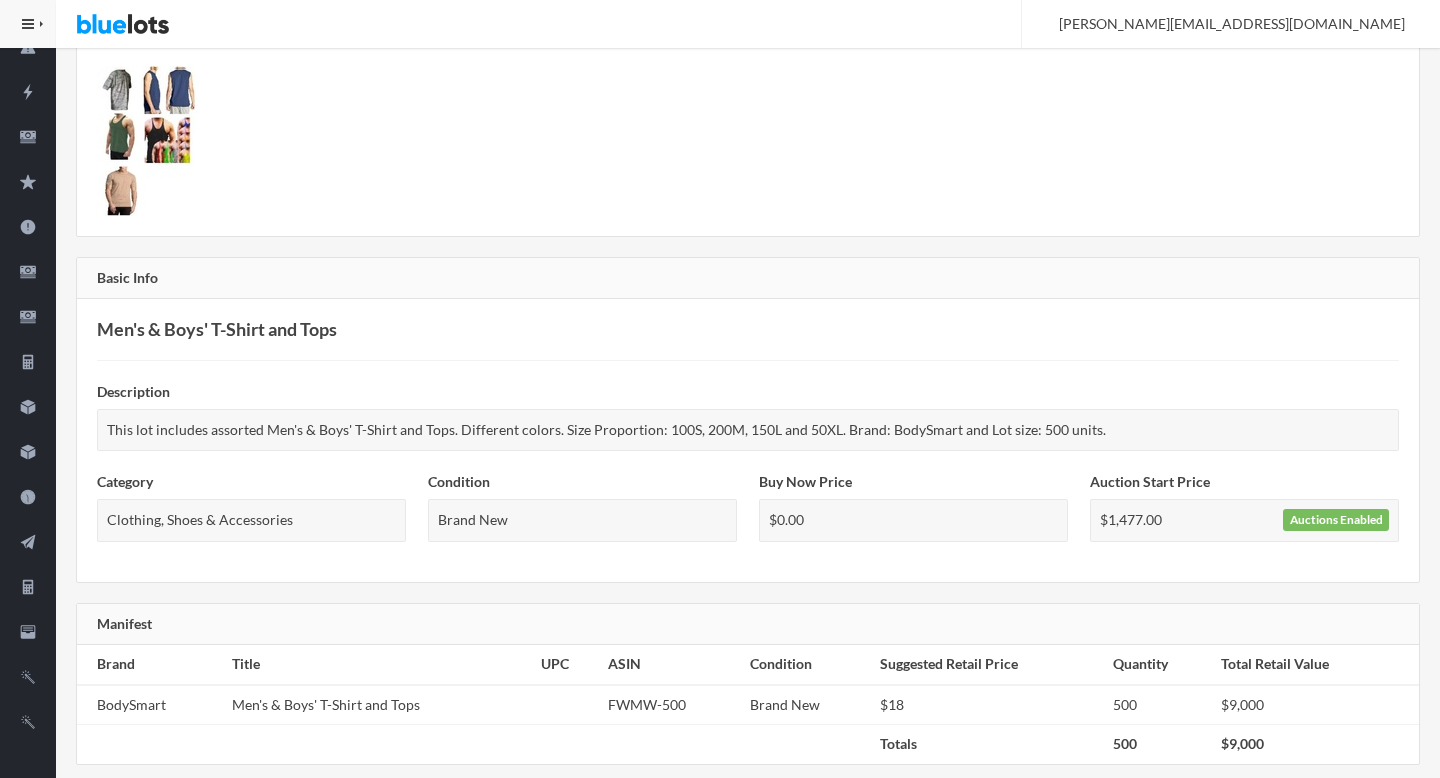 scroll, scrollTop: 0, scrollLeft: 0, axis: both 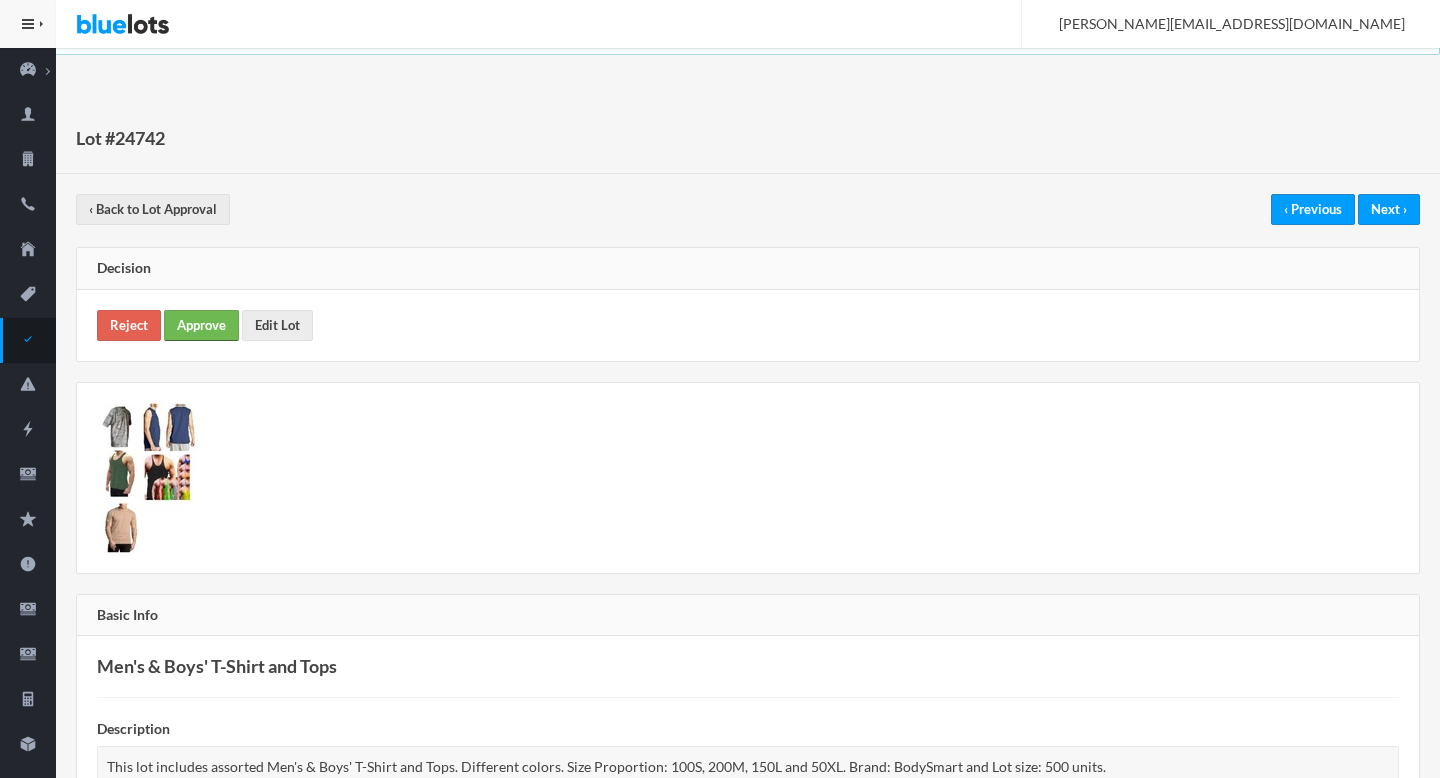 click on "Approve" at bounding box center [201, 325] 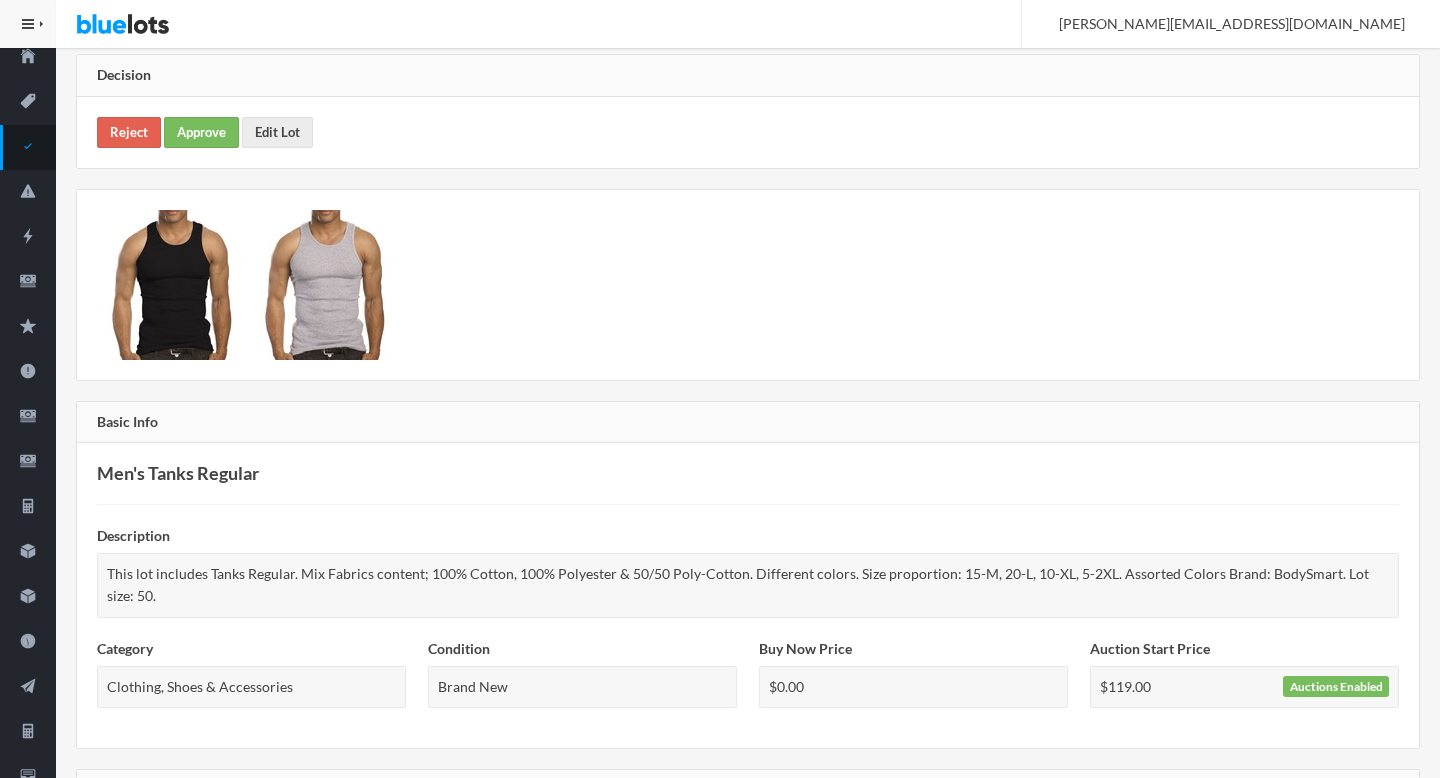 scroll, scrollTop: 0, scrollLeft: 0, axis: both 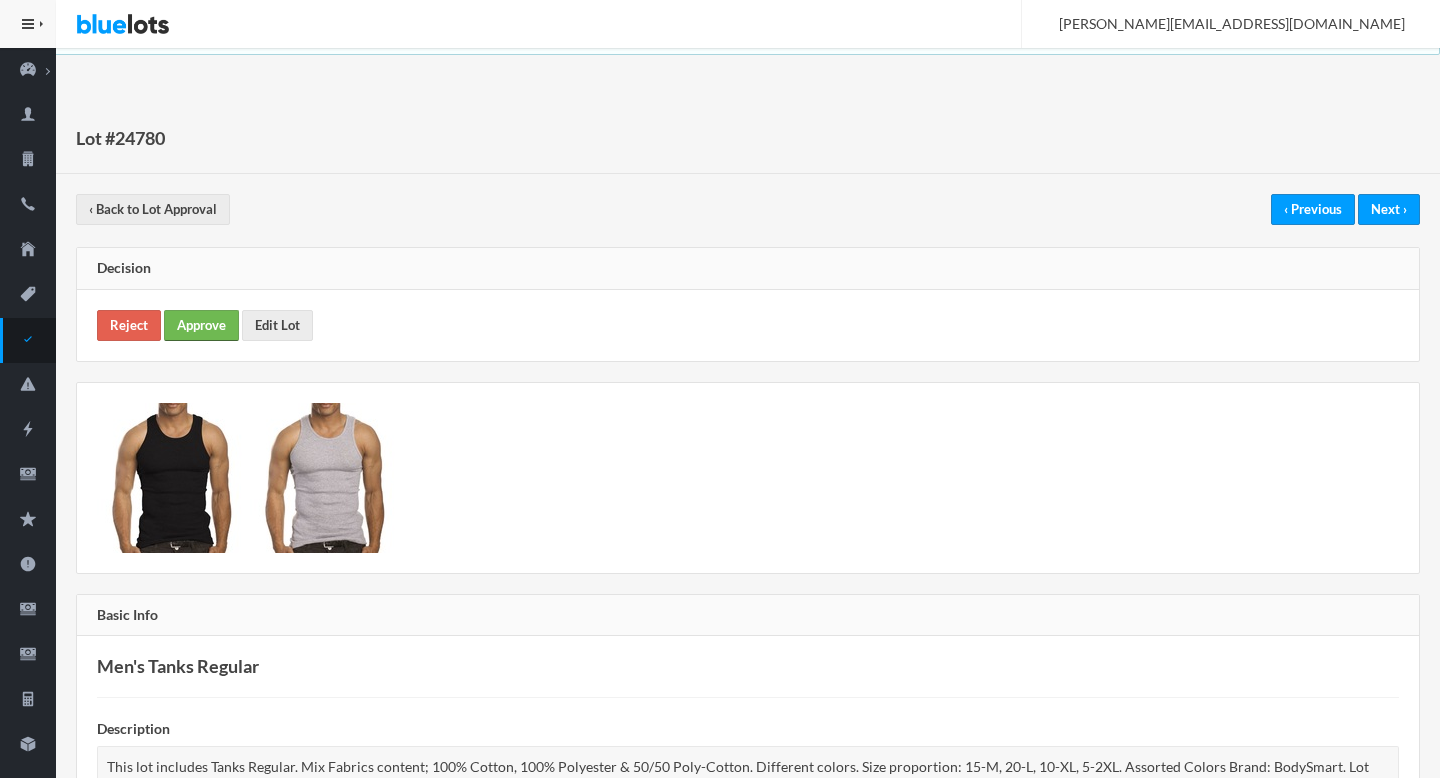 click on "Approve" at bounding box center (201, 325) 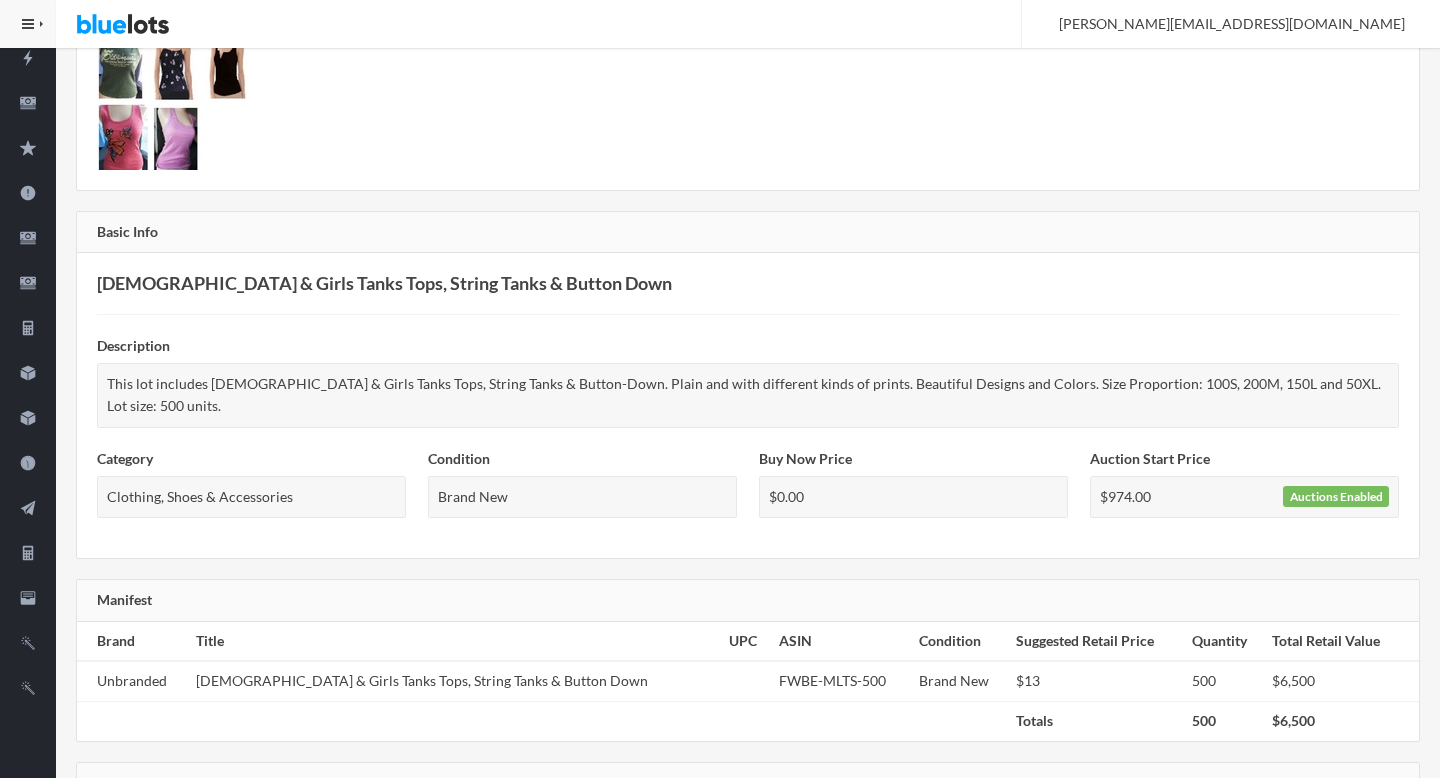 scroll, scrollTop: 0, scrollLeft: 0, axis: both 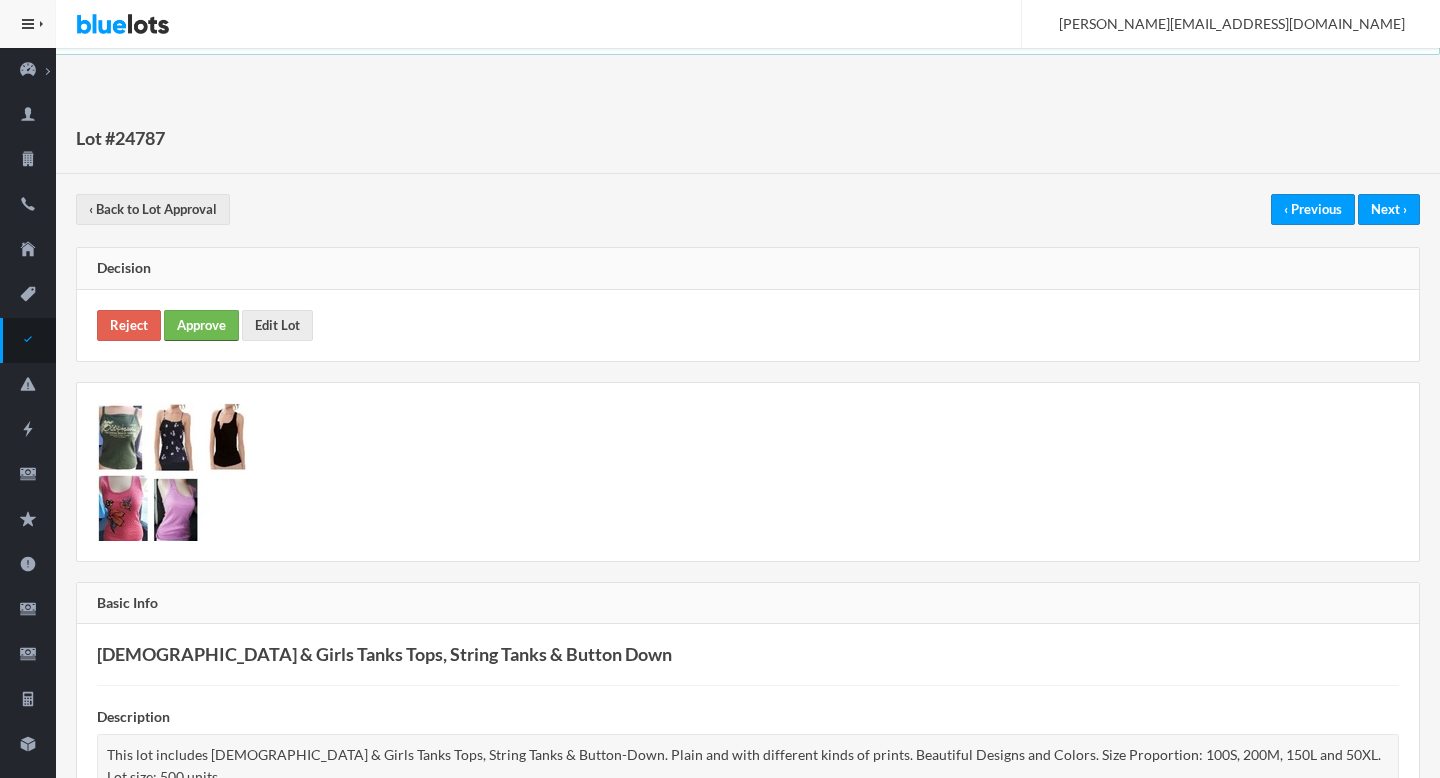 click on "Approve" at bounding box center [201, 325] 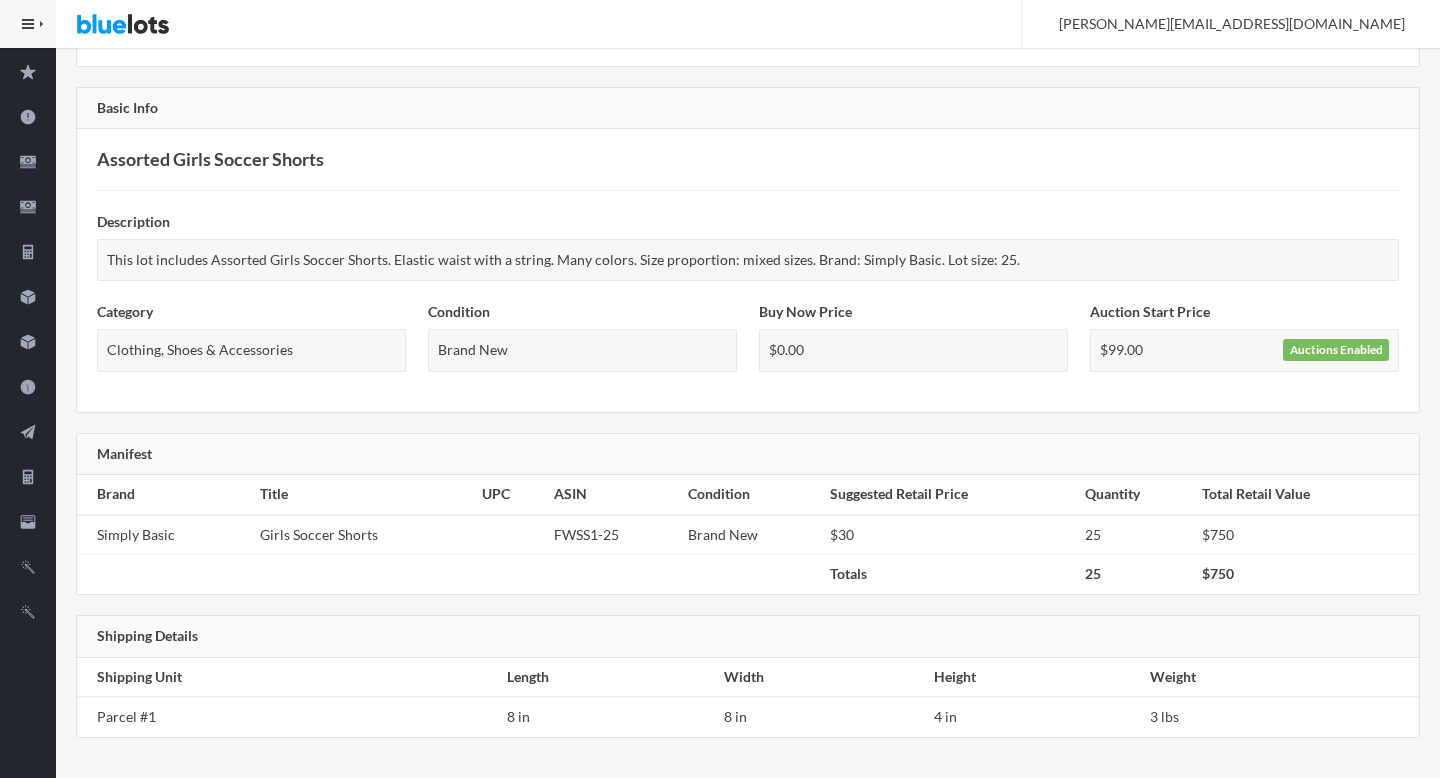 scroll, scrollTop: 0, scrollLeft: 0, axis: both 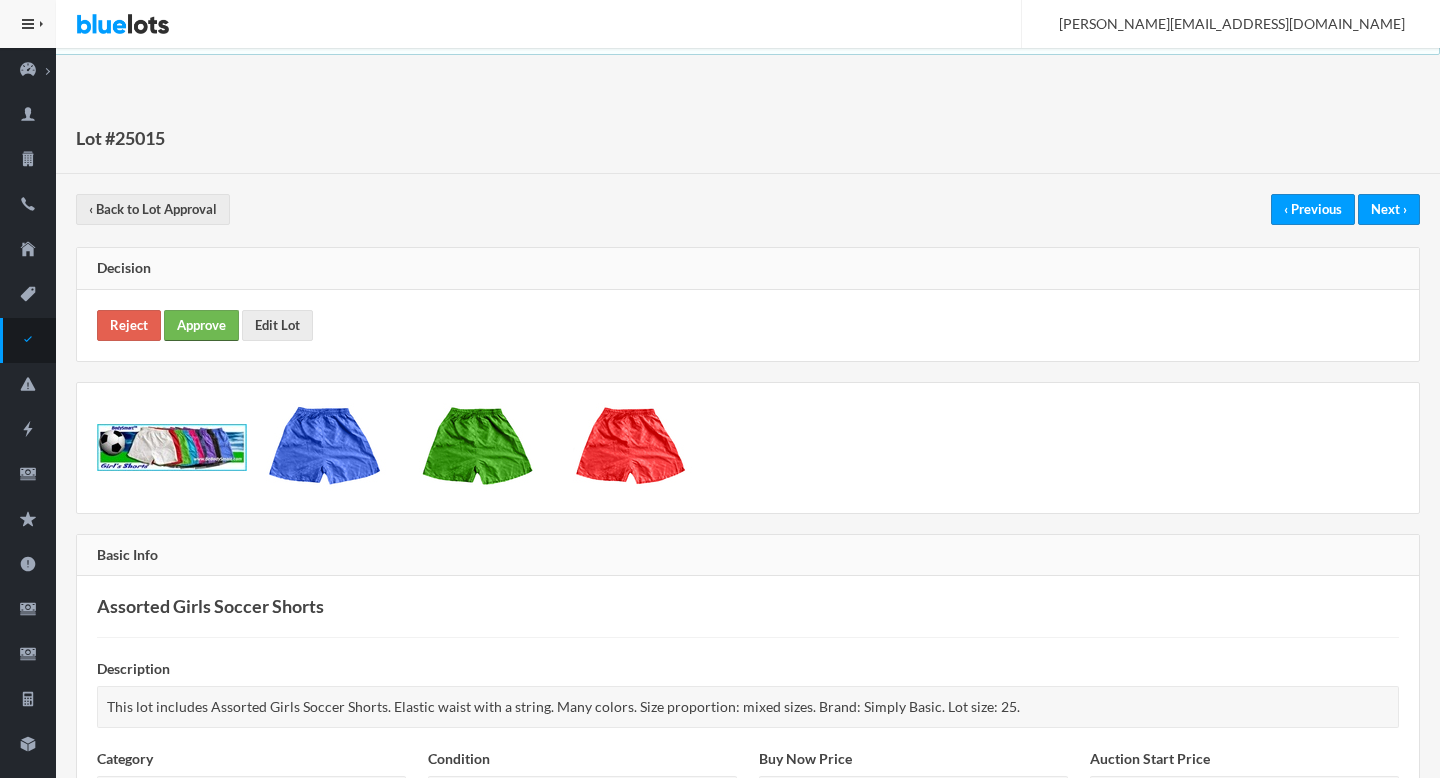click on "Approve" at bounding box center (201, 325) 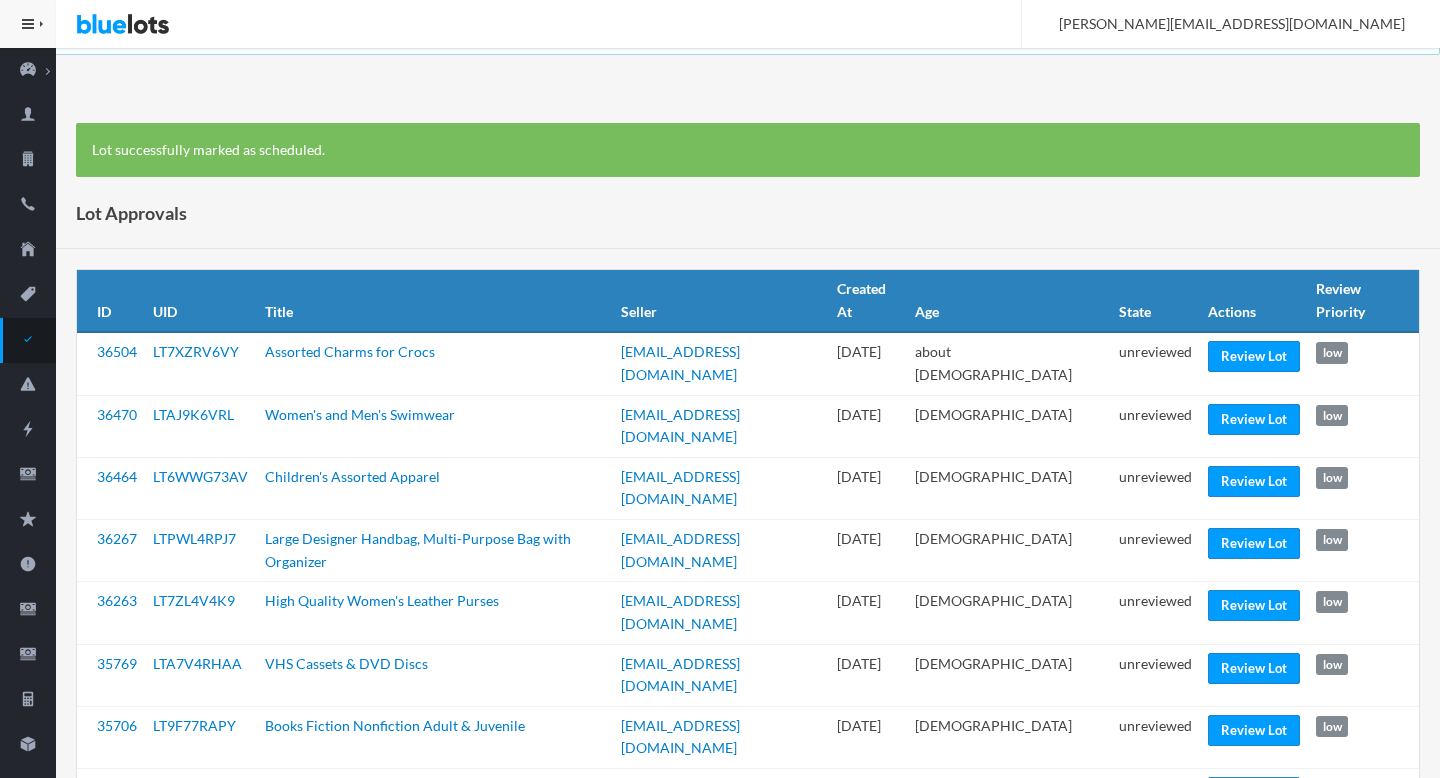 scroll, scrollTop: 0, scrollLeft: 0, axis: both 